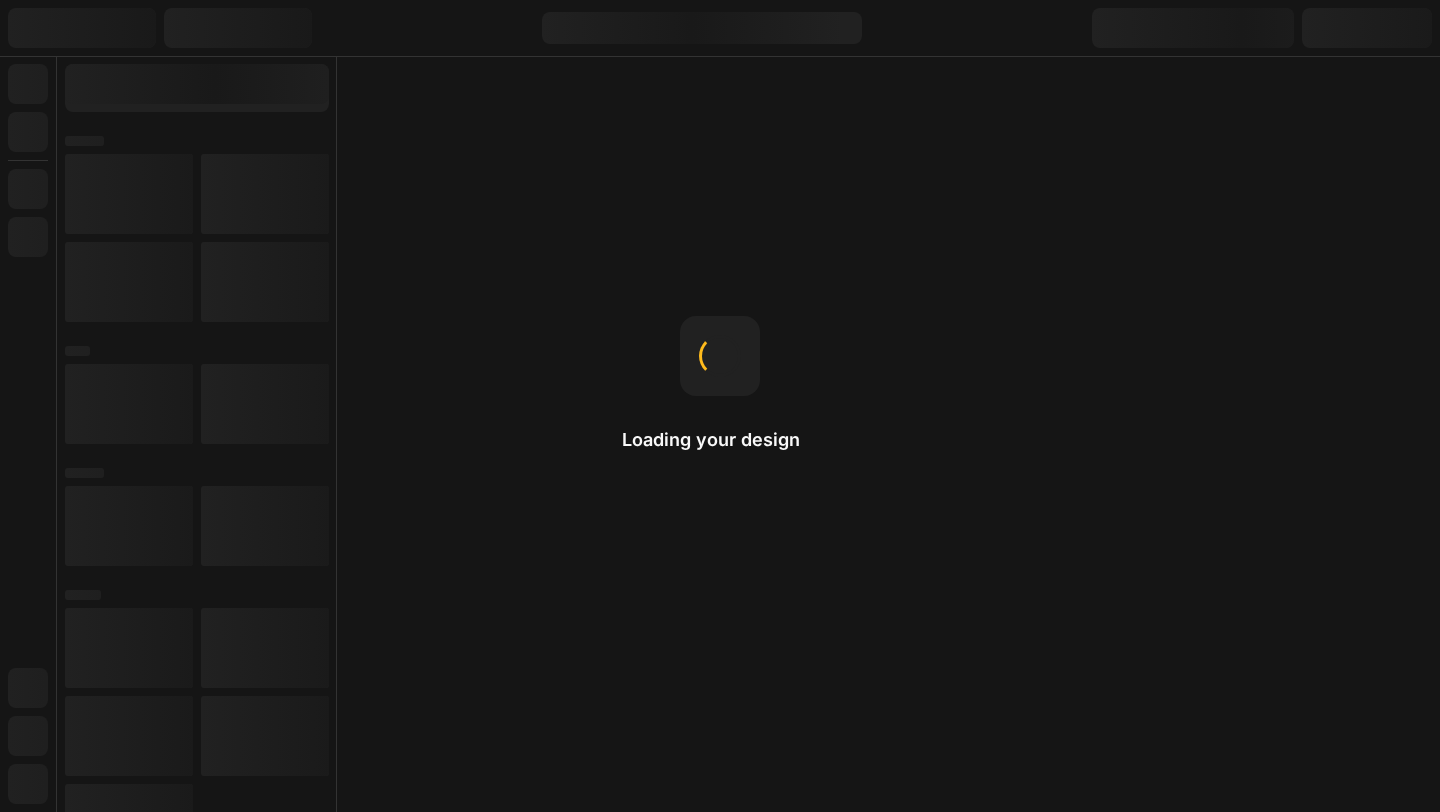 scroll, scrollTop: 0, scrollLeft: 0, axis: both 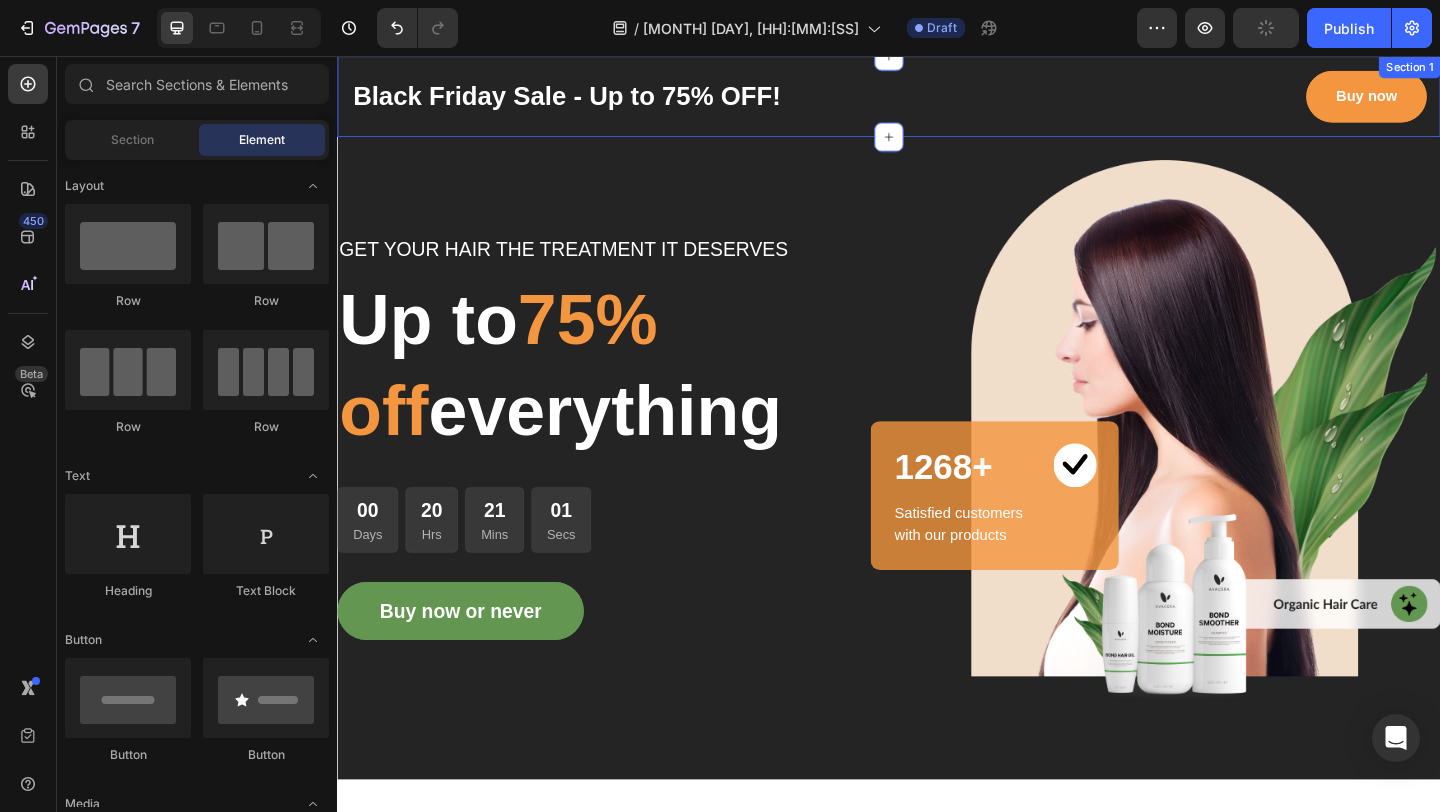 click on "Black Friday Sale - Up to 75% OFF! Text block Buy now Button Row Section 1" at bounding box center (937, 100) 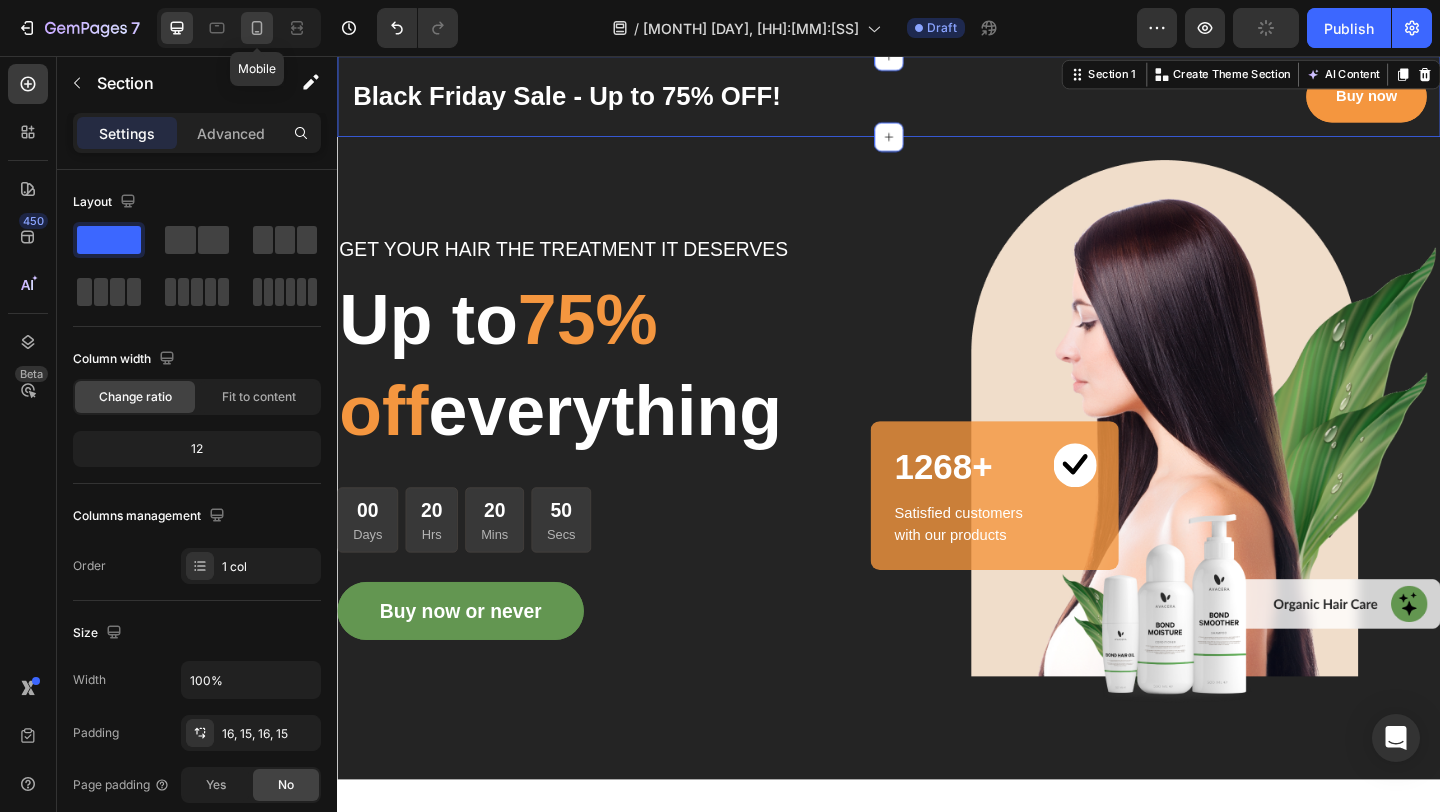 click 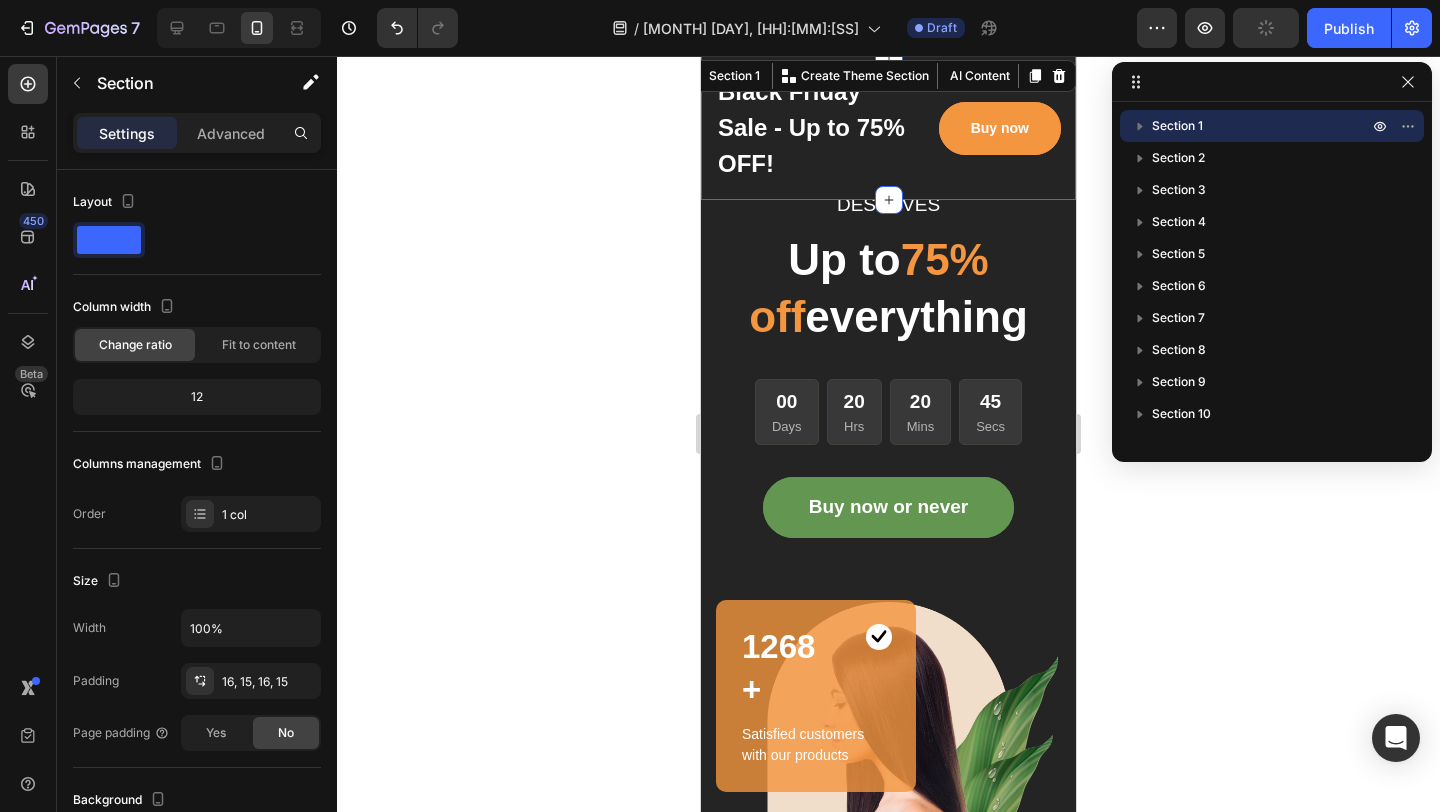 click on "Black Friday Sale - Up to 75% OFF! Text block Buy now Button Row Section 1   You can create reusable sections Create Theme Section AI Content Write with GemAI What would you like to describe here? Tone and Voice Persuasive Product Lash Elixir Show more Generate" at bounding box center (888, 128) 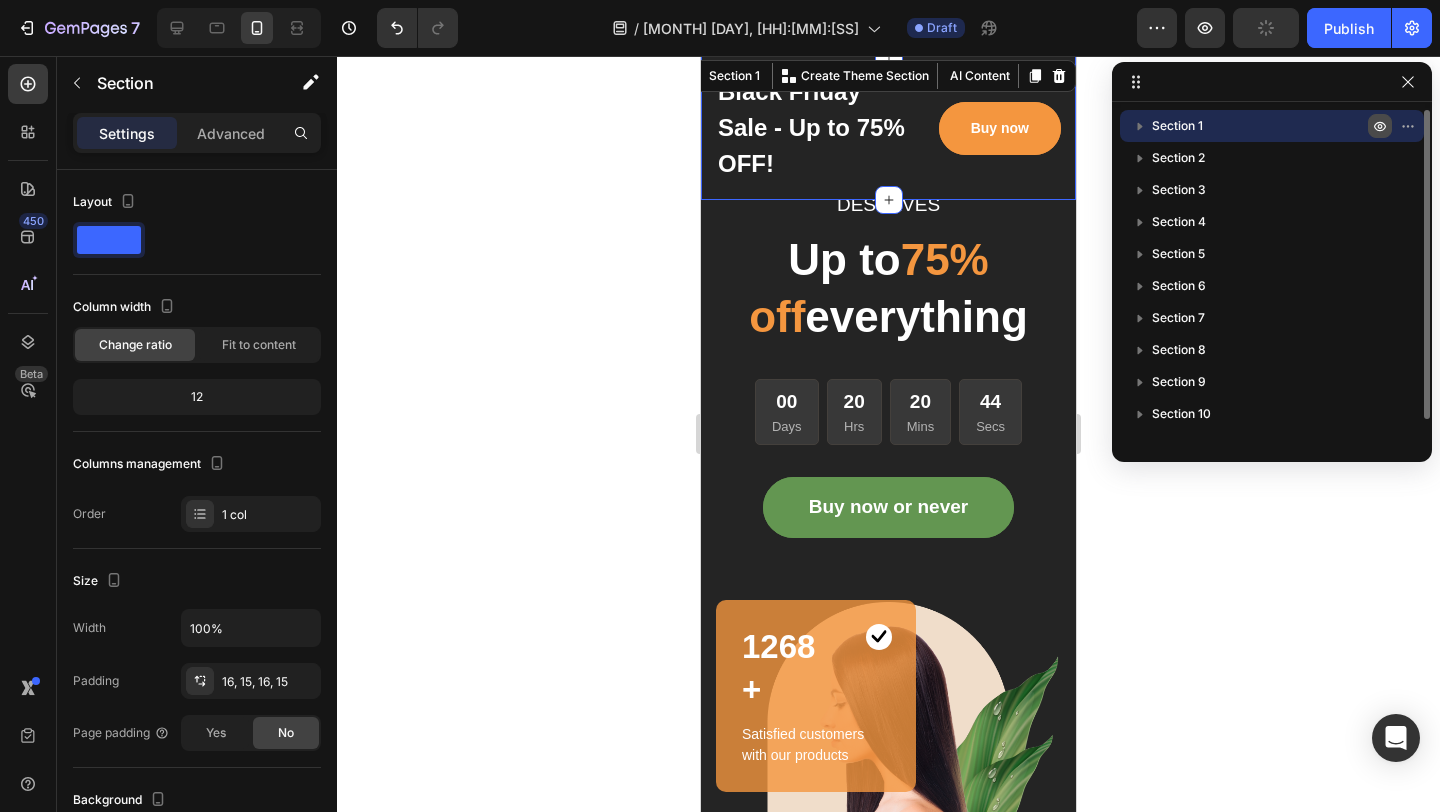 click 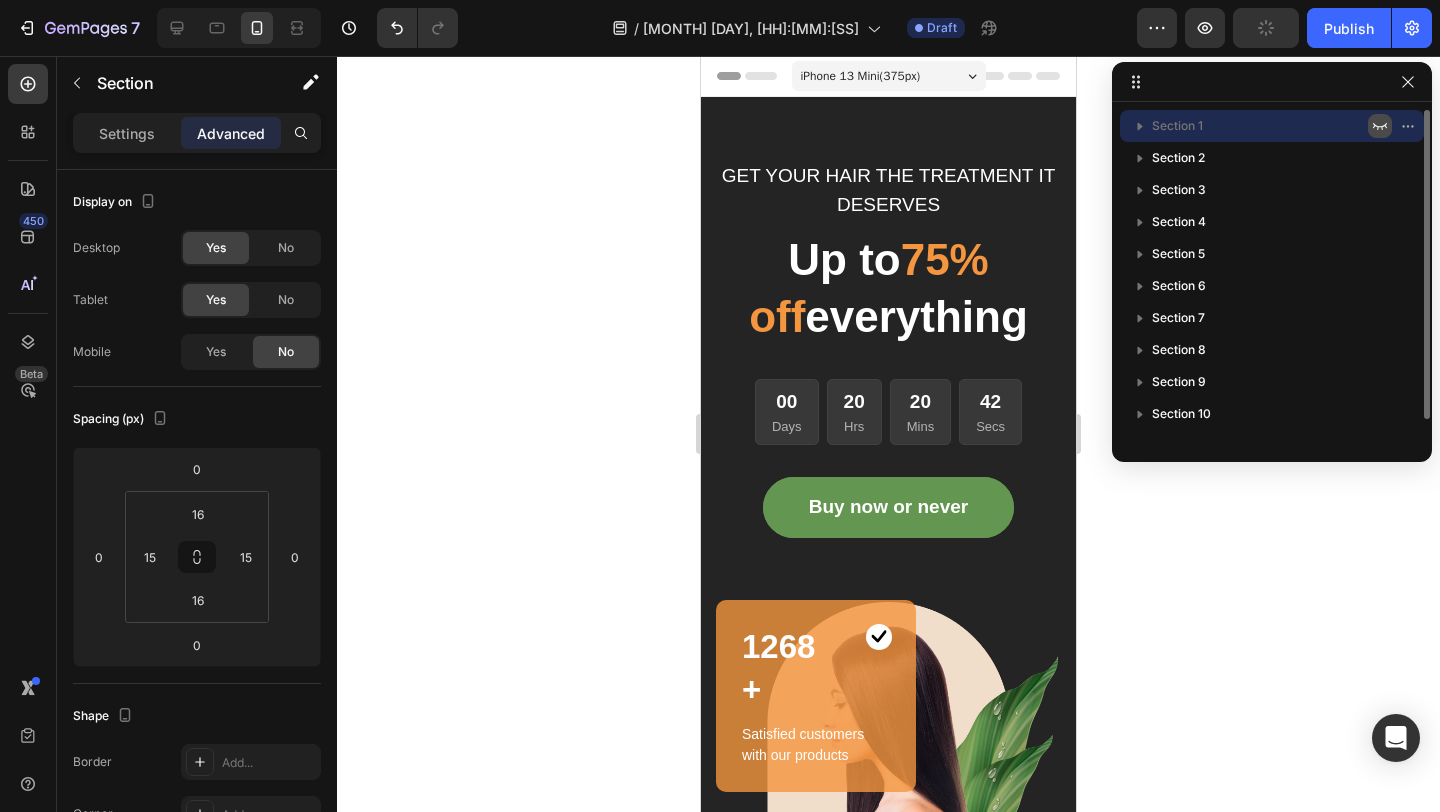 click 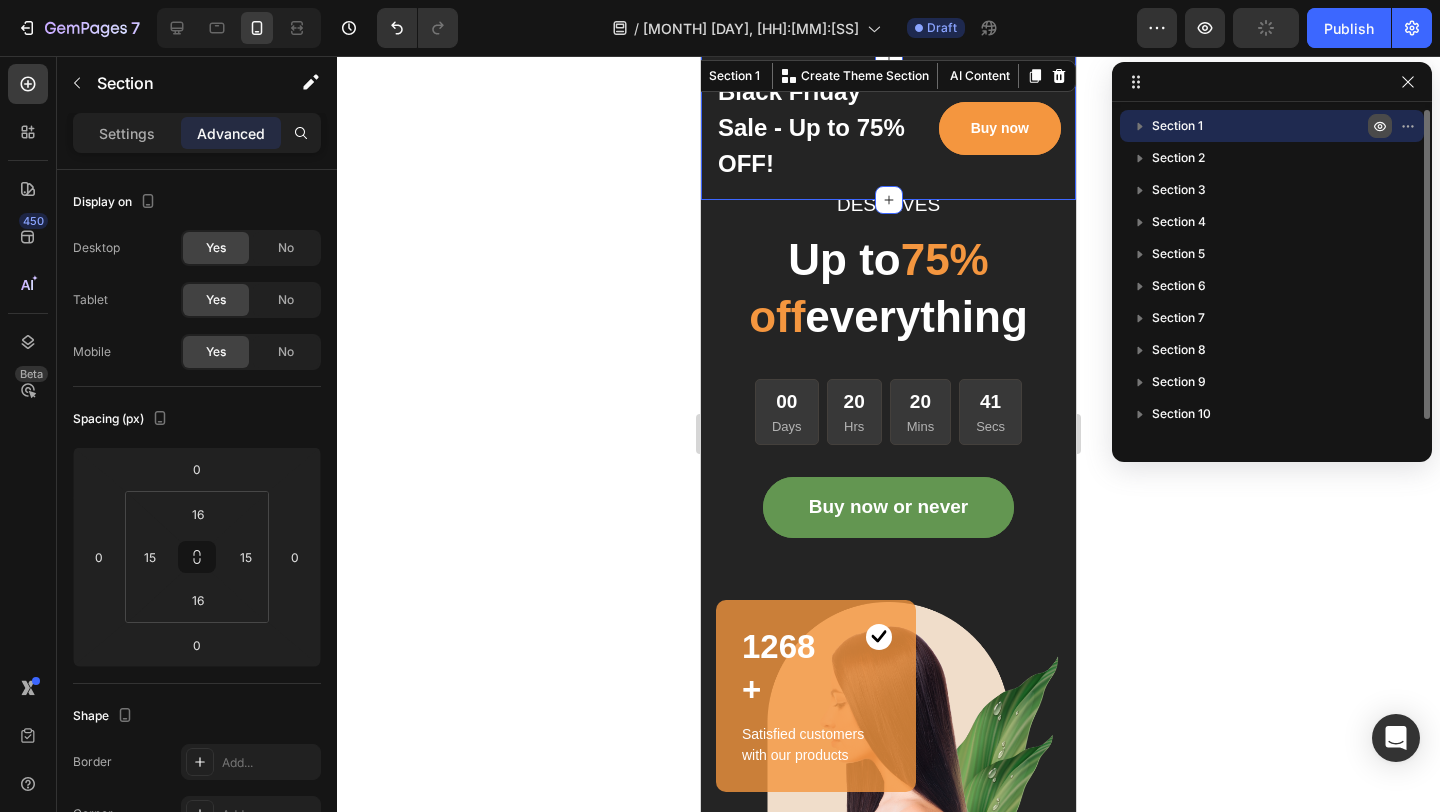 click 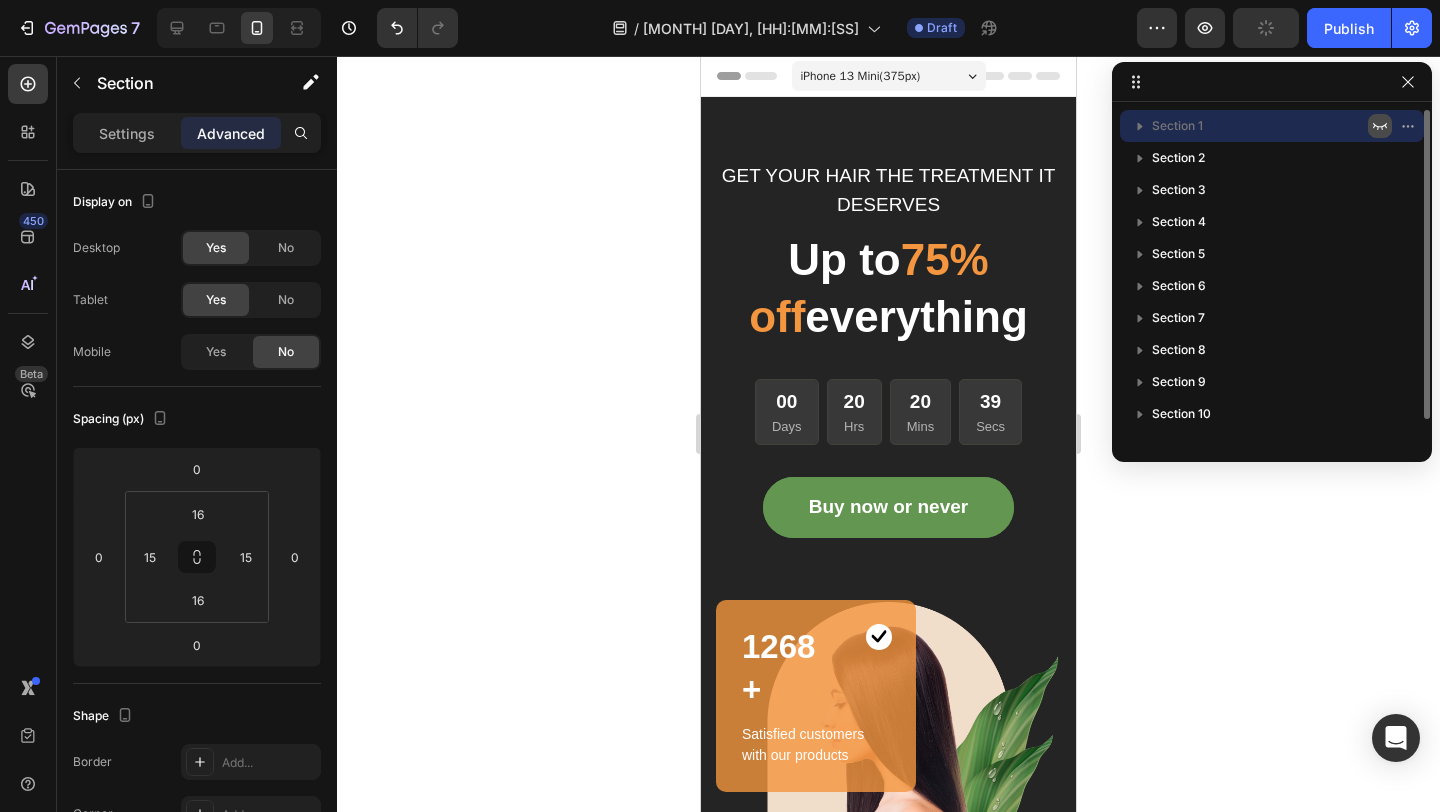 click 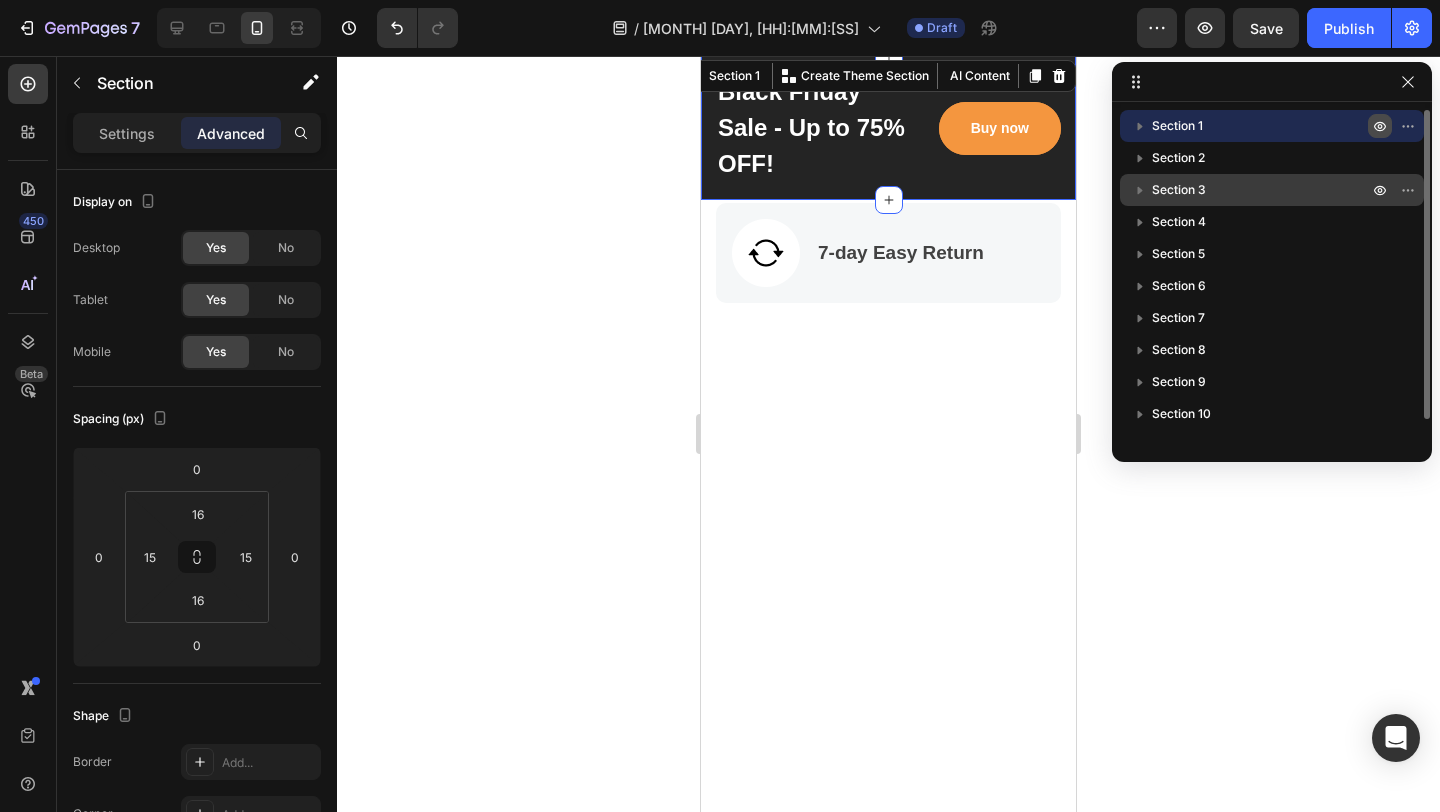 scroll, scrollTop: 0, scrollLeft: 0, axis: both 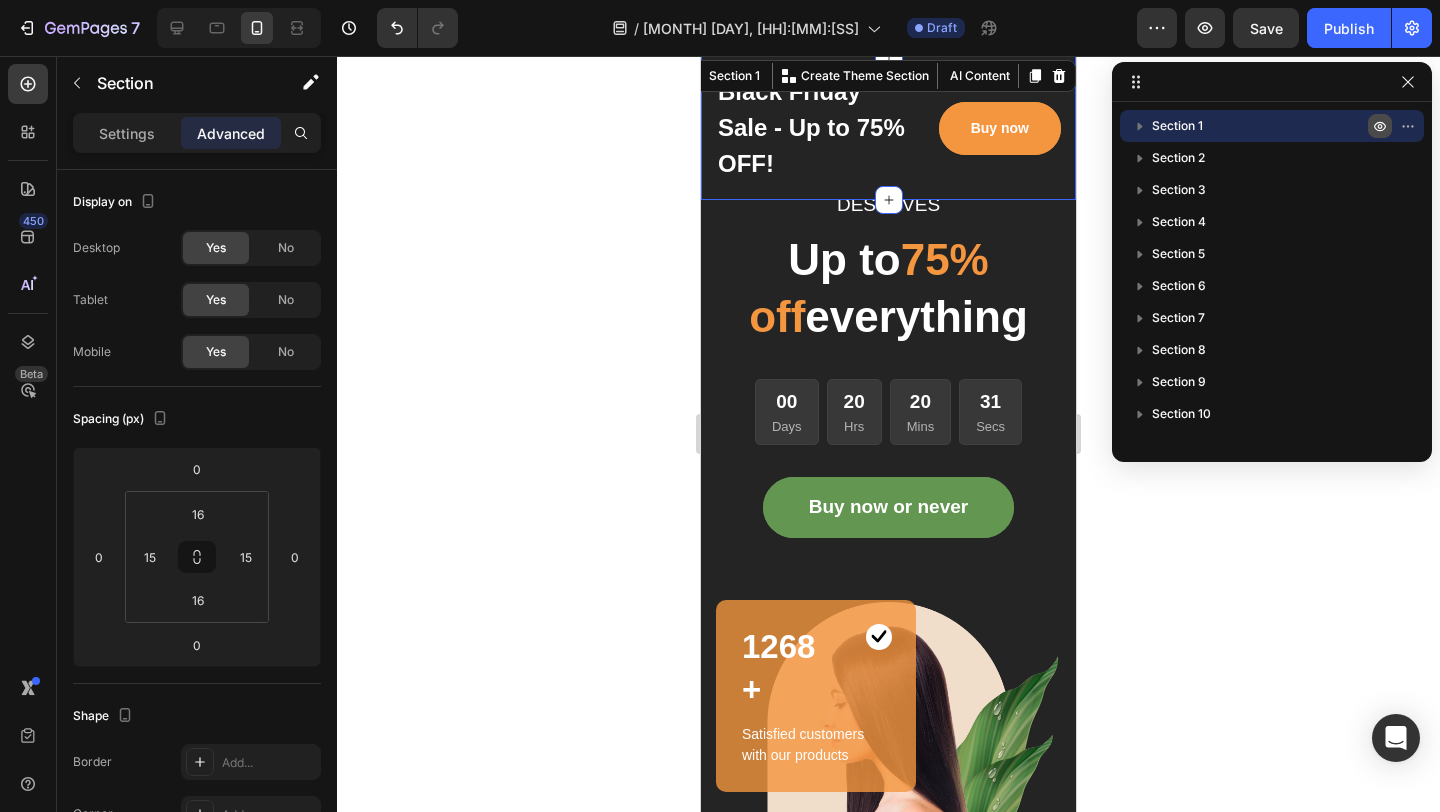 click 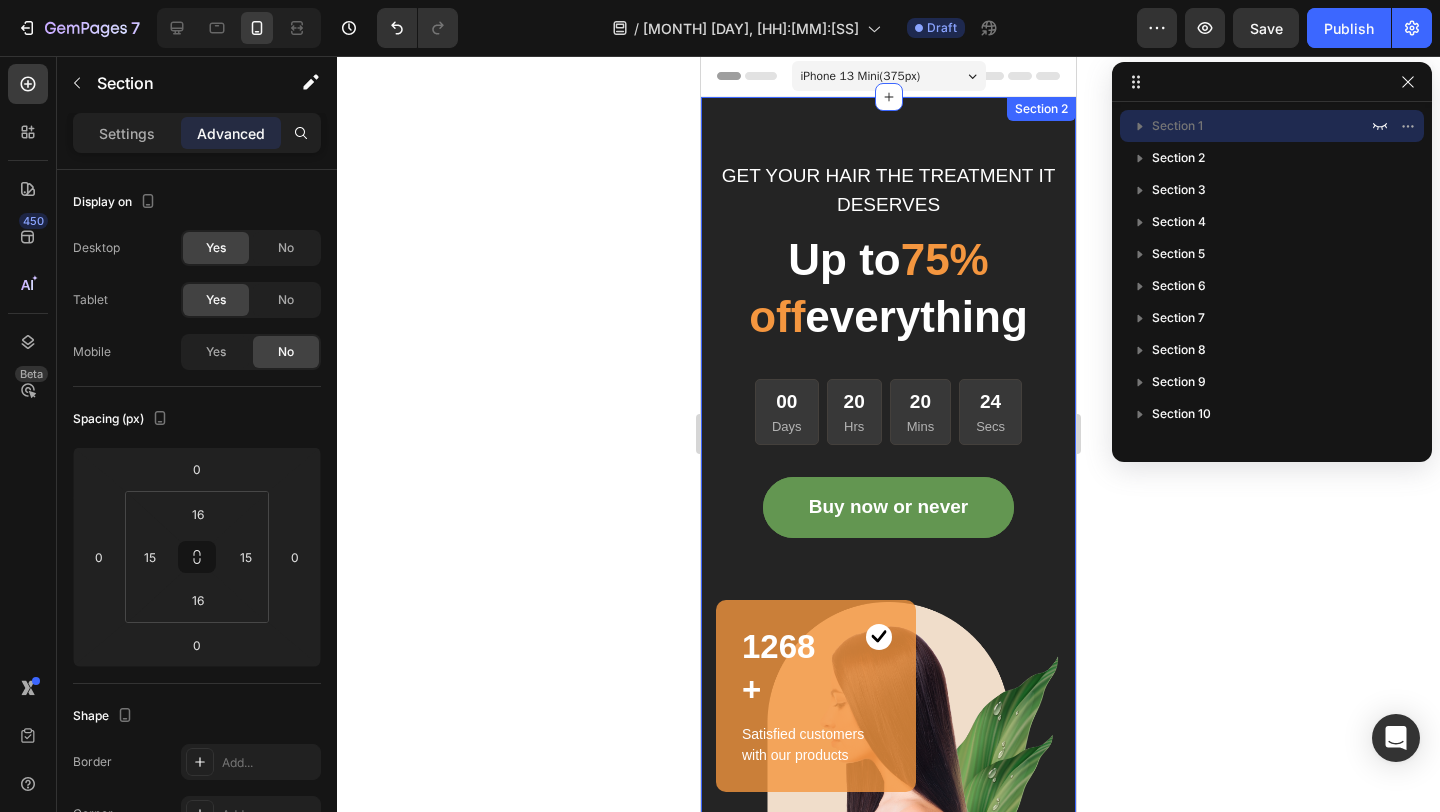 click on "GET YOUR HAIR THE TREATMENT IT DESERVES Text block Up to  75% off  everything Heading 00 Days 20 Hrs 20 Mins 24 Secs CountDown Timer Buy now or never Button Image 1268+ Heading Image Row Satisfied customers with our products Text block Row Row Row Section 2" at bounding box center [888, 554] 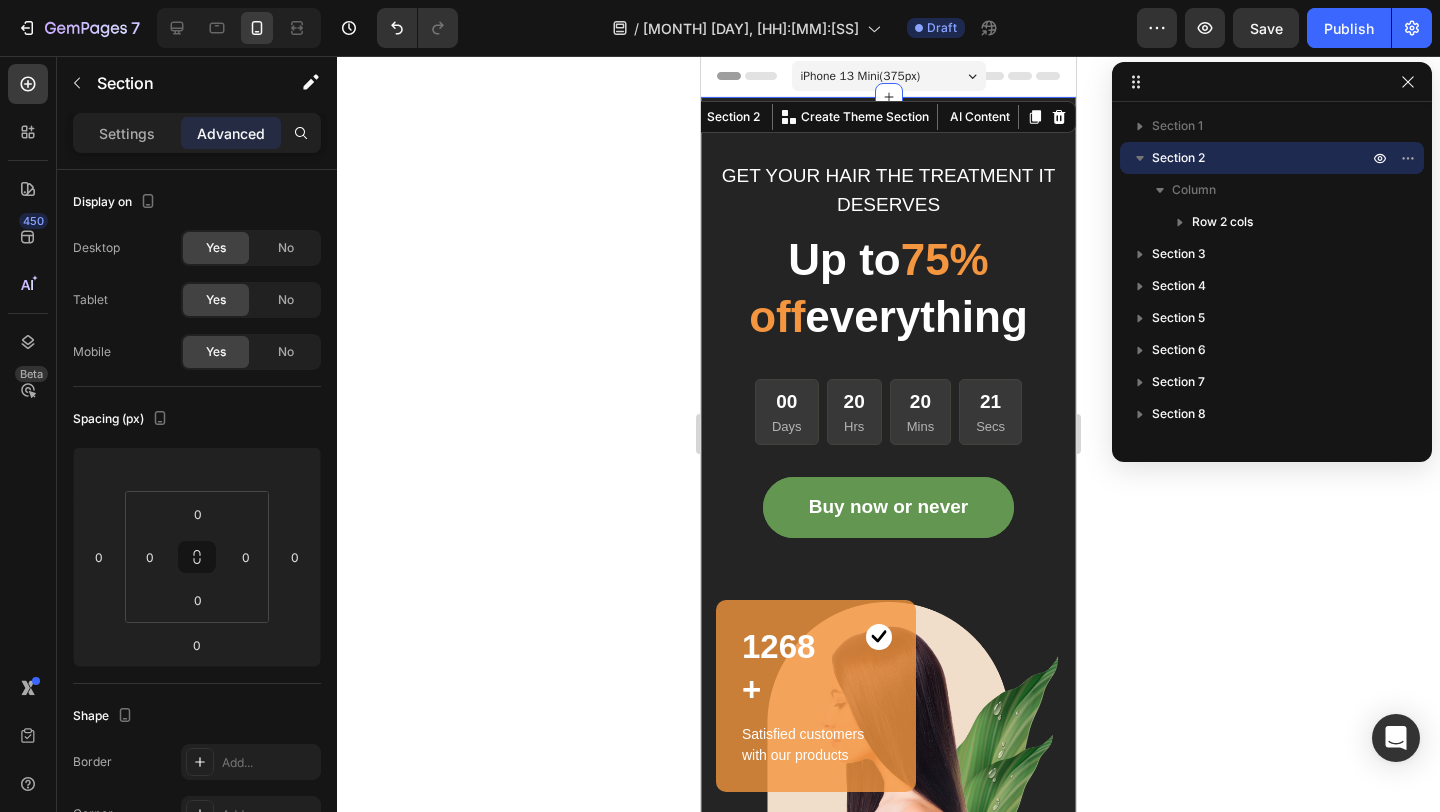click 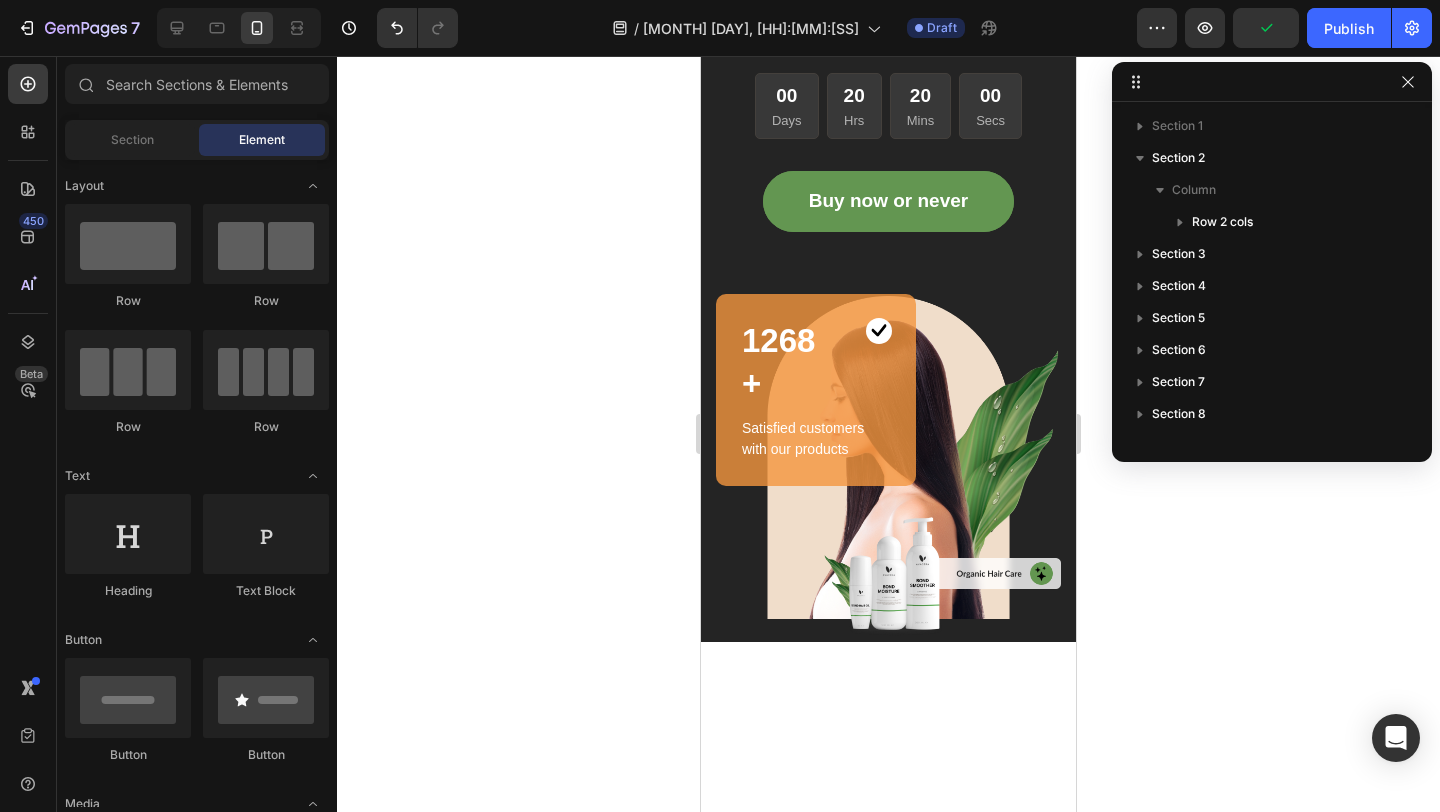 scroll, scrollTop: 0, scrollLeft: 0, axis: both 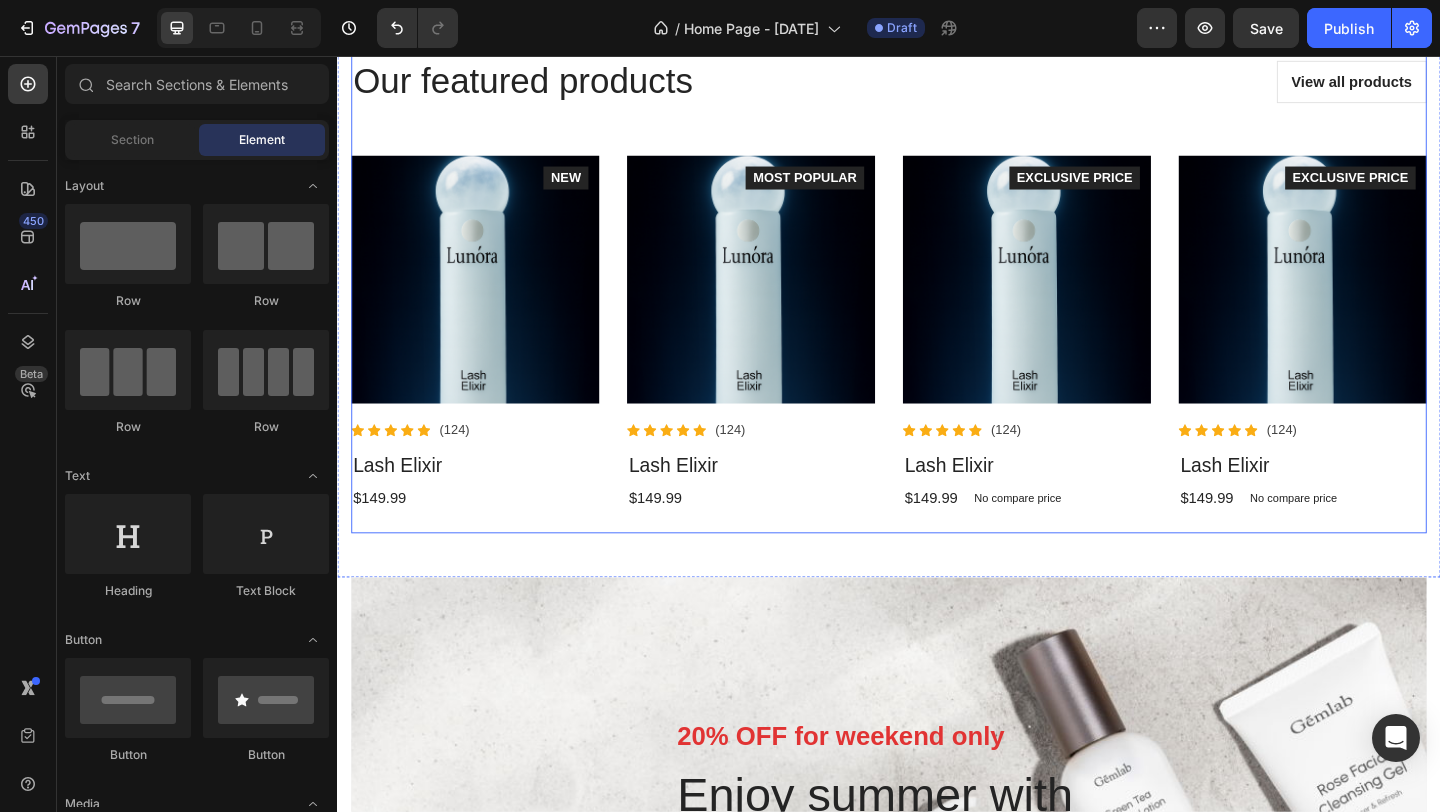 click on "Our featured products Heading View all products Button Row Product Images                Icon                Icon                Icon                Icon                Icon Icon List Hoz (124) Text block Row Lash Elixir Product Title $149.99 Product Price Product Price NEW Button Product Product Images                Icon                Icon                Icon                Icon                Icon Icon List Hoz (124) Text block Row Lash Elixir Product Title $149.99 Product Price Product Price MOST POPULAR Button Product Product Images                Icon                Icon                Icon                Icon                Icon Icon List Hoz (124) Text block Row Lash Elixir Product Title $149.99 Product Price Product Price No compare price Product Price Row EXCLUSIVE PRICE Button Product Product Images                Icon                Icon                Icon                Icon                Icon Icon List Hoz (124) Text block Row Lash Elixir Product Title $149.99 Product Price Product Price Row" at bounding box center [937, 305] 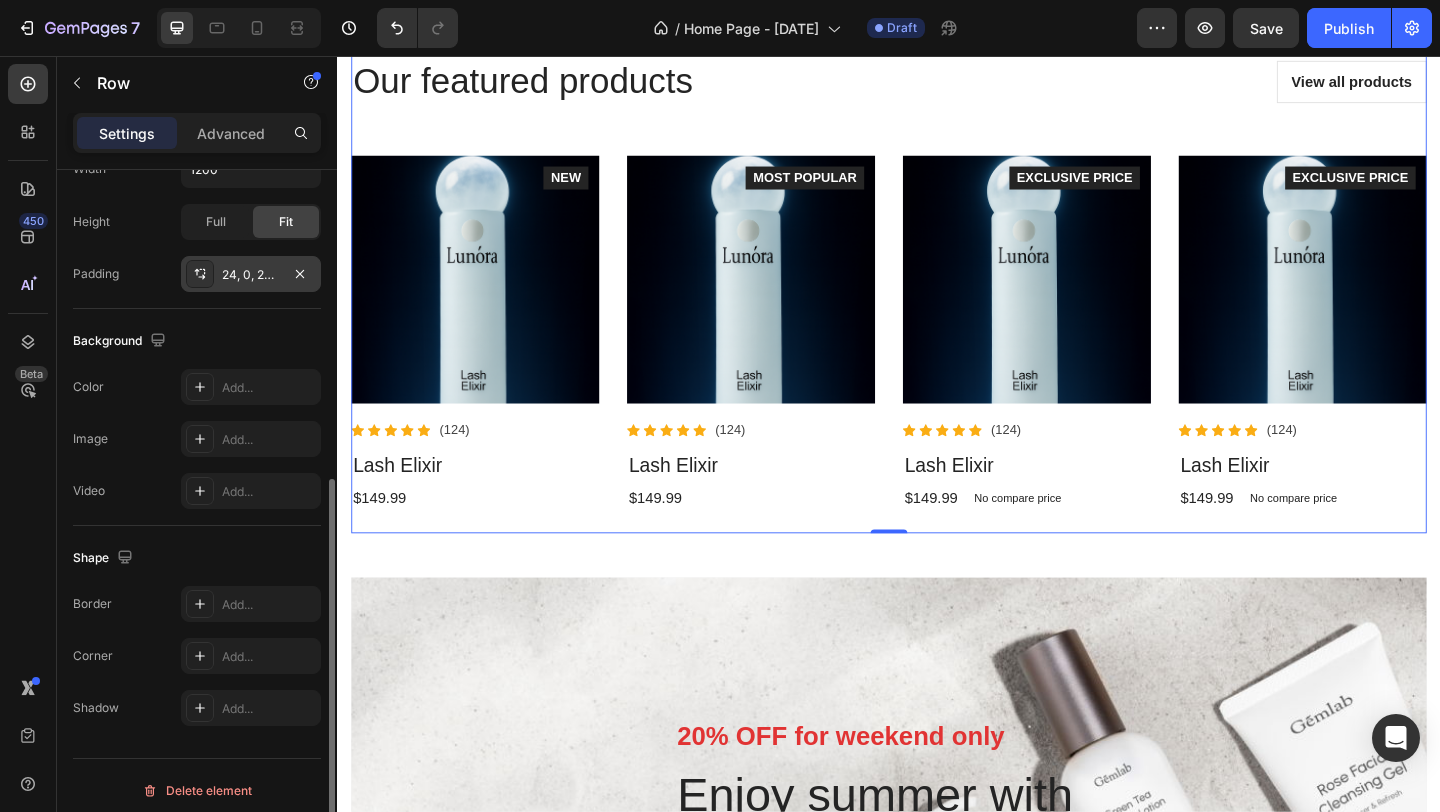 scroll, scrollTop: 521, scrollLeft: 0, axis: vertical 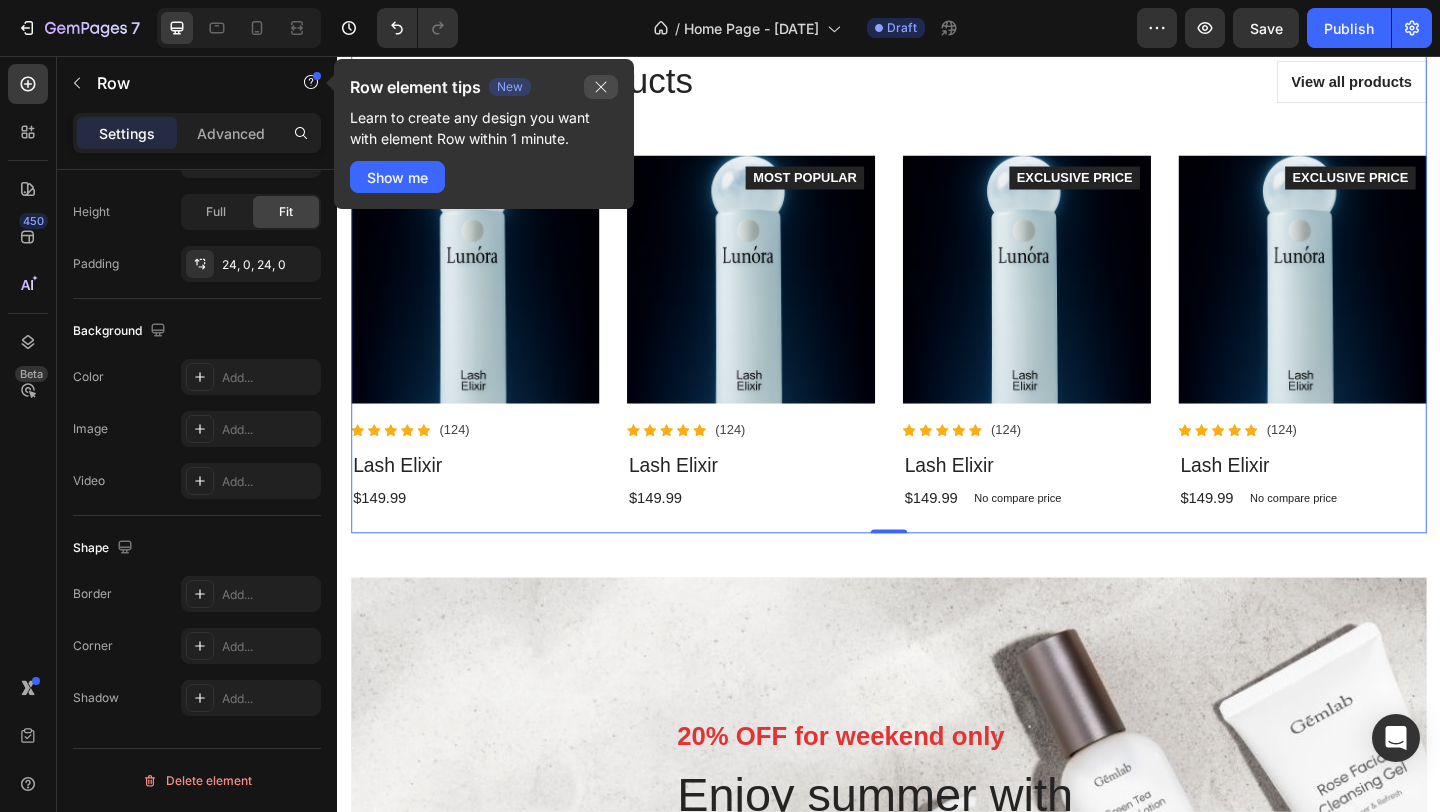 drag, startPoint x: 607, startPoint y: 85, endPoint x: 323, endPoint y: 33, distance: 288.7213 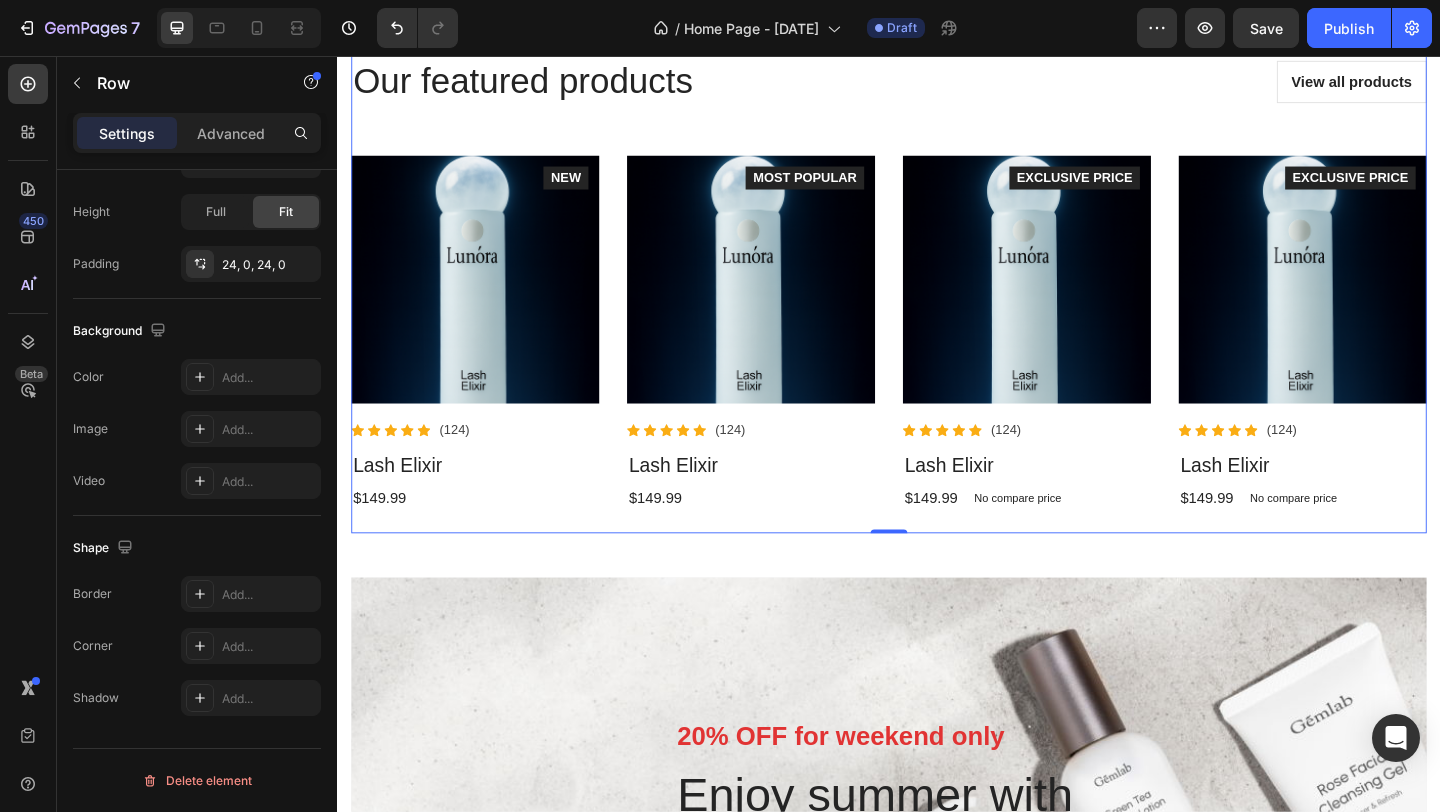 click on "Our featured products Heading View all products Button Row Product Images                Icon                Icon                Icon                Icon                Icon Icon List Hoz (124) Text block Row Lash Elixir Product Title $149.99 Product Price Product Price NEW Button Product Product Images                Icon                Icon                Icon                Icon                Icon Icon List Hoz (124) Text block Row Lash Elixir Product Title $149.99 Product Price Product Price MOST POPULAR Button Product Product Images                Icon                Icon                Icon                Icon                Icon Icon List Hoz (124) Text block Row Lash Elixir Product Title $149.99 Product Price Product Price No compare price Product Price Row EXCLUSIVE PRICE Button Product Product Images                Icon                Icon                Icon                Icon                Icon Icon List Hoz (124) Text block Row Lash Elixir Product Title $149.99 Product Price Product Price Row" at bounding box center [937, 305] 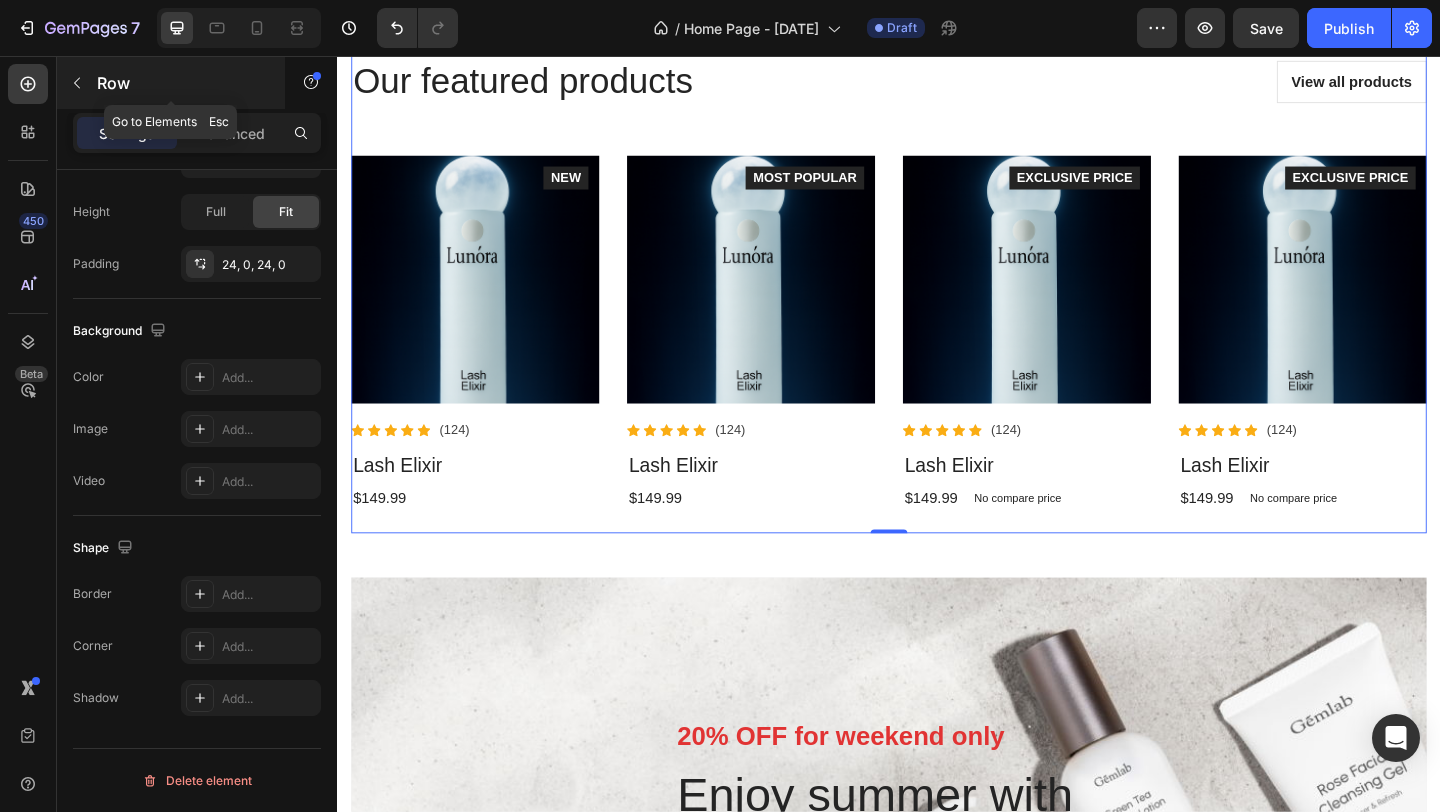 click 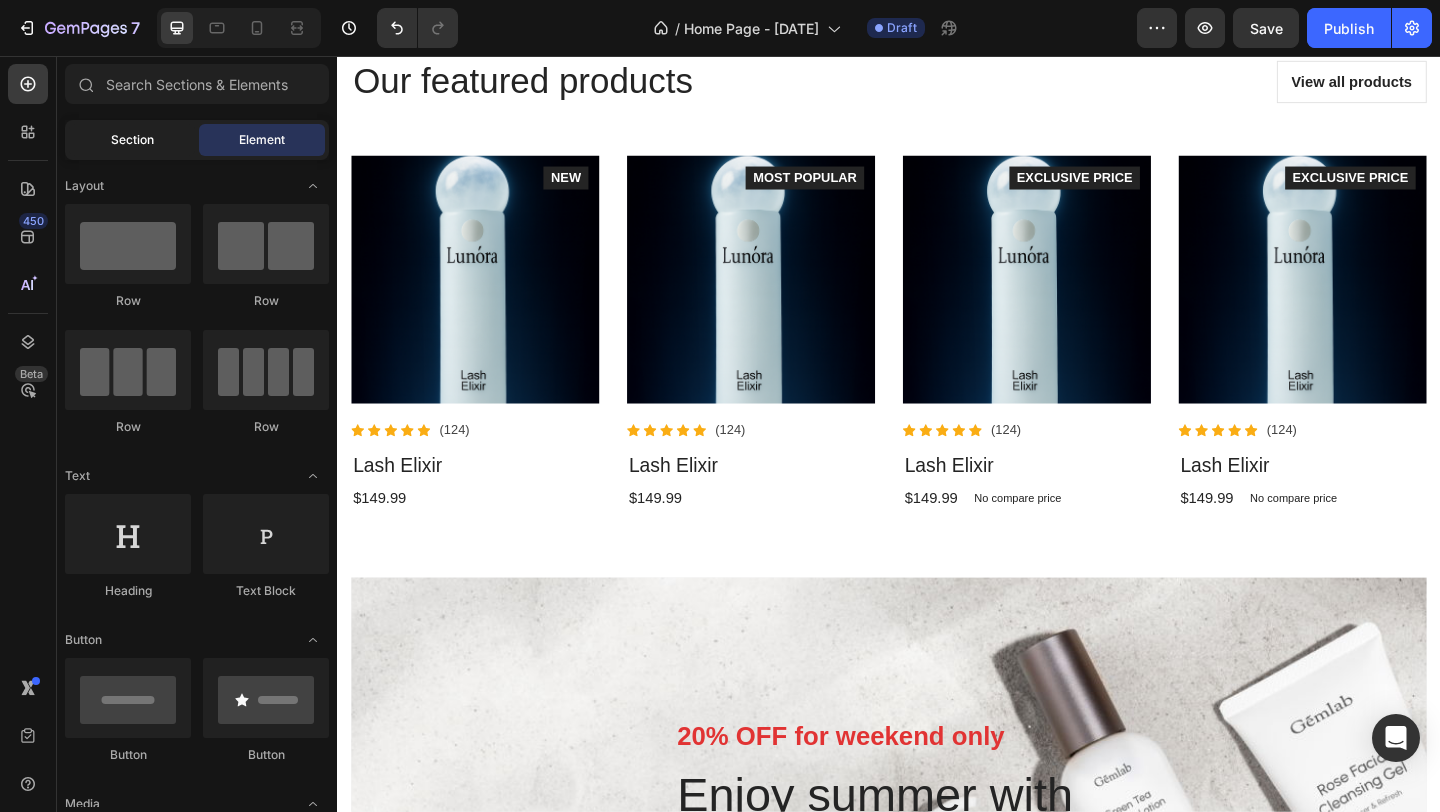 click on "Section" 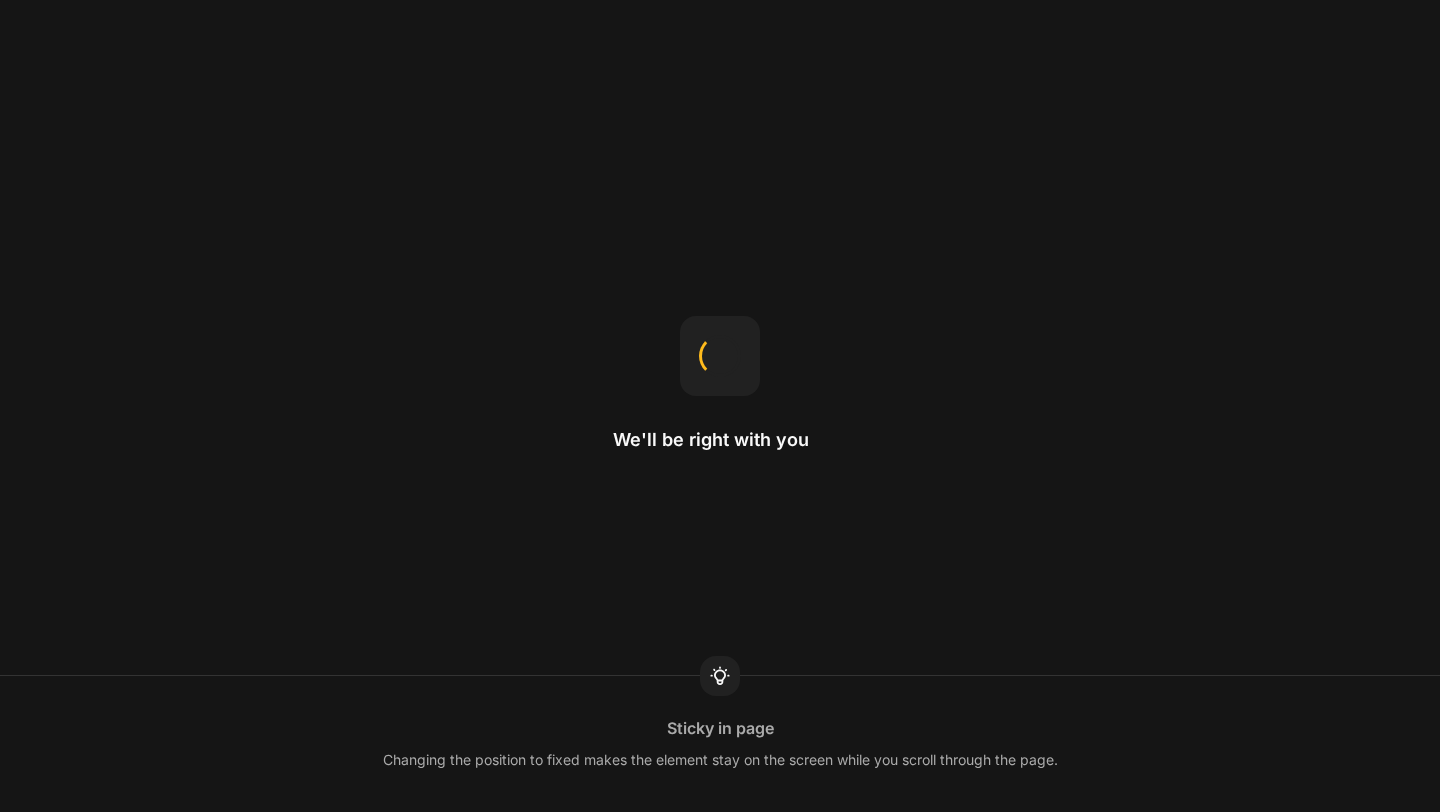 scroll, scrollTop: 0, scrollLeft: 0, axis: both 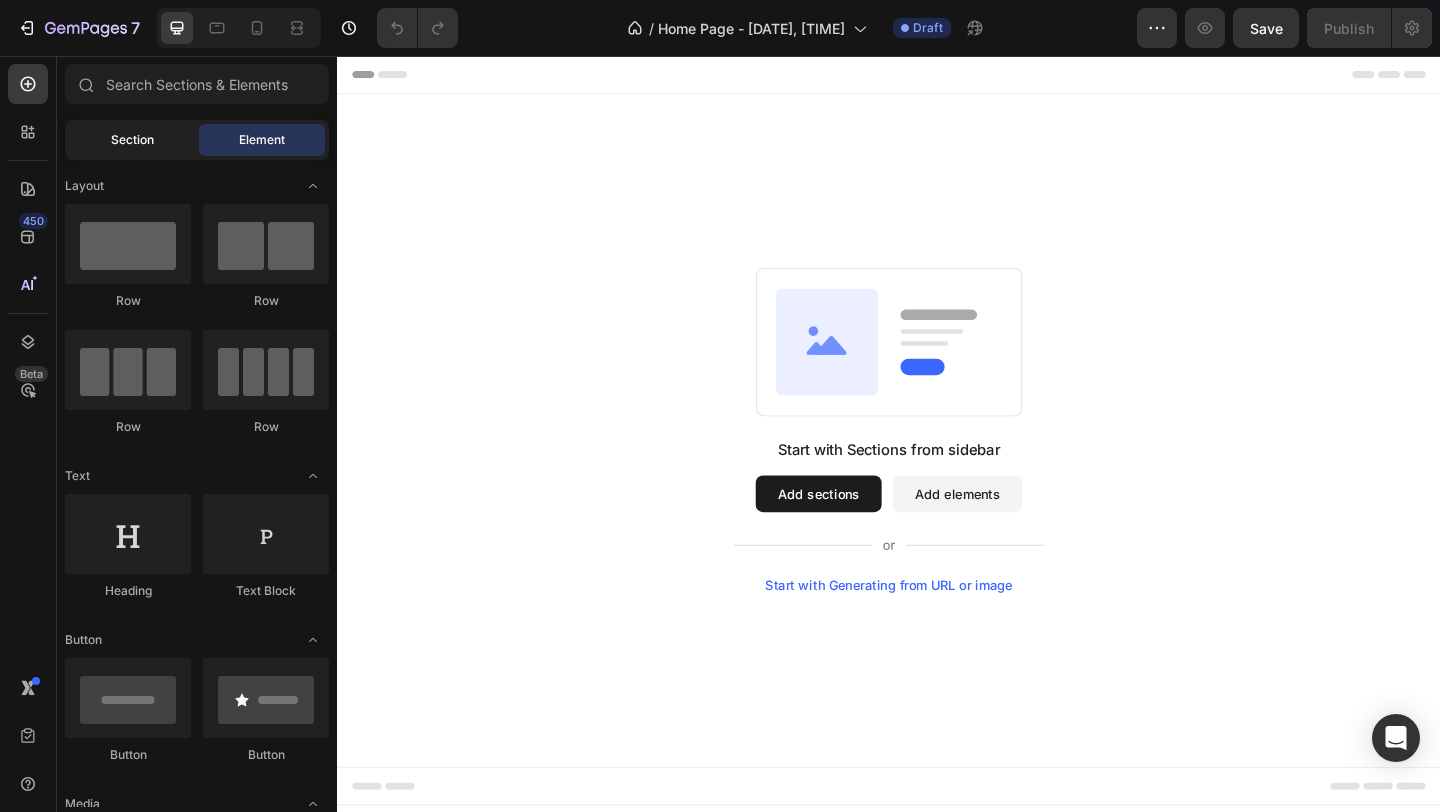 click on "Section" at bounding box center (132, 140) 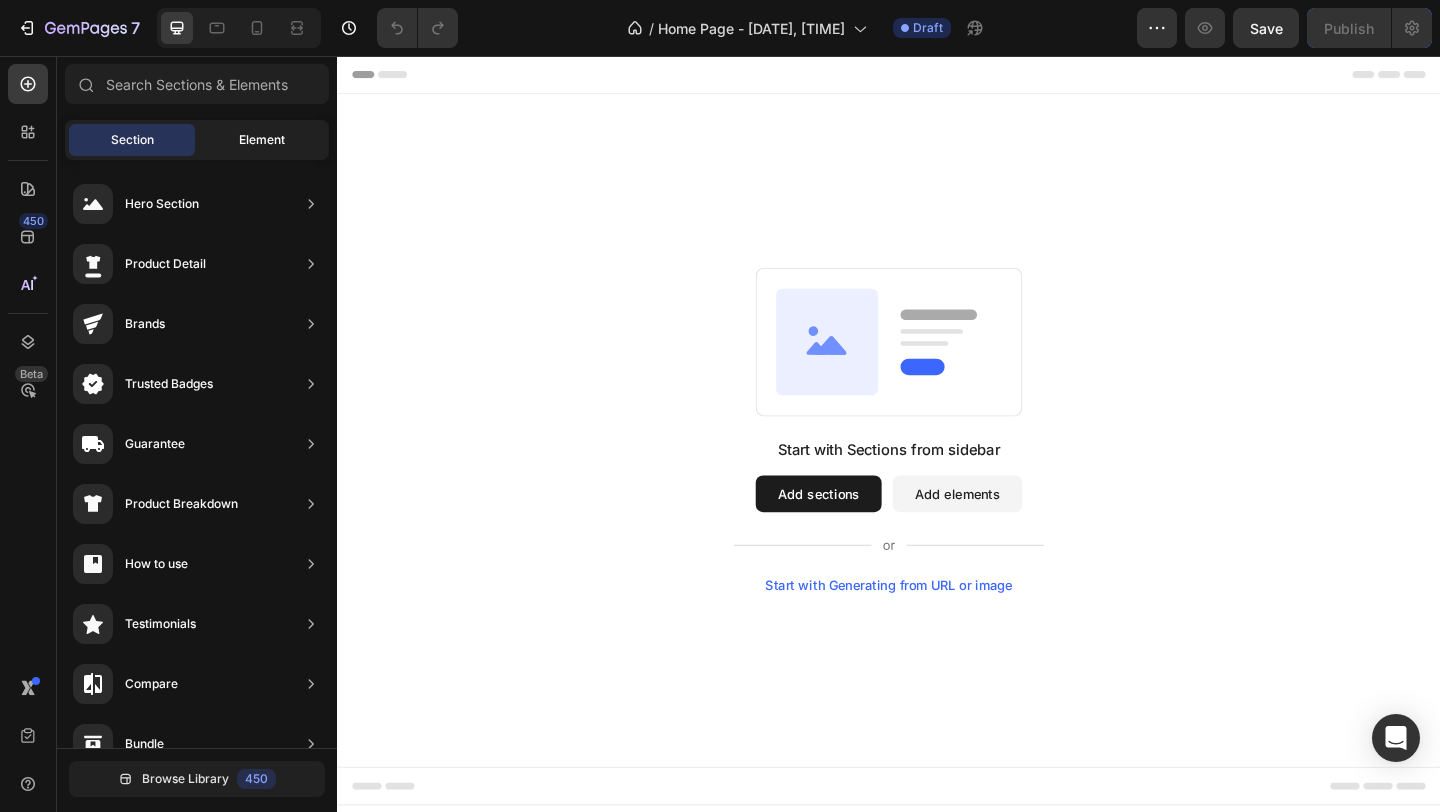 click on "Element" 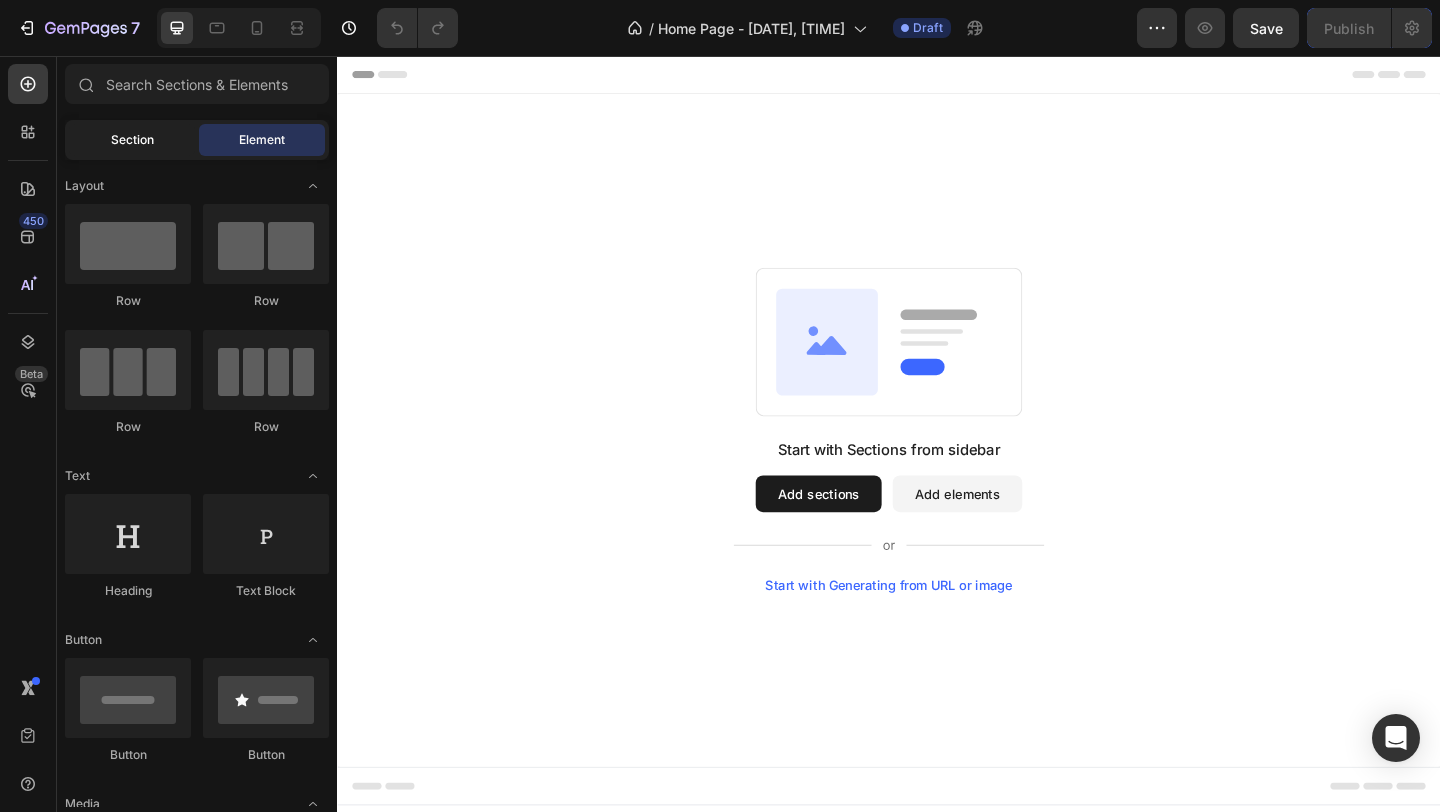 click on "Section" 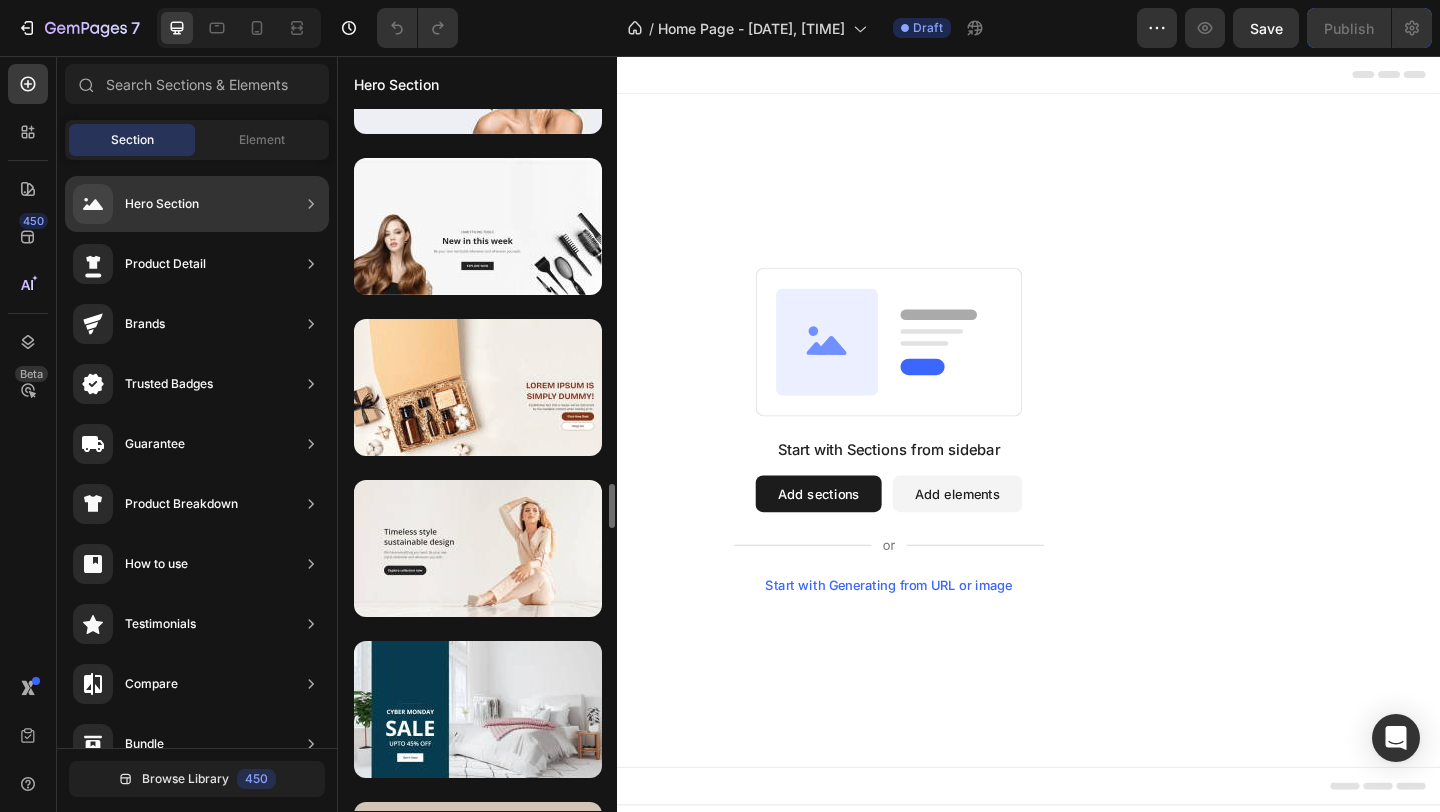 scroll, scrollTop: 5767, scrollLeft: 0, axis: vertical 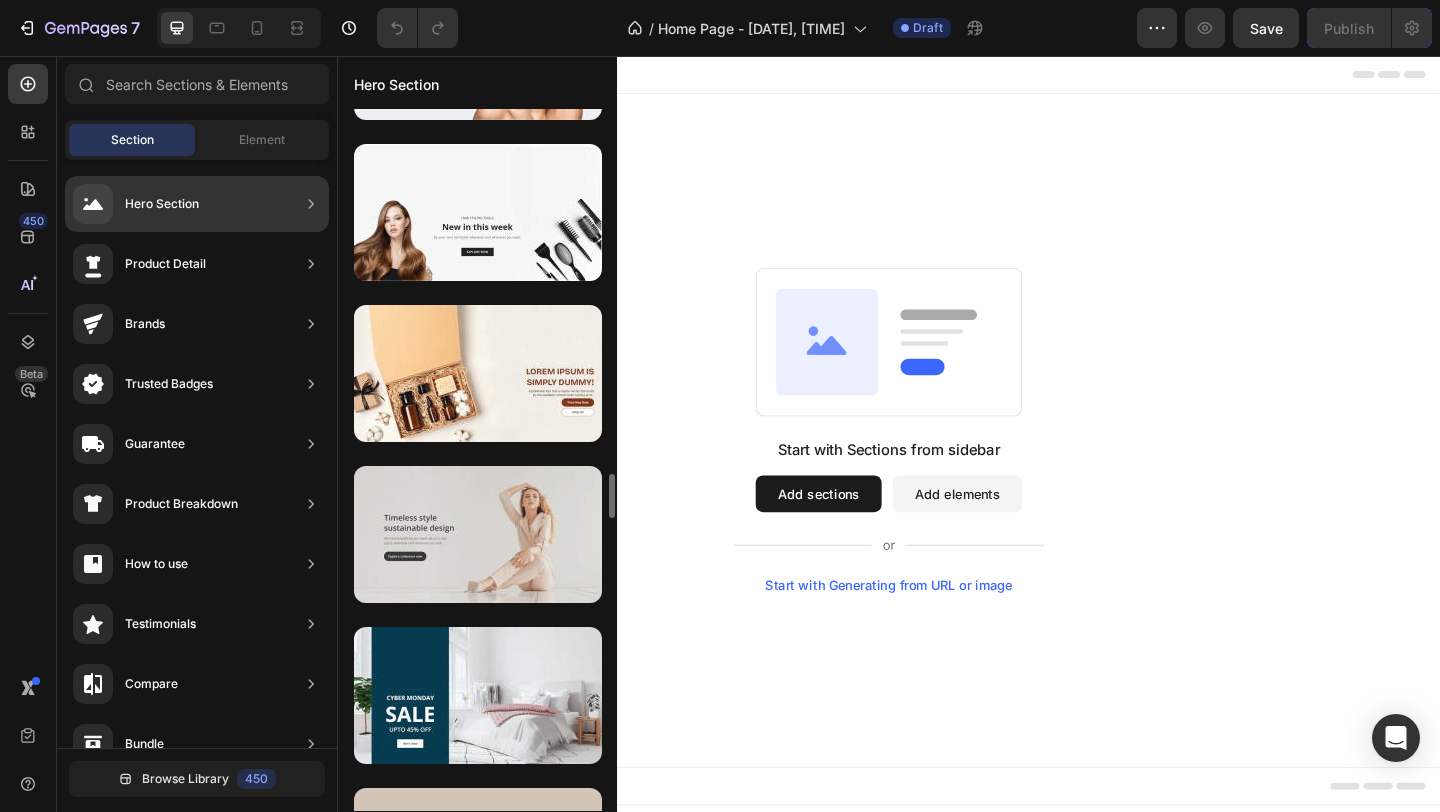 click at bounding box center (478, 534) 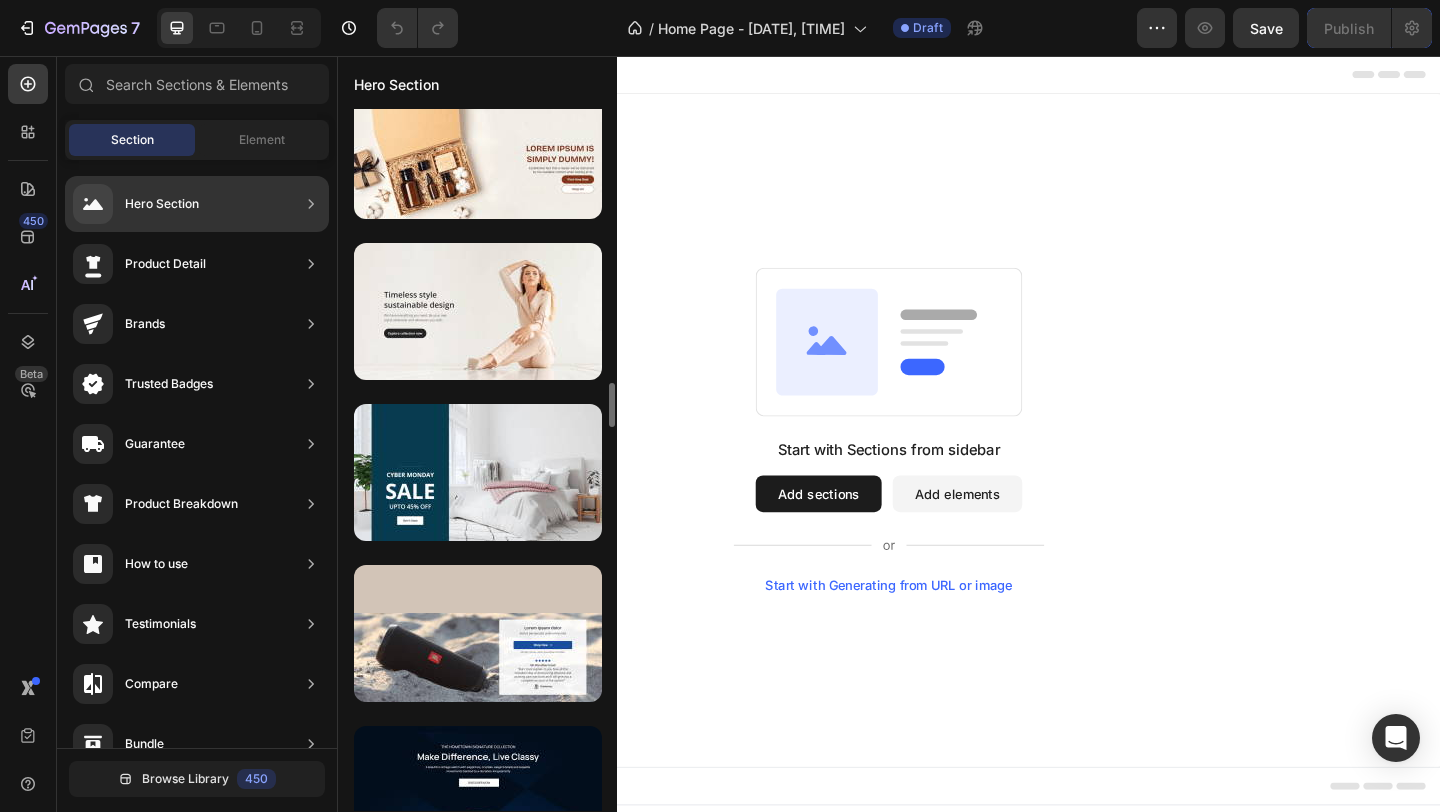 scroll, scrollTop: 5870, scrollLeft: 0, axis: vertical 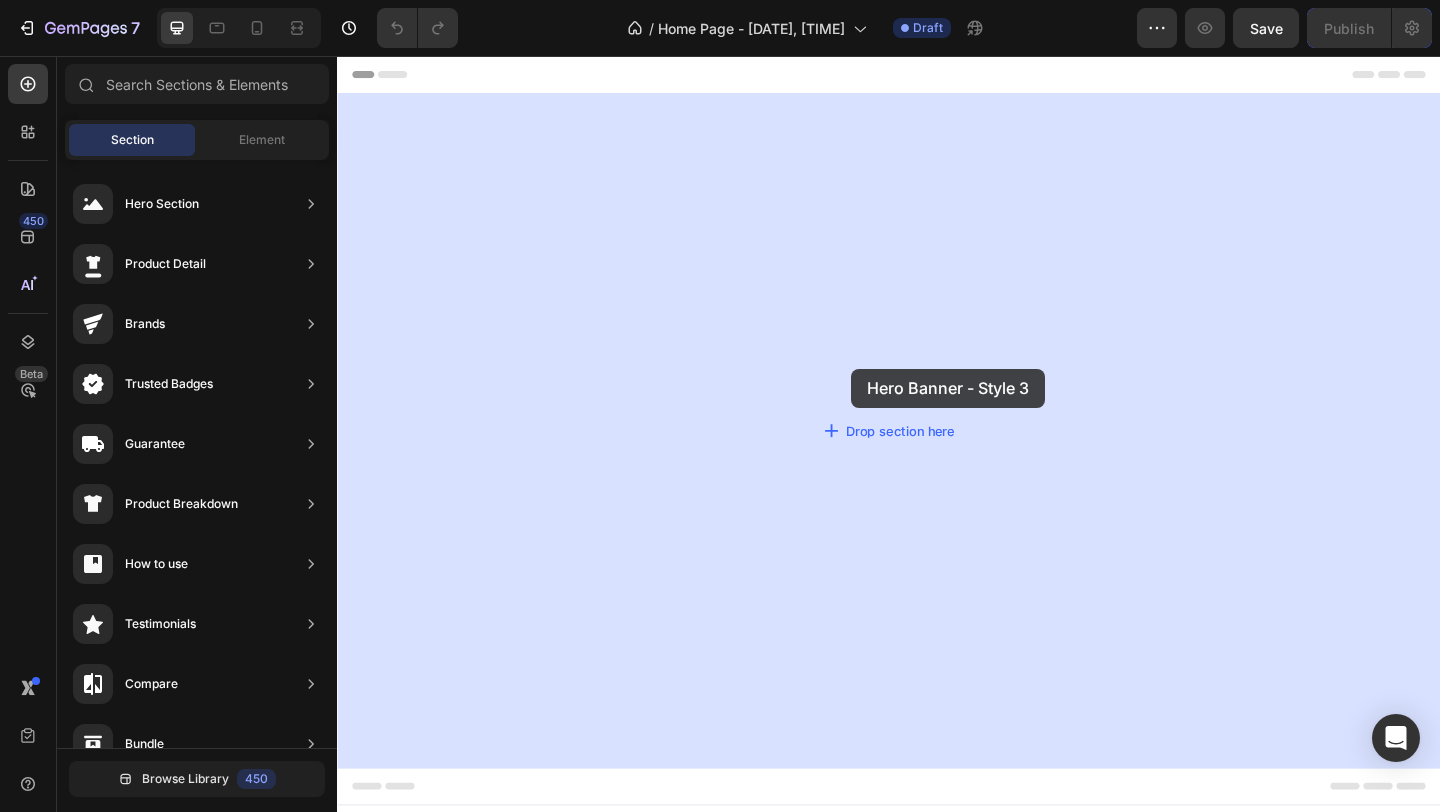 drag, startPoint x: 802, startPoint y: 458, endPoint x: 643, endPoint y: 347, distance: 193.91235 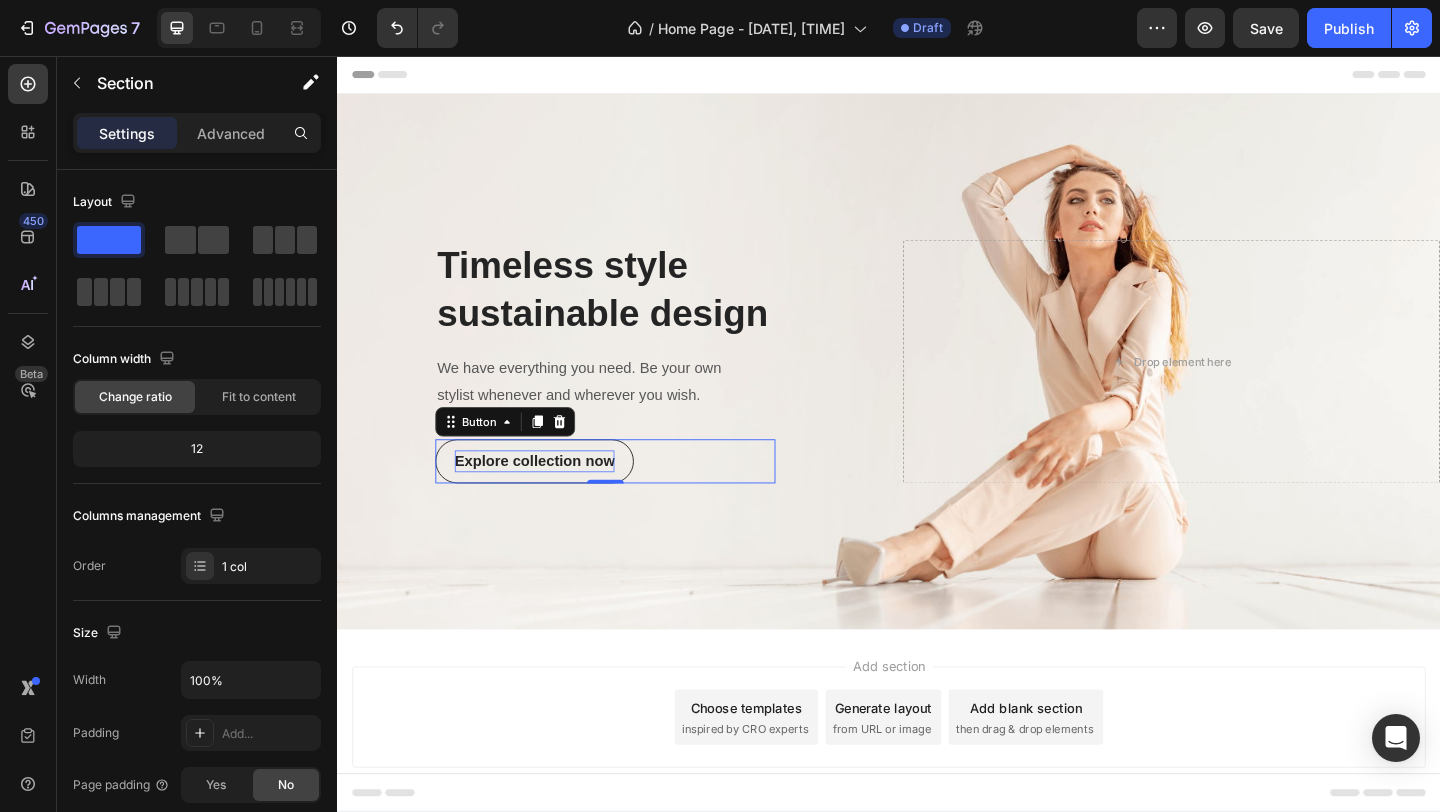 click on "Explore collection now" at bounding box center (552, 497) 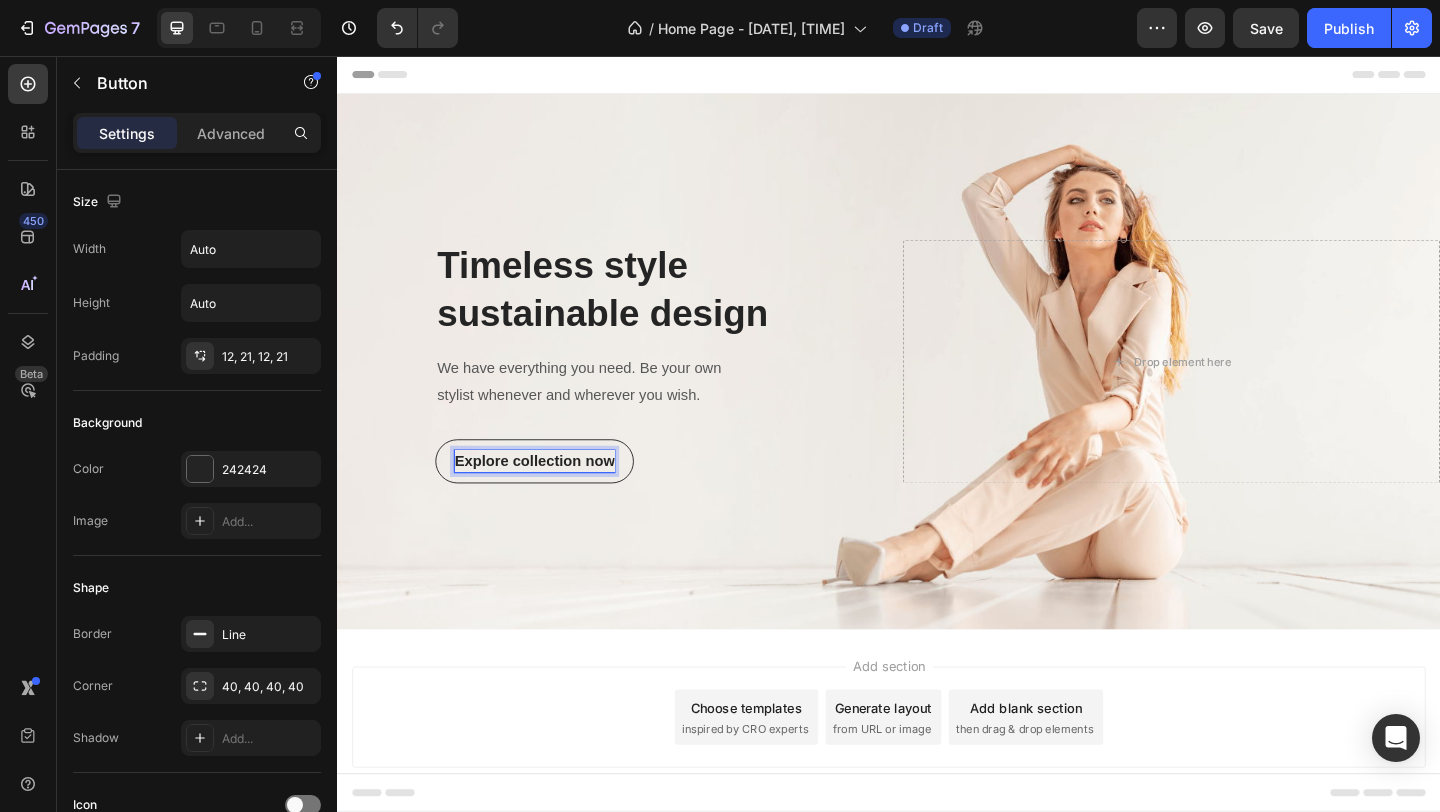 click on "Explore collection now" at bounding box center (552, 497) 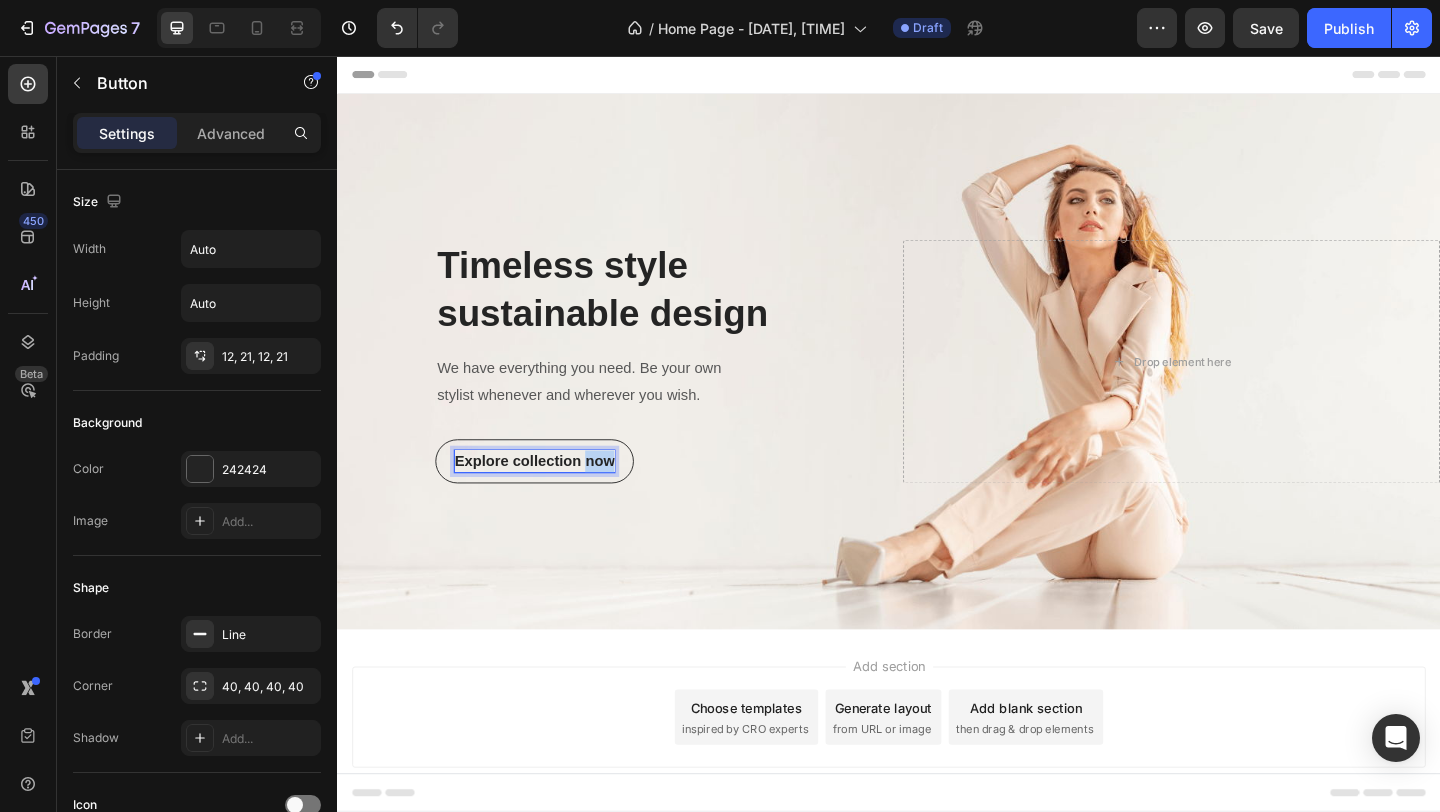 click on "Explore collection now" at bounding box center (552, 497) 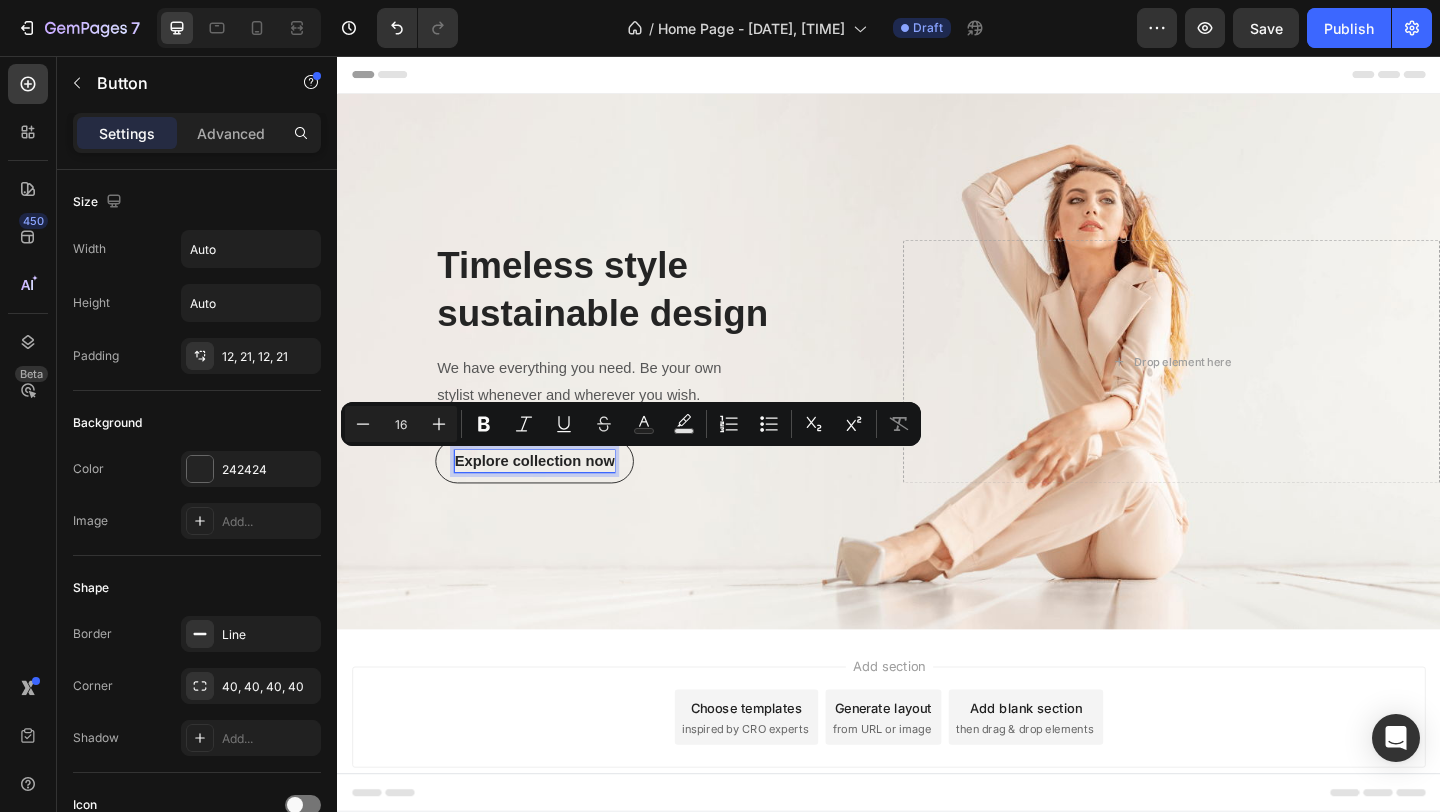 click on "Explore collection now" at bounding box center [552, 497] 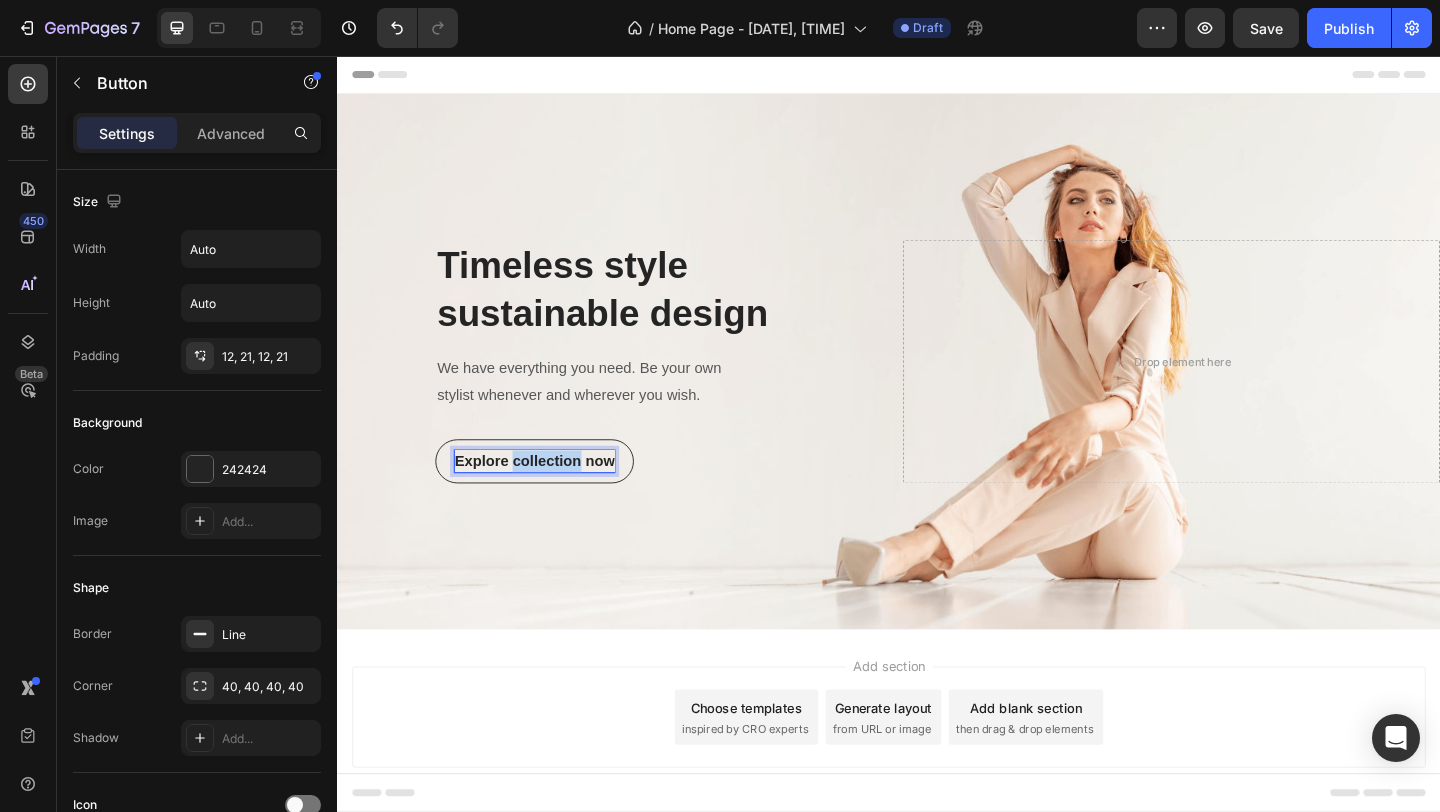 click on "Explore collection now" at bounding box center (552, 497) 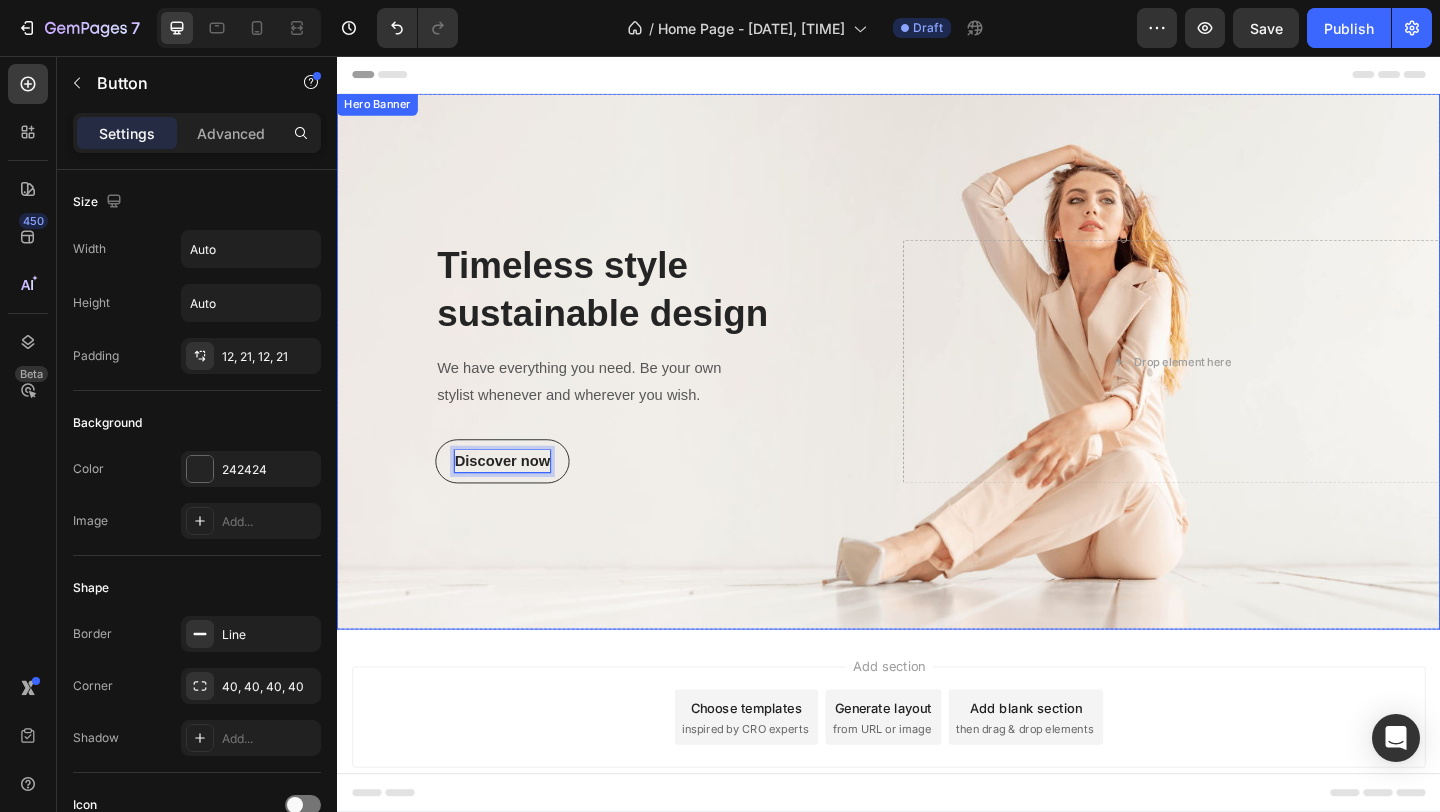 click at bounding box center [937, 388] 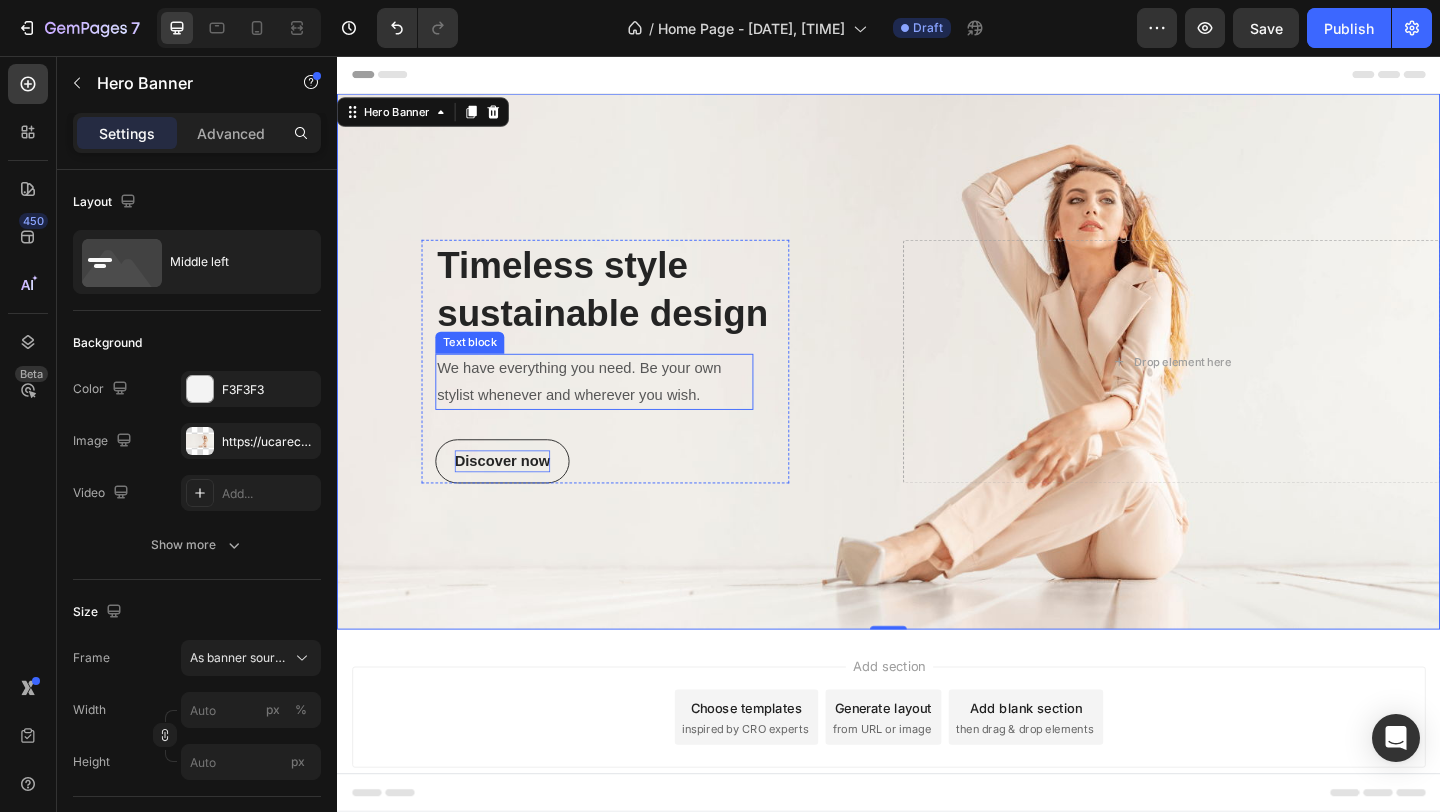 click on "We have everything you need. Be your own stylist whenever and wherever you wish." at bounding box center [617, 411] 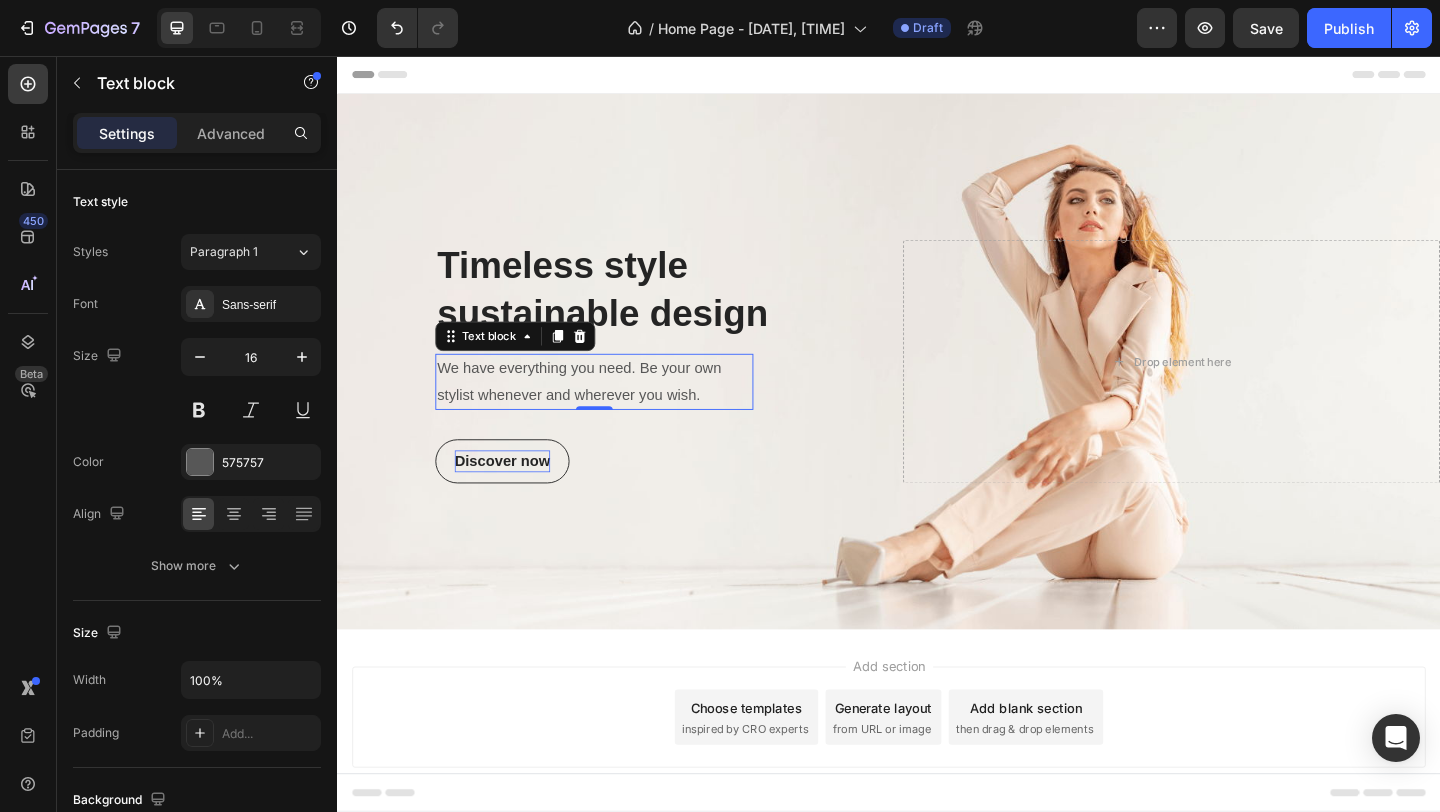 click on "We have everything you need. Be your own stylist whenever and wherever you wish." at bounding box center (617, 411) 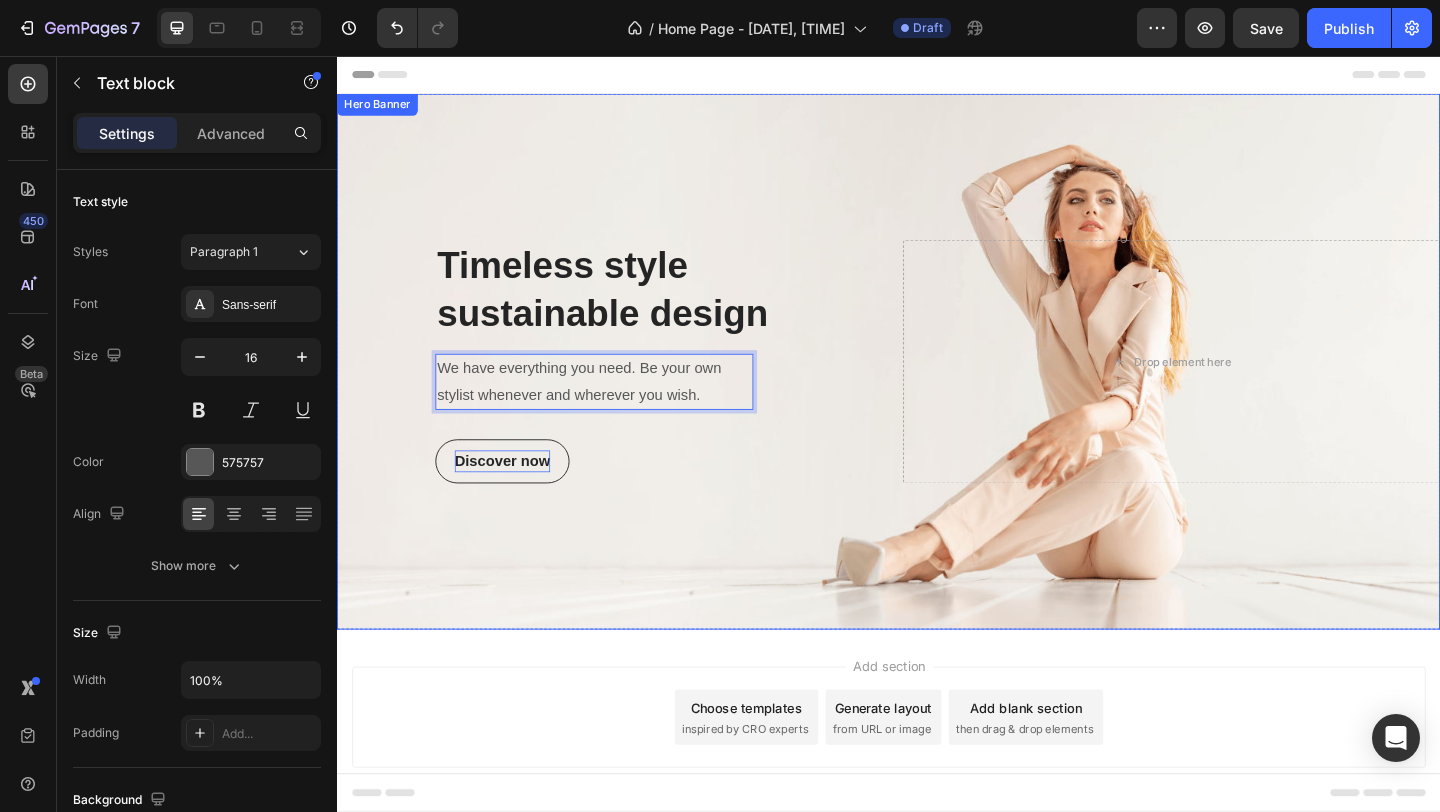 click at bounding box center (937, 388) 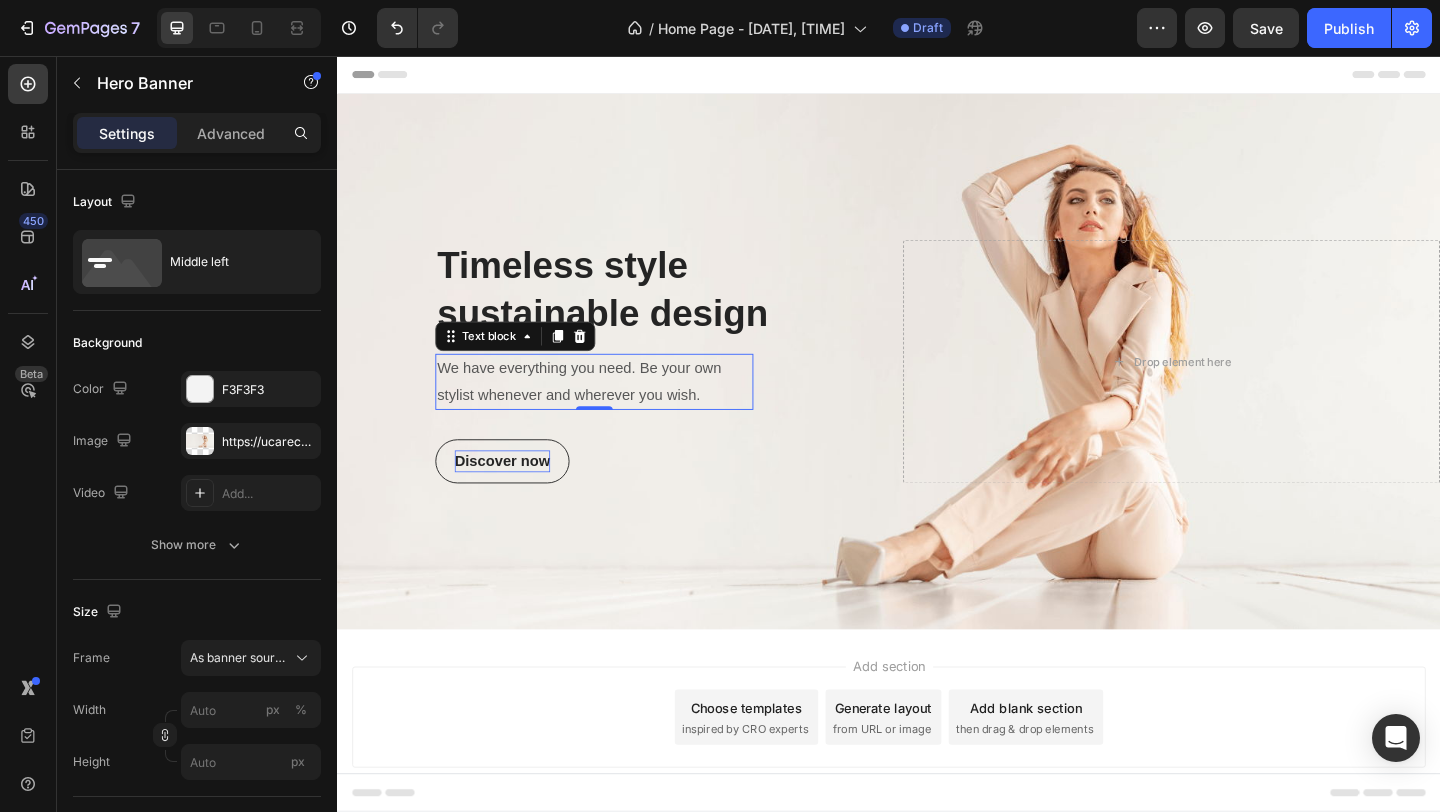 click on "We have everything you need. Be your own stylist whenever and wherever you wish." at bounding box center [617, 411] 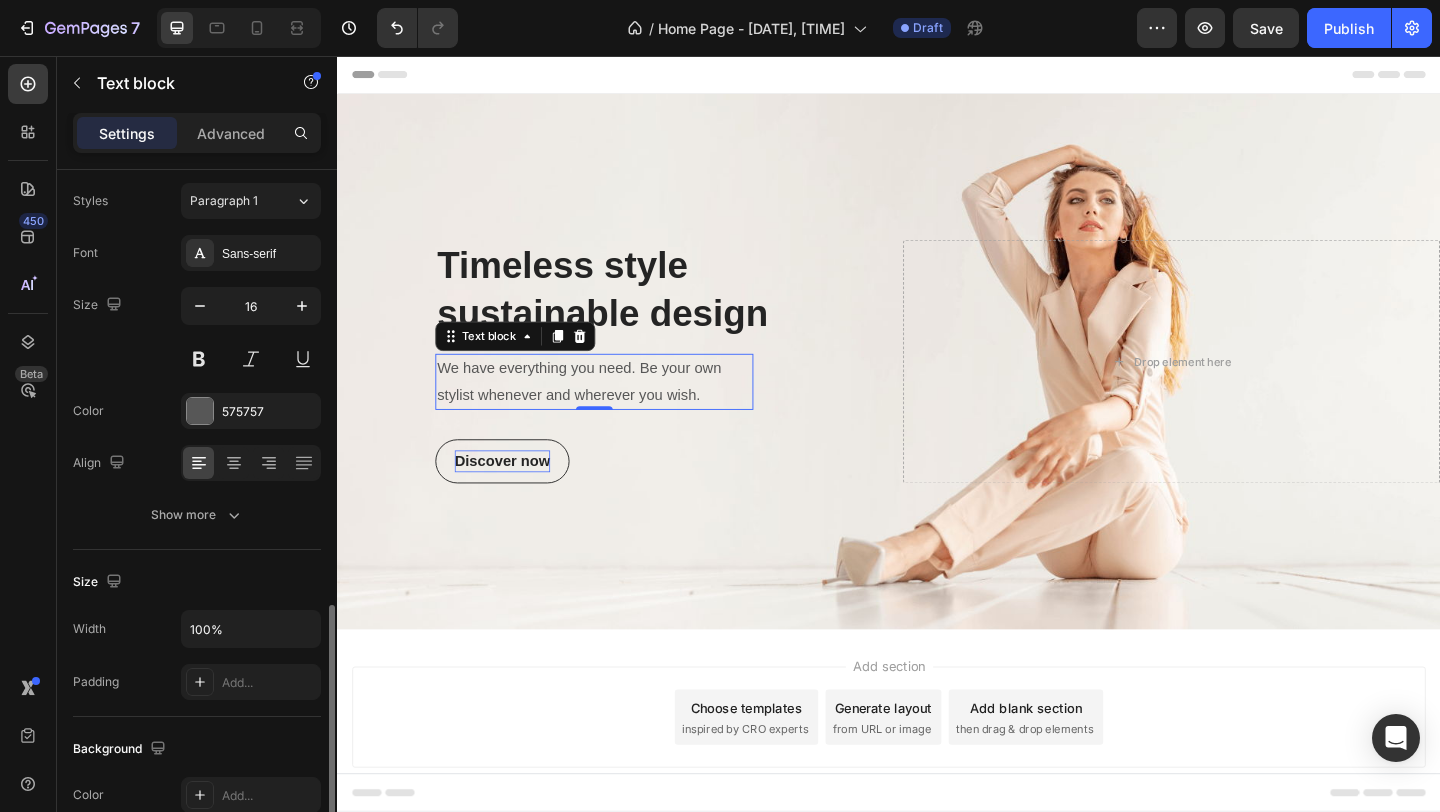 scroll, scrollTop: 0, scrollLeft: 0, axis: both 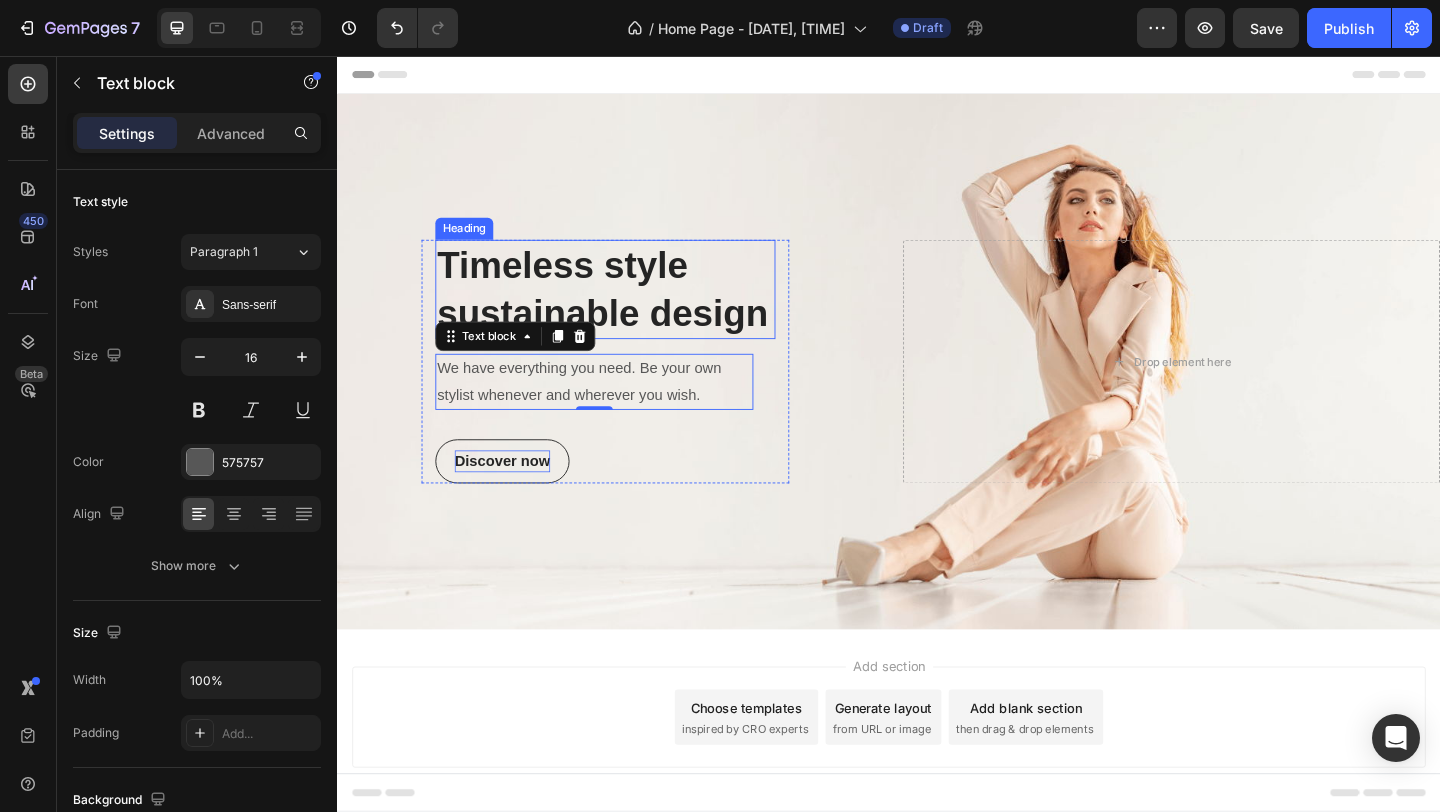 click on "Timeless style sustainable design" at bounding box center [629, 310] 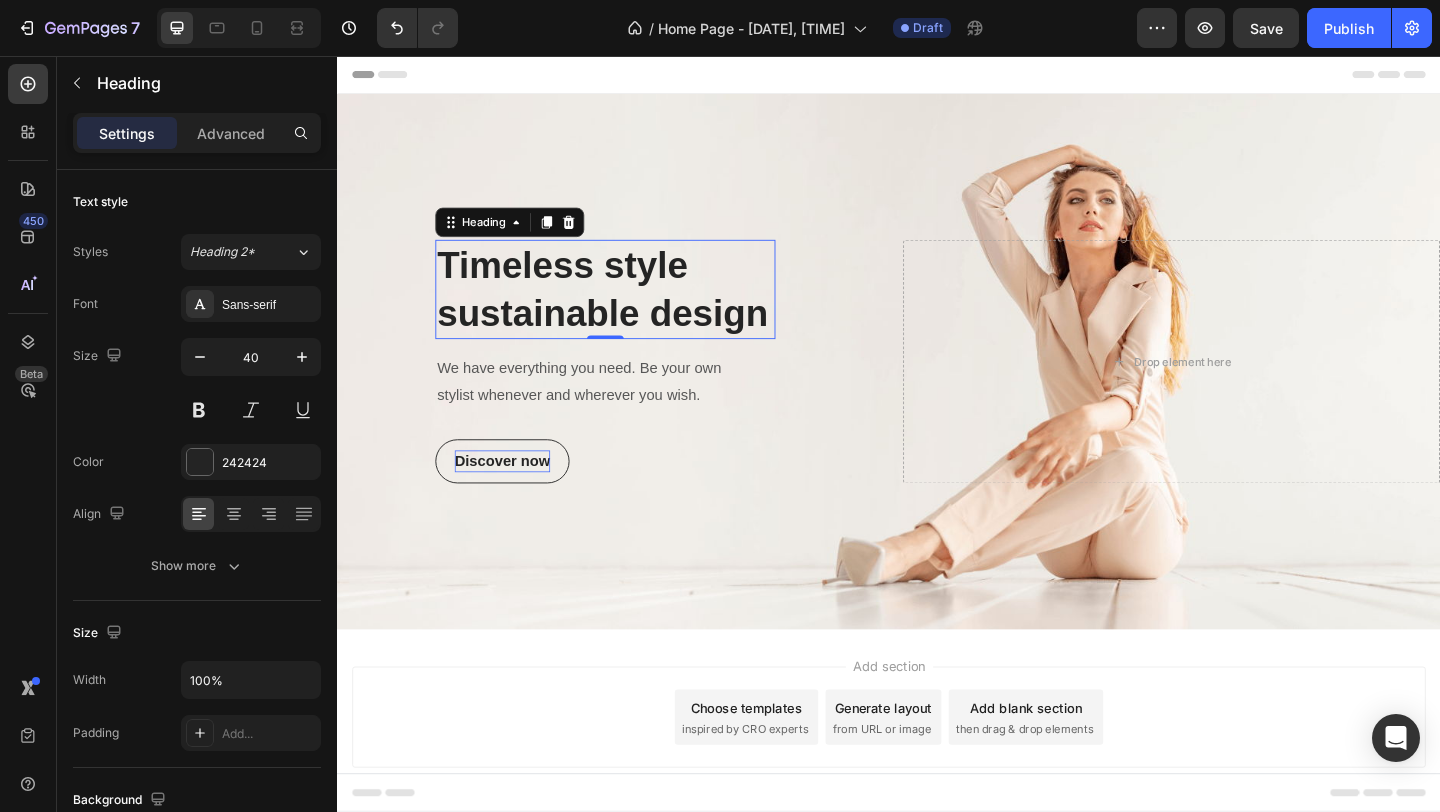 click on "Timeless style sustainable design" at bounding box center [629, 310] 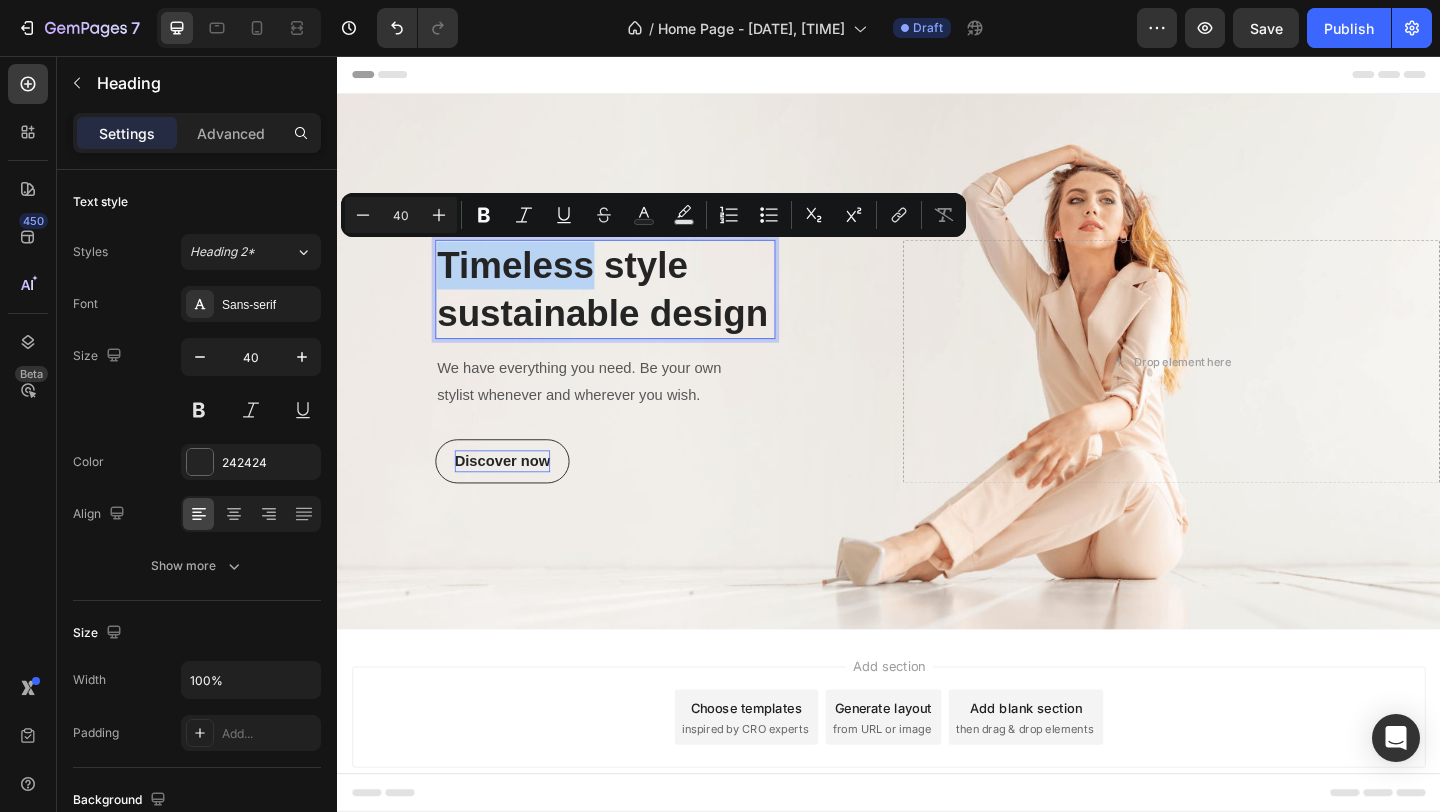 click on "Timeless style sustainable design" at bounding box center [629, 310] 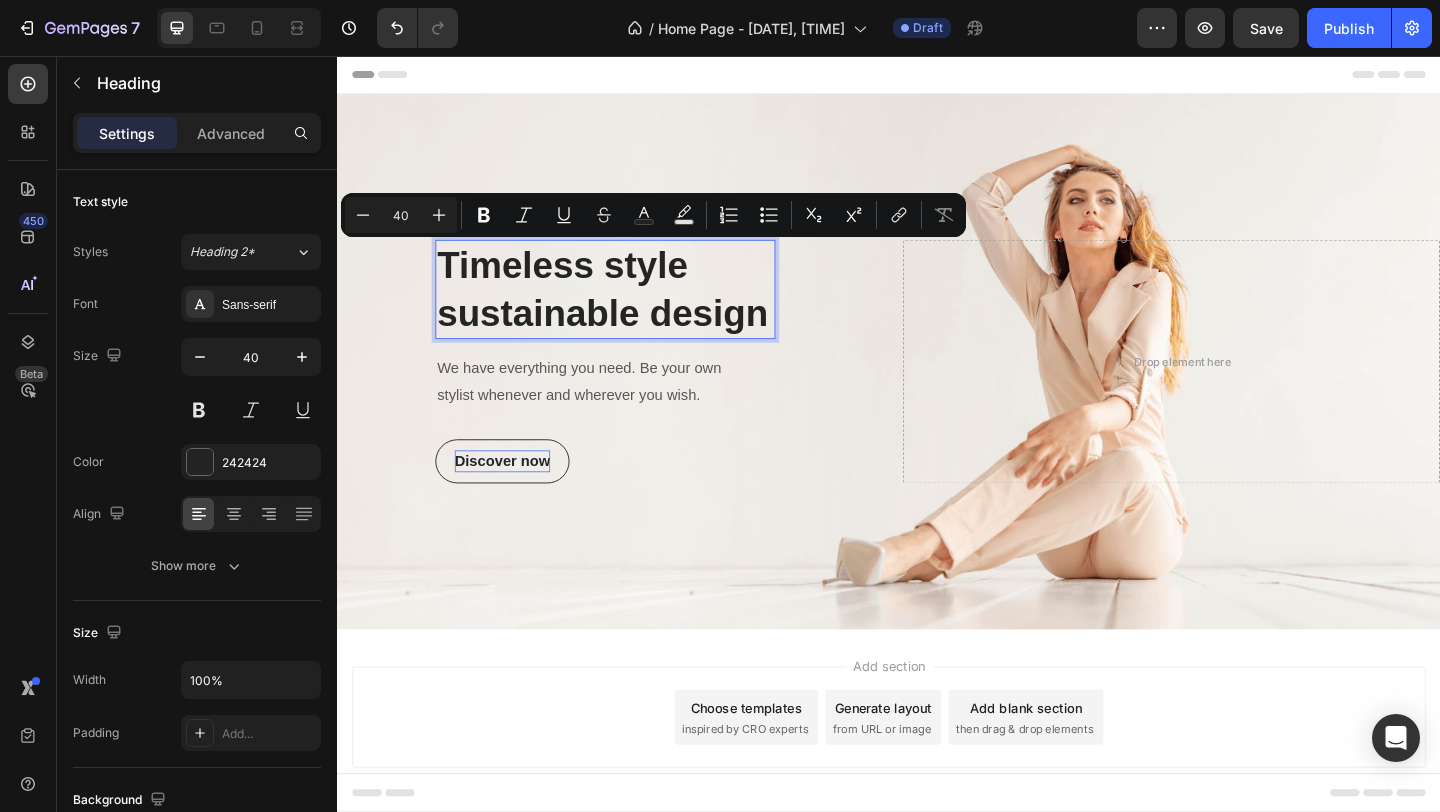 click on "Timeless style sustainable design" at bounding box center [629, 310] 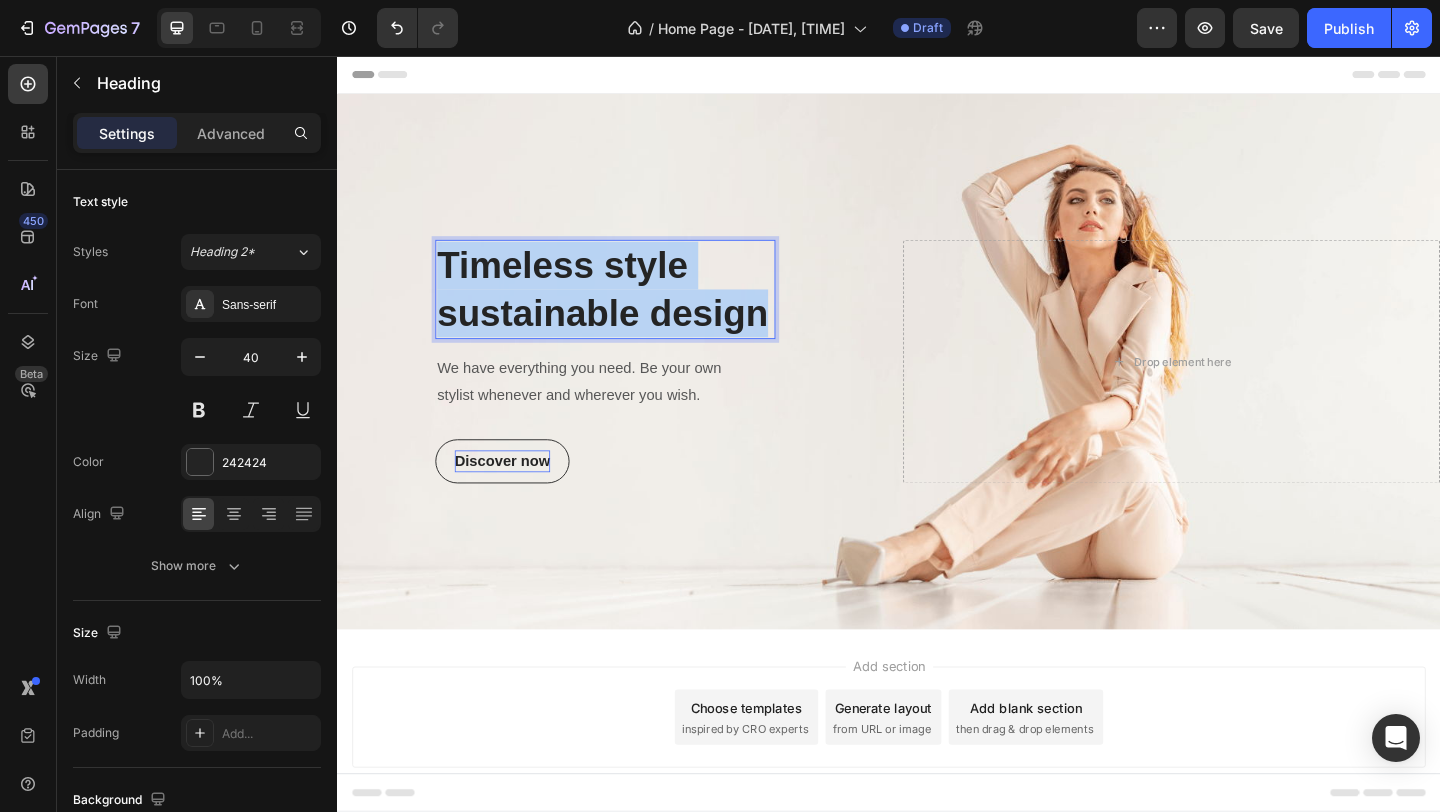click on "Timeless style sustainable design" at bounding box center [629, 310] 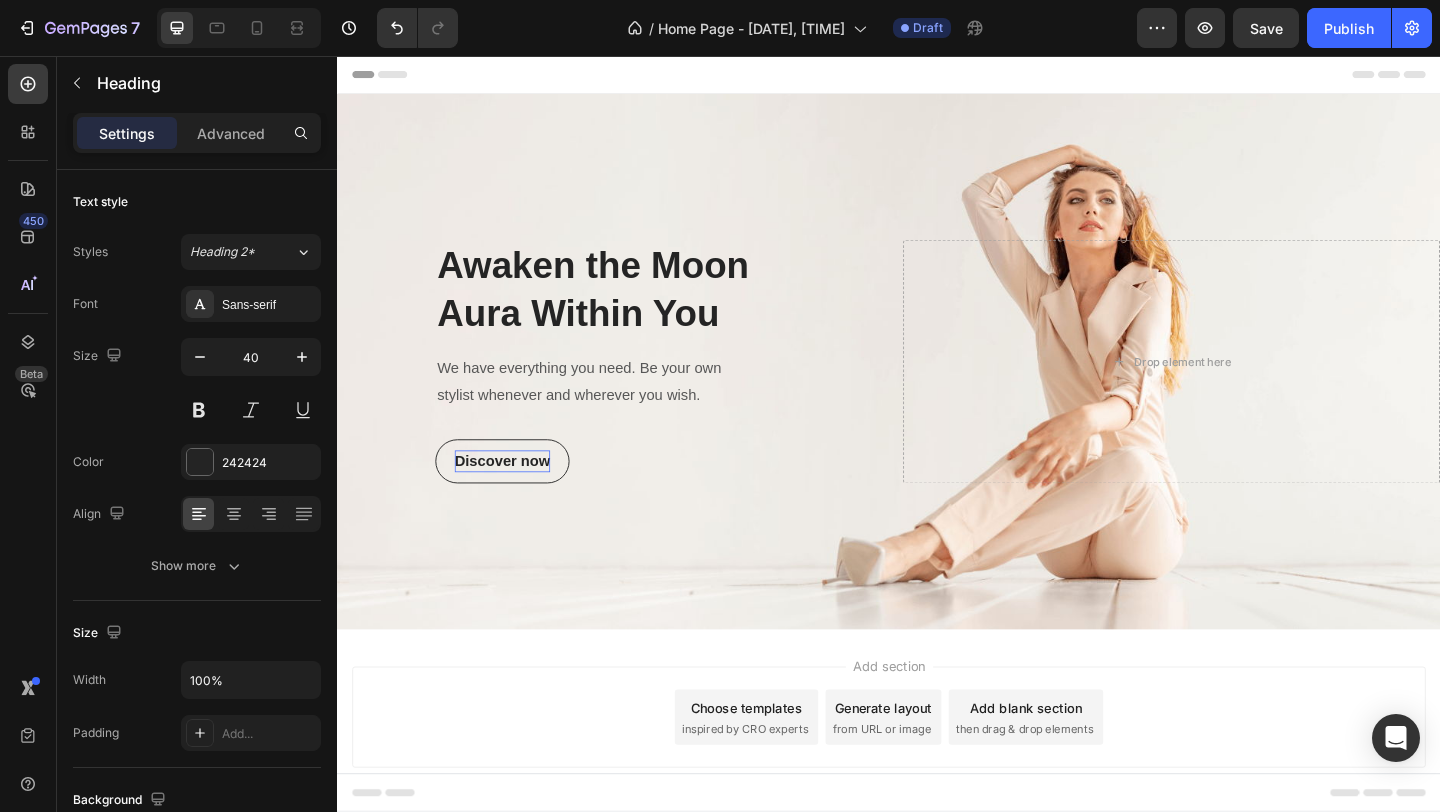 click on "Add section Choose templates inspired by CRO experts Generate layout from URL or image Add blank section then drag & drop elements" at bounding box center [937, 775] 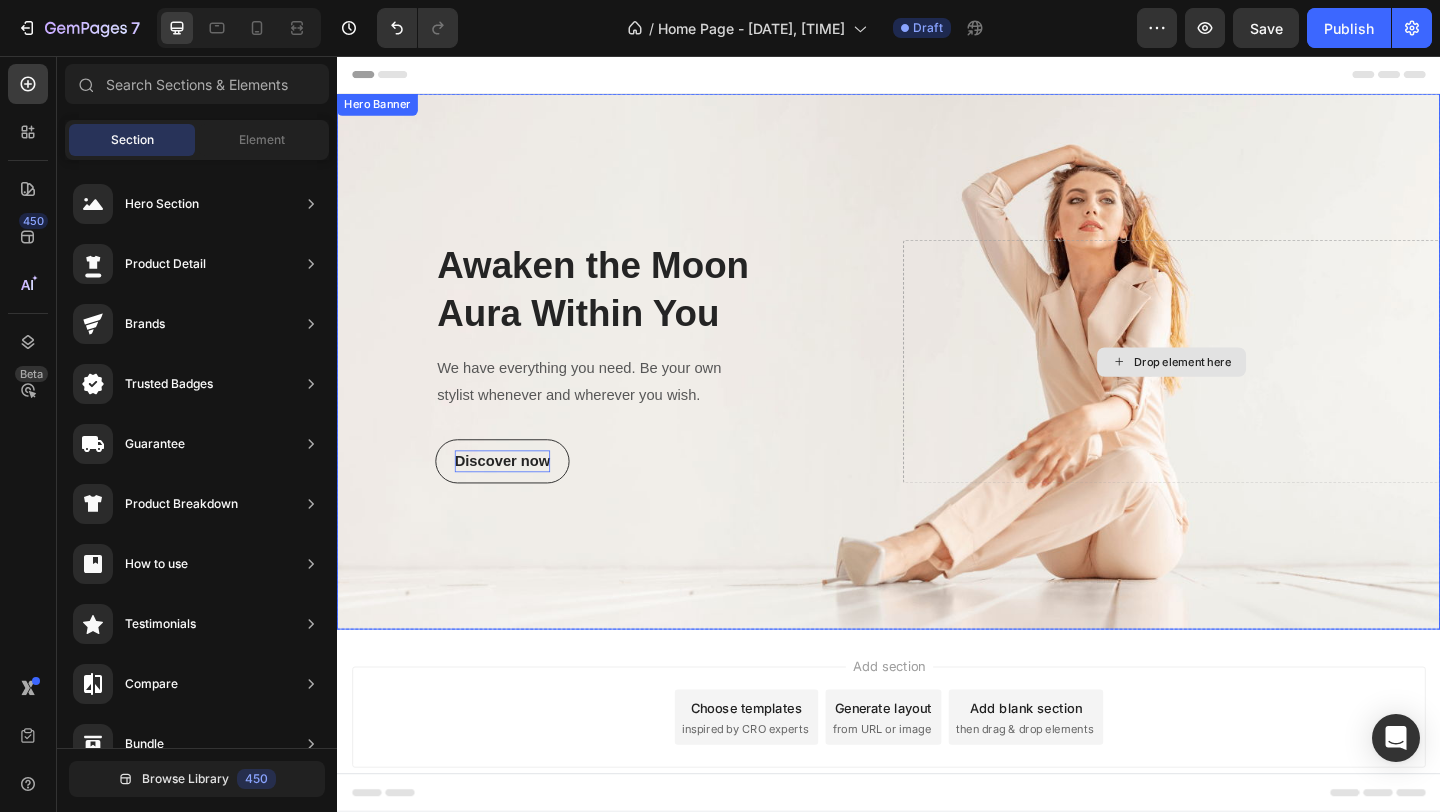 click on "Drop element here" at bounding box center [1245, 389] 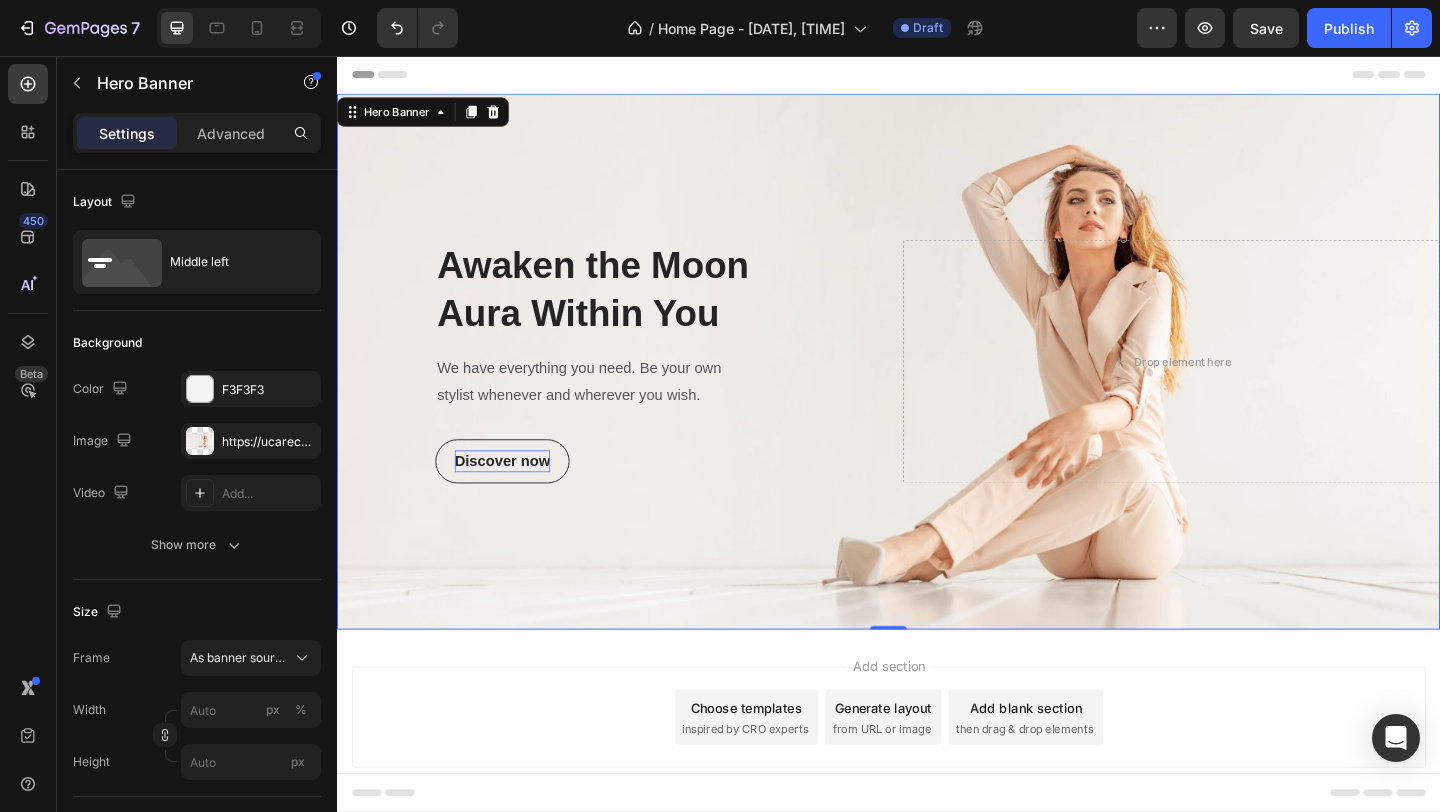 click at bounding box center (937, 388) 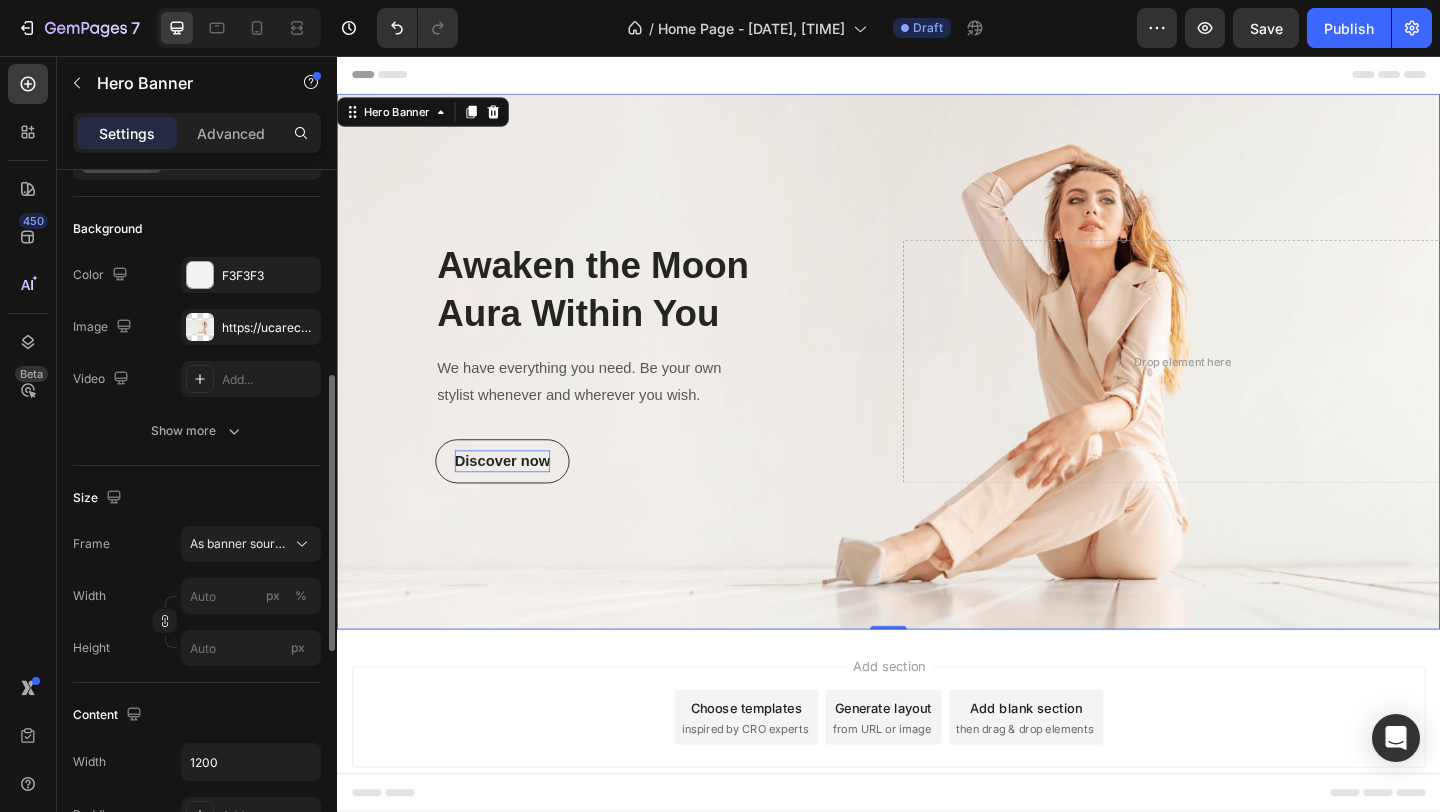 scroll, scrollTop: 0, scrollLeft: 0, axis: both 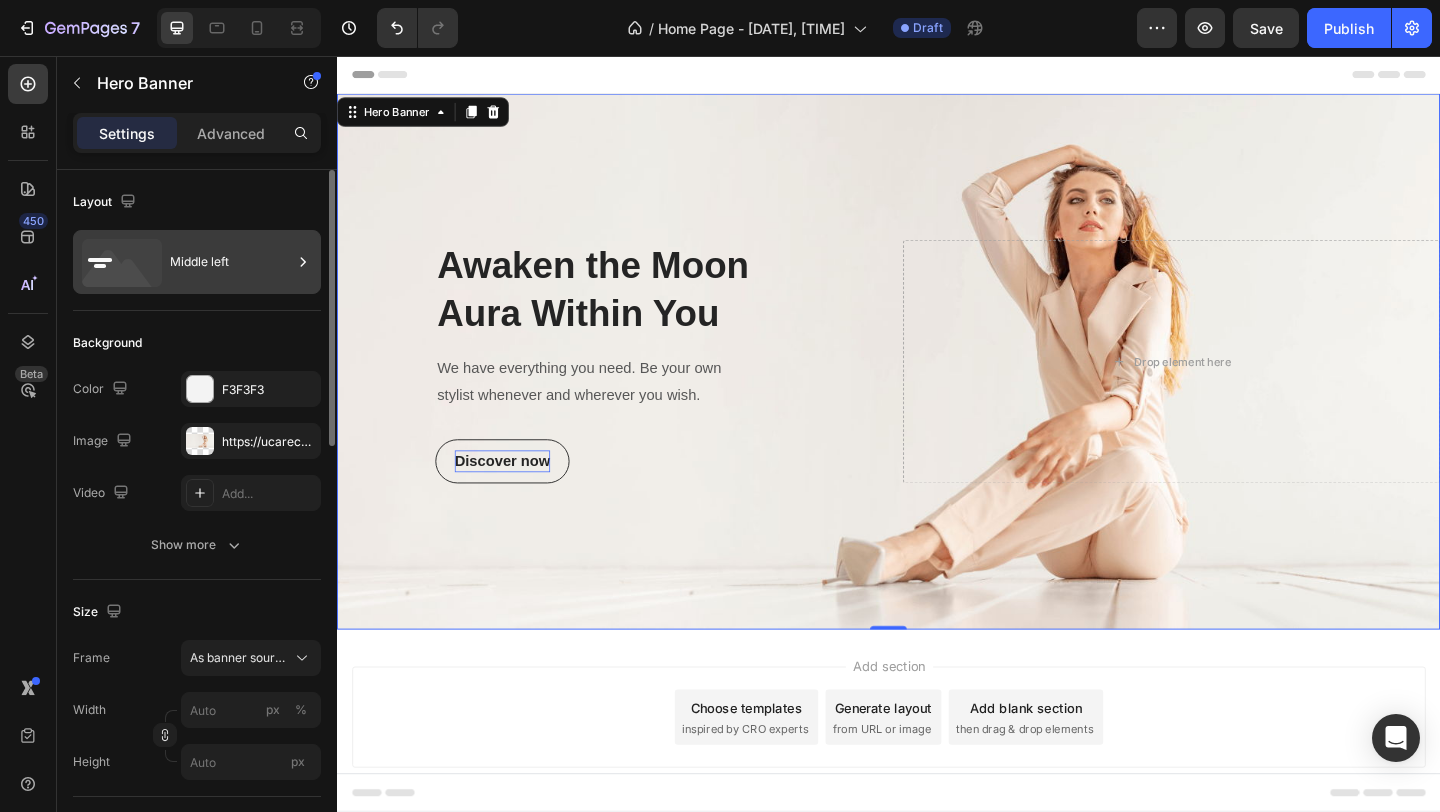 click on "Middle left" at bounding box center [231, 262] 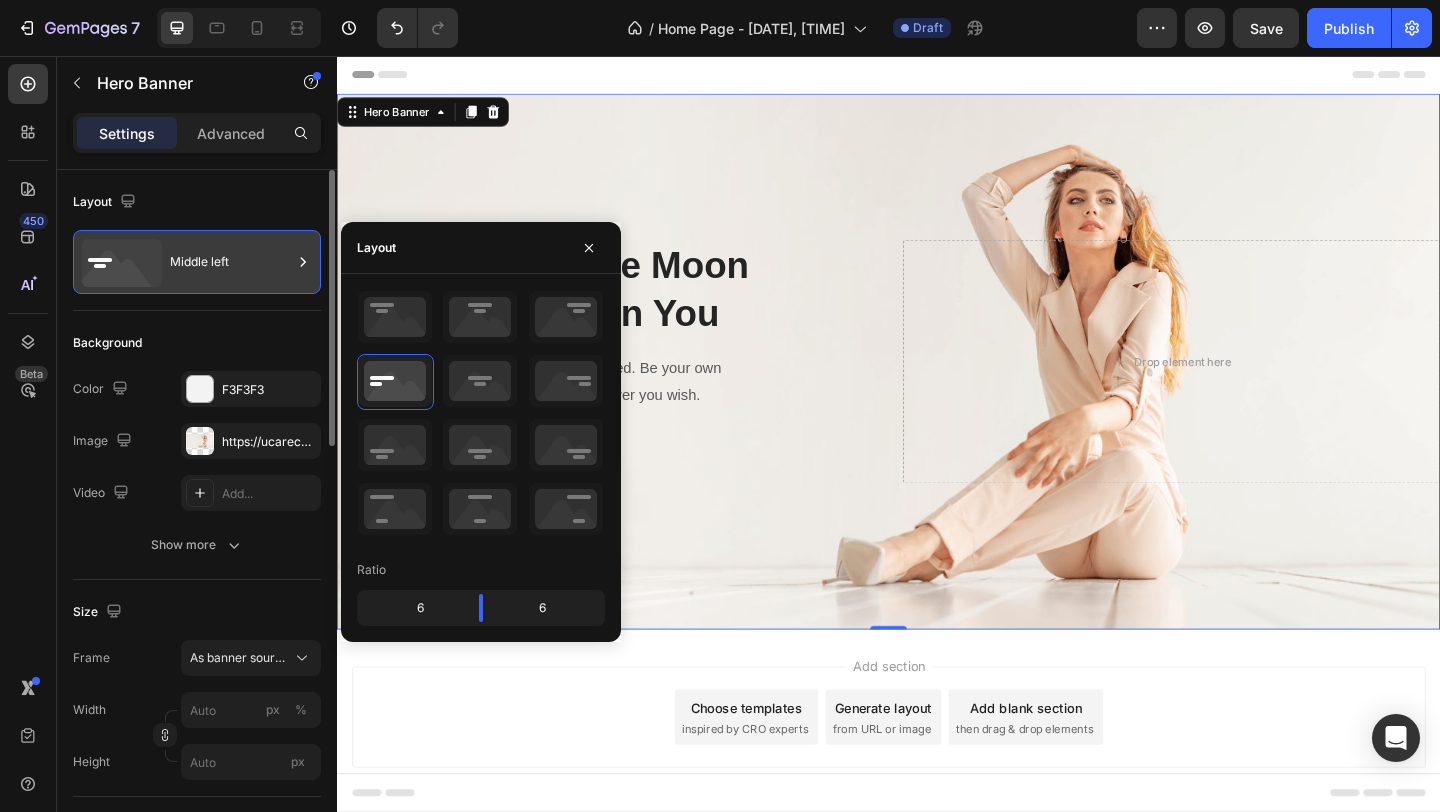 click on "Middle left" at bounding box center [231, 262] 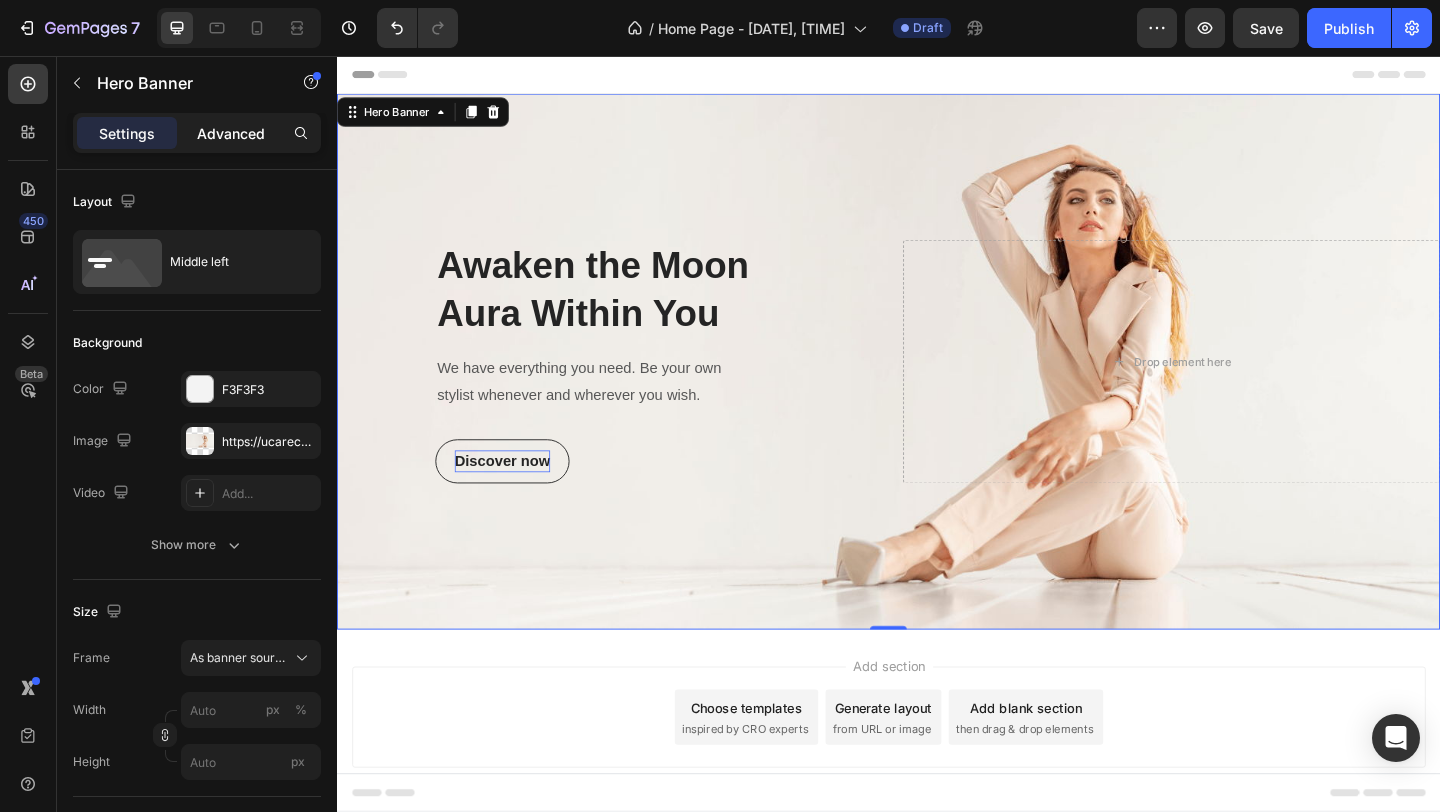 click on "Advanced" at bounding box center (231, 133) 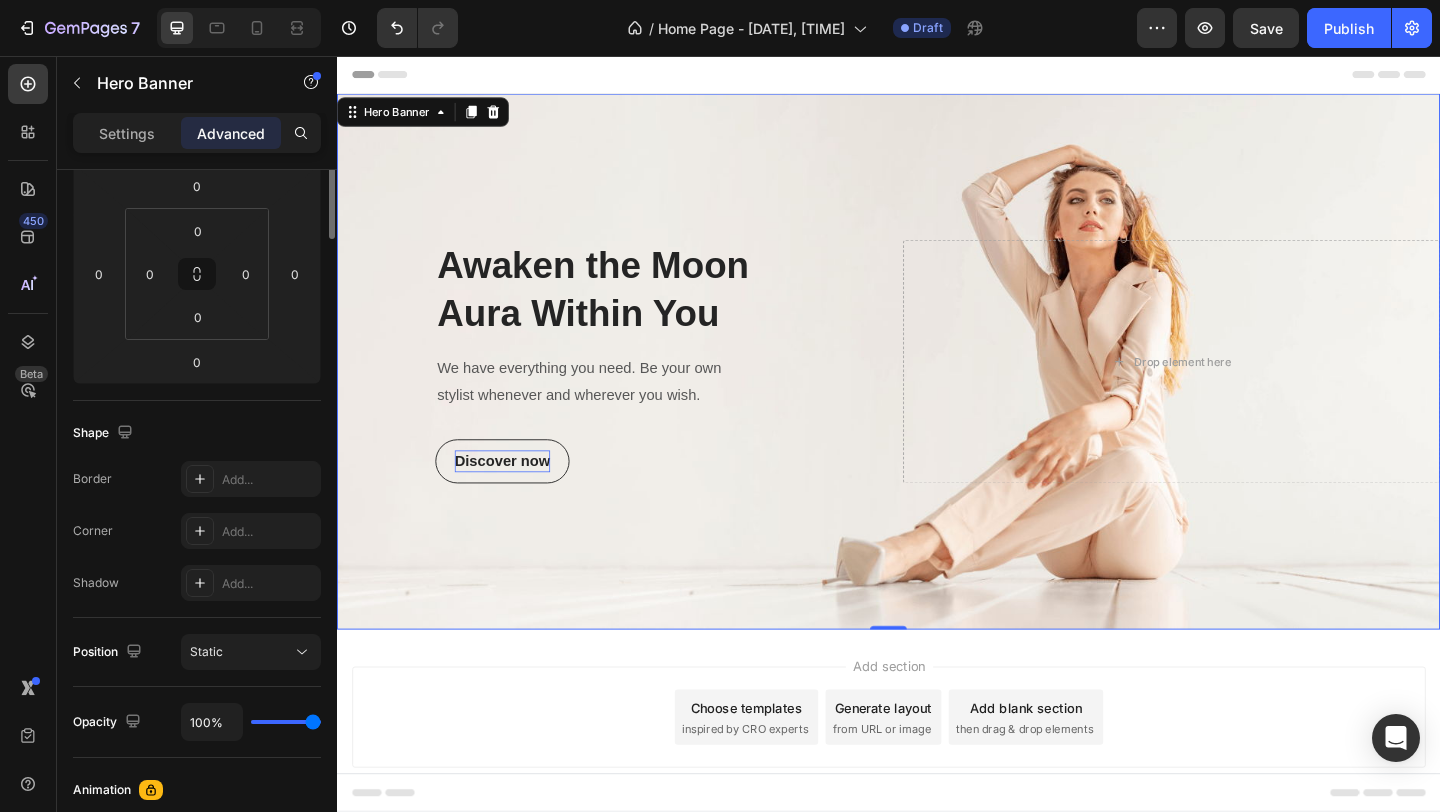 scroll, scrollTop: 0, scrollLeft: 0, axis: both 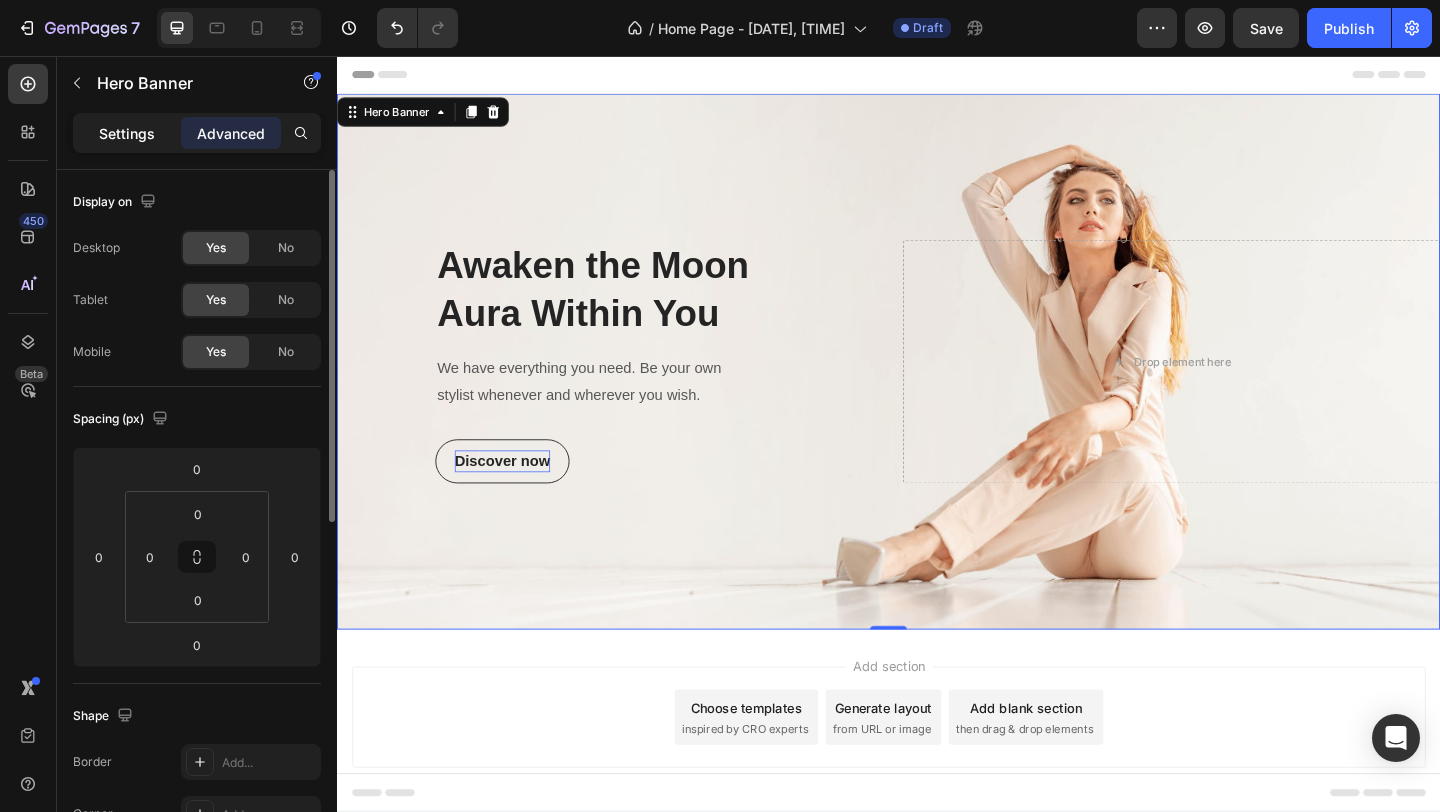 click on "Settings" at bounding box center (127, 133) 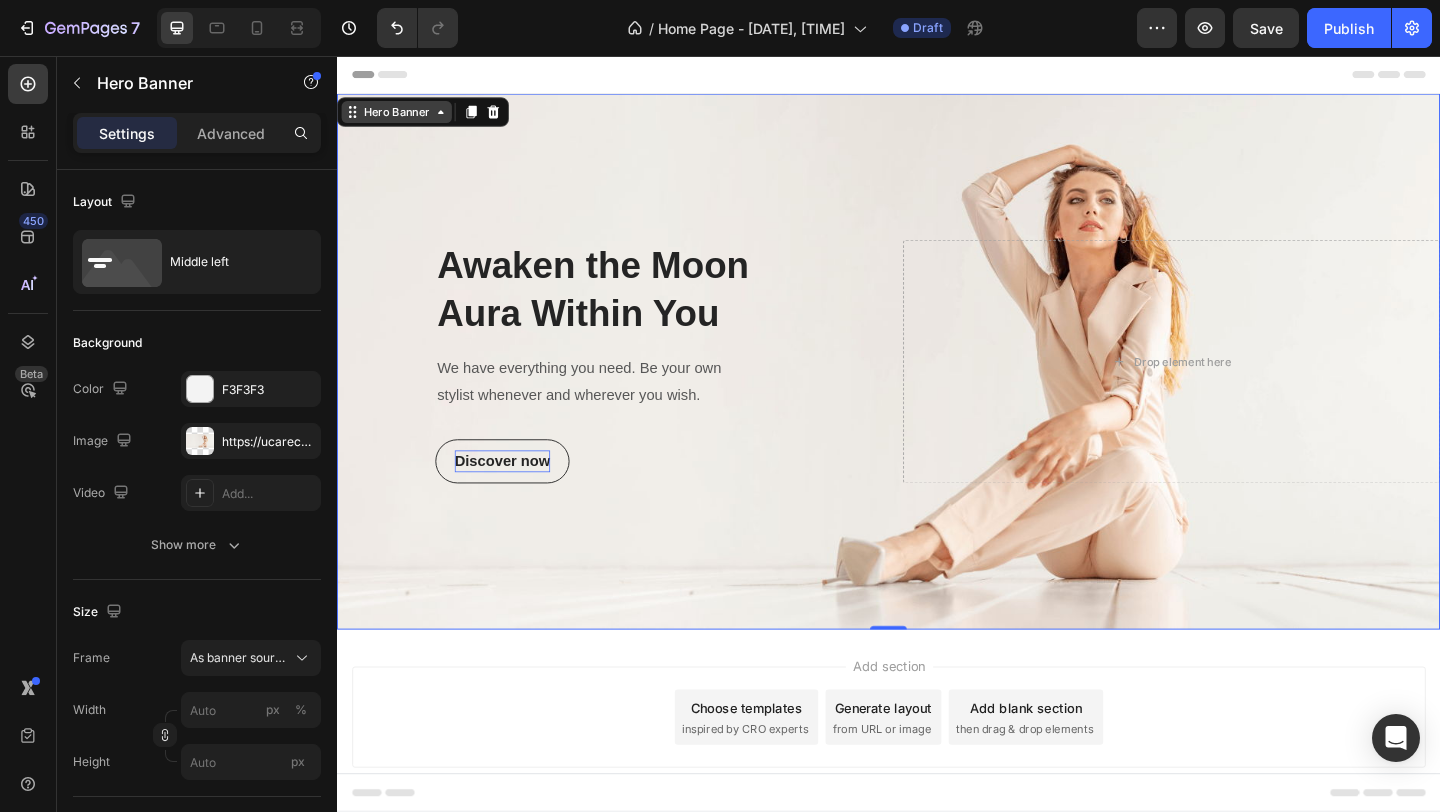 click on "Hero Banner" at bounding box center (402, 117) 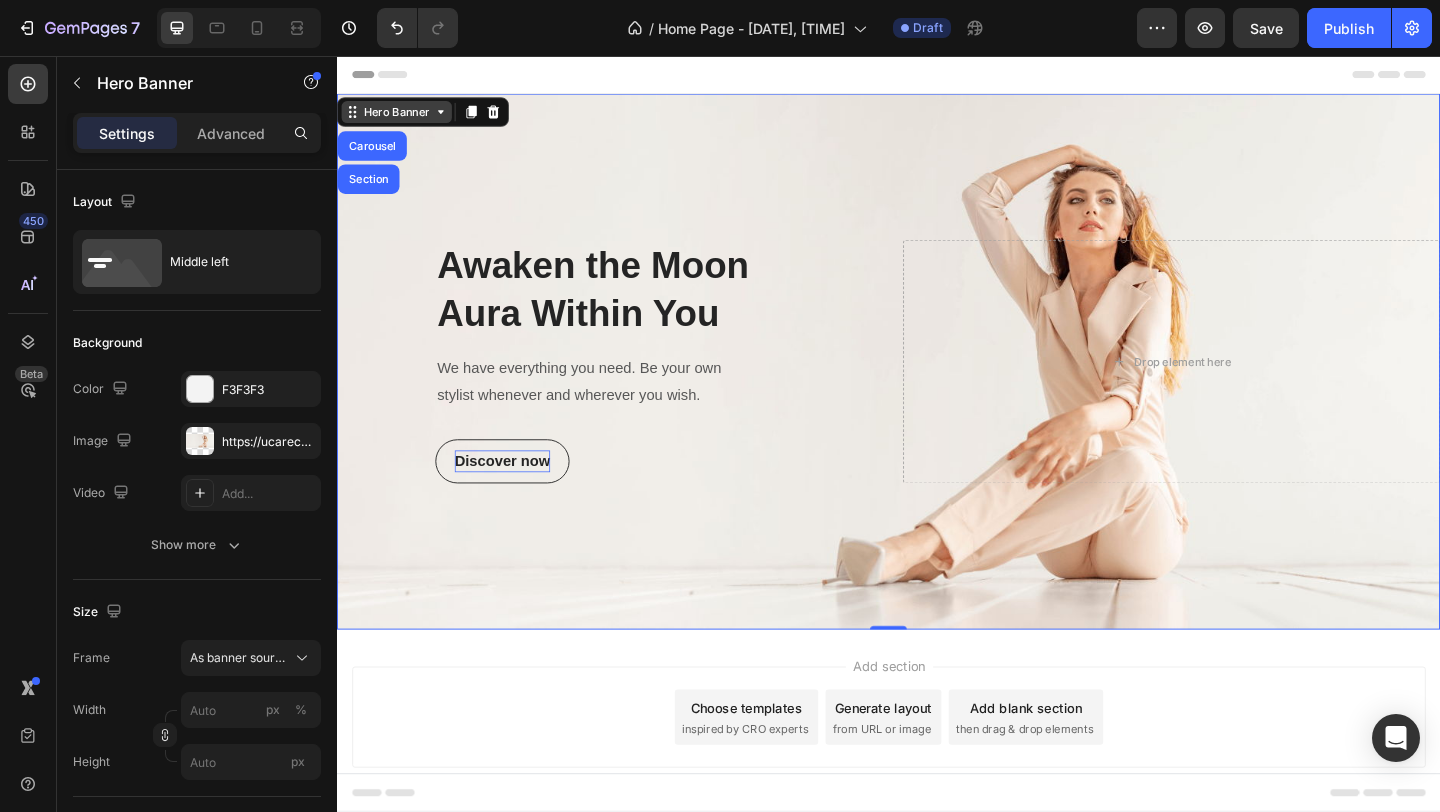 click on "Hero Banner" at bounding box center (402, 117) 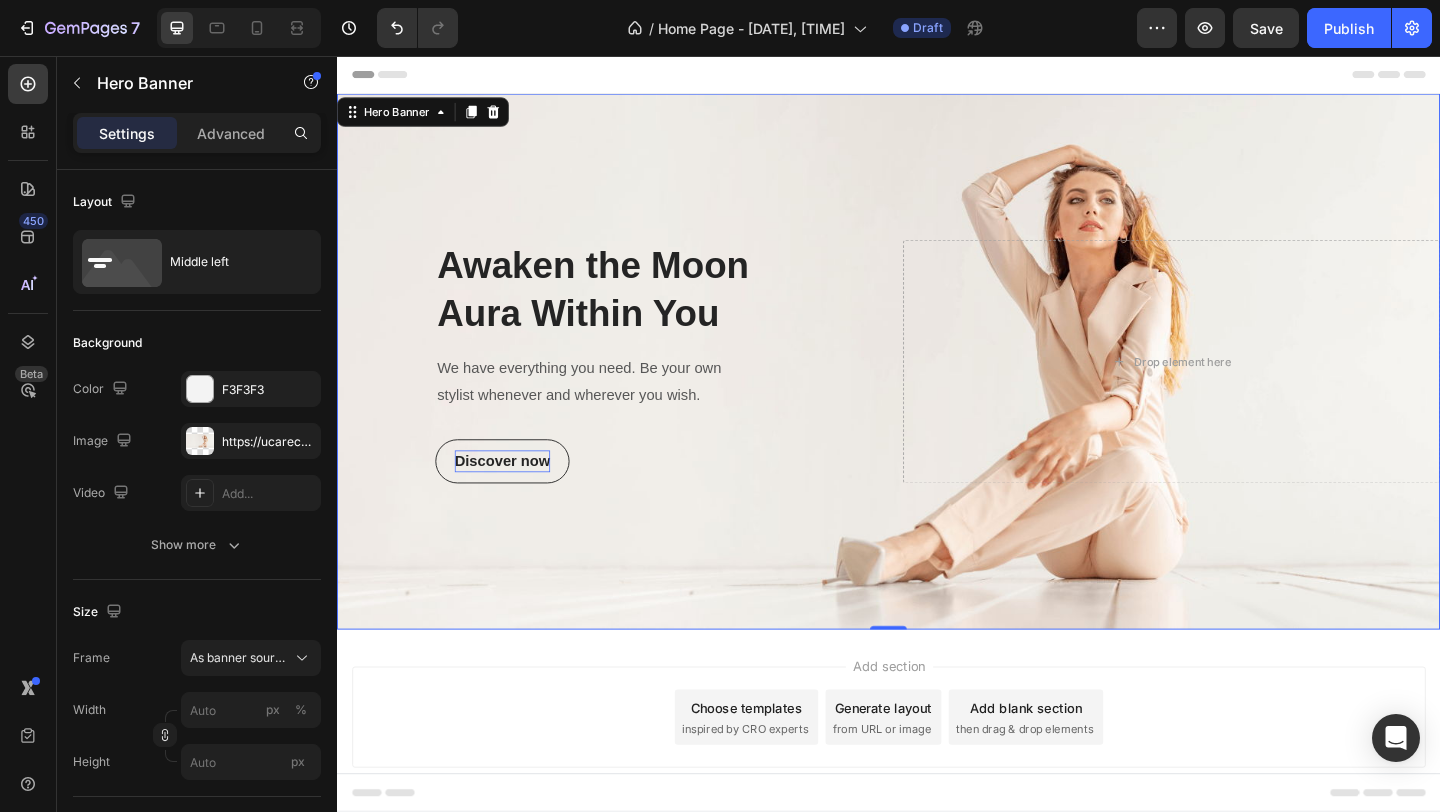 click at bounding box center (937, 388) 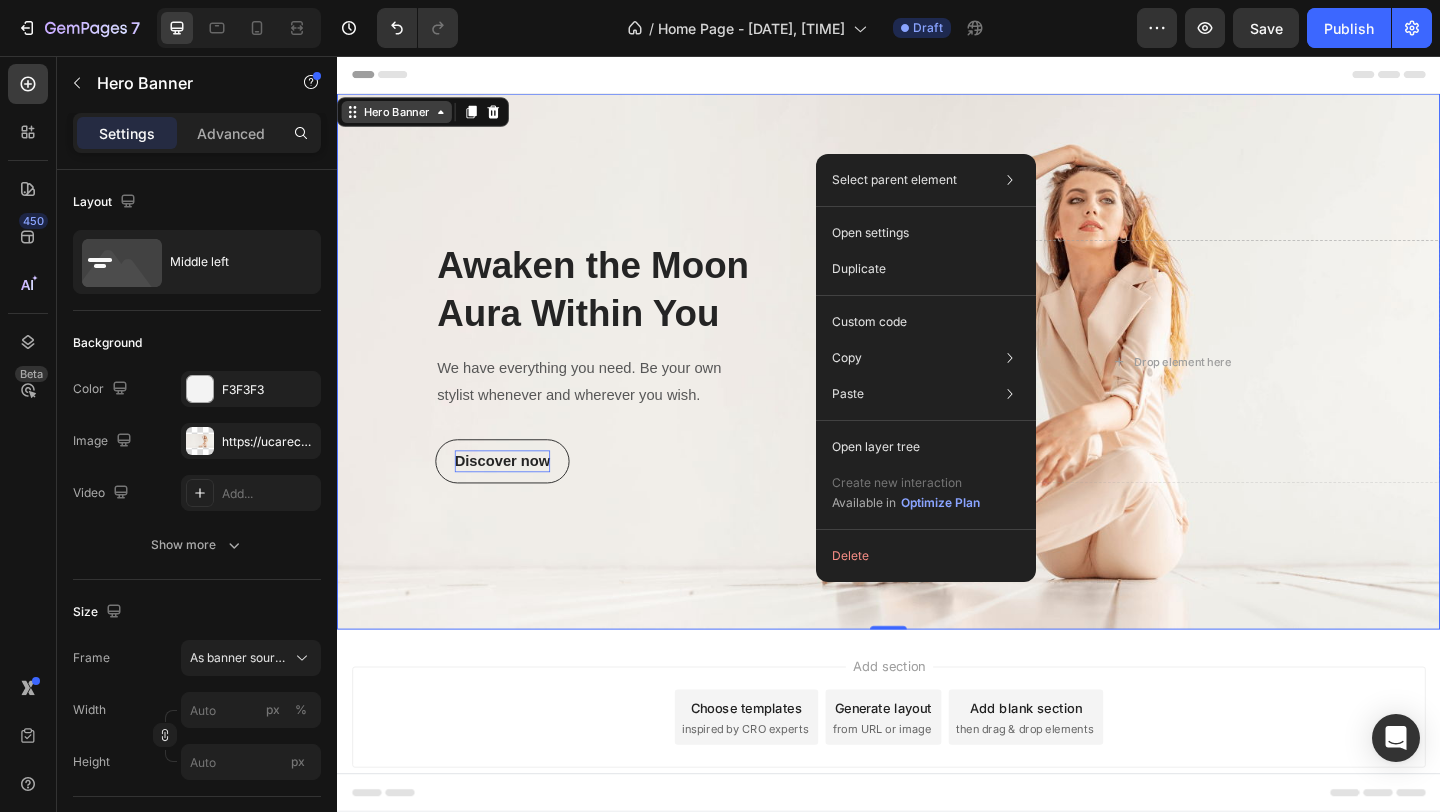 click 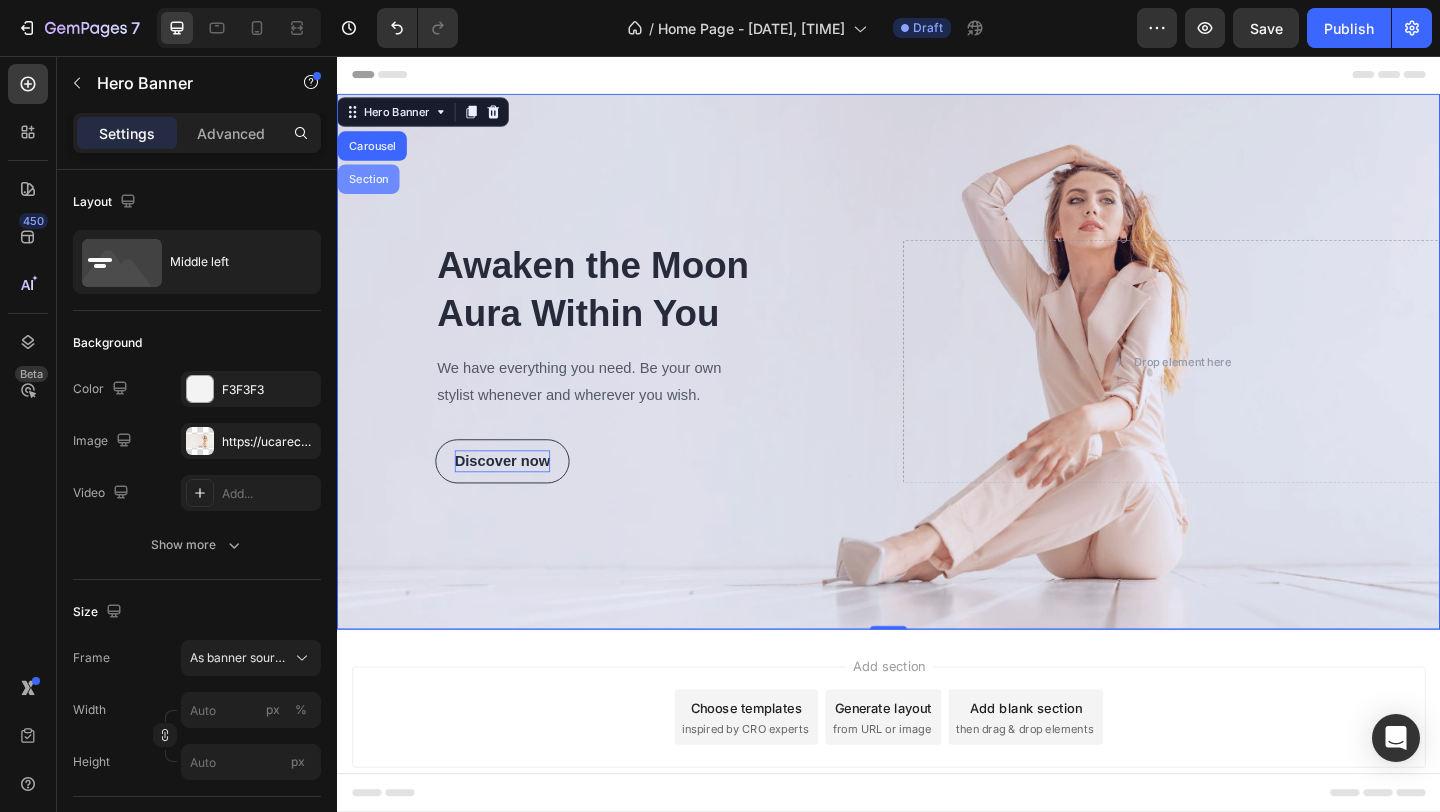 click on "Section" at bounding box center [371, 190] 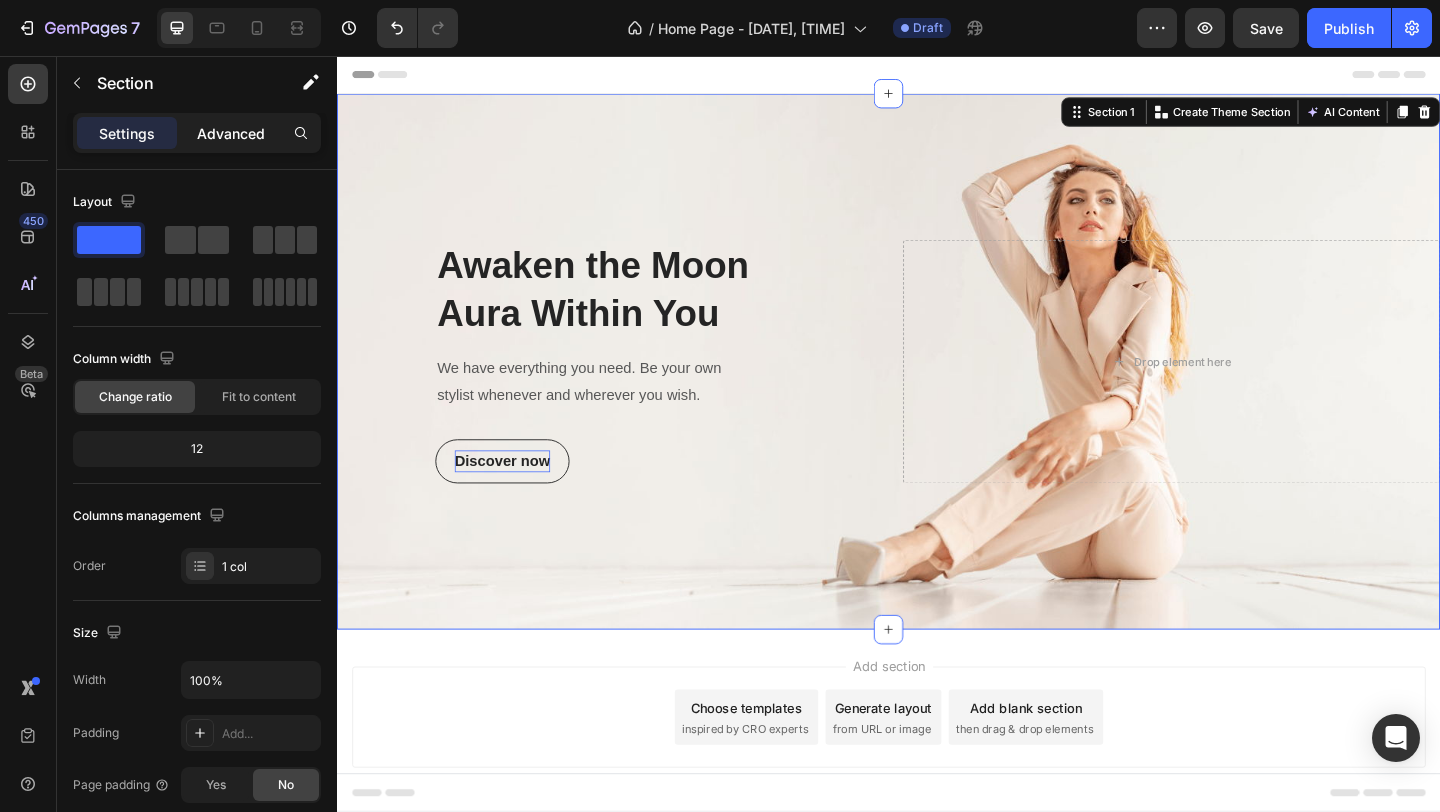 click on "Advanced" at bounding box center [231, 133] 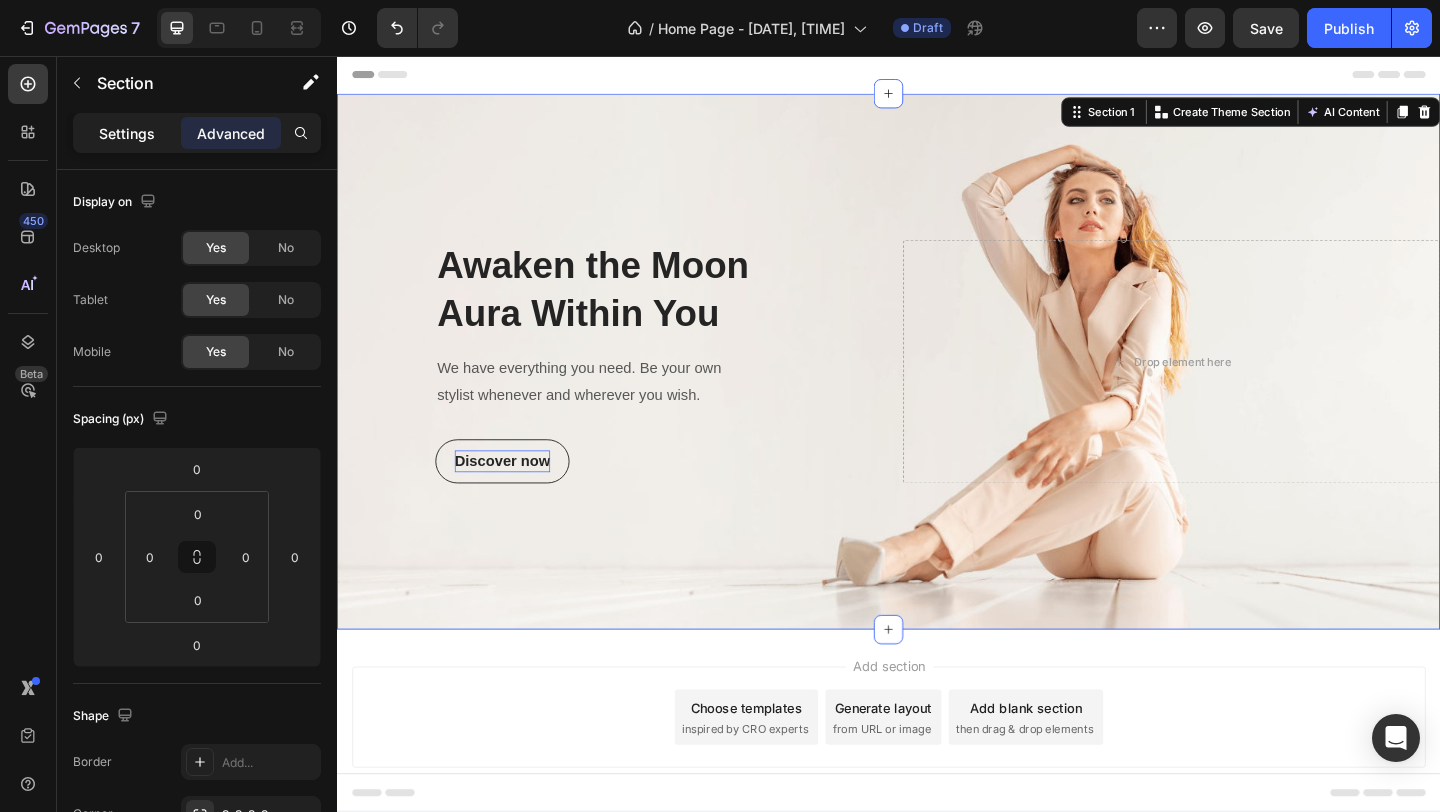 click on "Settings" at bounding box center (127, 133) 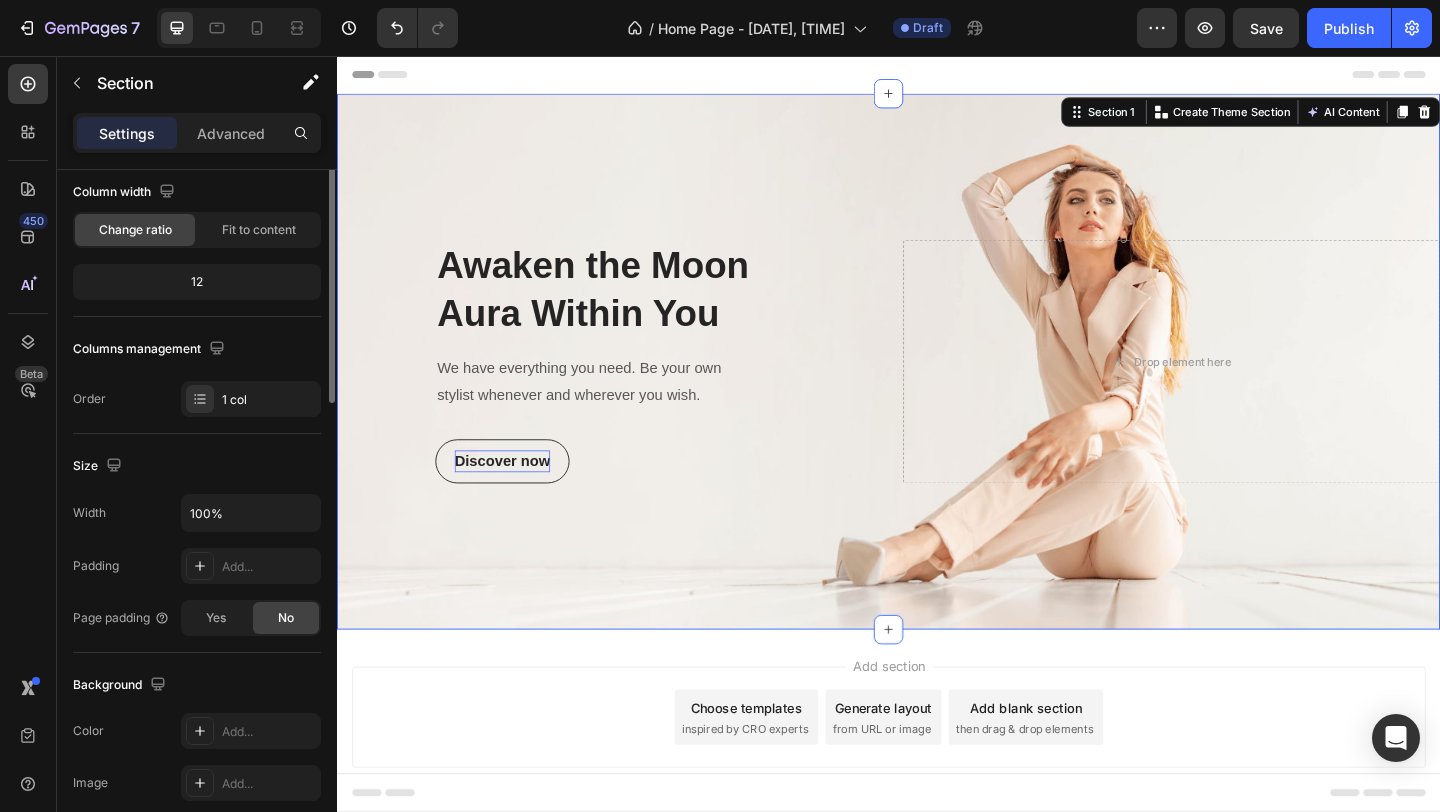 scroll, scrollTop: 0, scrollLeft: 0, axis: both 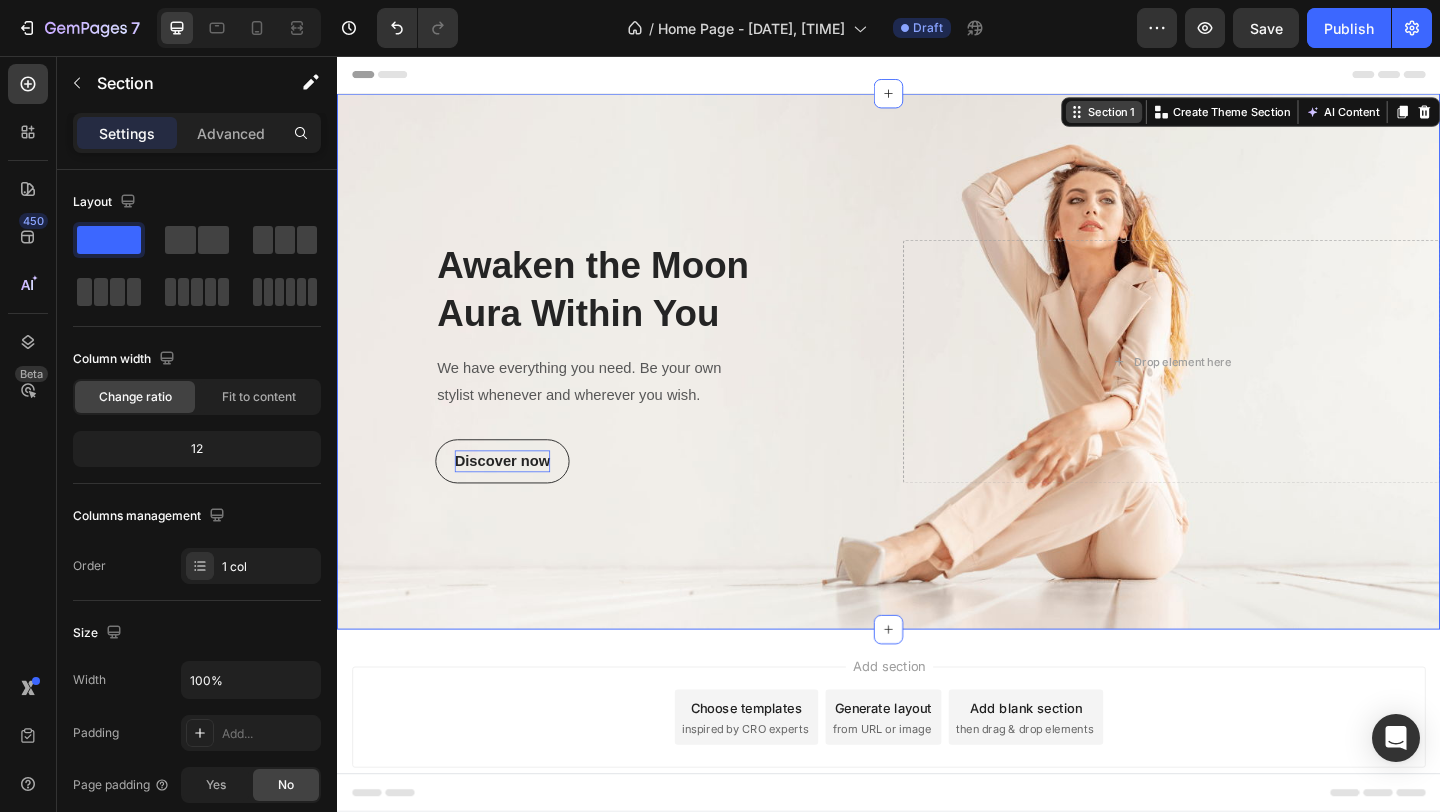 click on "Section 1" at bounding box center [1179, 117] 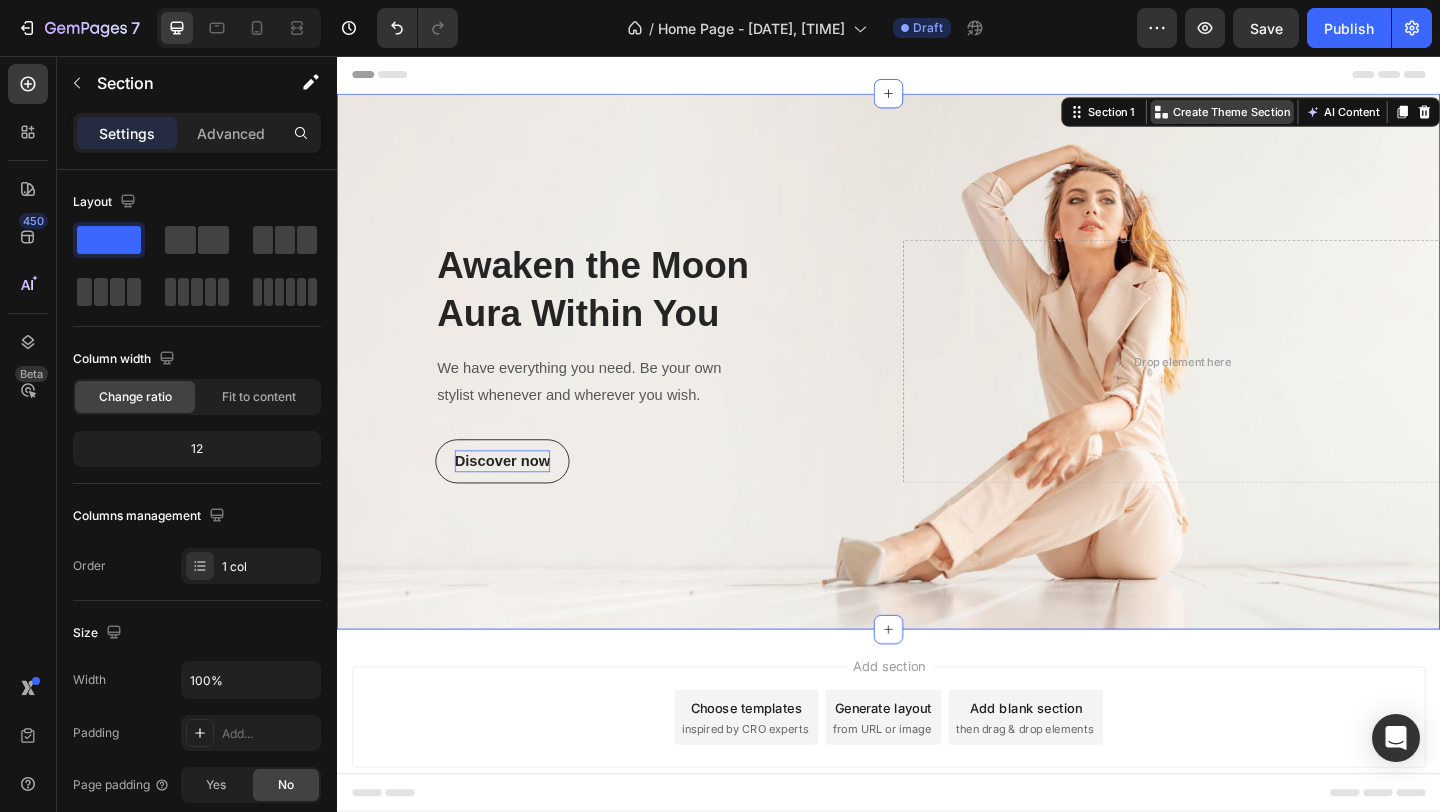 click on "Create Theme Section" at bounding box center (1310, 117) 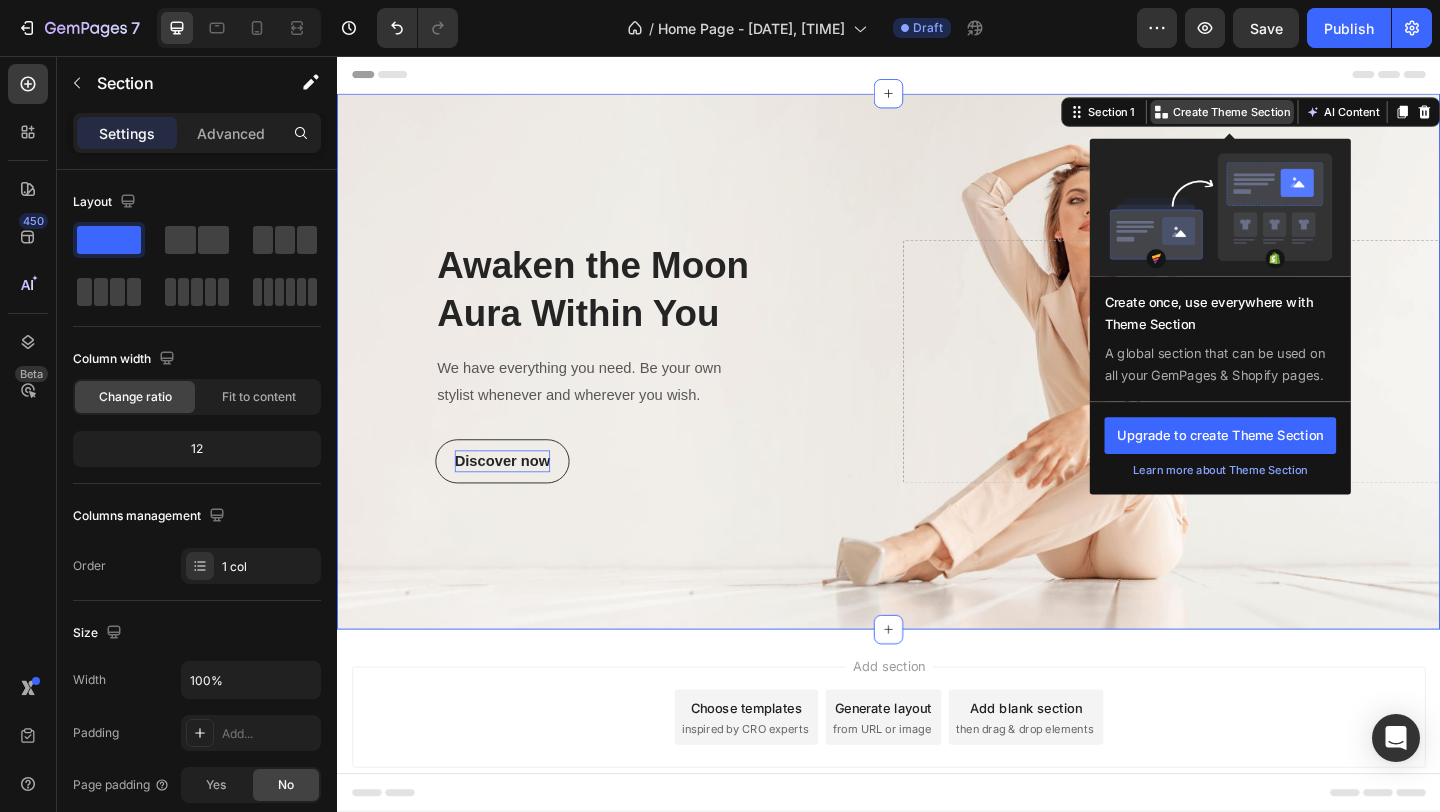 click on "Create Theme Section" at bounding box center [1310, 117] 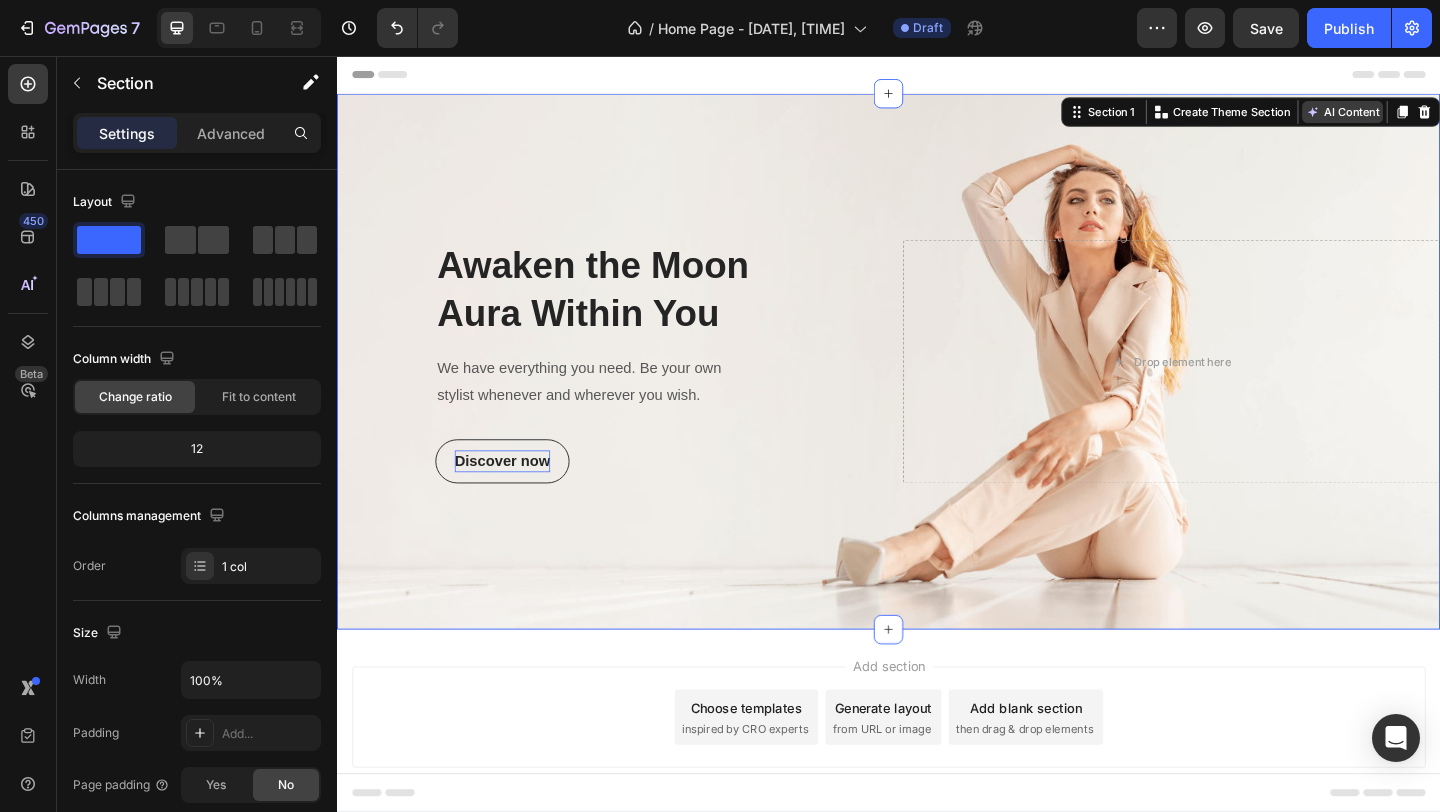 click on "AI Content" at bounding box center [1431, 117] 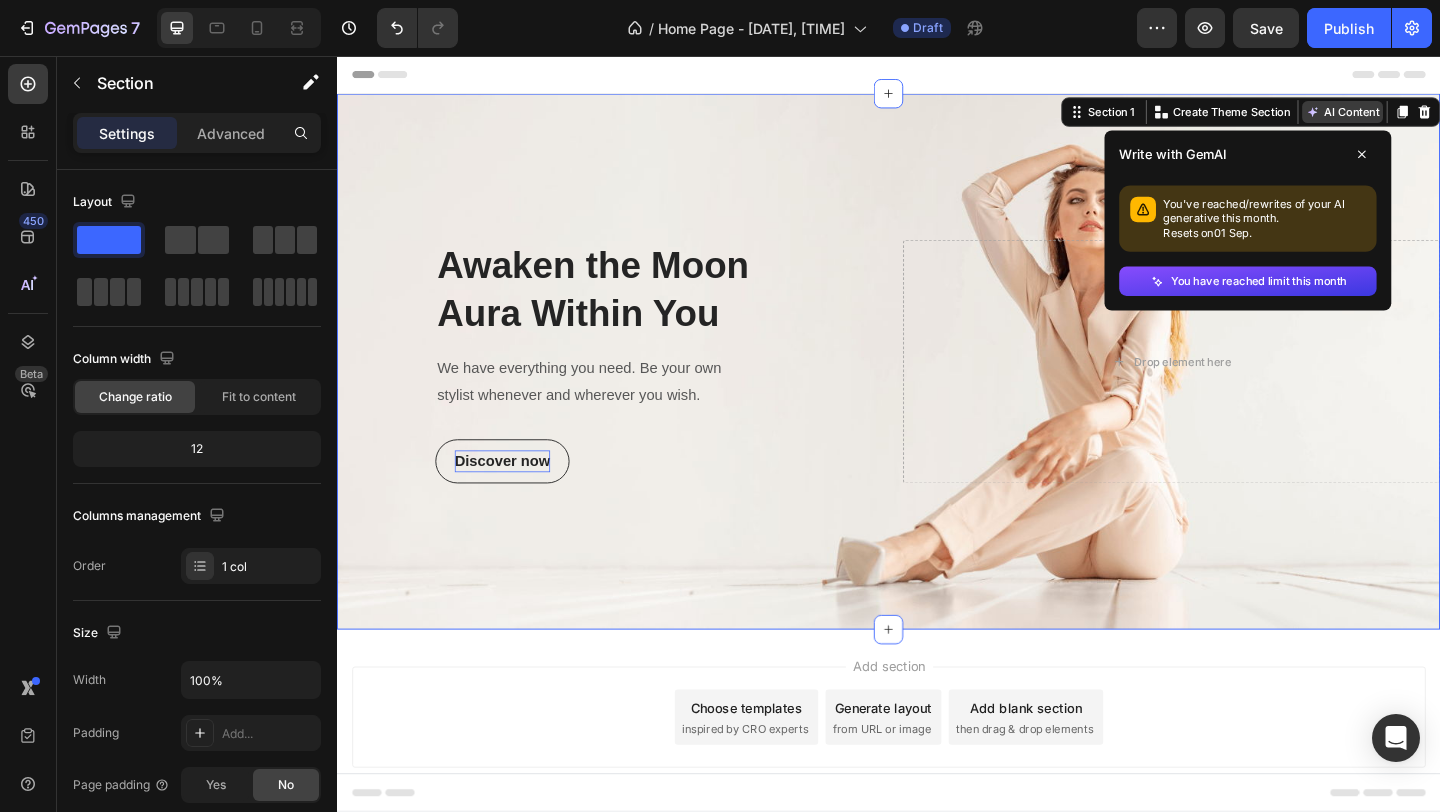 click on "AI Content" at bounding box center (1431, 117) 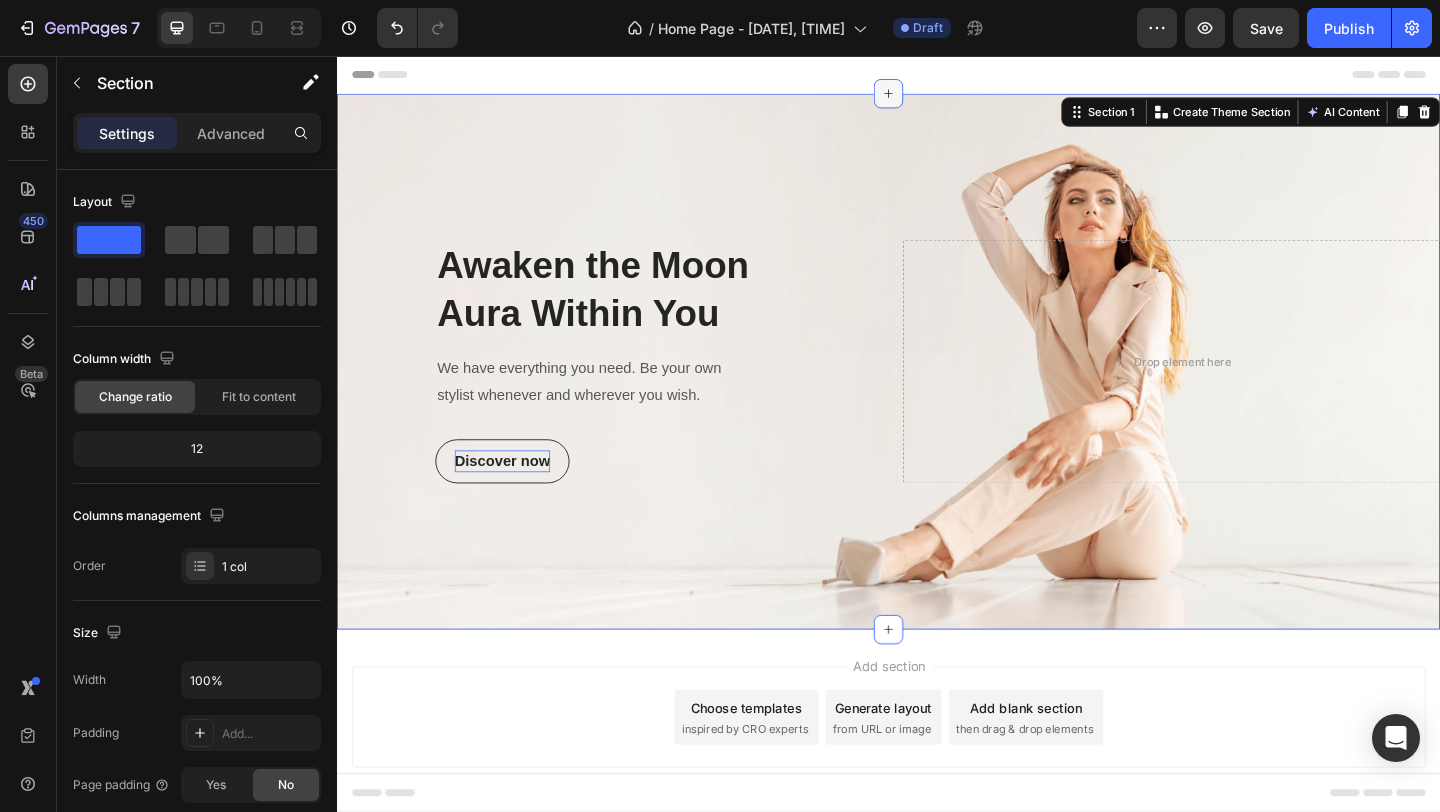 click 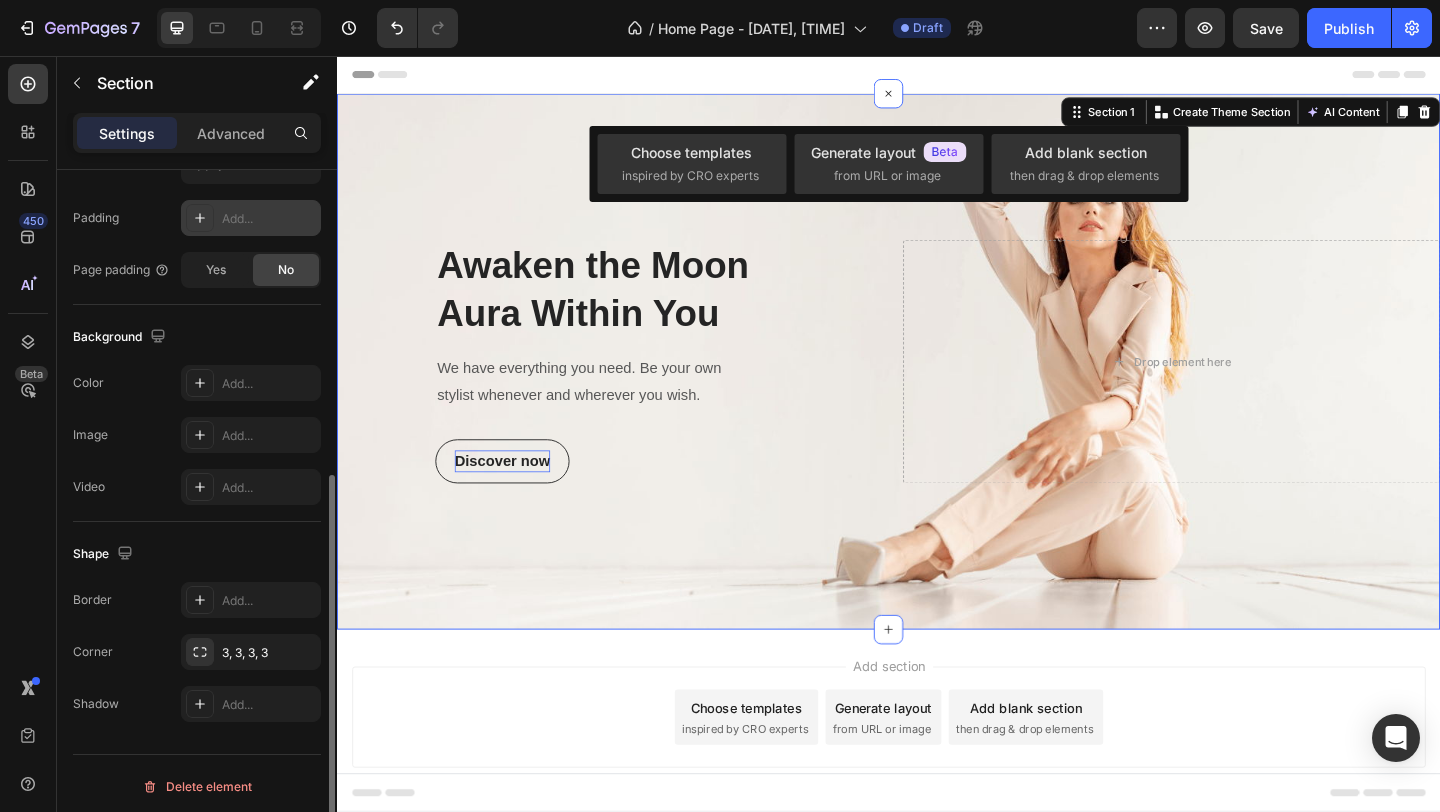 scroll, scrollTop: 521, scrollLeft: 0, axis: vertical 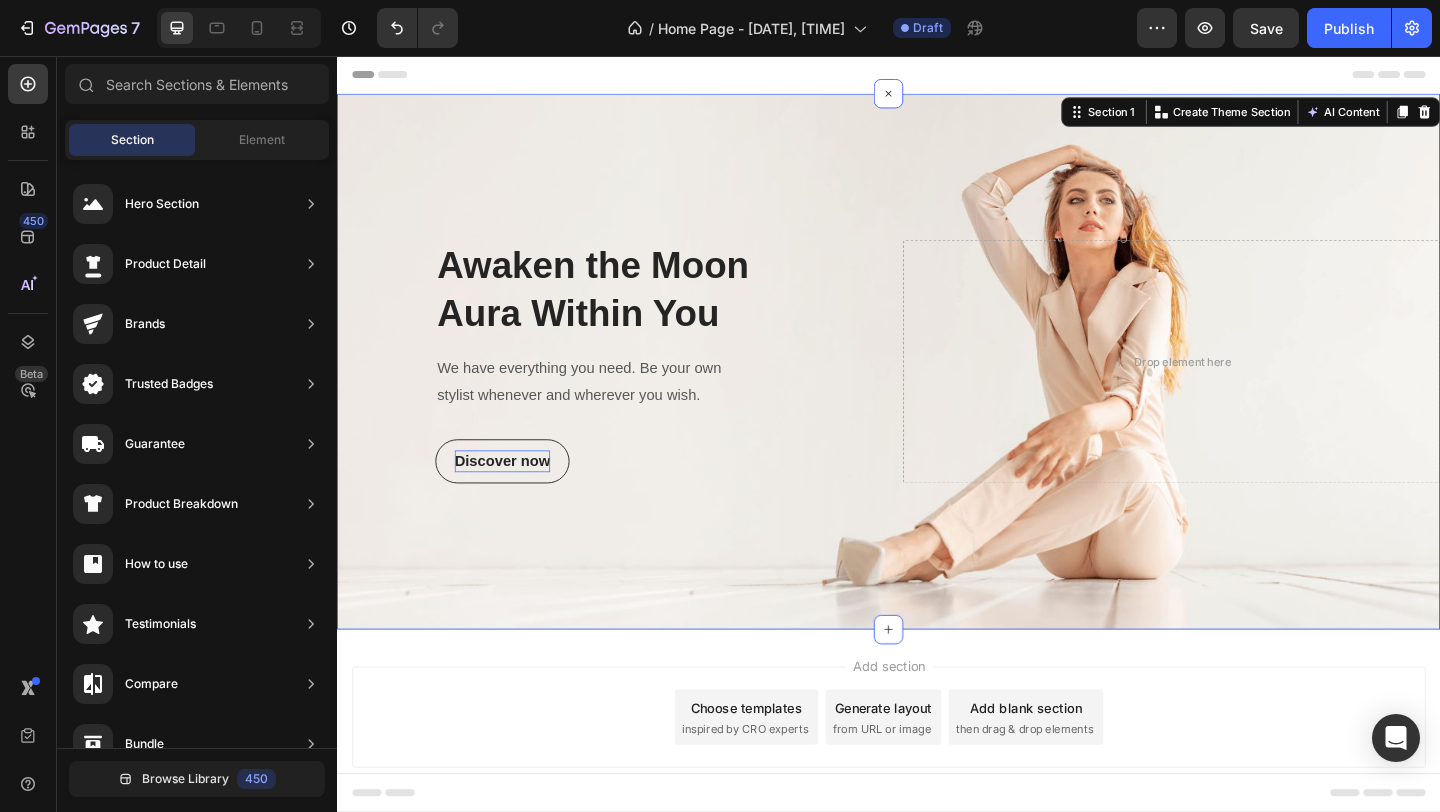 click on "Header" at bounding box center [937, 76] 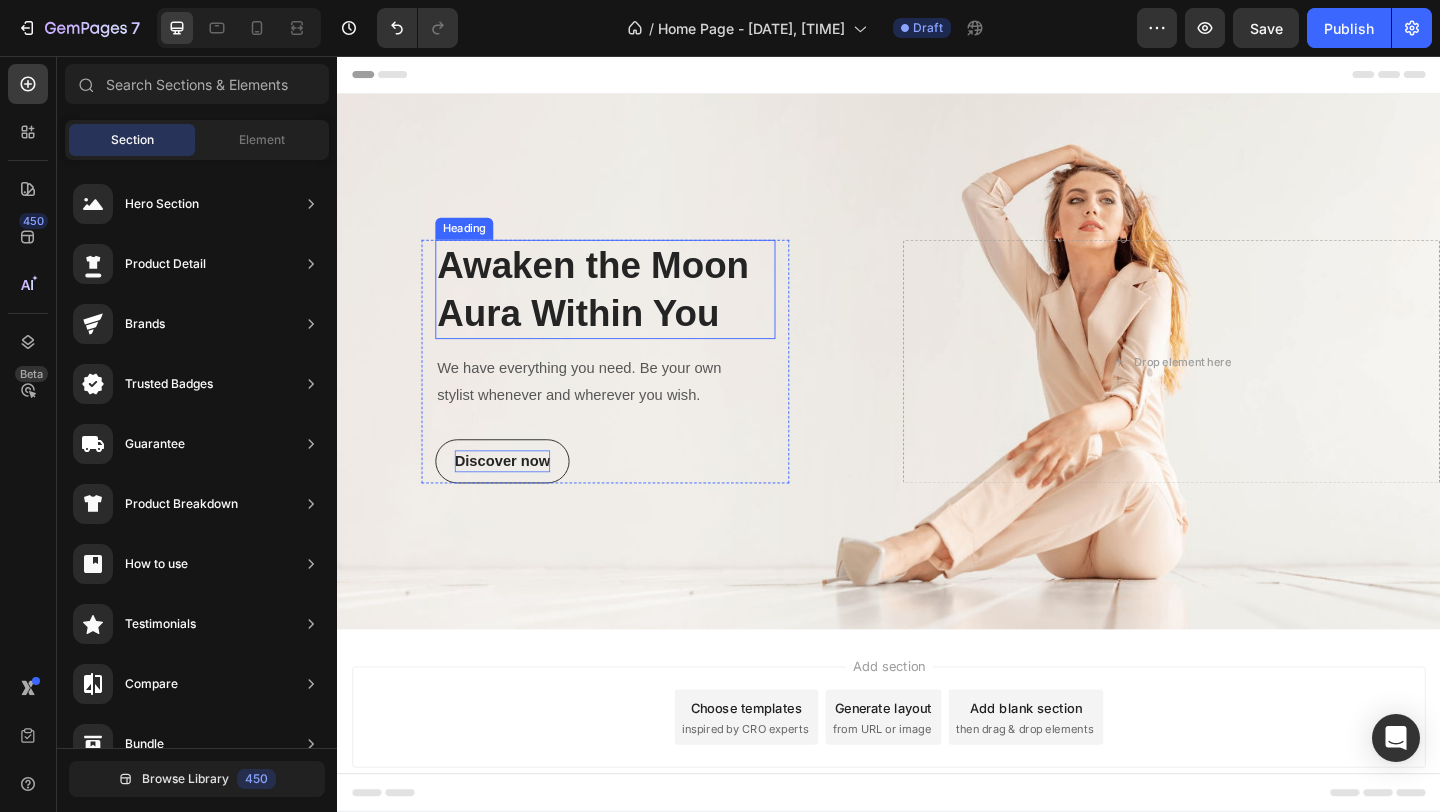 click on "Awaken the Moon Aura Within You" at bounding box center (629, 310) 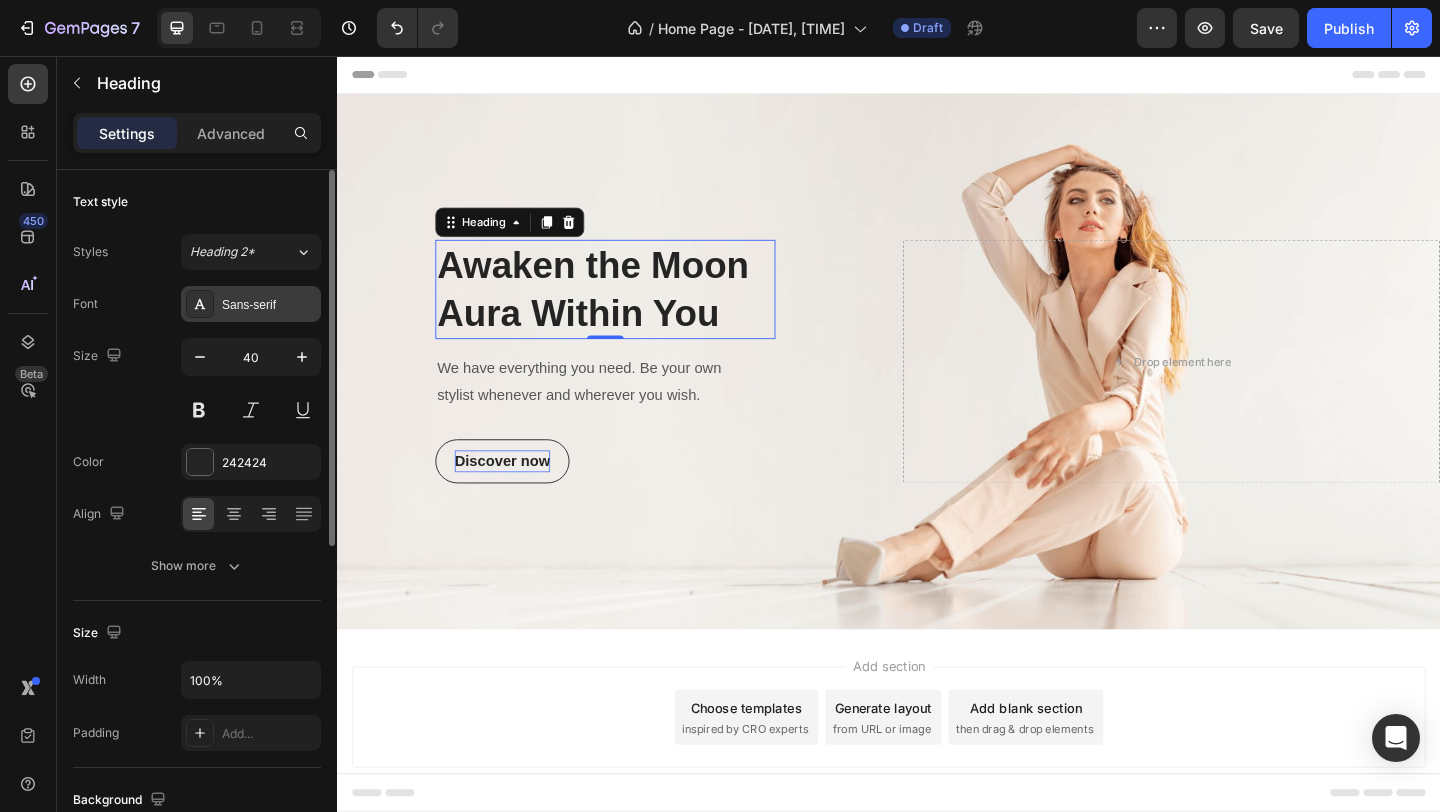 click on "Sans-serif" at bounding box center [251, 304] 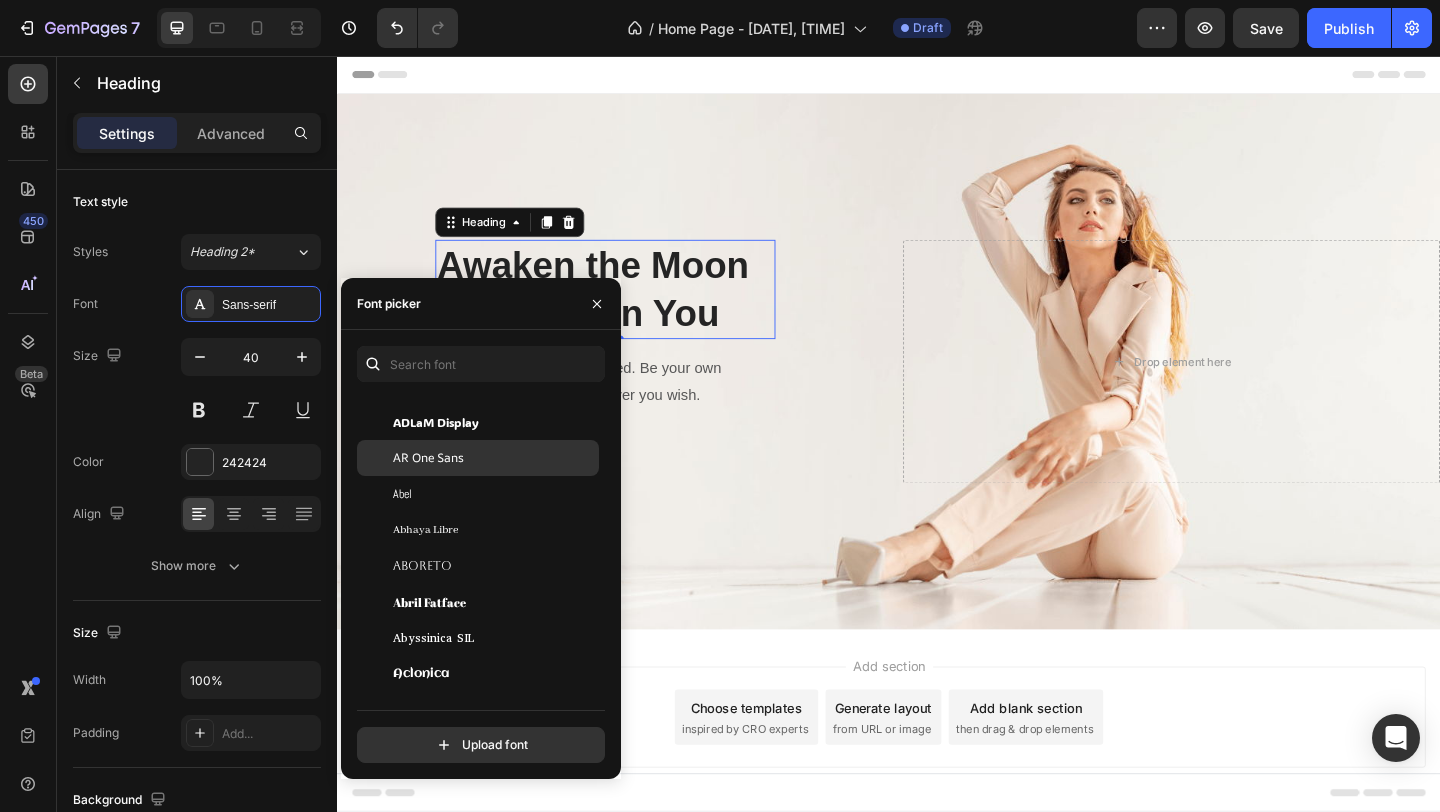 scroll, scrollTop: 124, scrollLeft: 0, axis: vertical 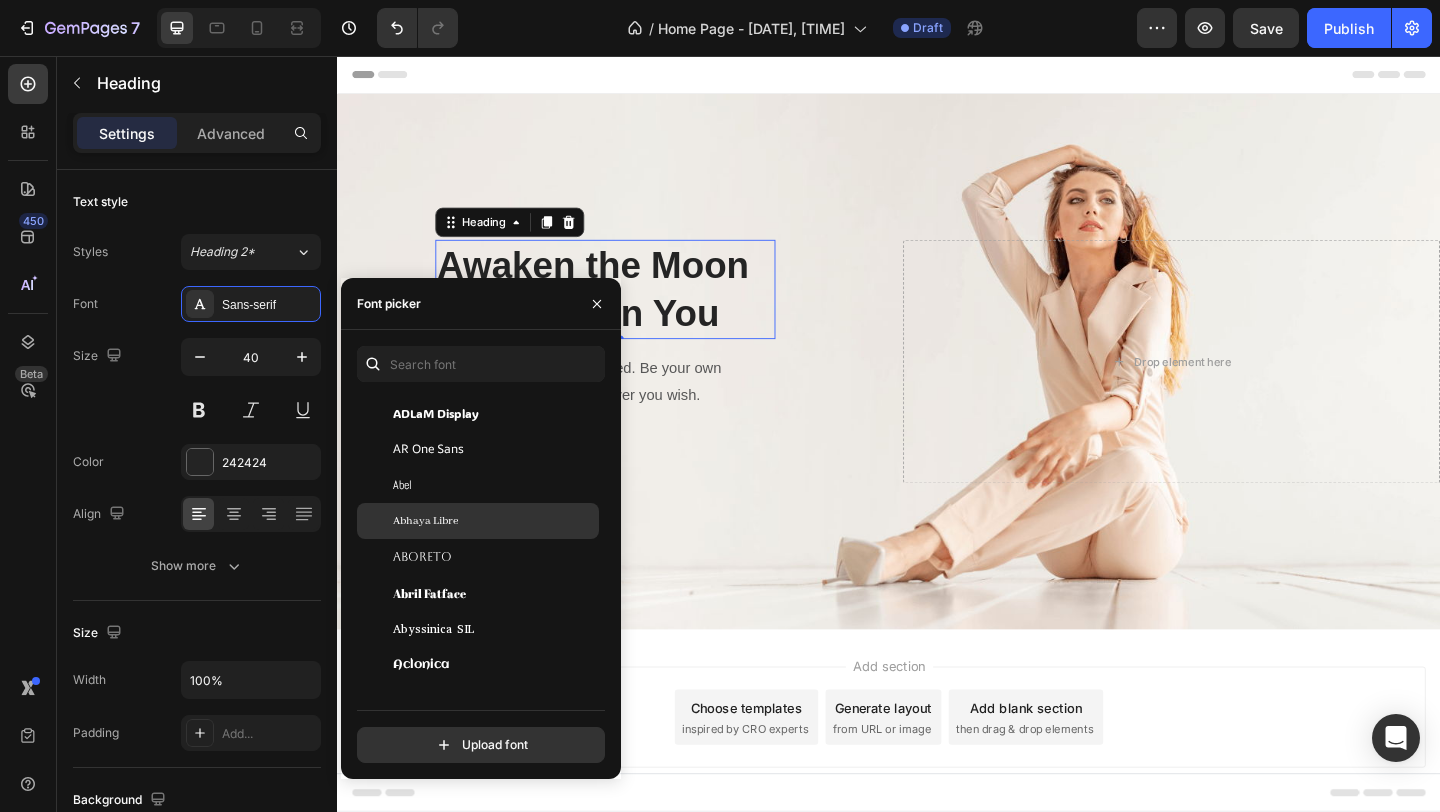 click on "Abhaya Libre" at bounding box center [494, 521] 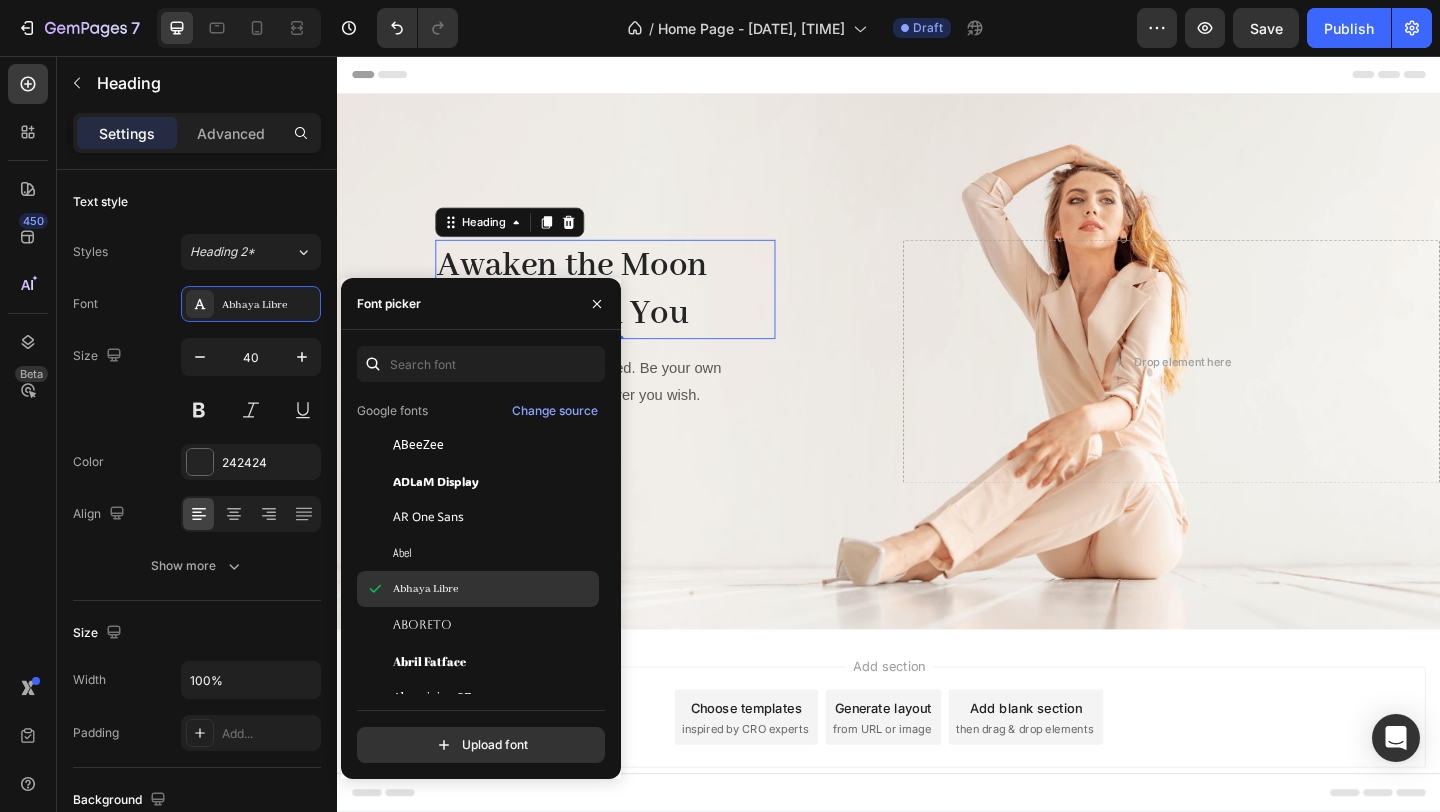 scroll, scrollTop: 208, scrollLeft: 0, axis: vertical 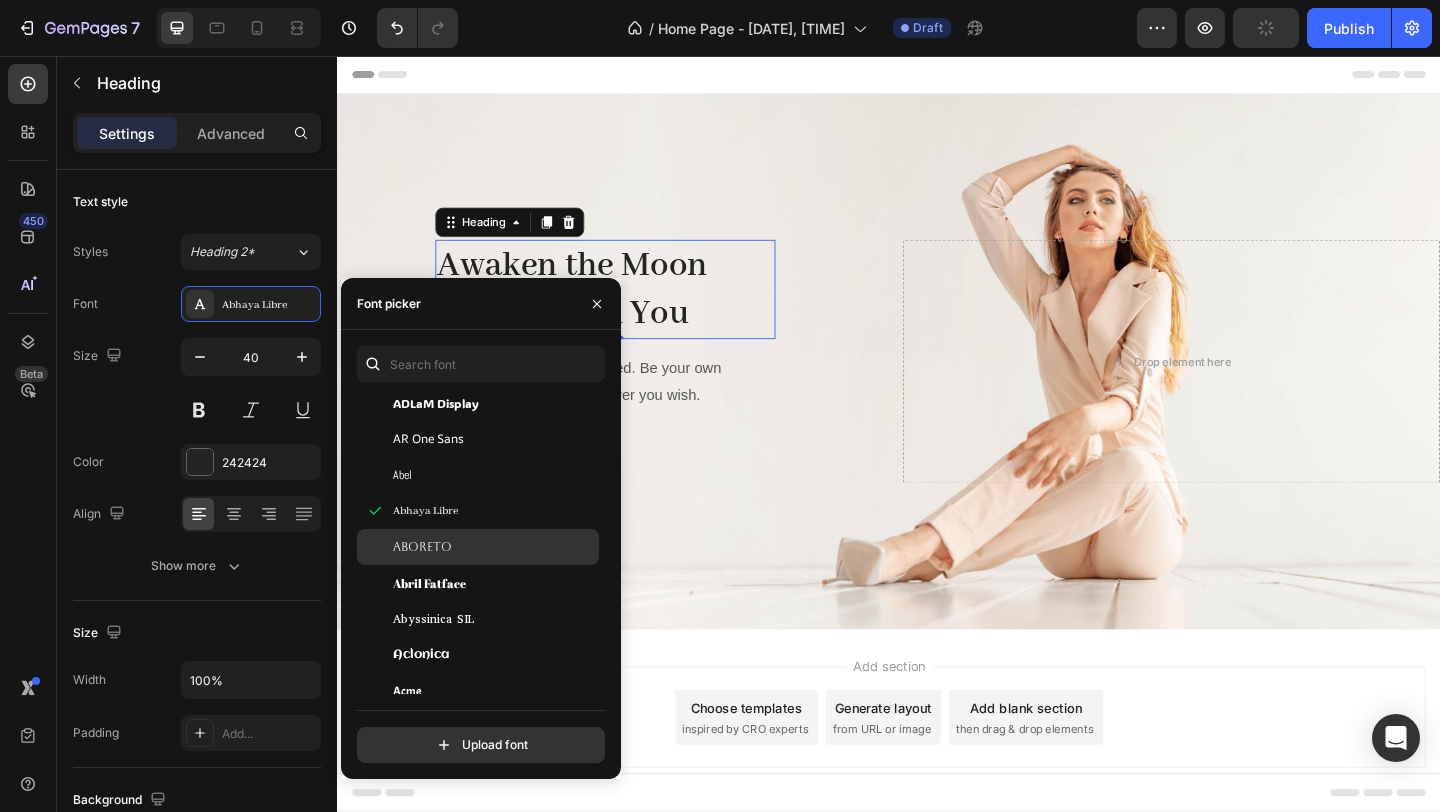 click on "Aboreto" at bounding box center [494, 547] 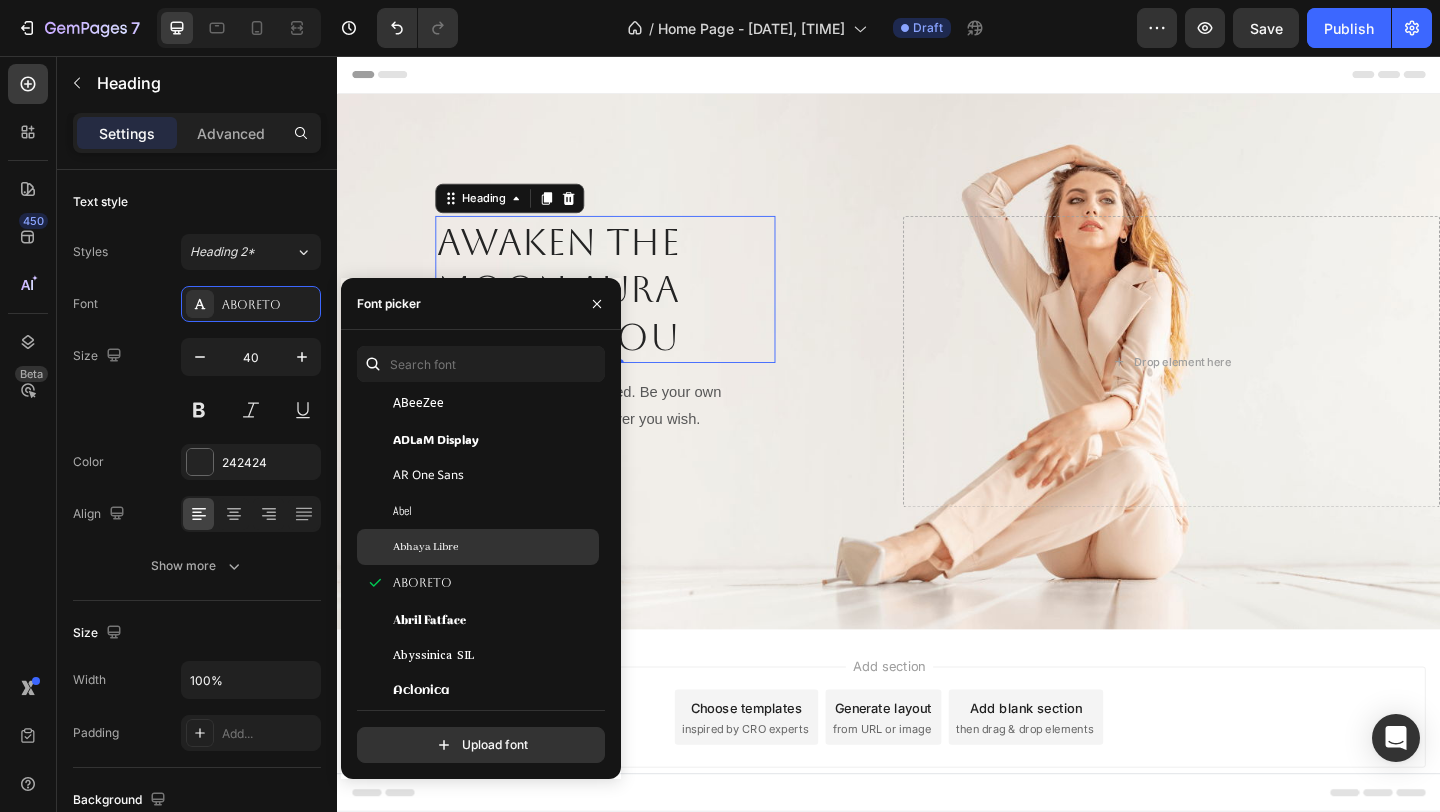 click on "Abhaya Libre" at bounding box center [494, 547] 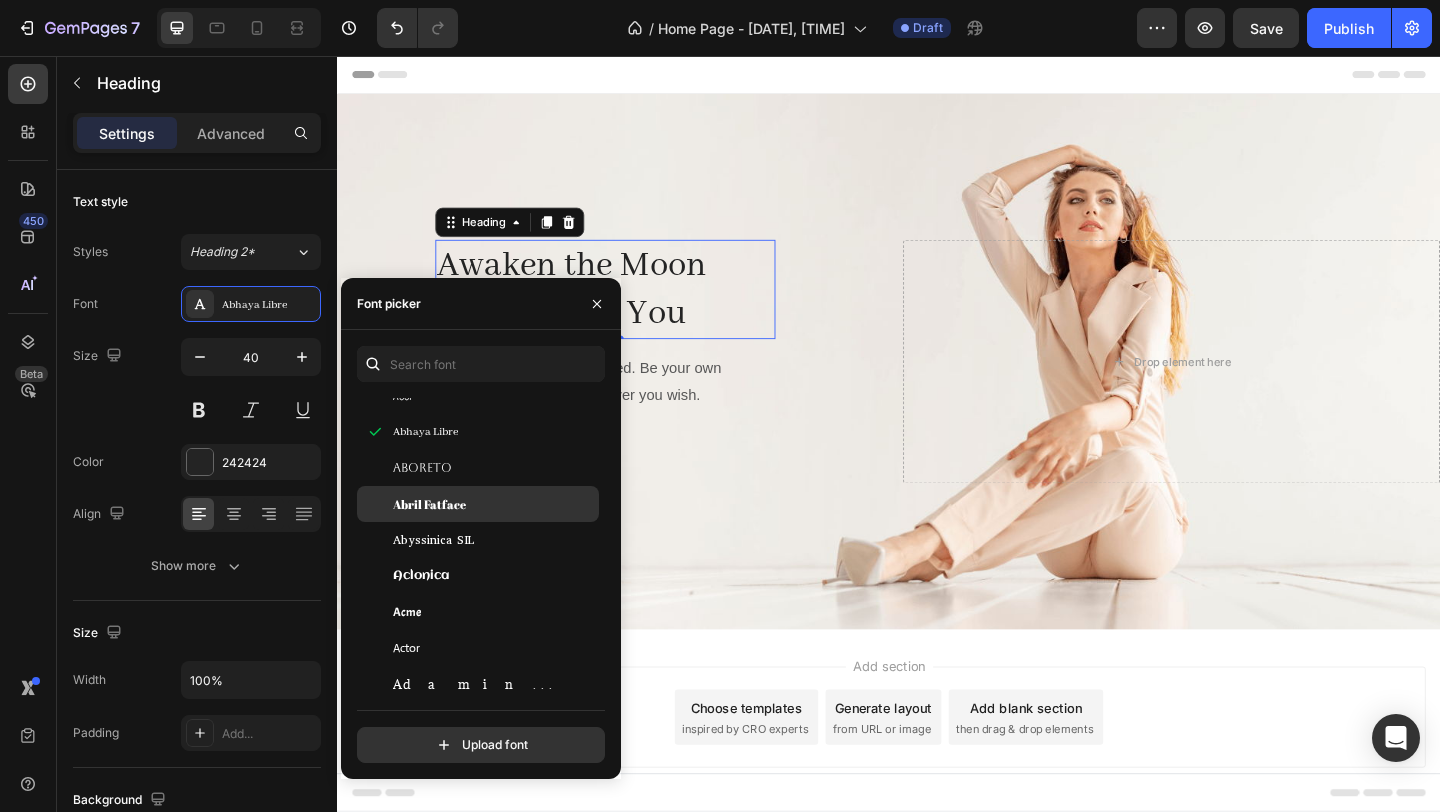 scroll, scrollTop: 326, scrollLeft: 0, axis: vertical 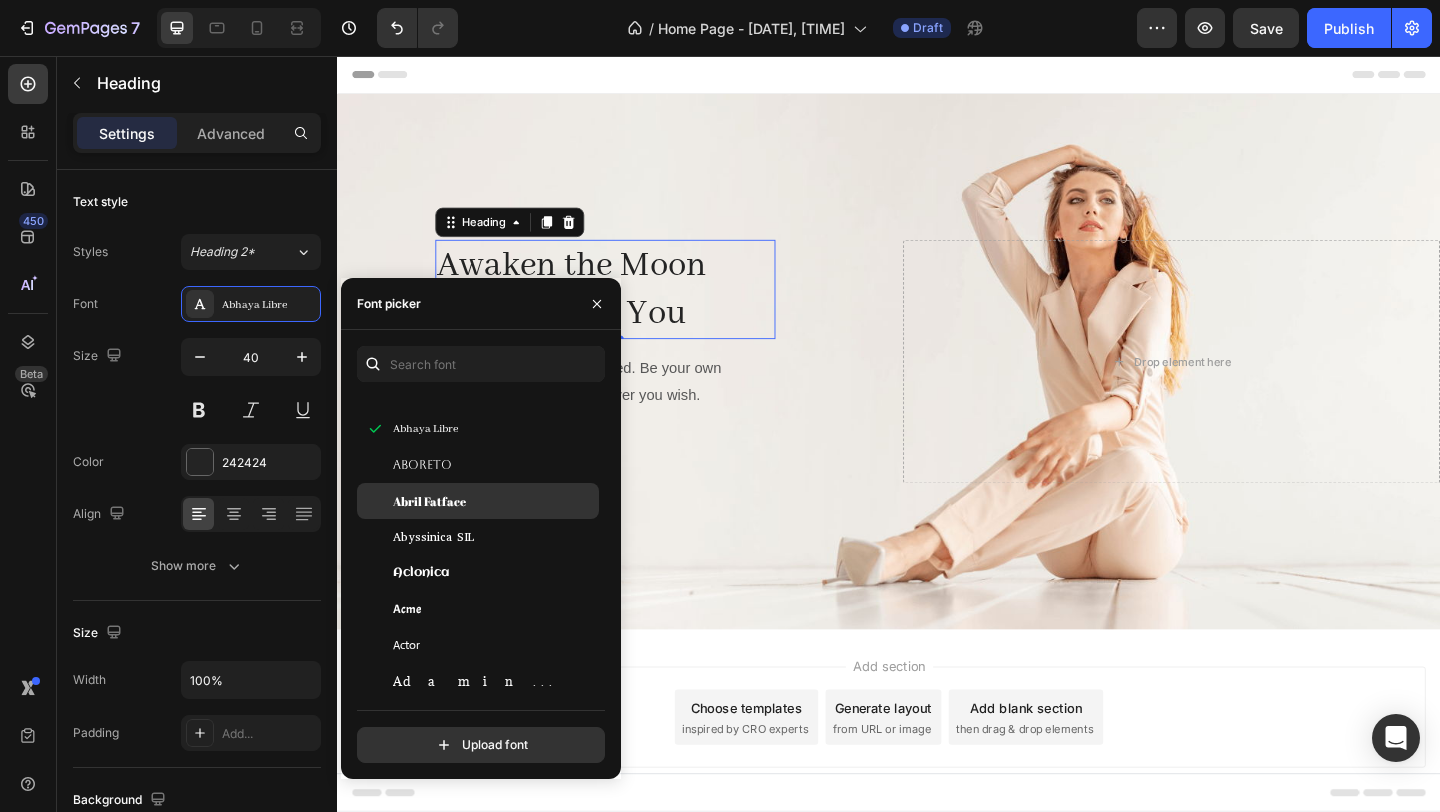click on "Abril Fatface" 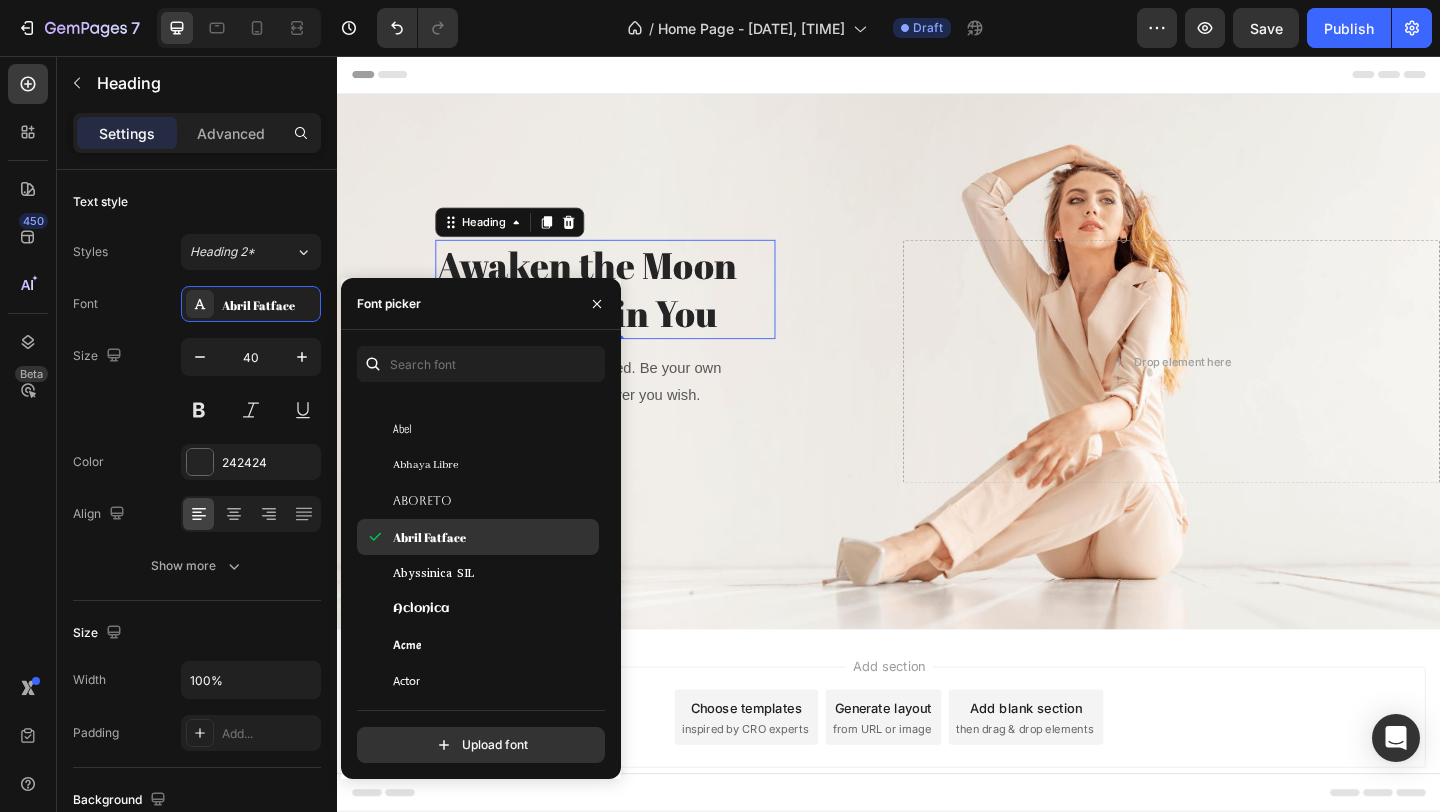 click on "Abril Fatface" at bounding box center [494, 537] 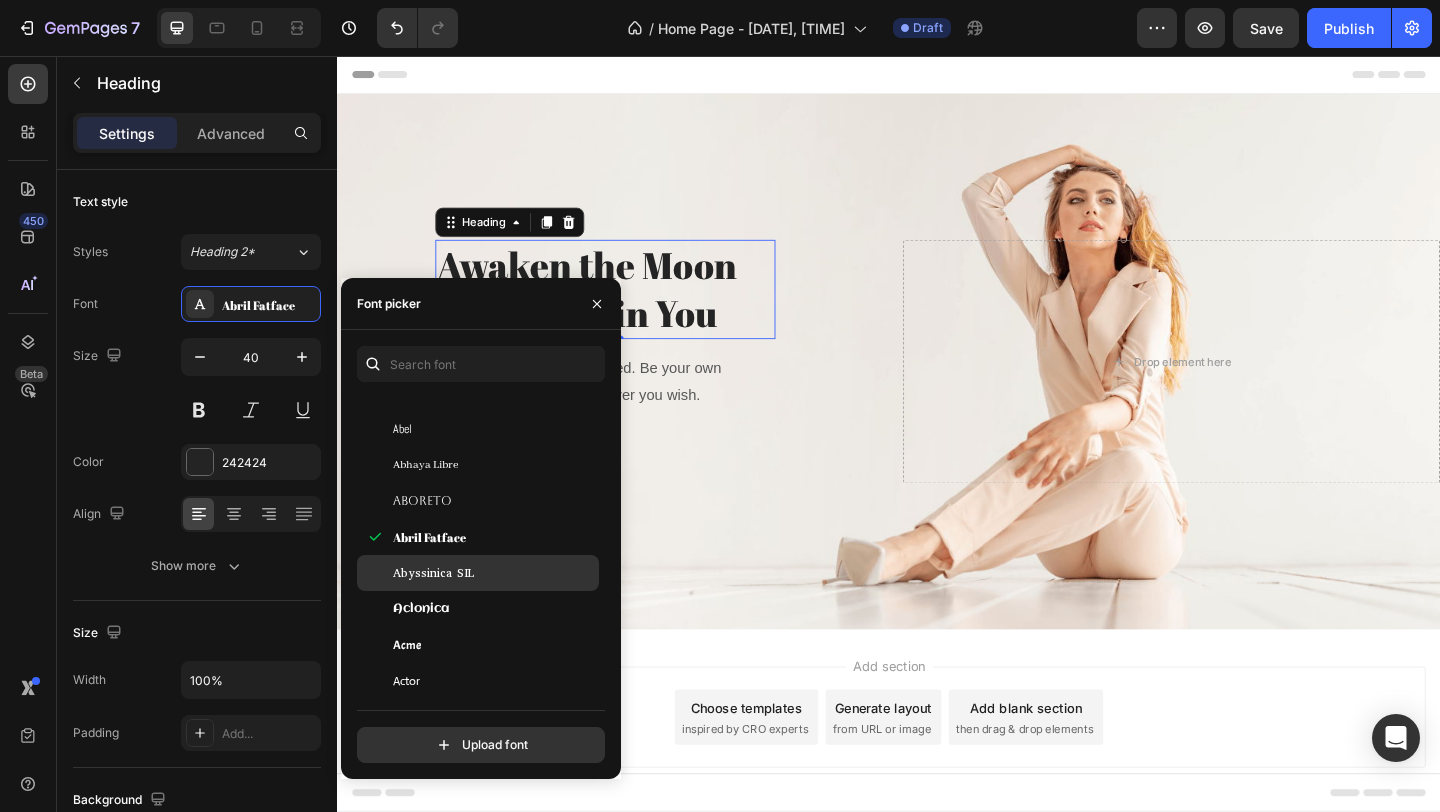 click on "Abyssinica SIL" at bounding box center [494, 573] 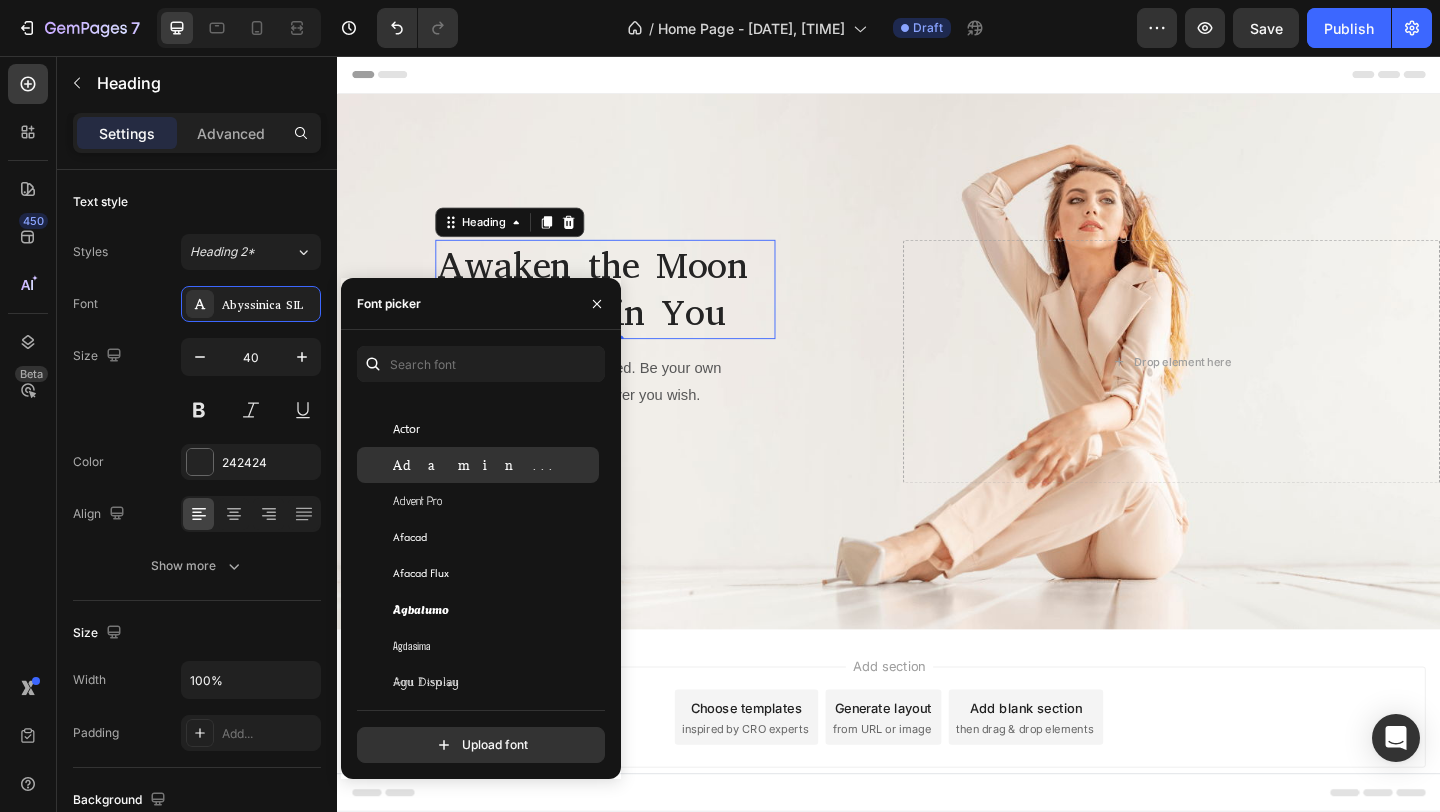 scroll, scrollTop: 576, scrollLeft: 0, axis: vertical 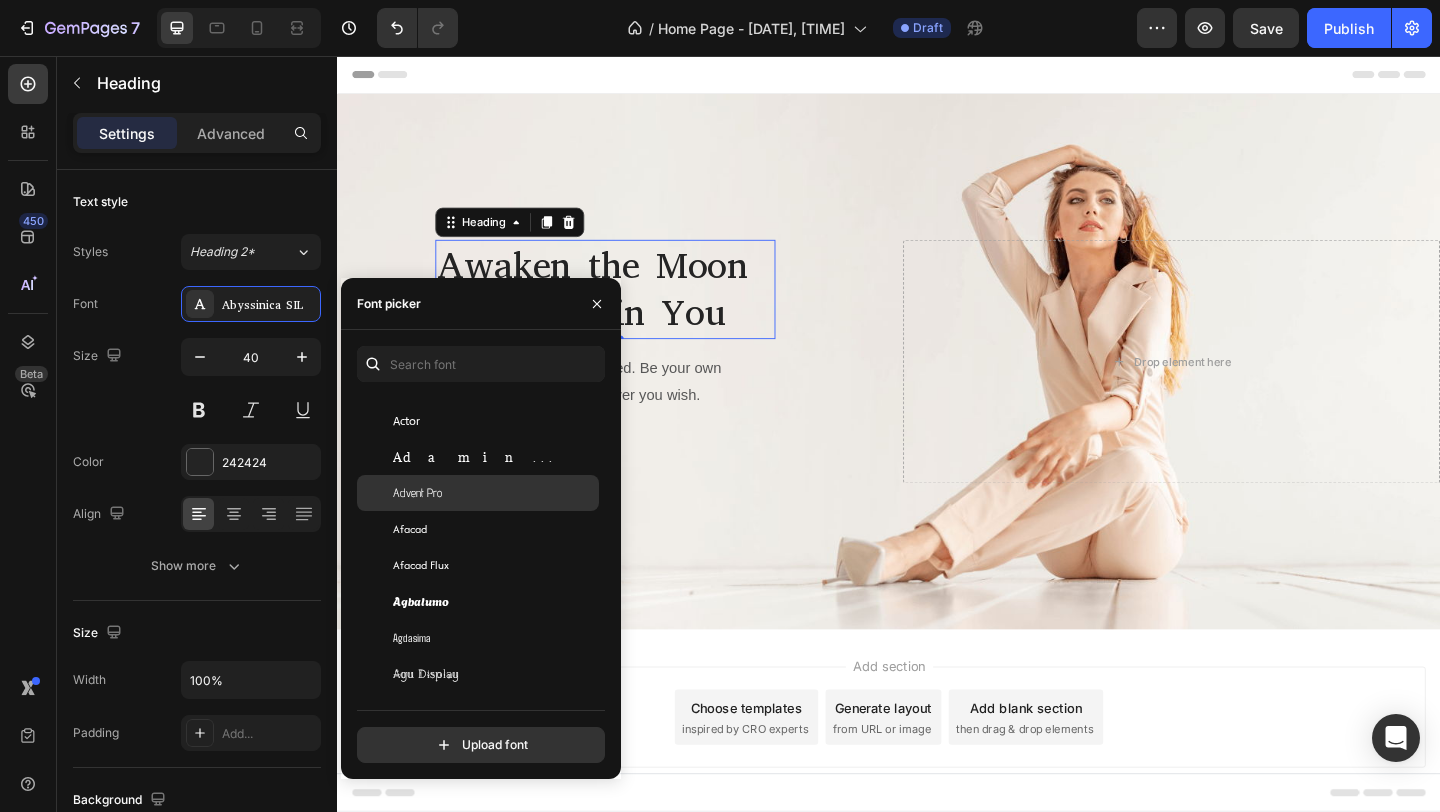 click on "Advent Pro" at bounding box center (494, 493) 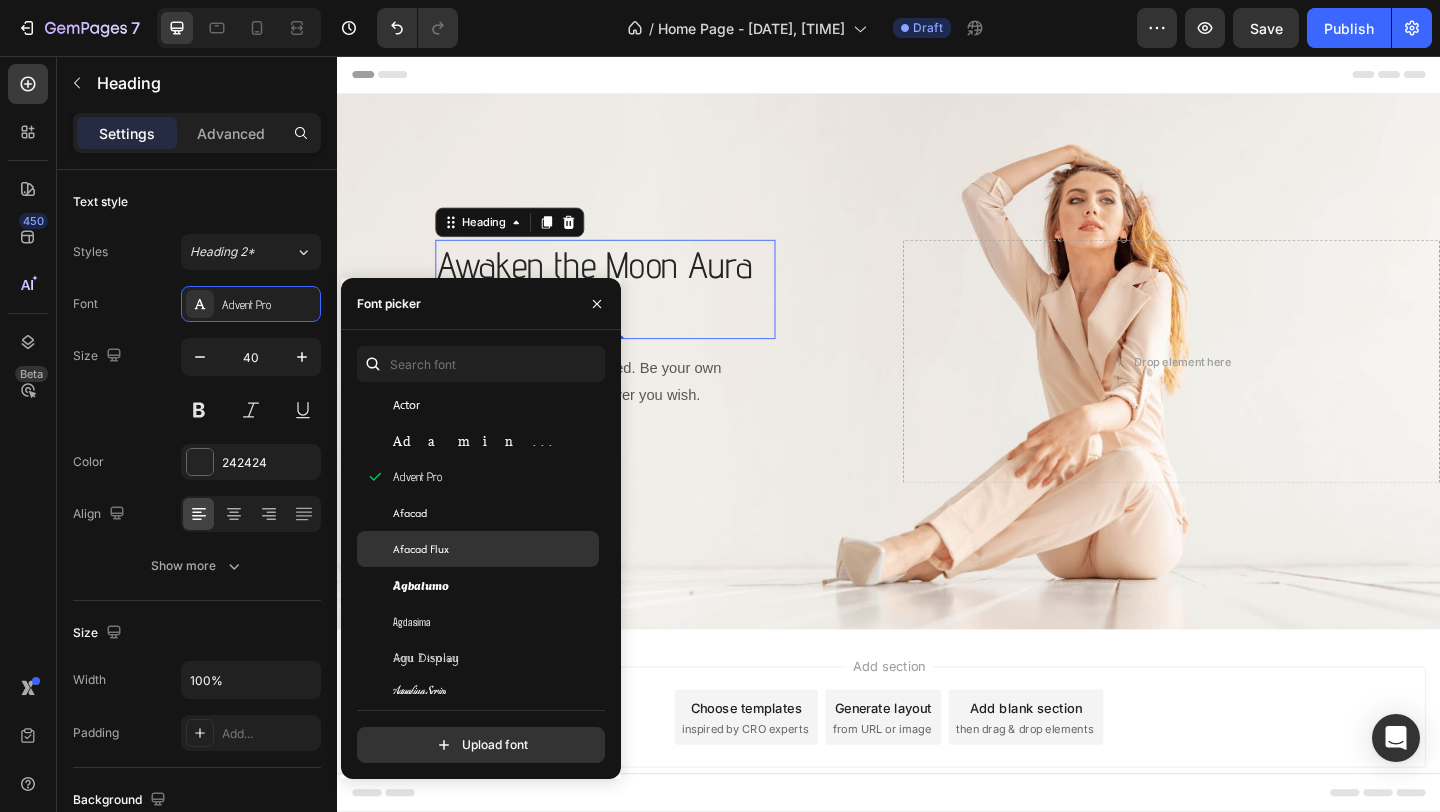 scroll, scrollTop: 596, scrollLeft: 0, axis: vertical 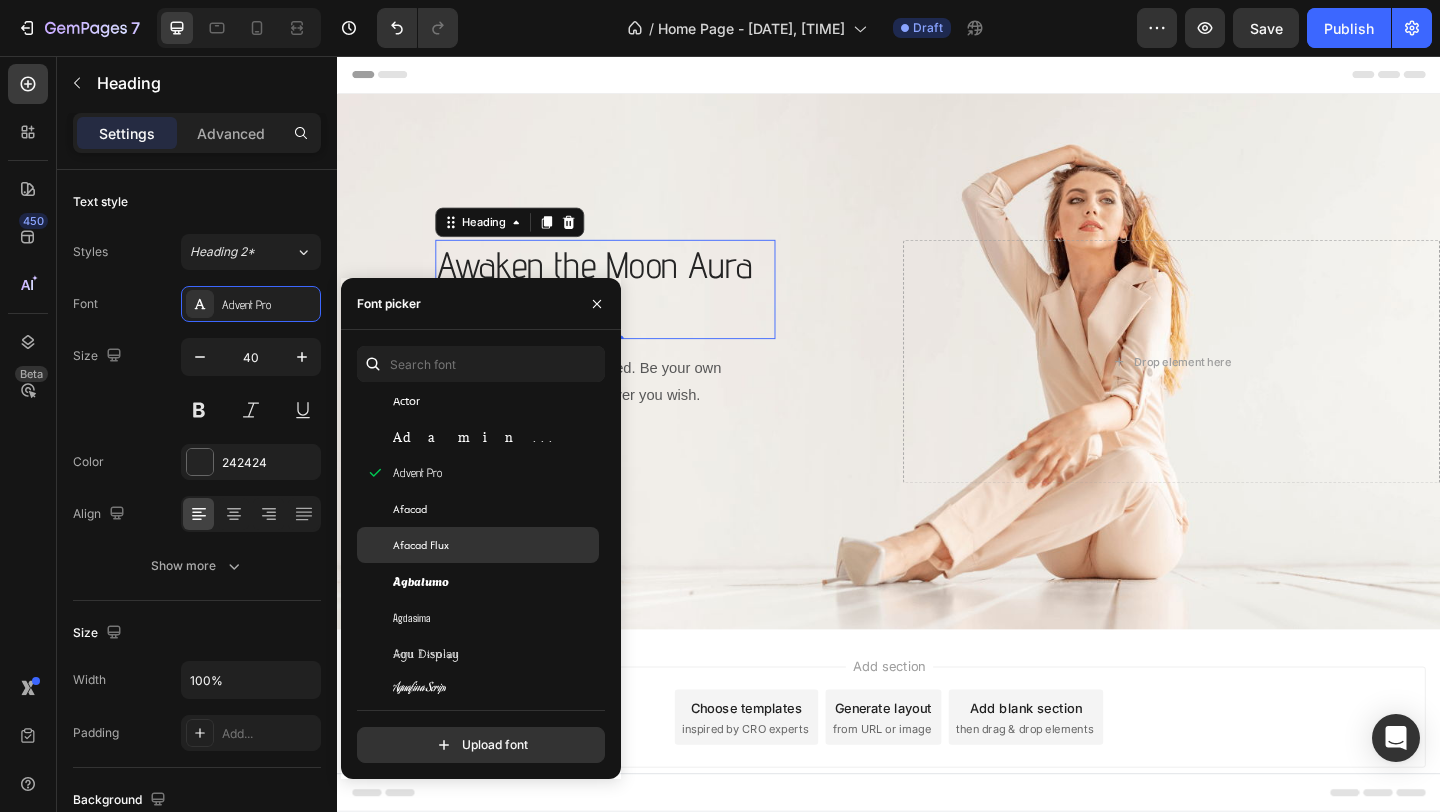click on "Afacad Flux" at bounding box center (494, 545) 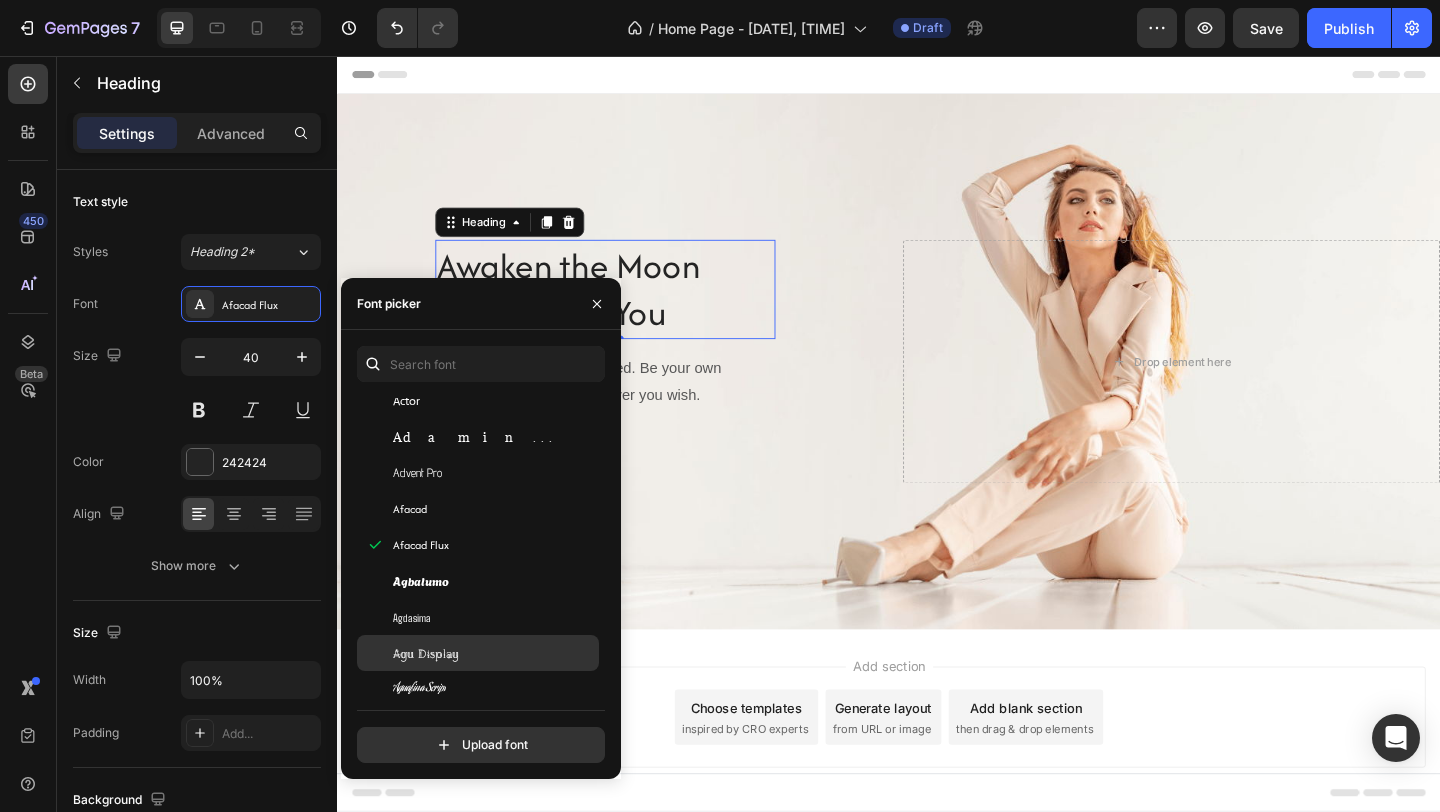 drag, startPoint x: 512, startPoint y: 663, endPoint x: 512, endPoint y: 650, distance: 13 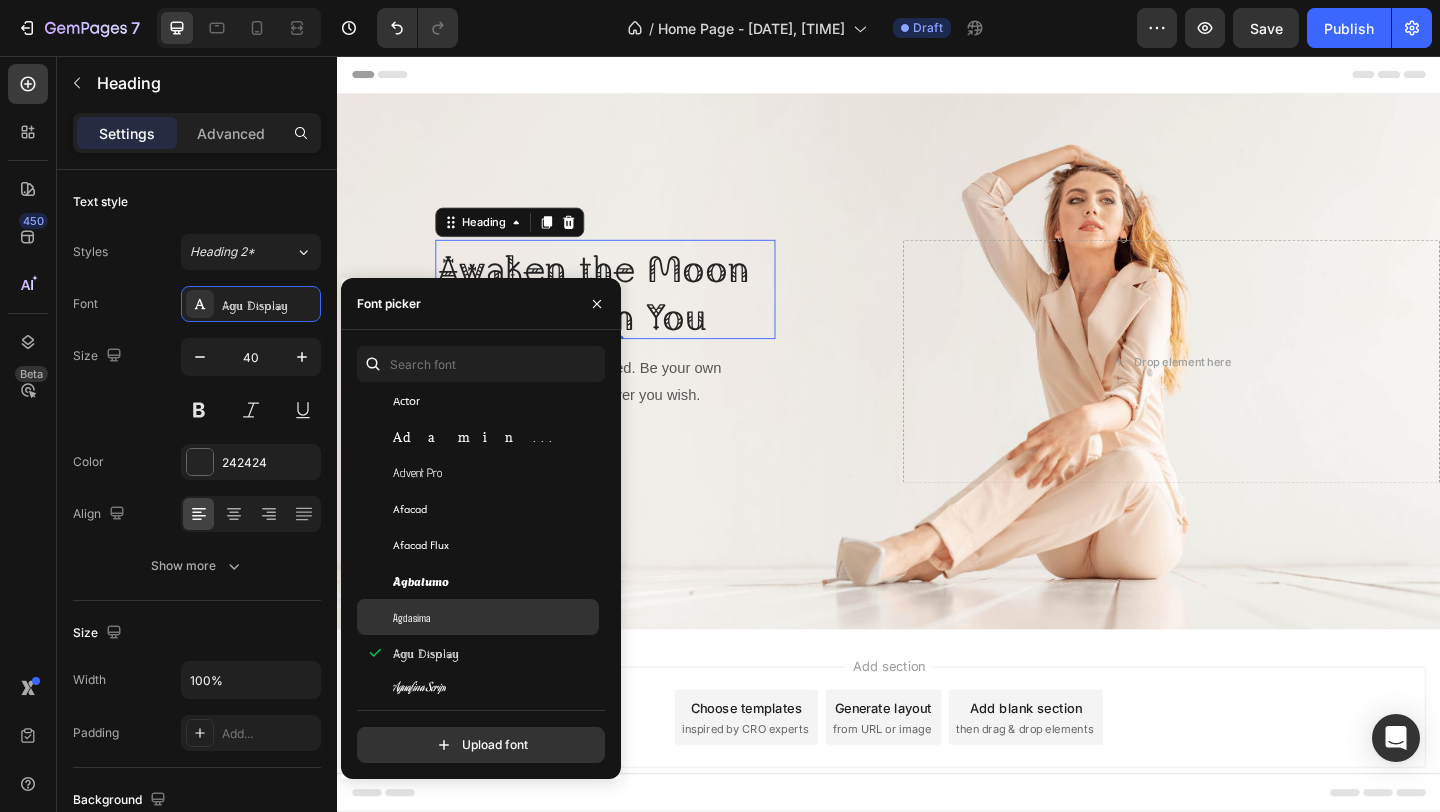 drag, startPoint x: 518, startPoint y: 619, endPoint x: 523, endPoint y: 610, distance: 10.29563 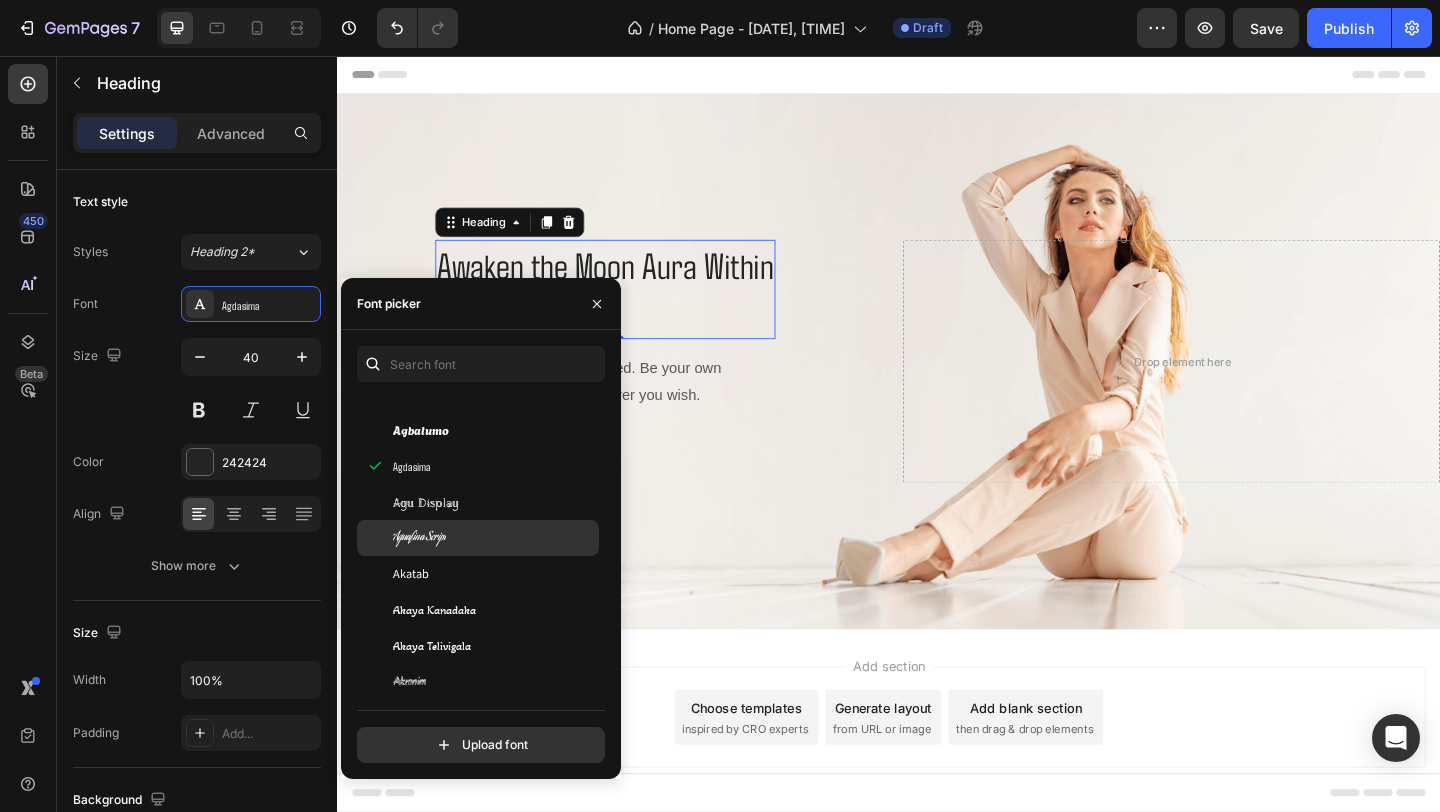 scroll, scrollTop: 759, scrollLeft: 0, axis: vertical 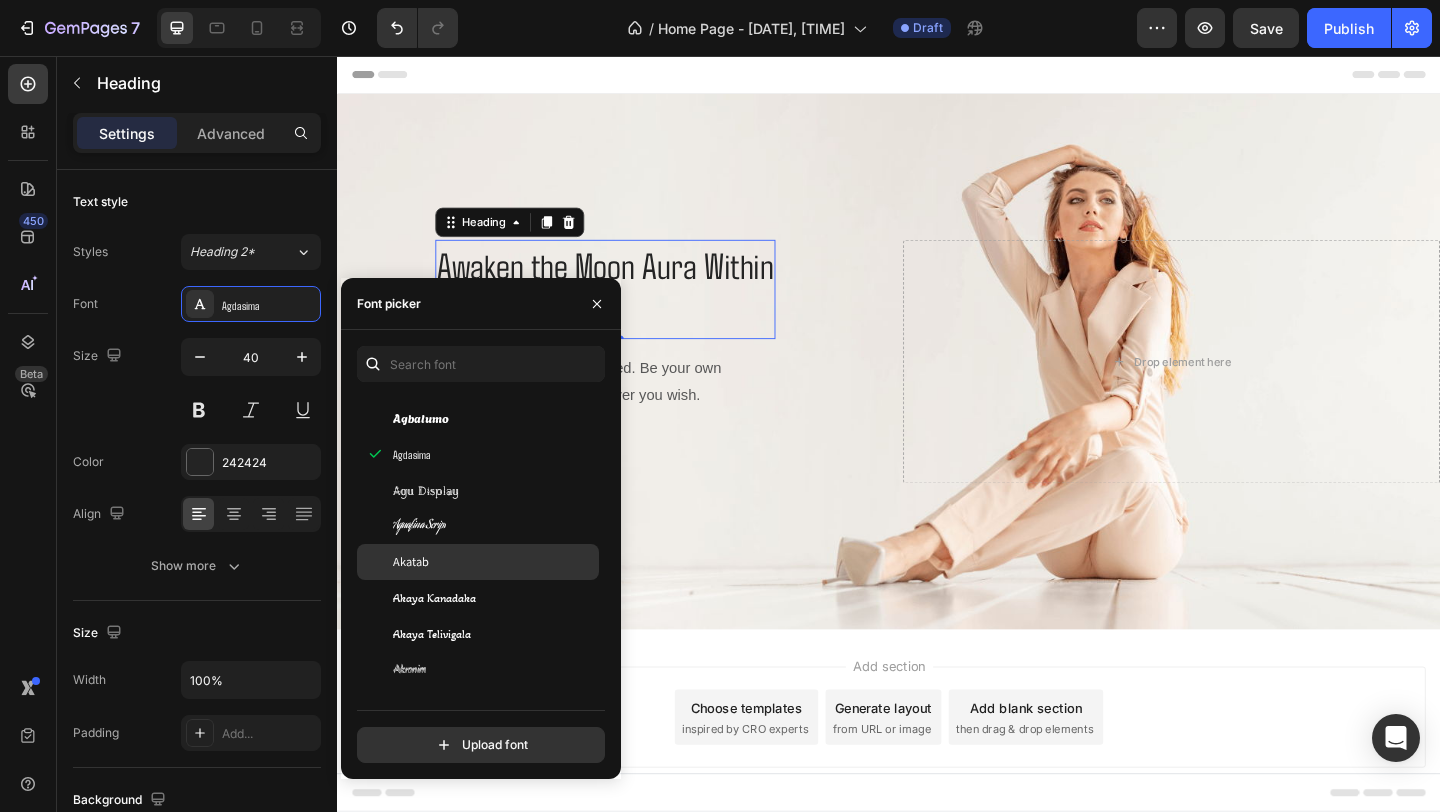 click on "Akatab" at bounding box center (494, 562) 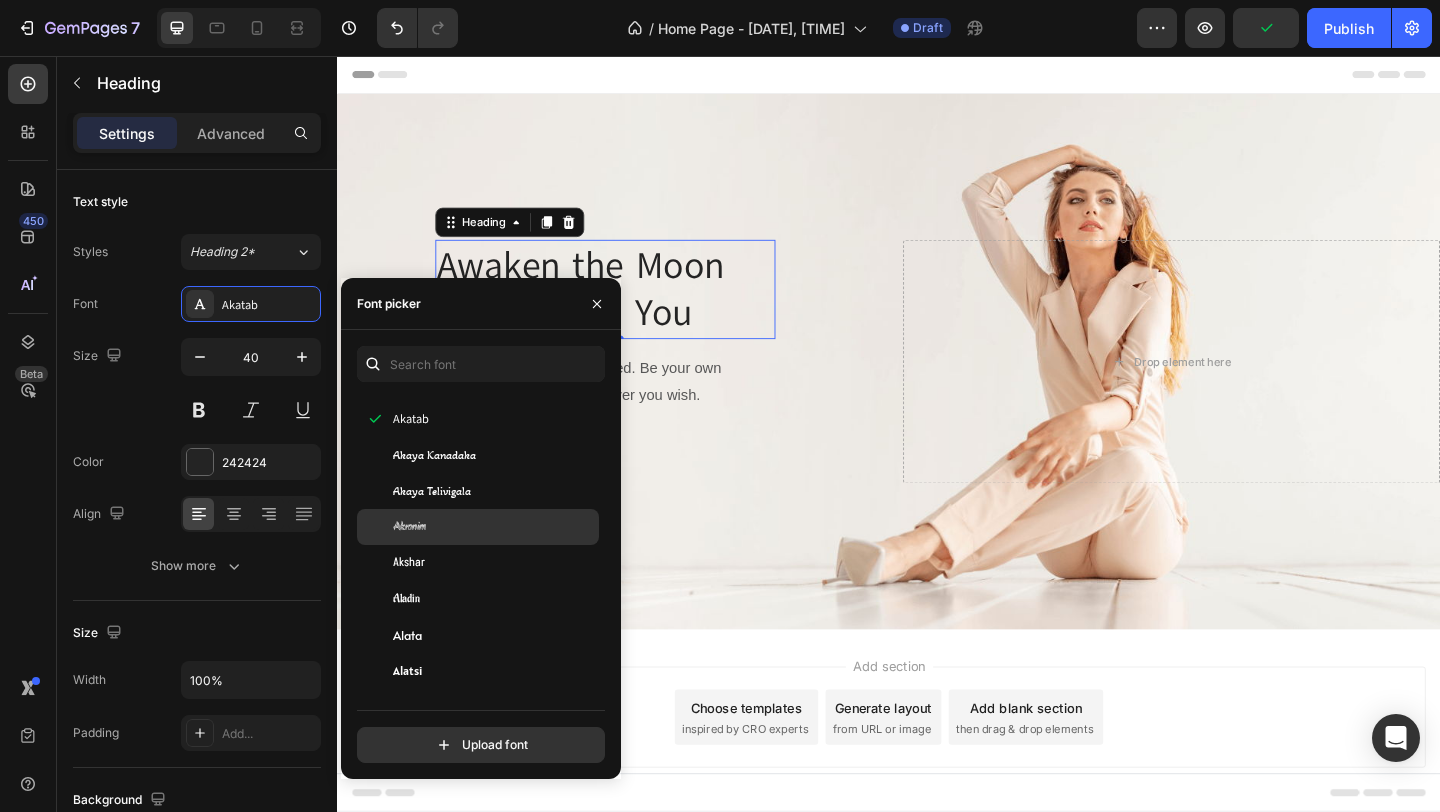 scroll, scrollTop: 971, scrollLeft: 0, axis: vertical 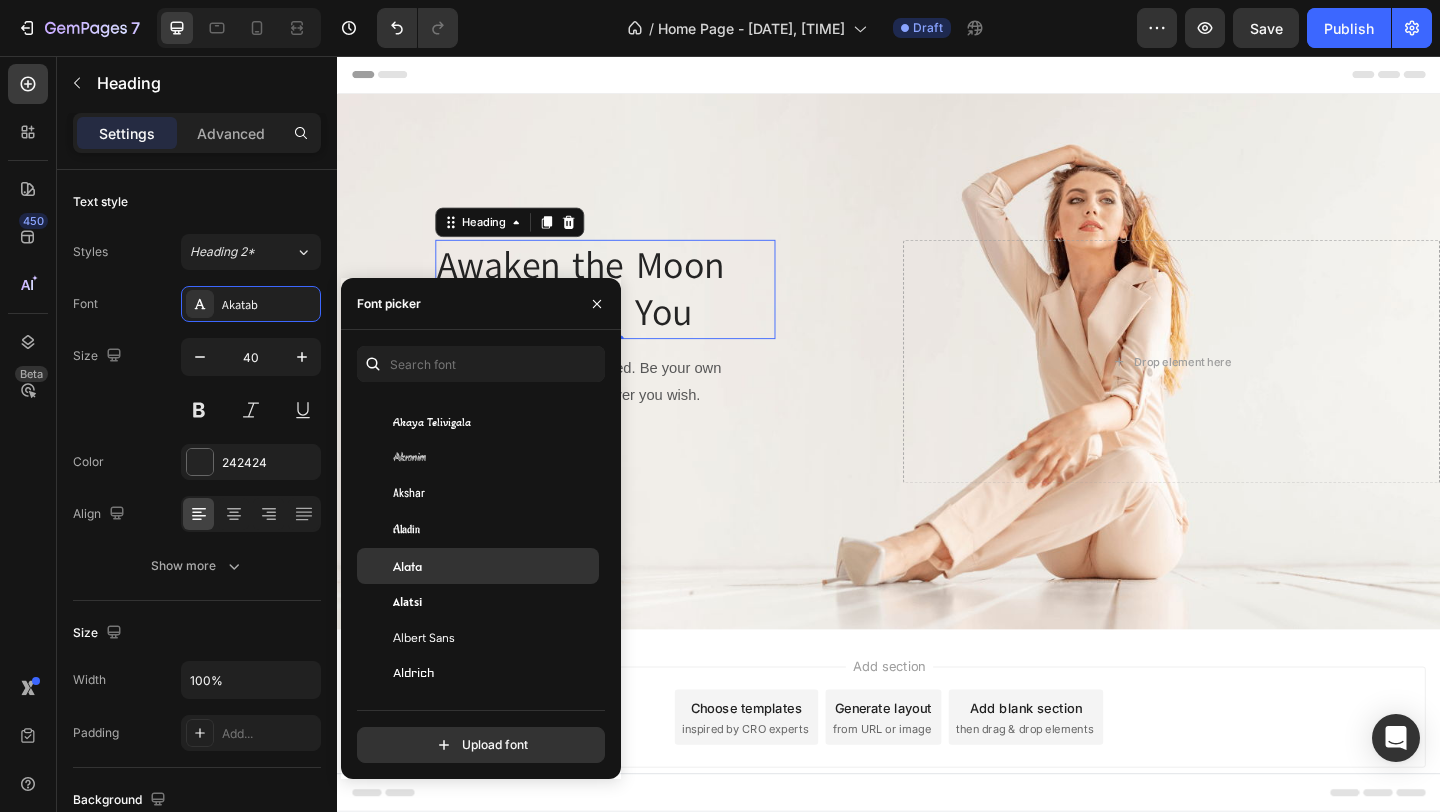 click on "Alata" at bounding box center (494, 566) 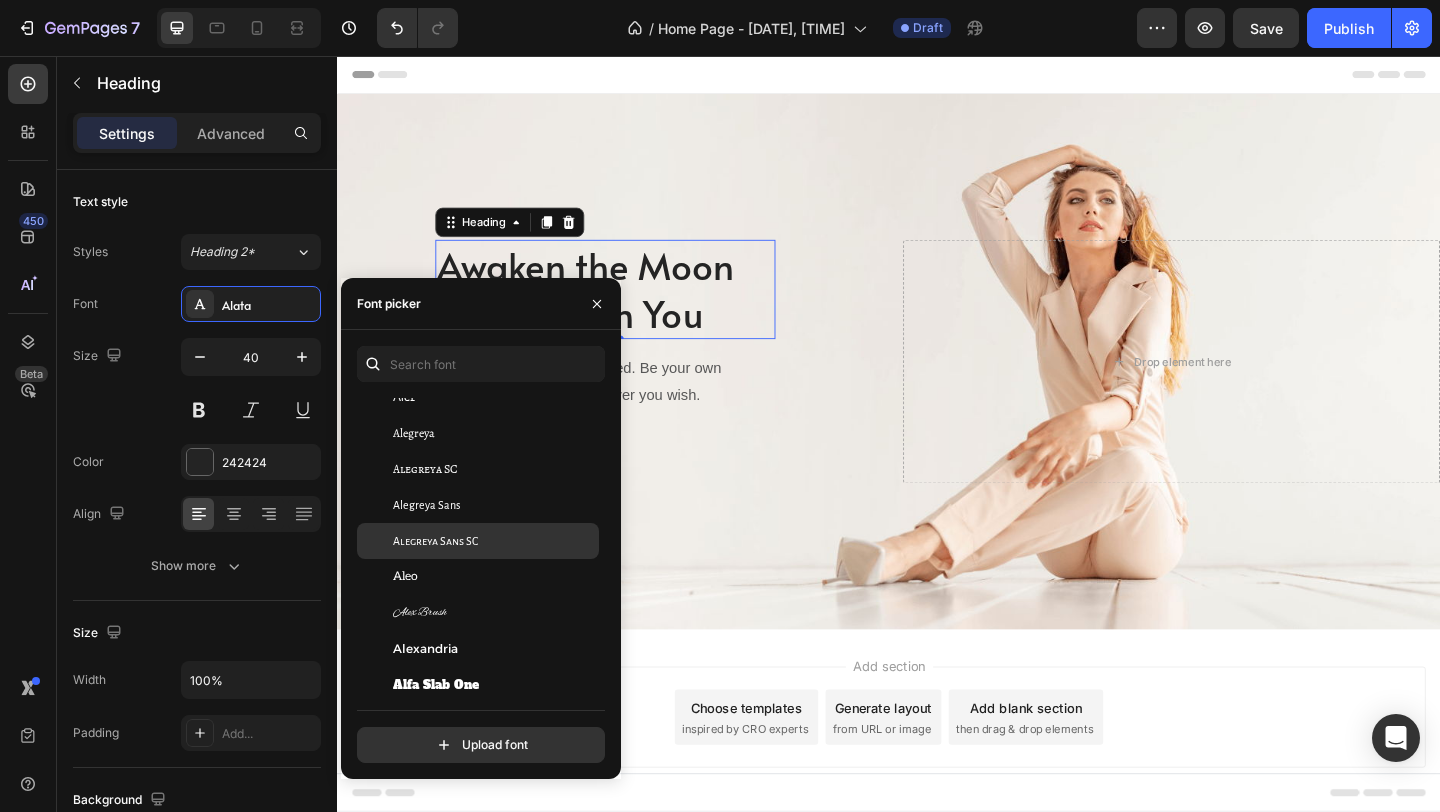 scroll, scrollTop: 1288, scrollLeft: 0, axis: vertical 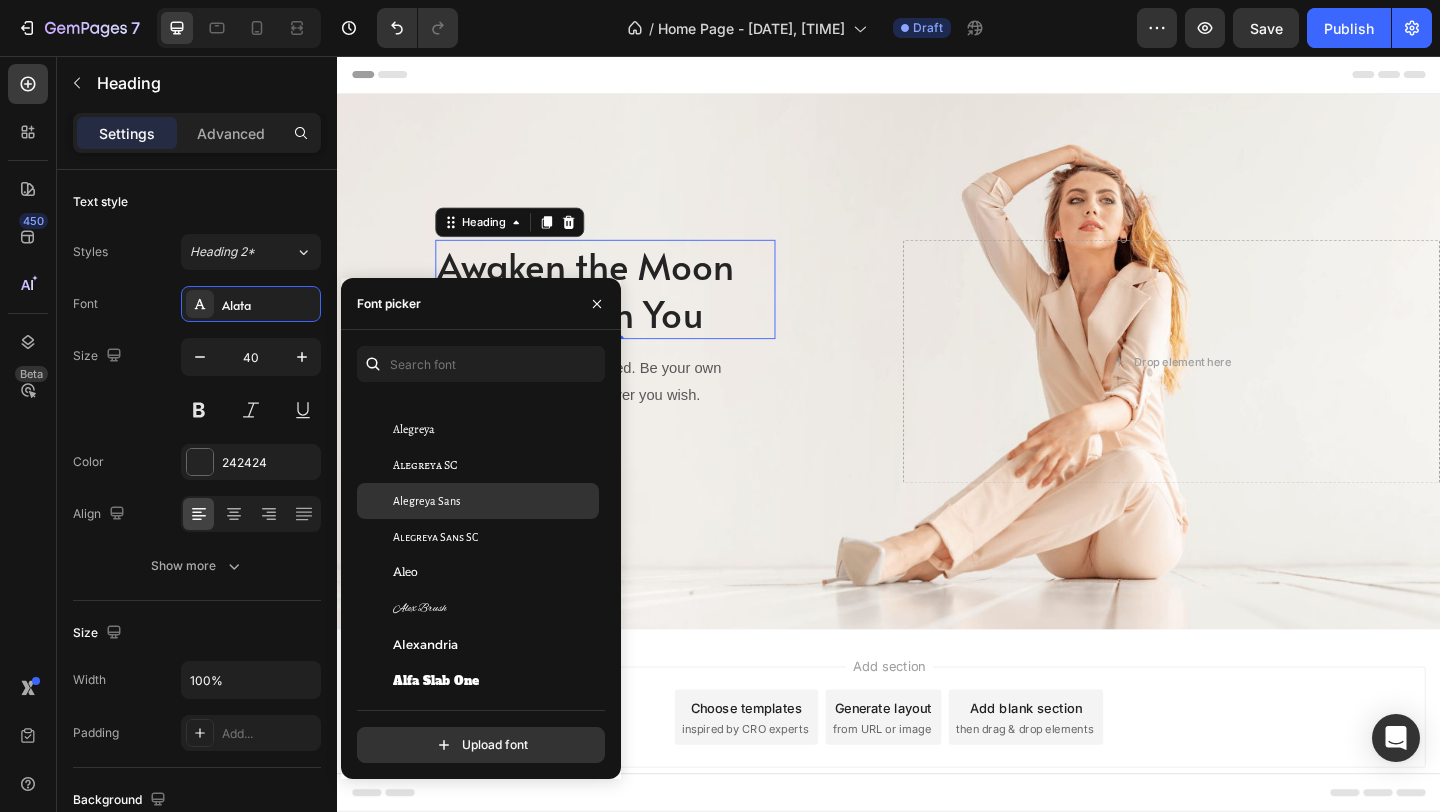 click on "Alegreya Sans" at bounding box center [494, 501] 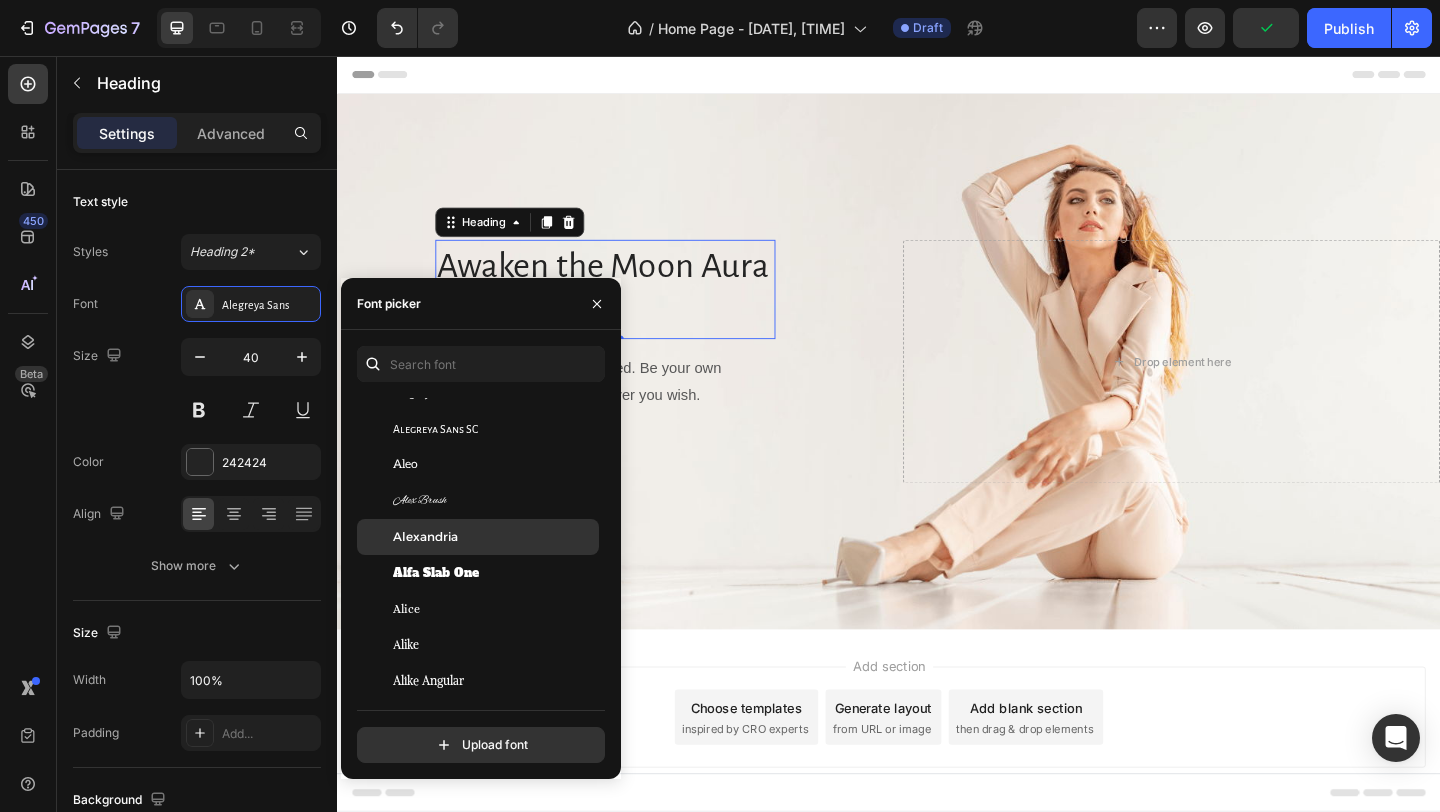 scroll, scrollTop: 1573, scrollLeft: 0, axis: vertical 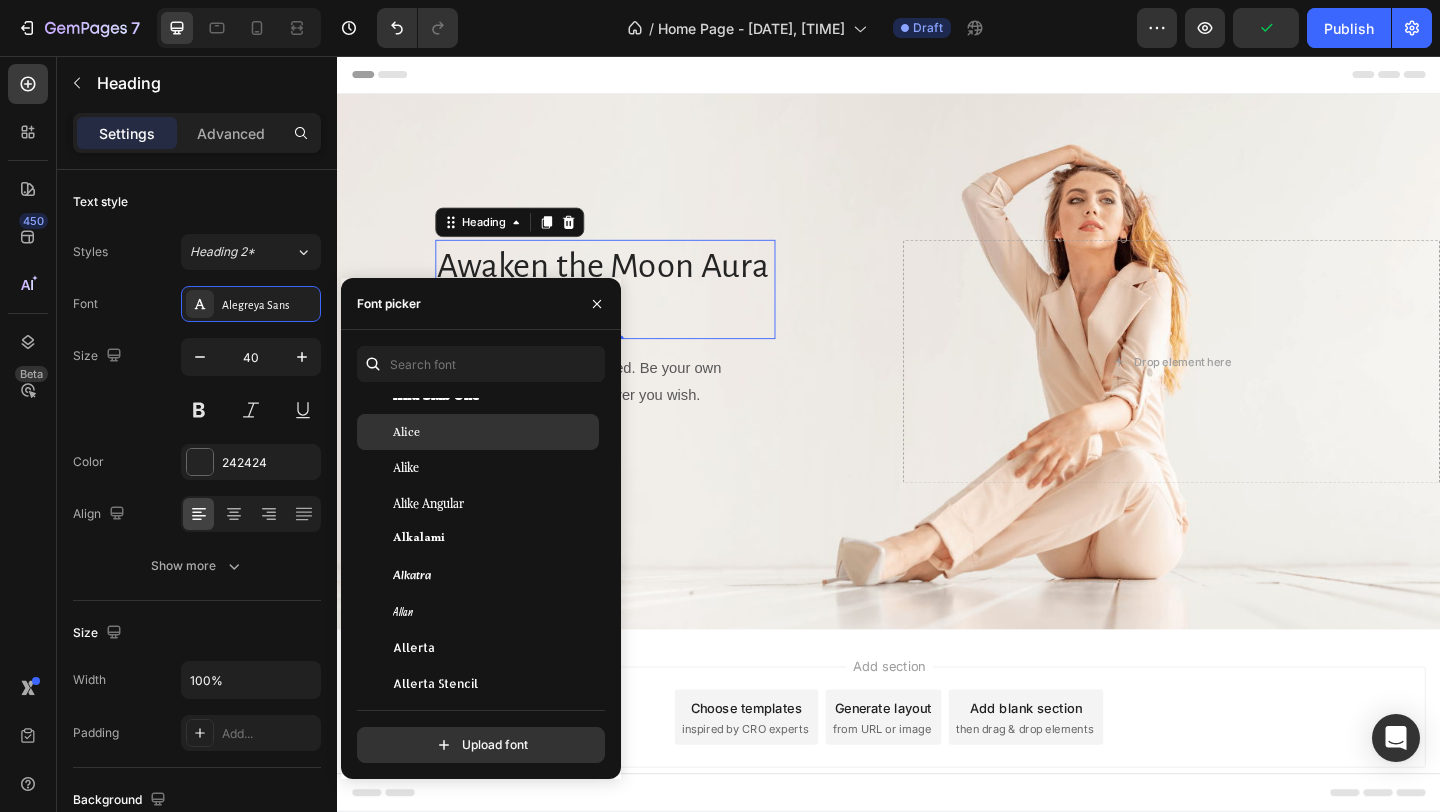 click on "Alice" at bounding box center (494, 432) 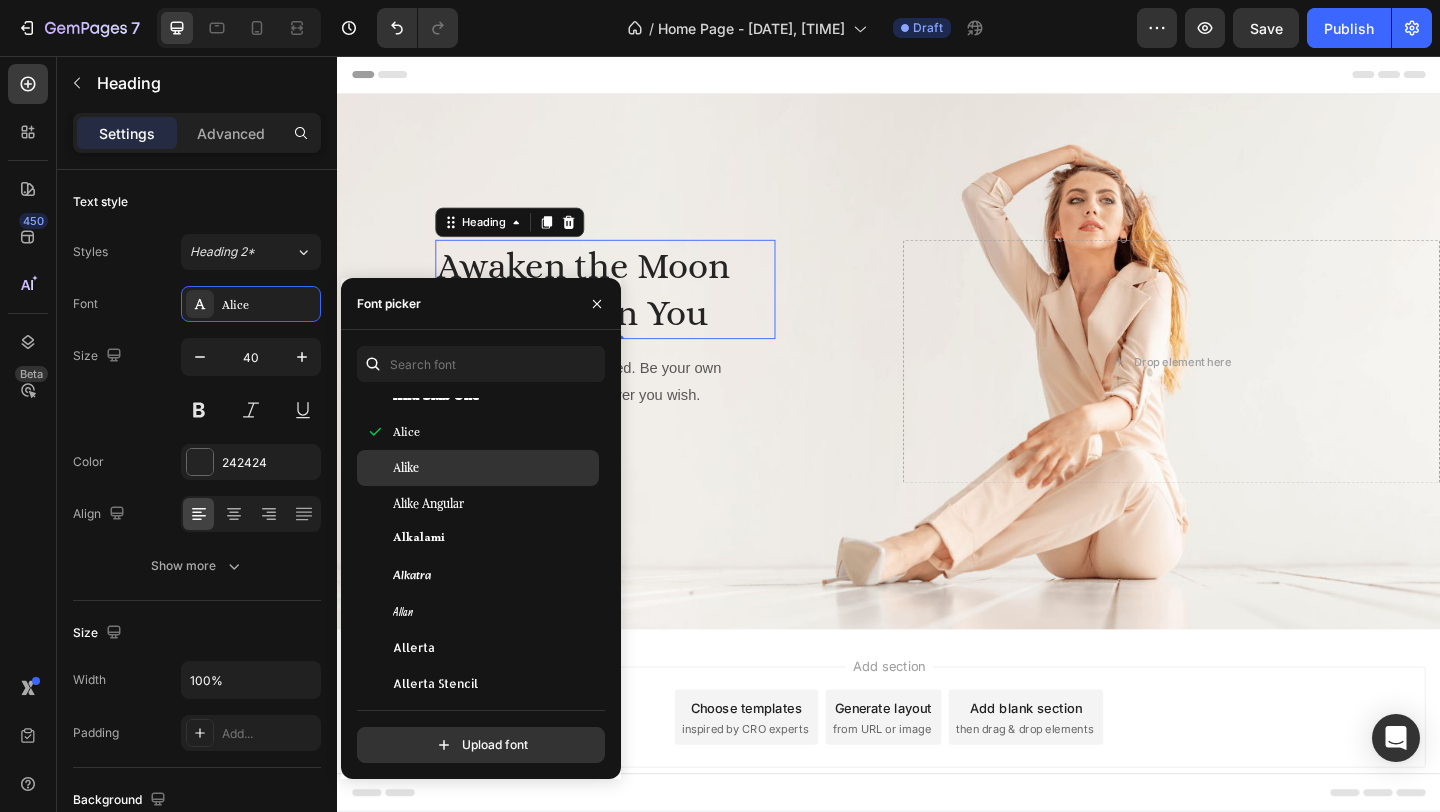 click on "Alike" 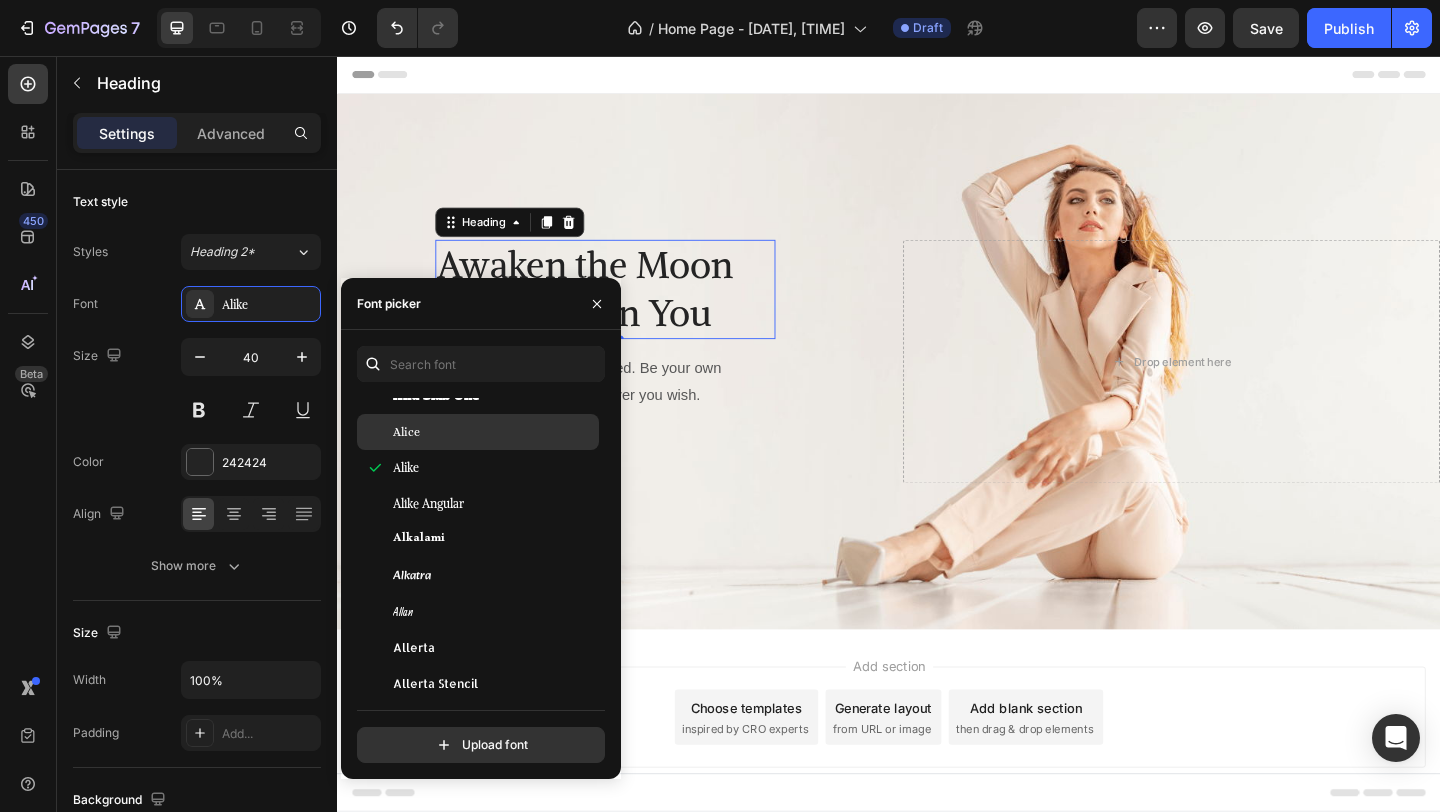 click on "Alice" at bounding box center (494, 432) 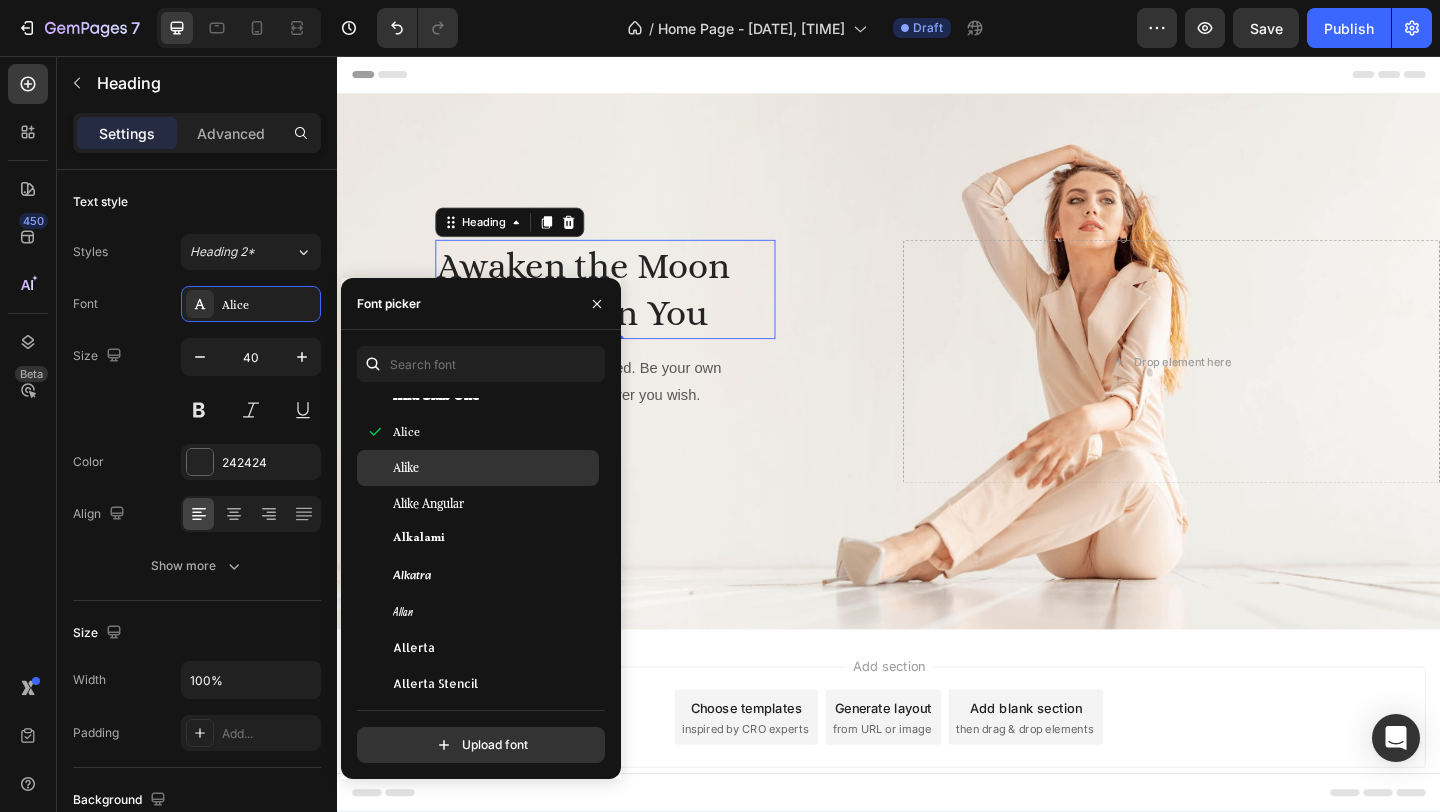 click on "Alike" 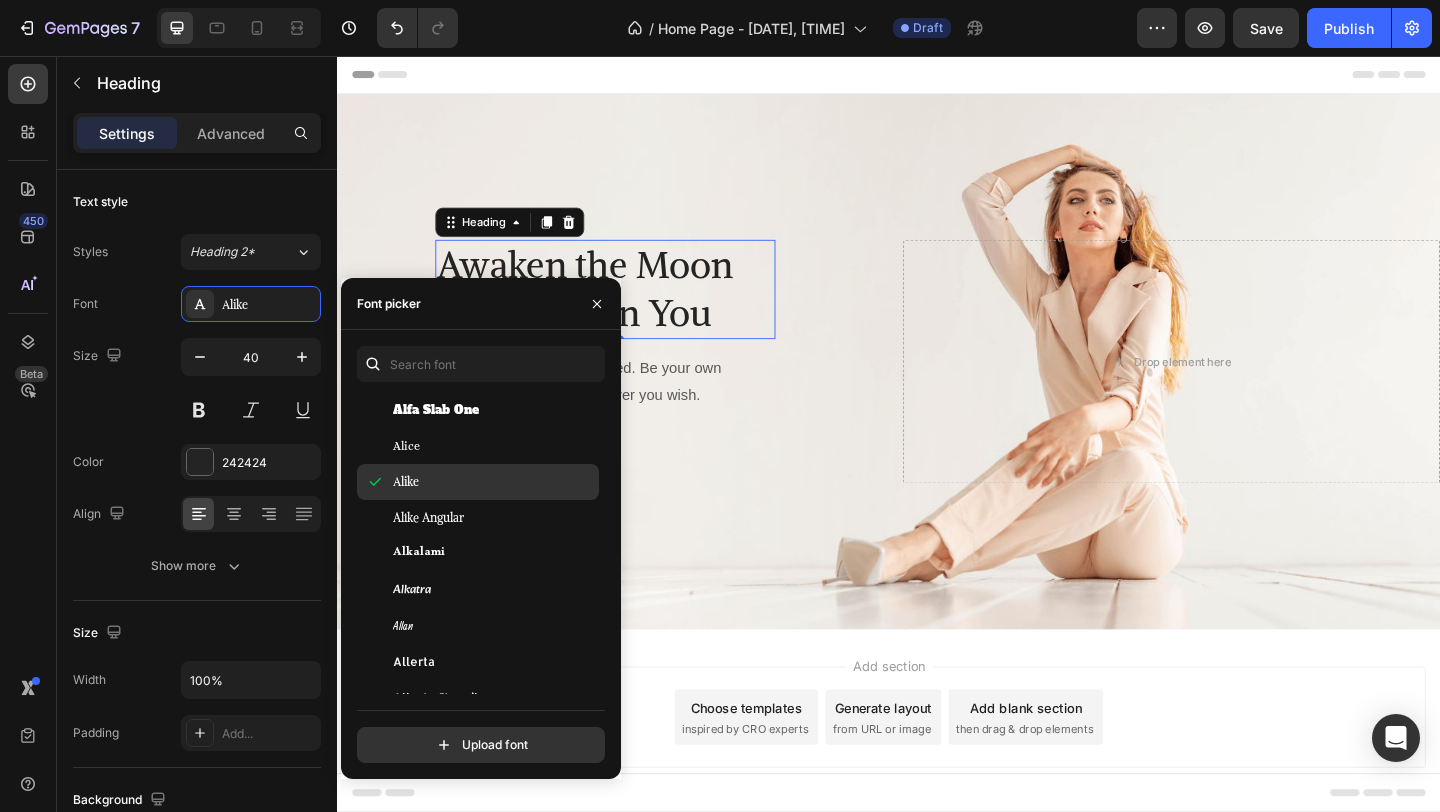 scroll, scrollTop: 1558, scrollLeft: 0, axis: vertical 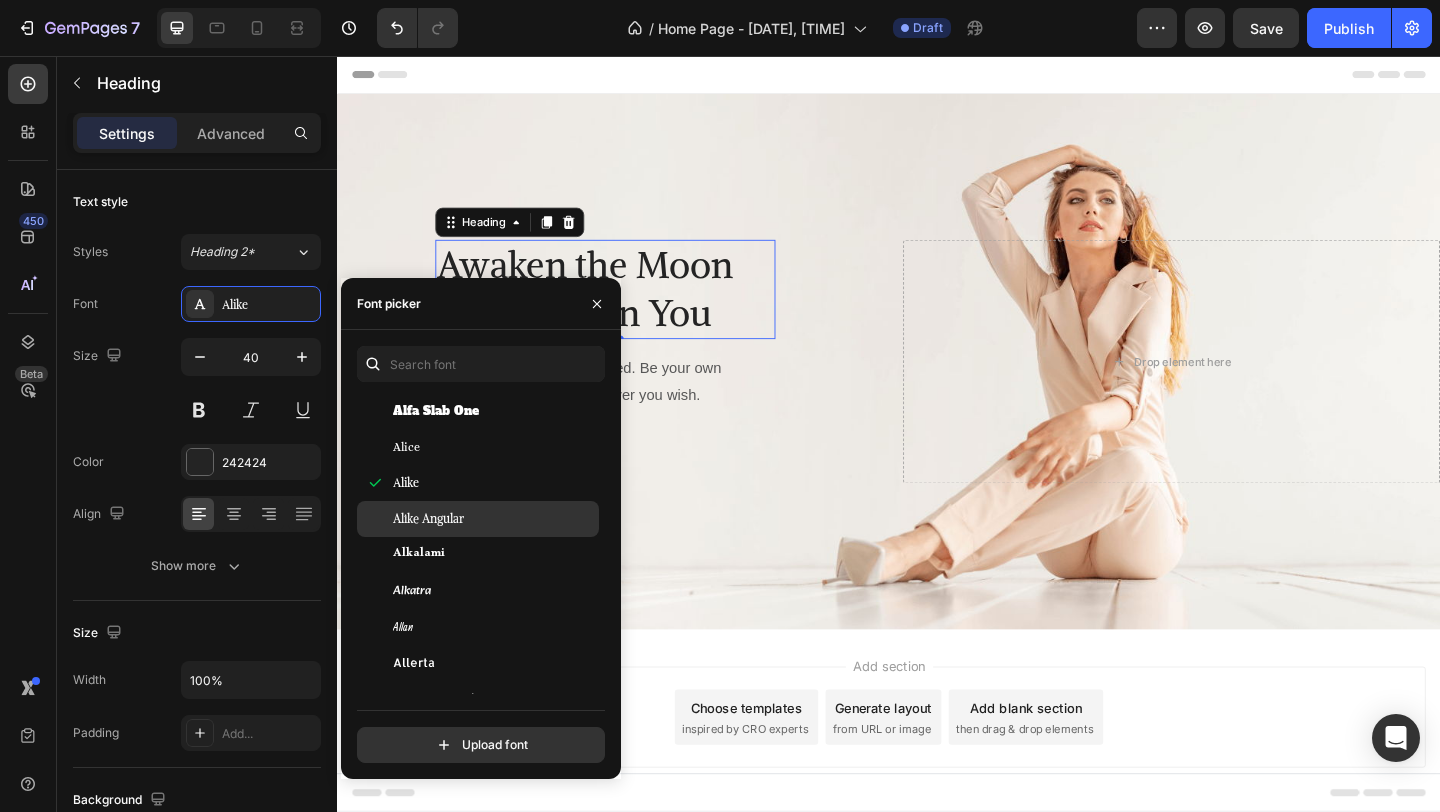 click on "Alike Angular" 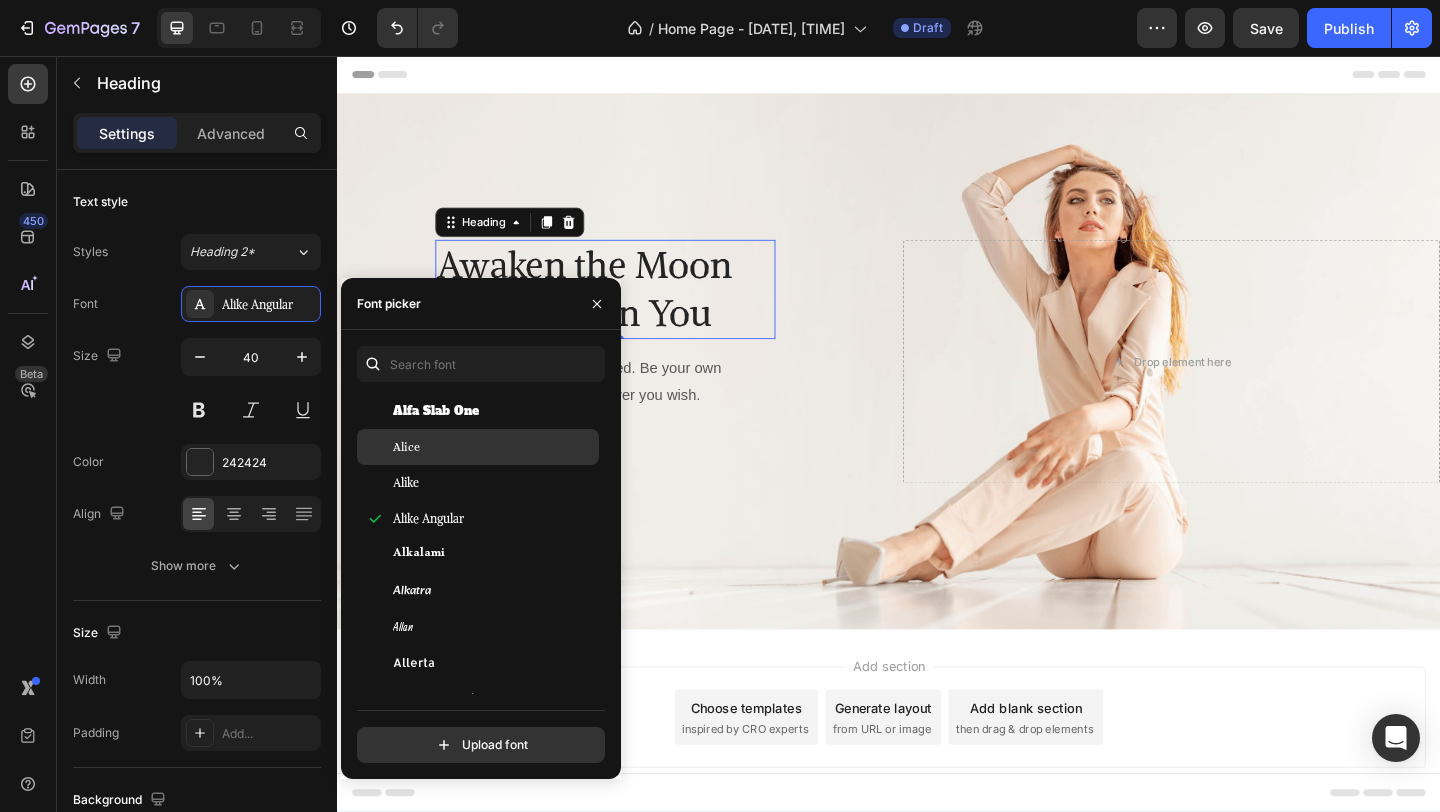 click on "Alice" at bounding box center [494, 447] 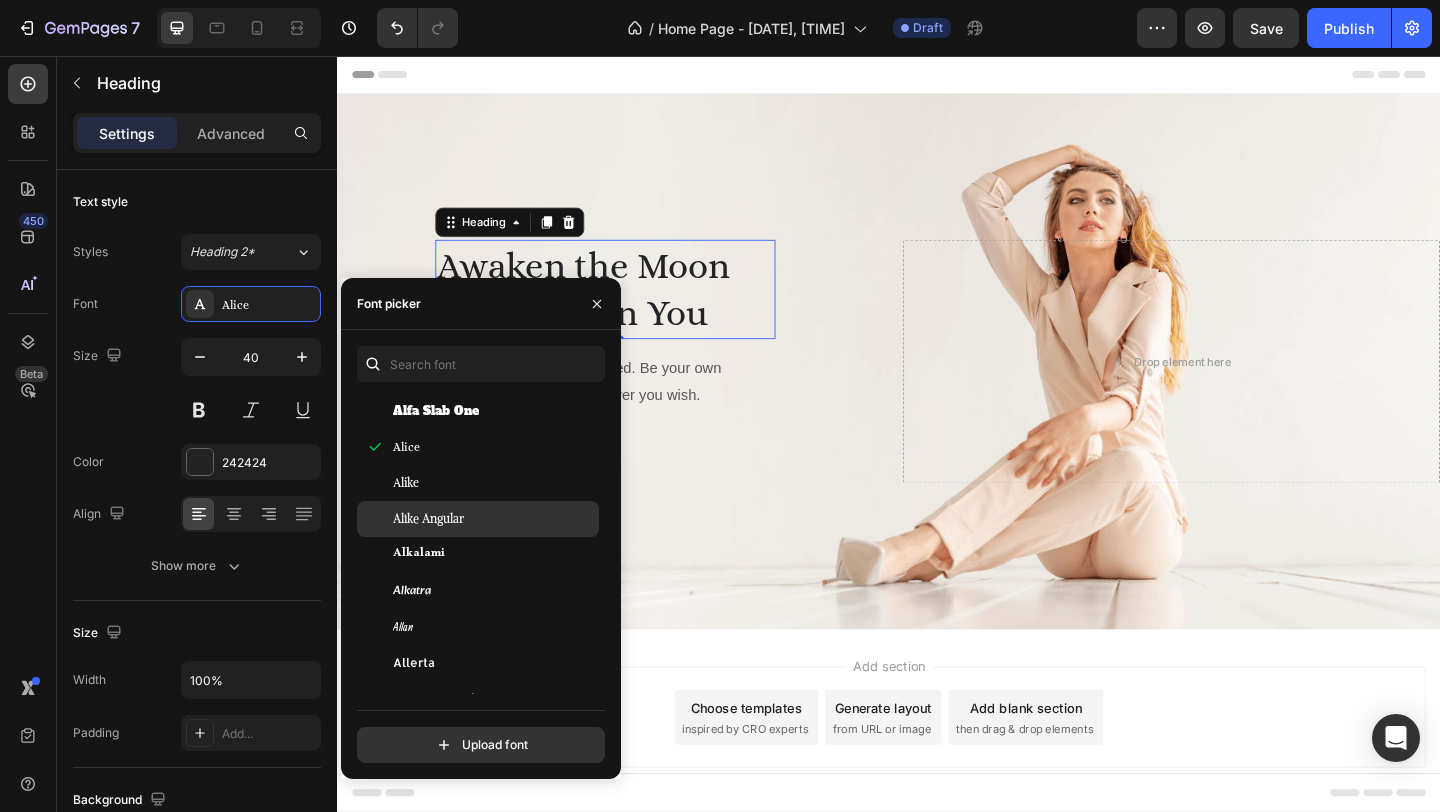 click on "Alike Angular" at bounding box center (494, 519) 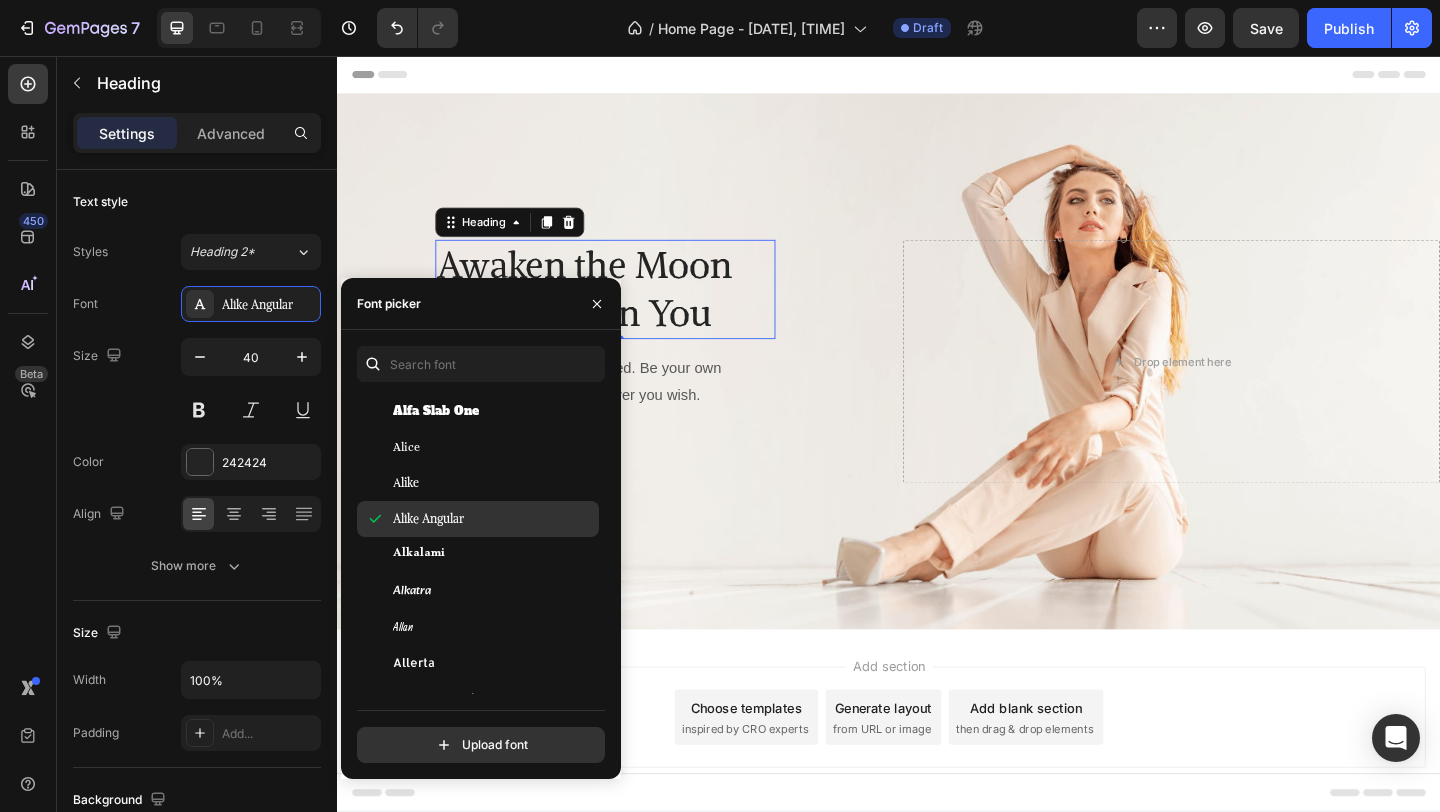 drag, startPoint x: 493, startPoint y: 548, endPoint x: 500, endPoint y: 532, distance: 17.464249 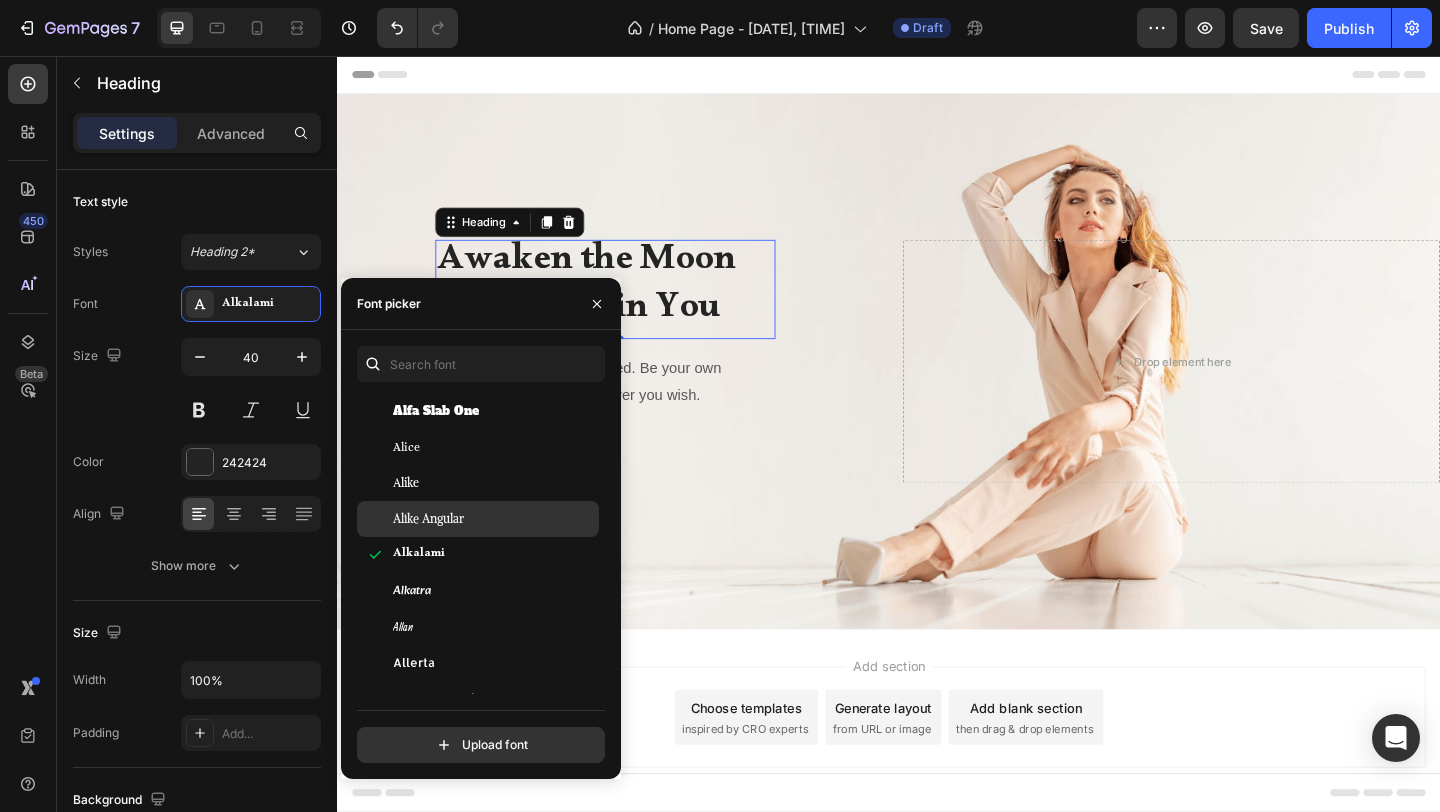 click on "Alike Angular" at bounding box center (494, 519) 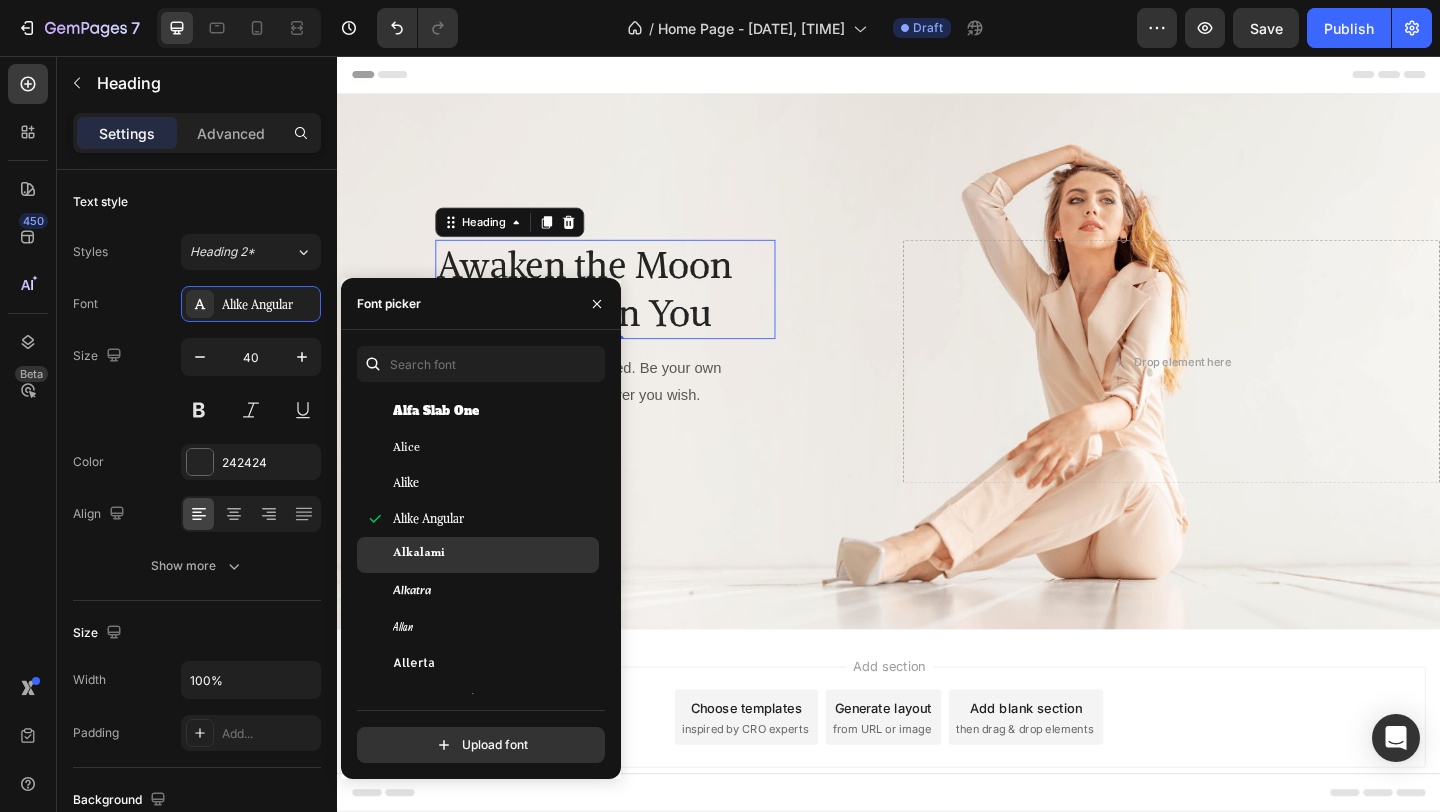 click on "Alkalami" 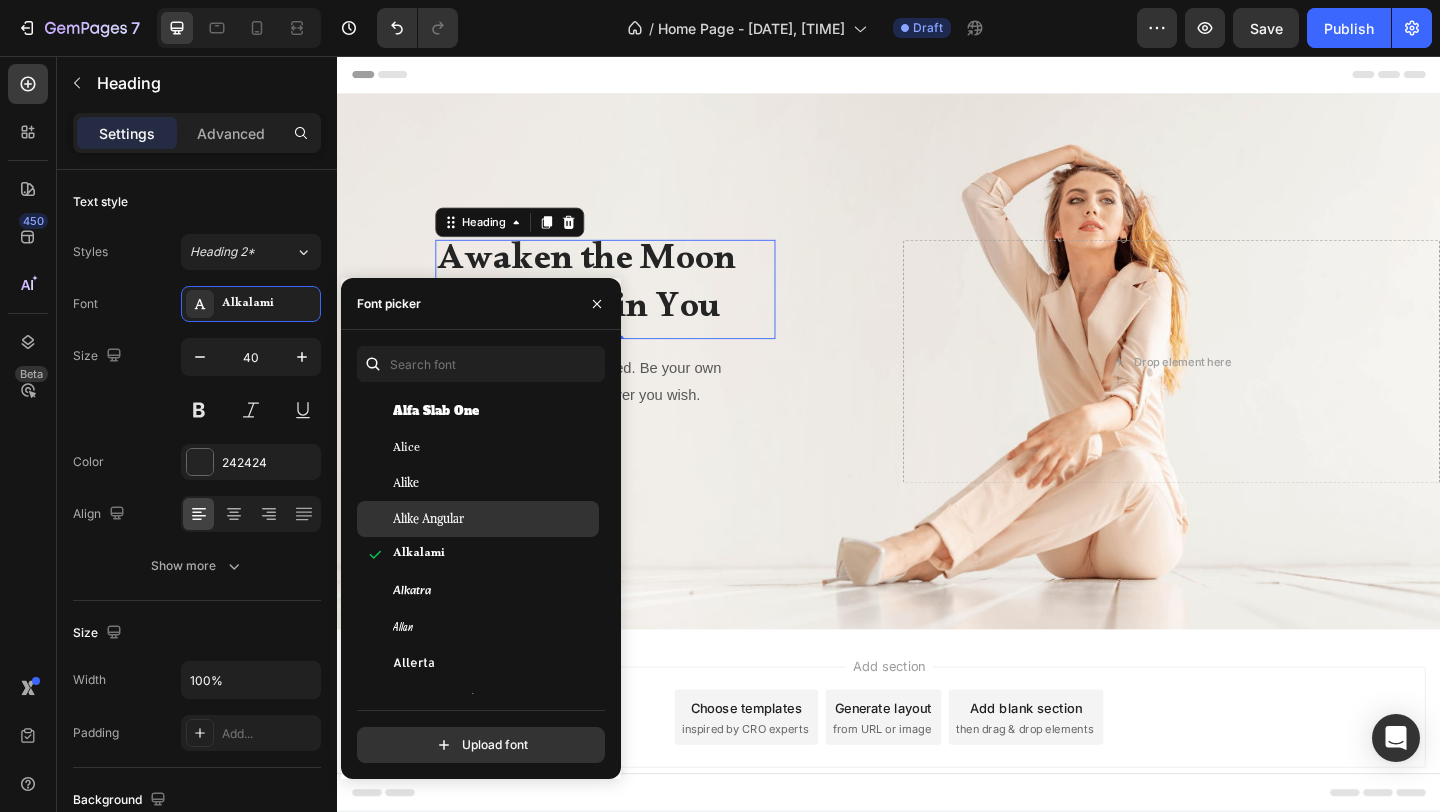 click on "Alike Angular" at bounding box center (494, 519) 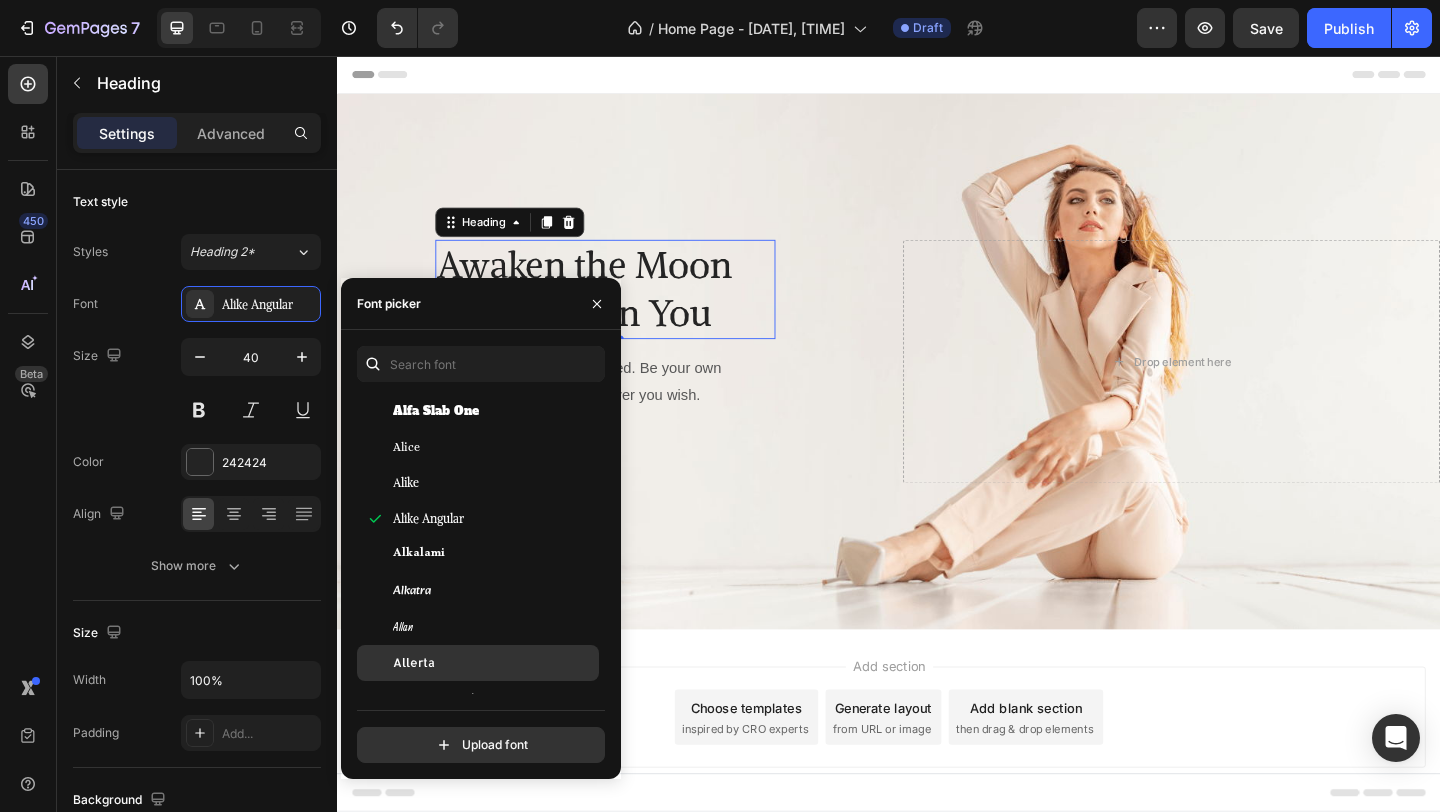 scroll, scrollTop: 1715, scrollLeft: 0, axis: vertical 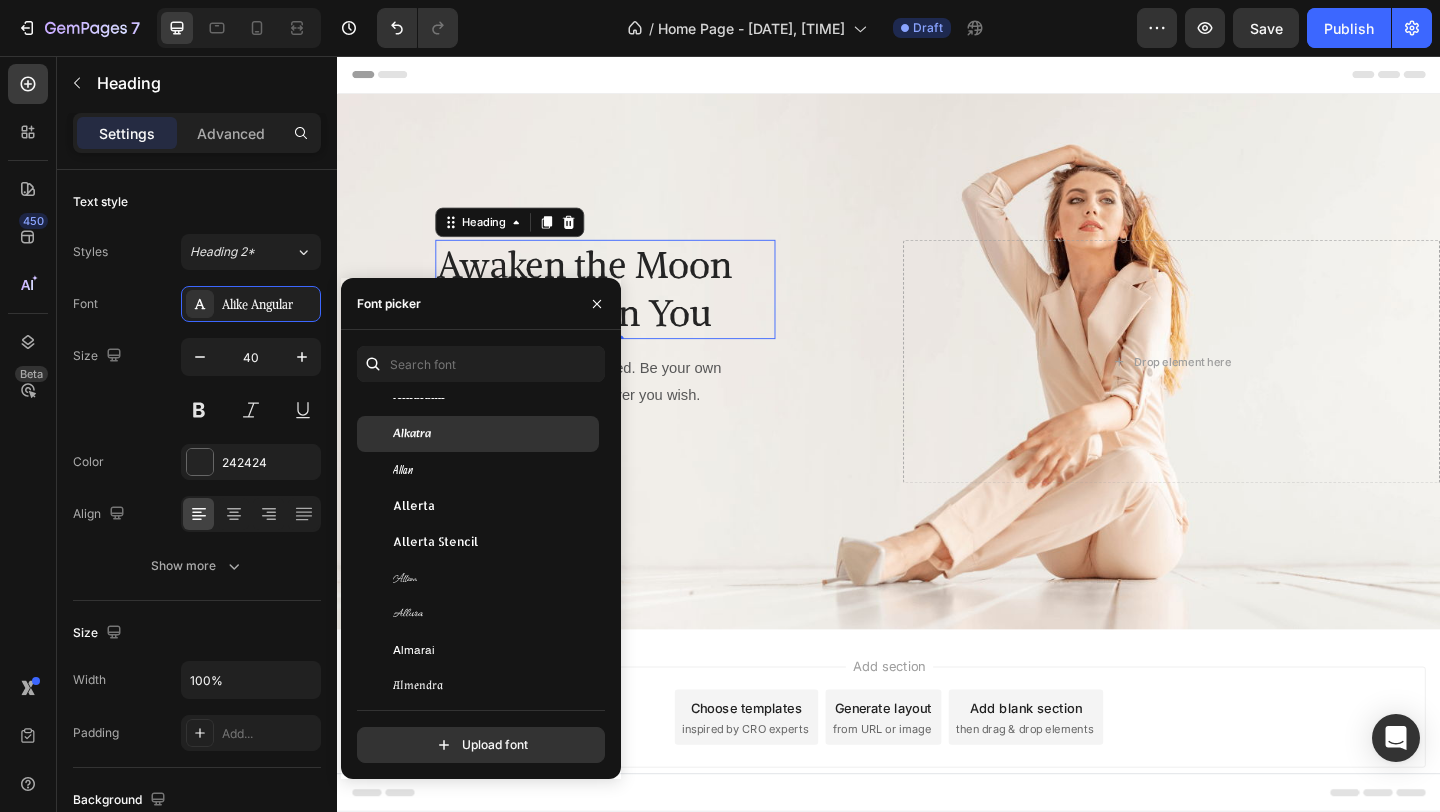 click on "Alkatra" at bounding box center [494, 434] 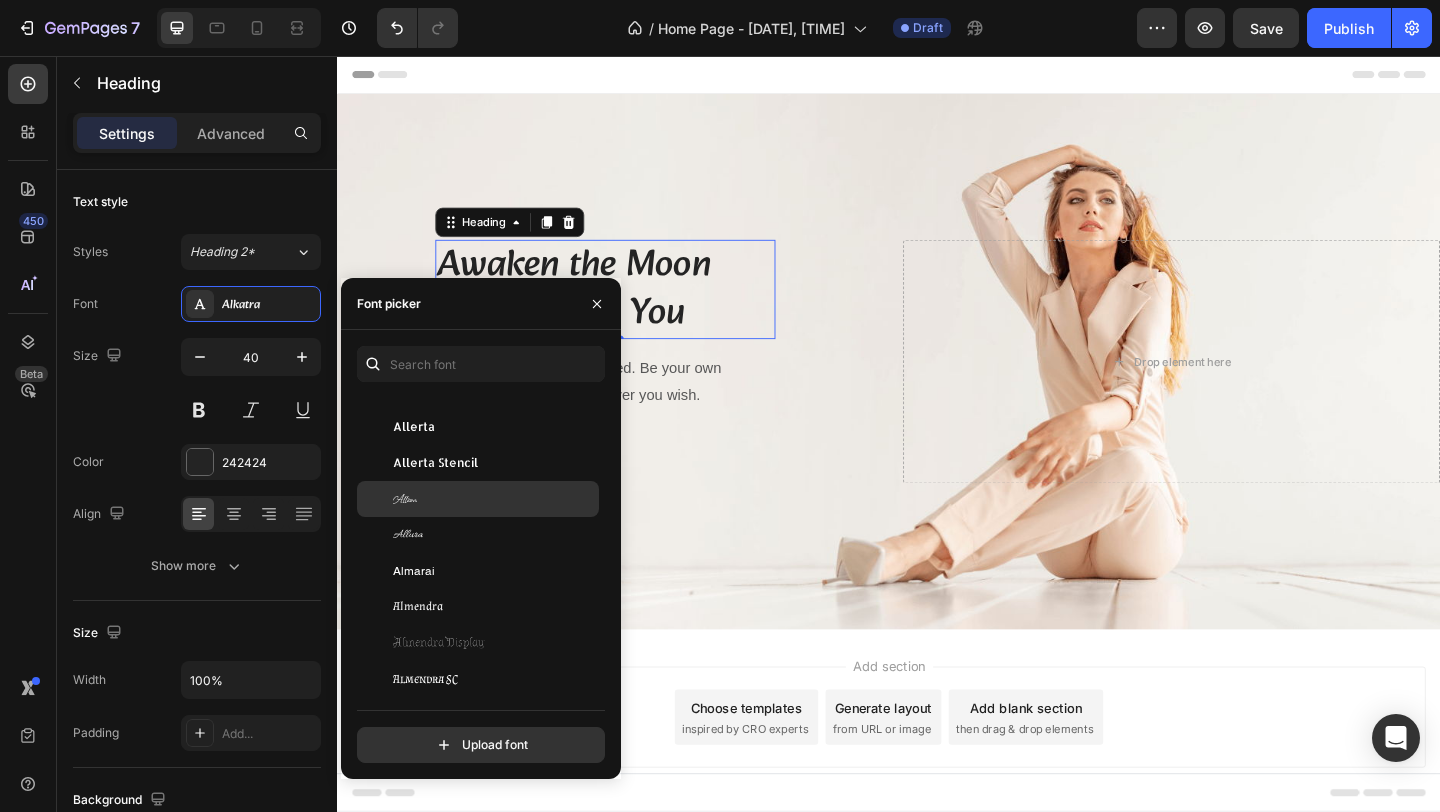 scroll, scrollTop: 1802, scrollLeft: 0, axis: vertical 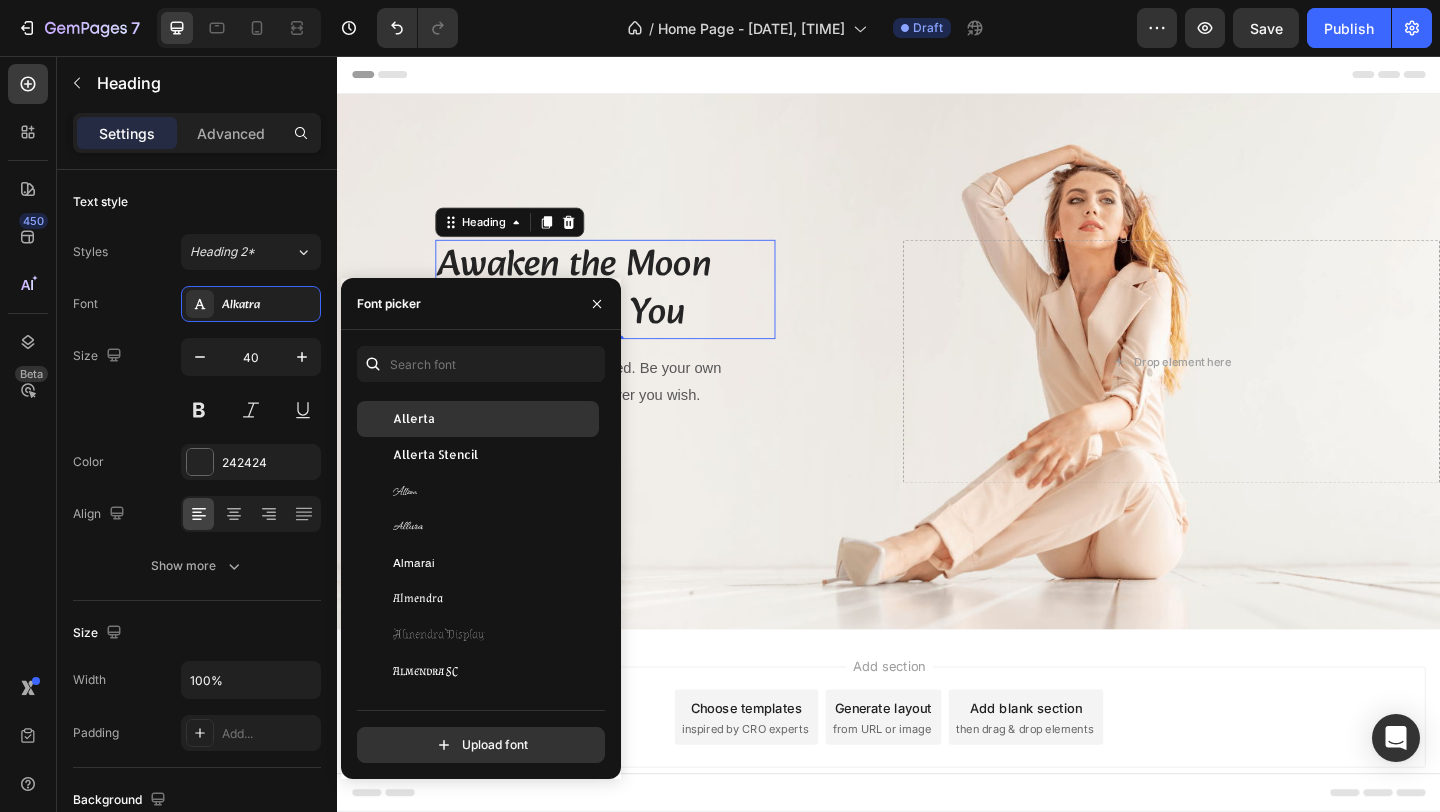 click on "Allerta" at bounding box center [494, 419] 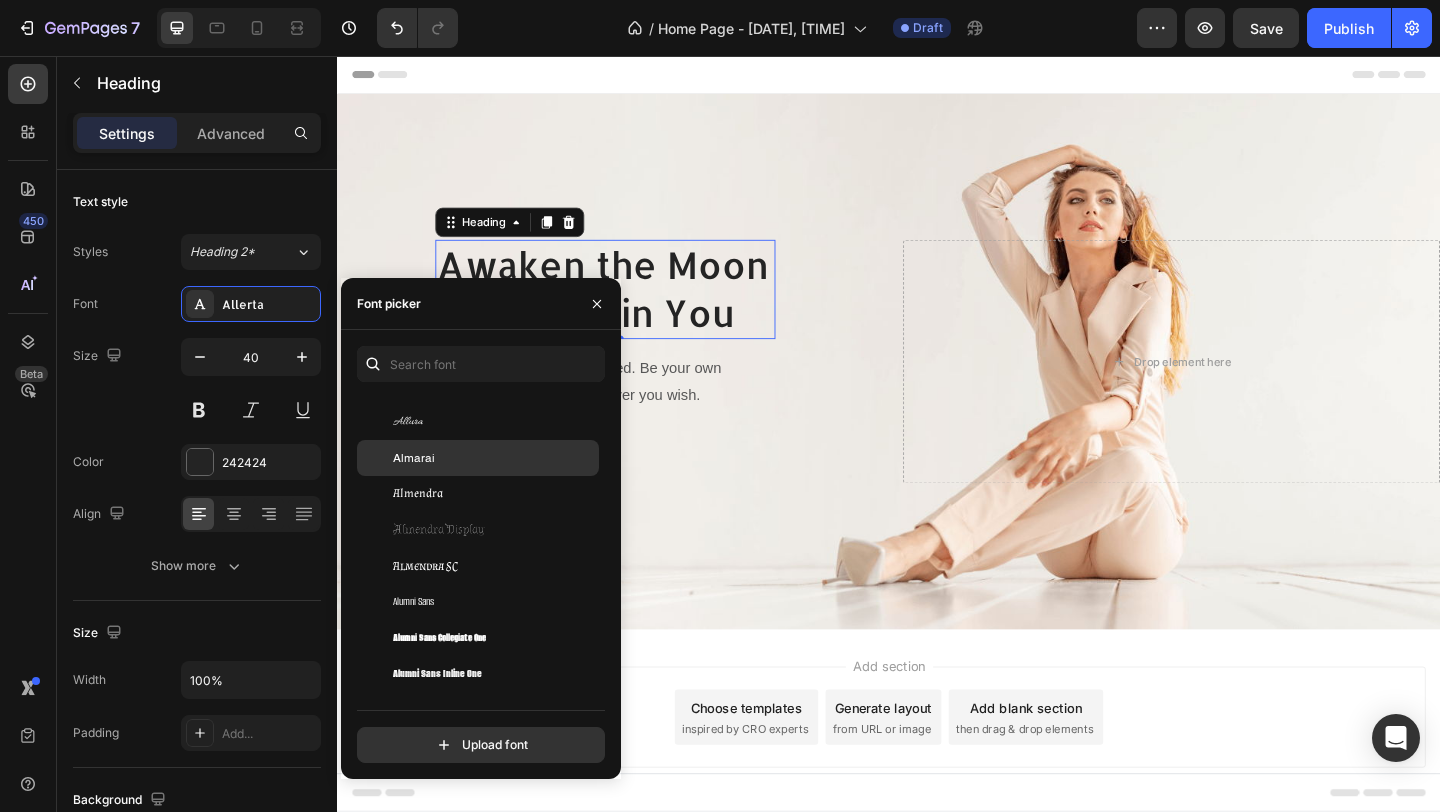 scroll, scrollTop: 1908, scrollLeft: 0, axis: vertical 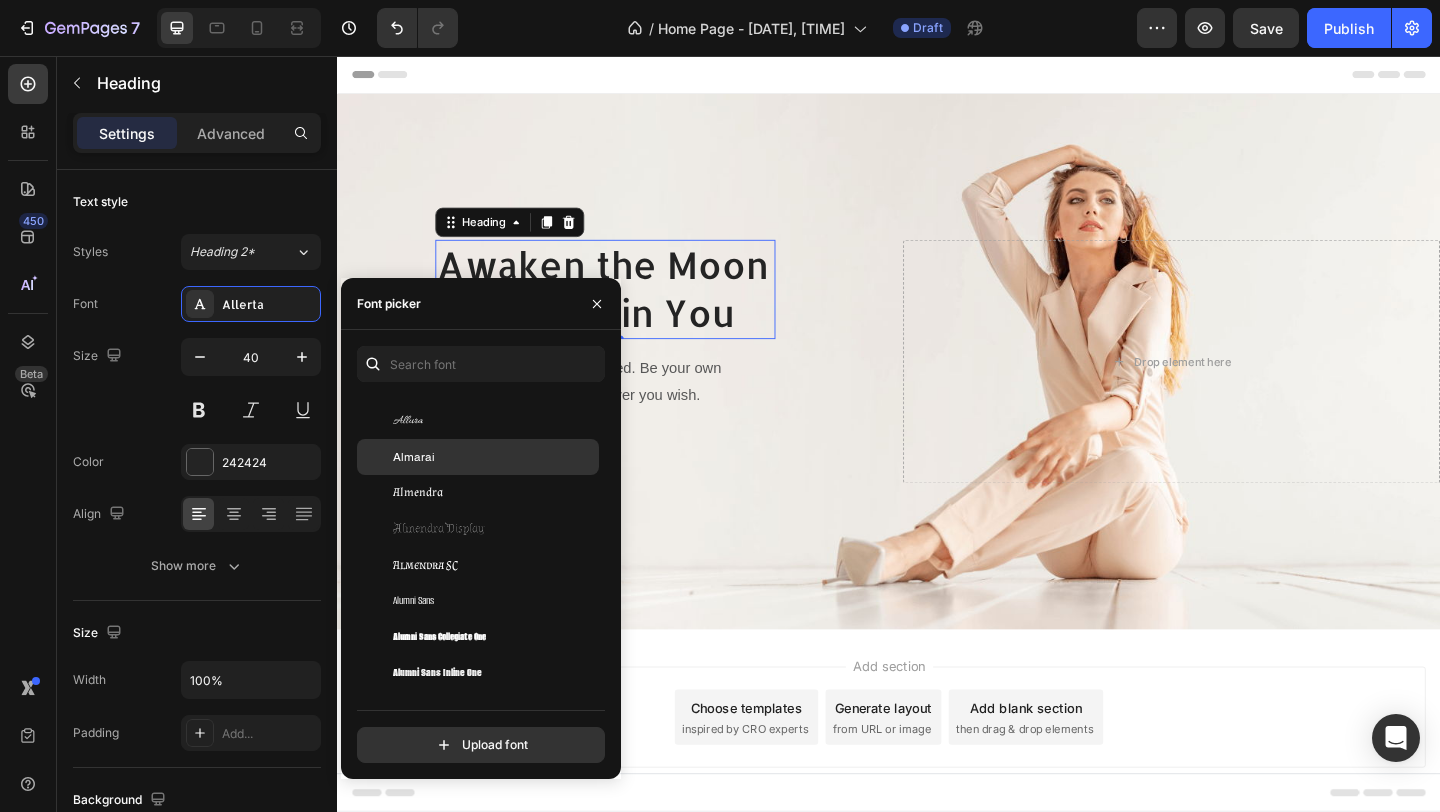 click on "Almarai" at bounding box center [494, 457] 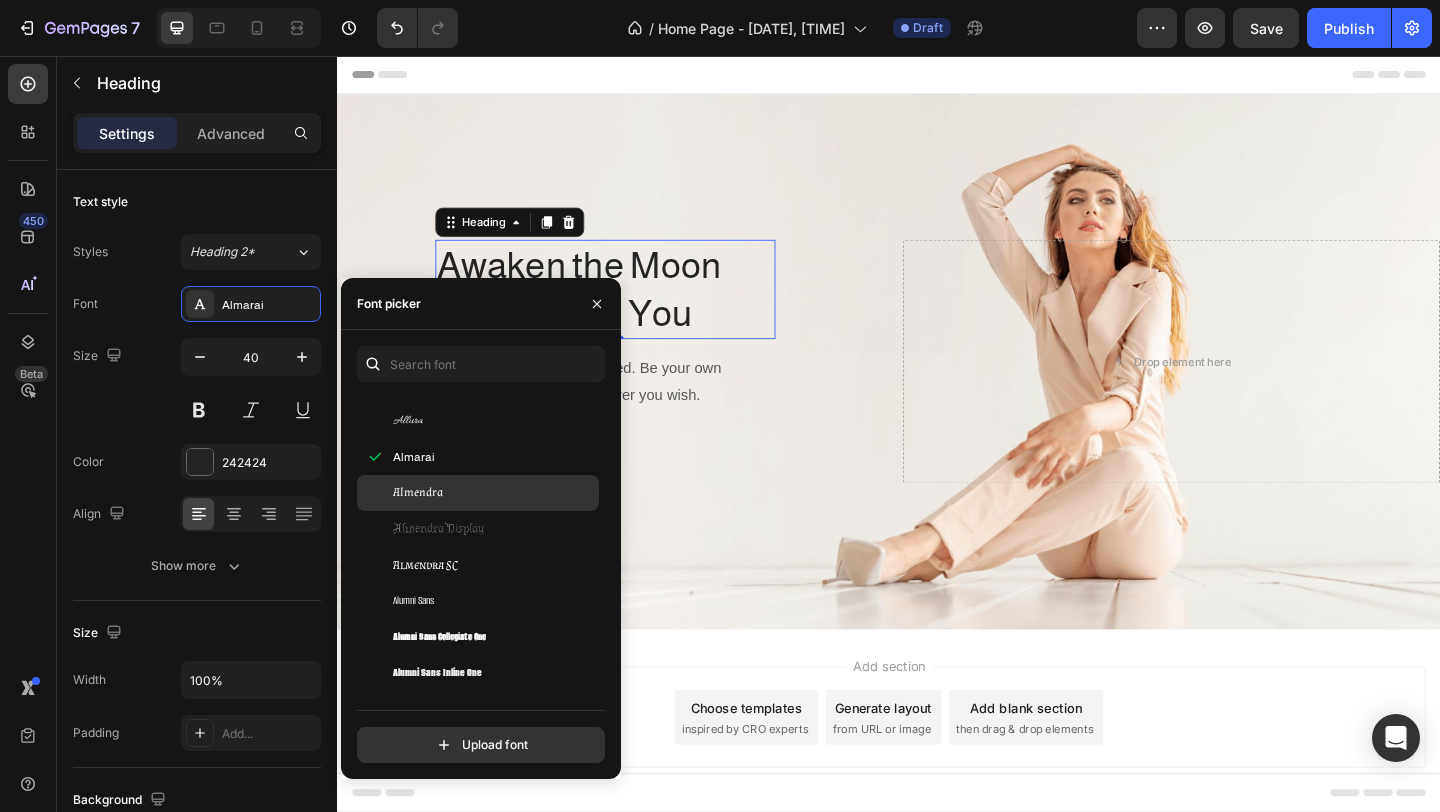 click on "Almendra" 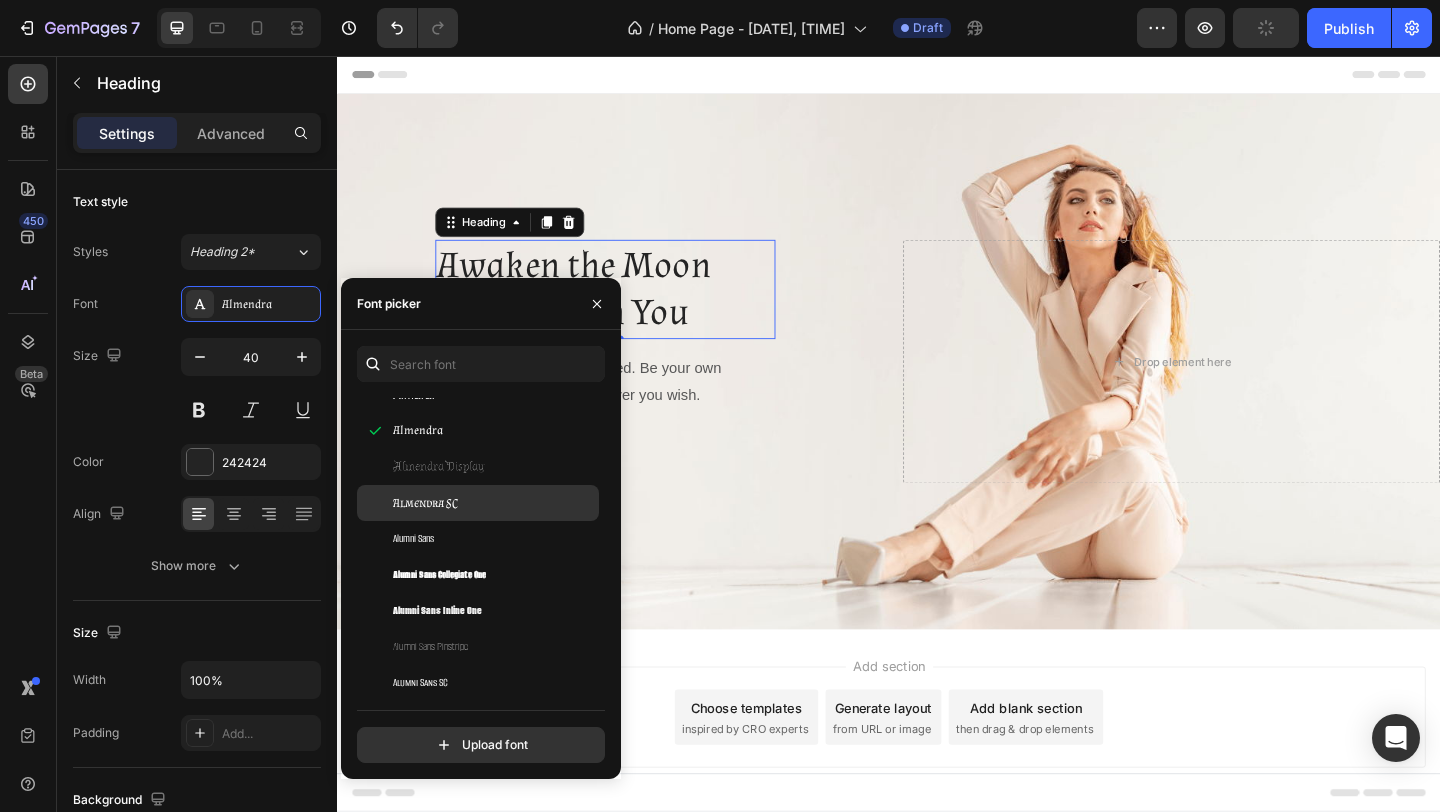scroll, scrollTop: 1976, scrollLeft: 0, axis: vertical 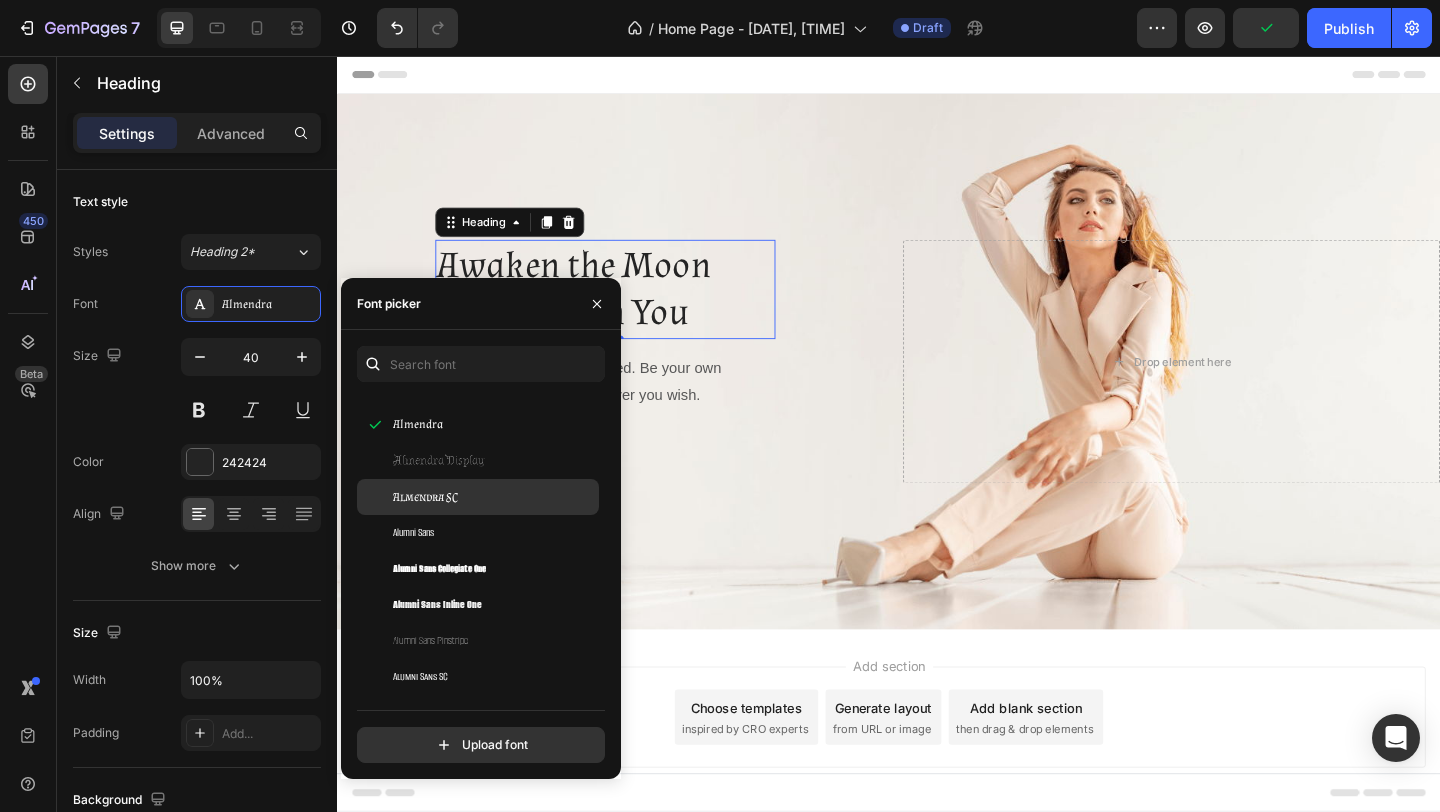 click on "Almendra SC" at bounding box center (494, 497) 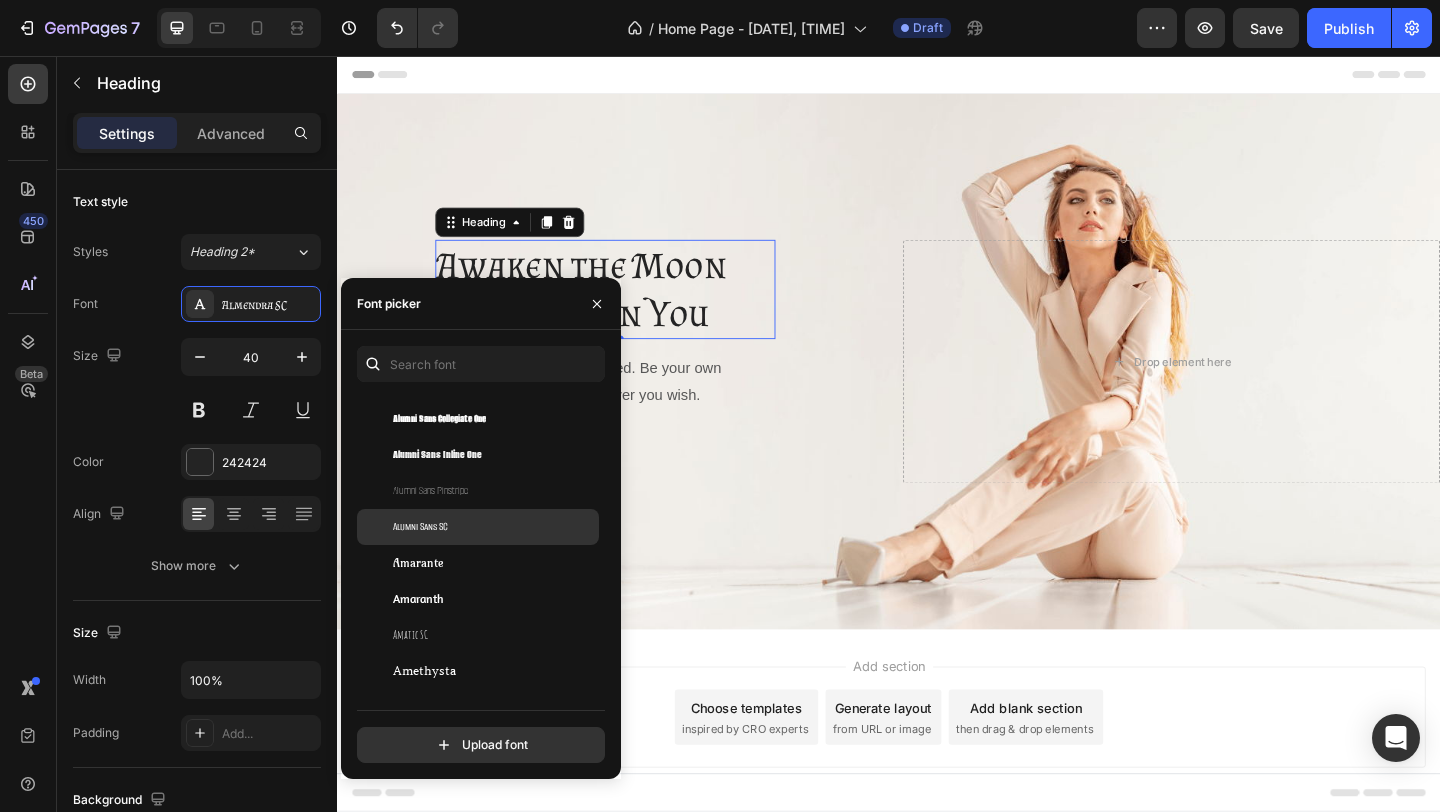scroll, scrollTop: 2143, scrollLeft: 0, axis: vertical 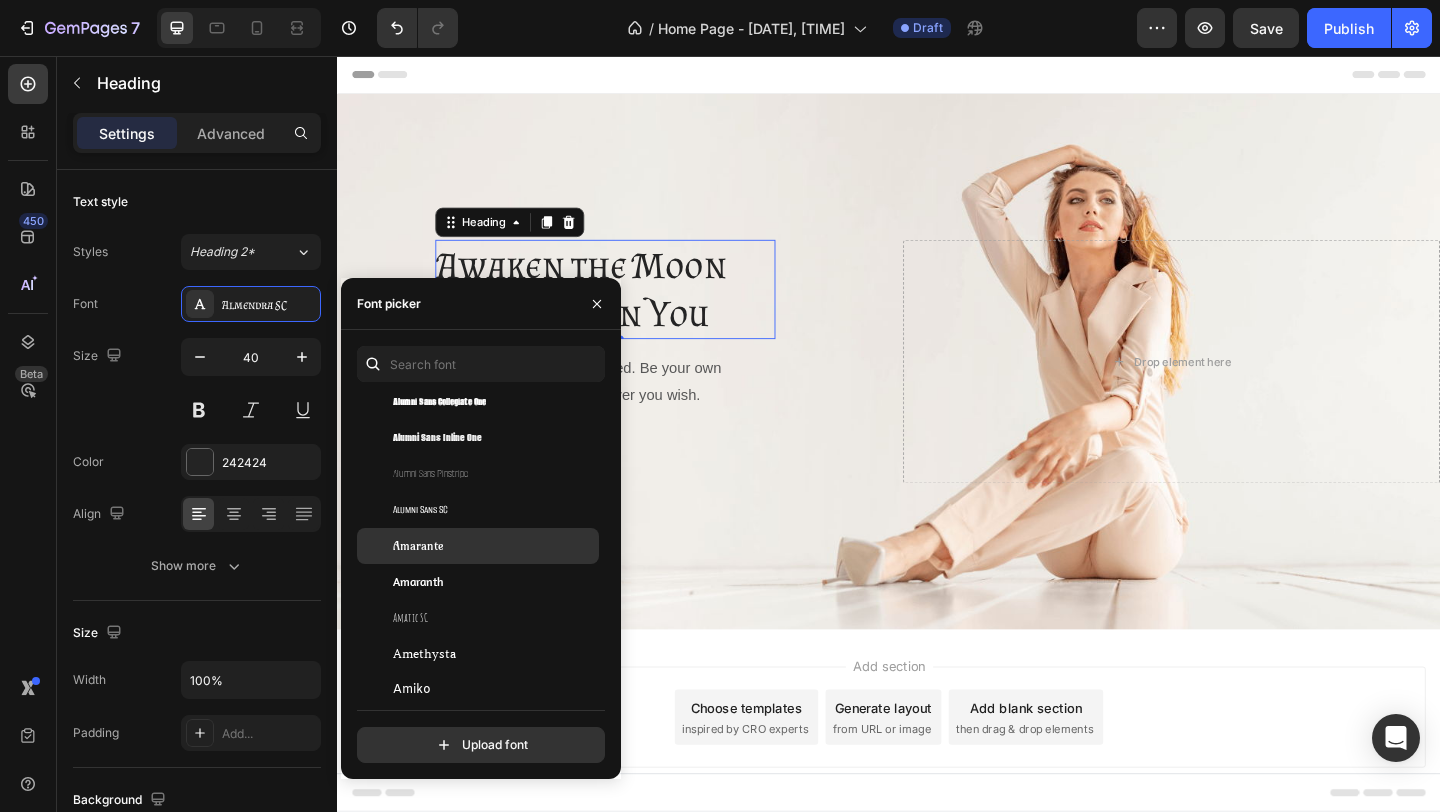click on "Amarante" at bounding box center [494, 546] 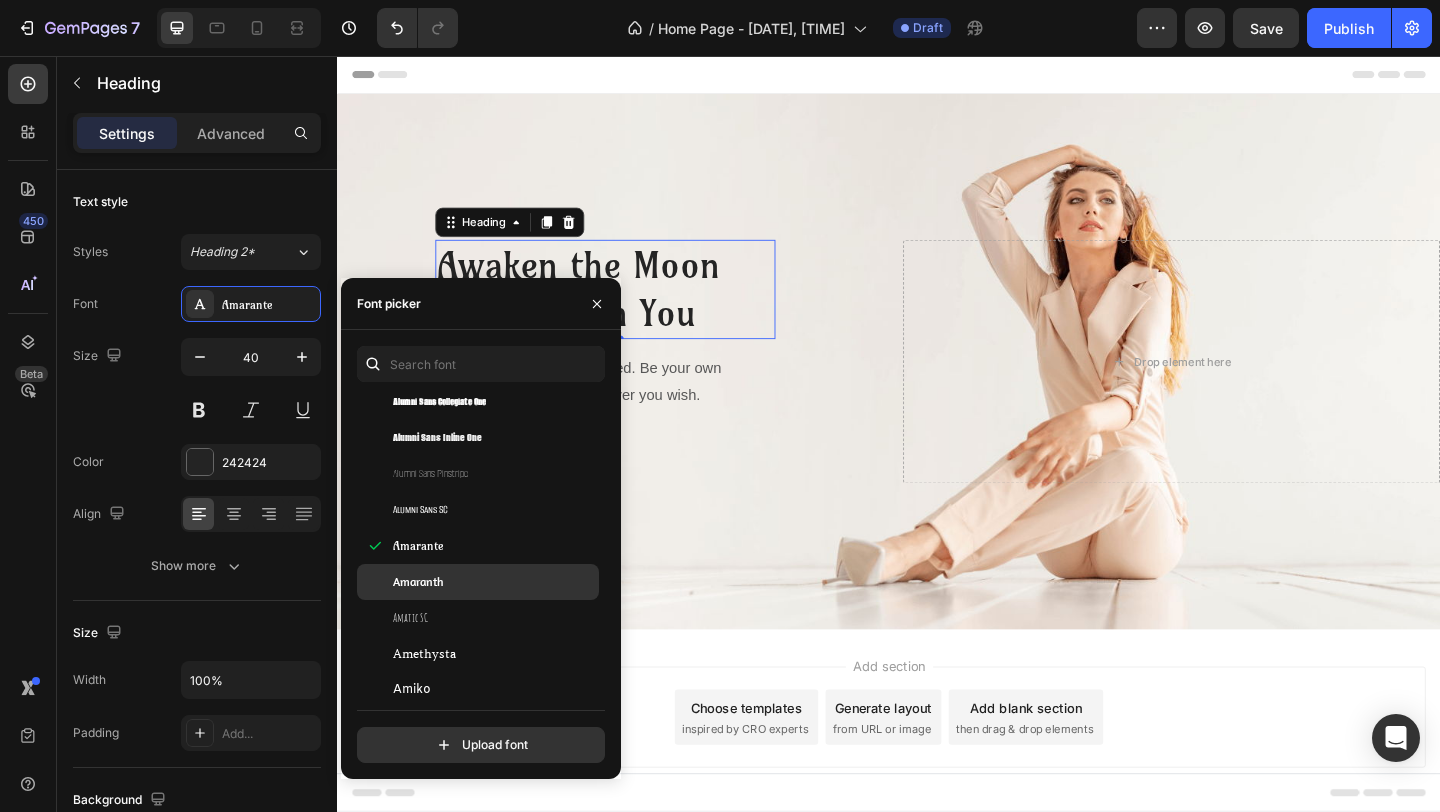 click on "Amaranth" at bounding box center [494, 582] 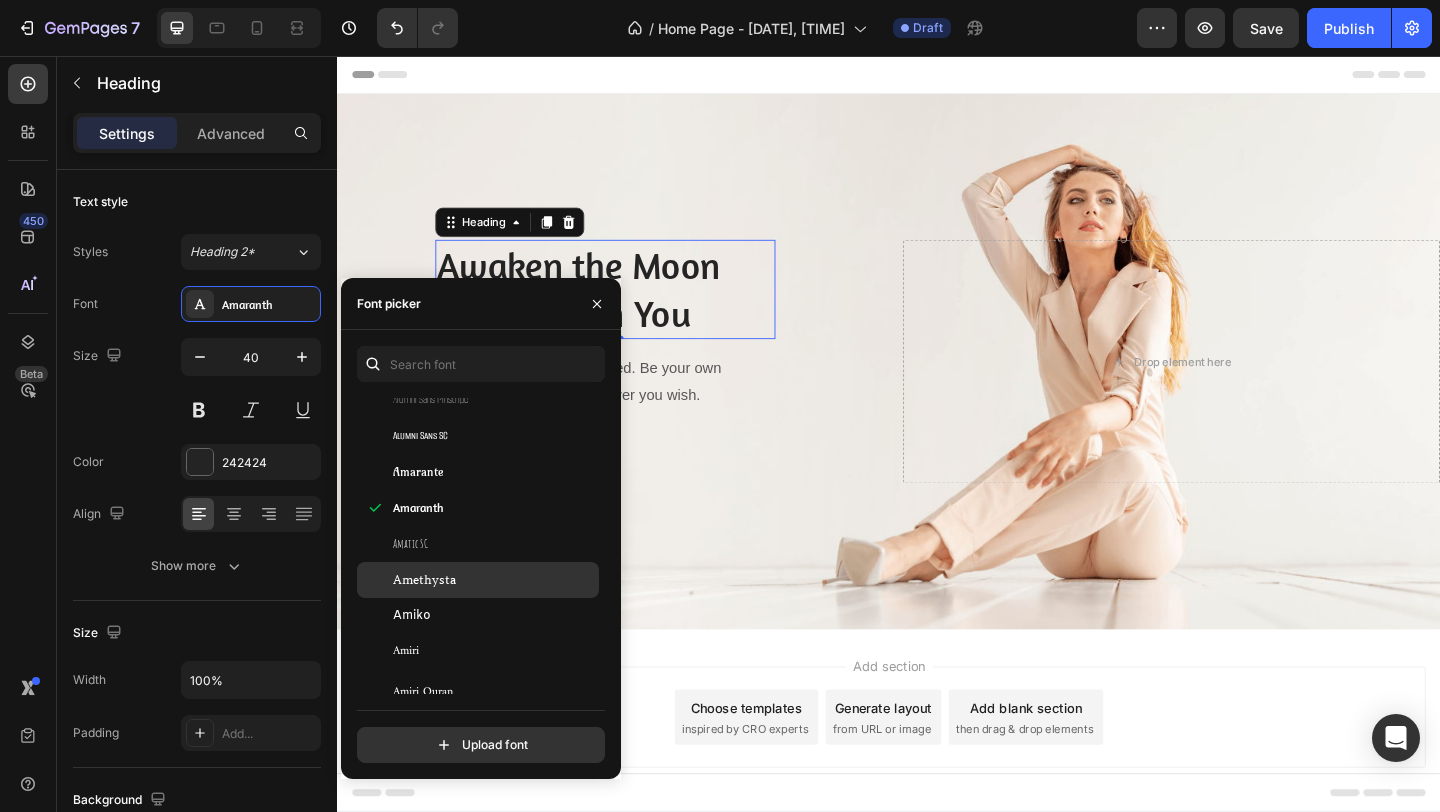 scroll, scrollTop: 2228, scrollLeft: 0, axis: vertical 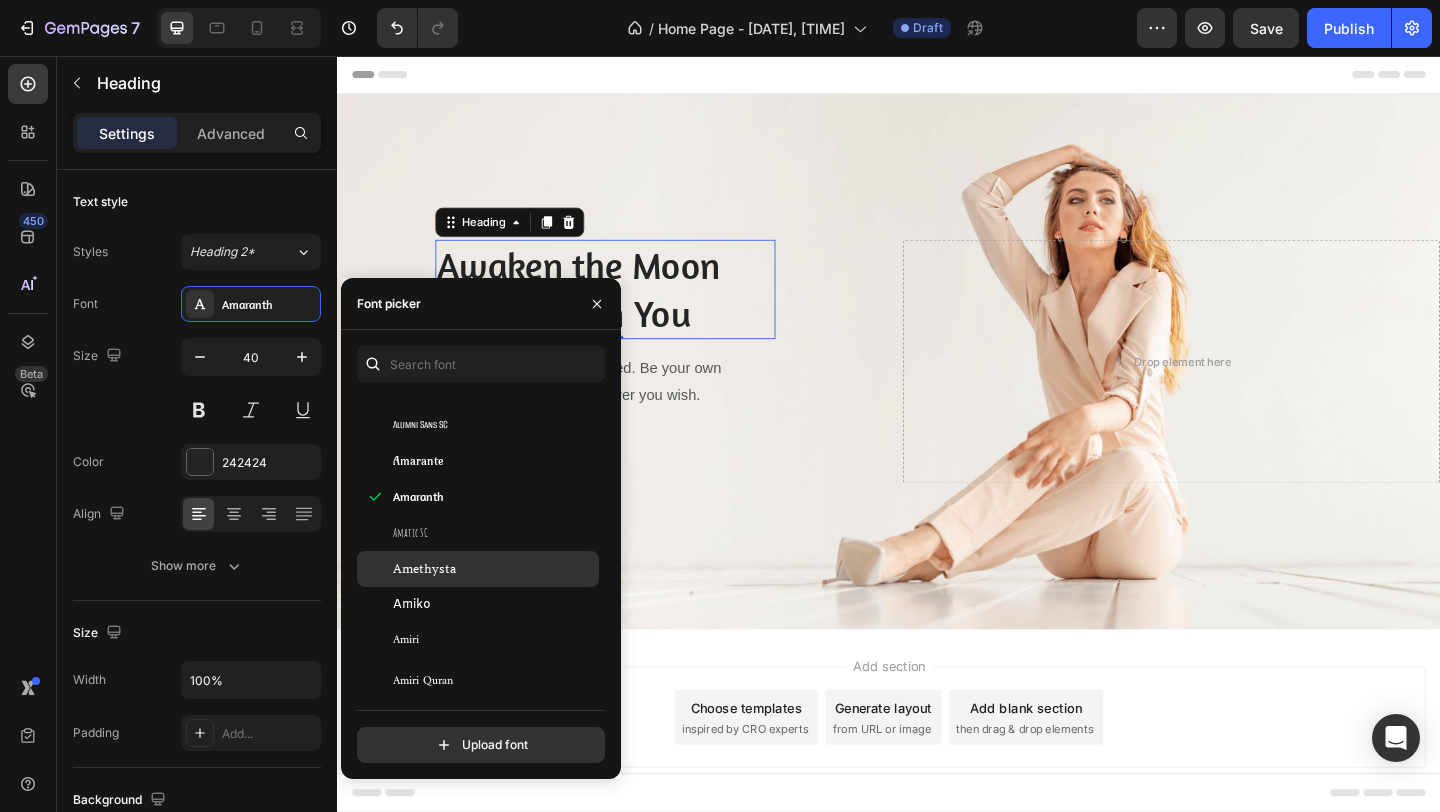 click on "Amethysta" at bounding box center [494, 569] 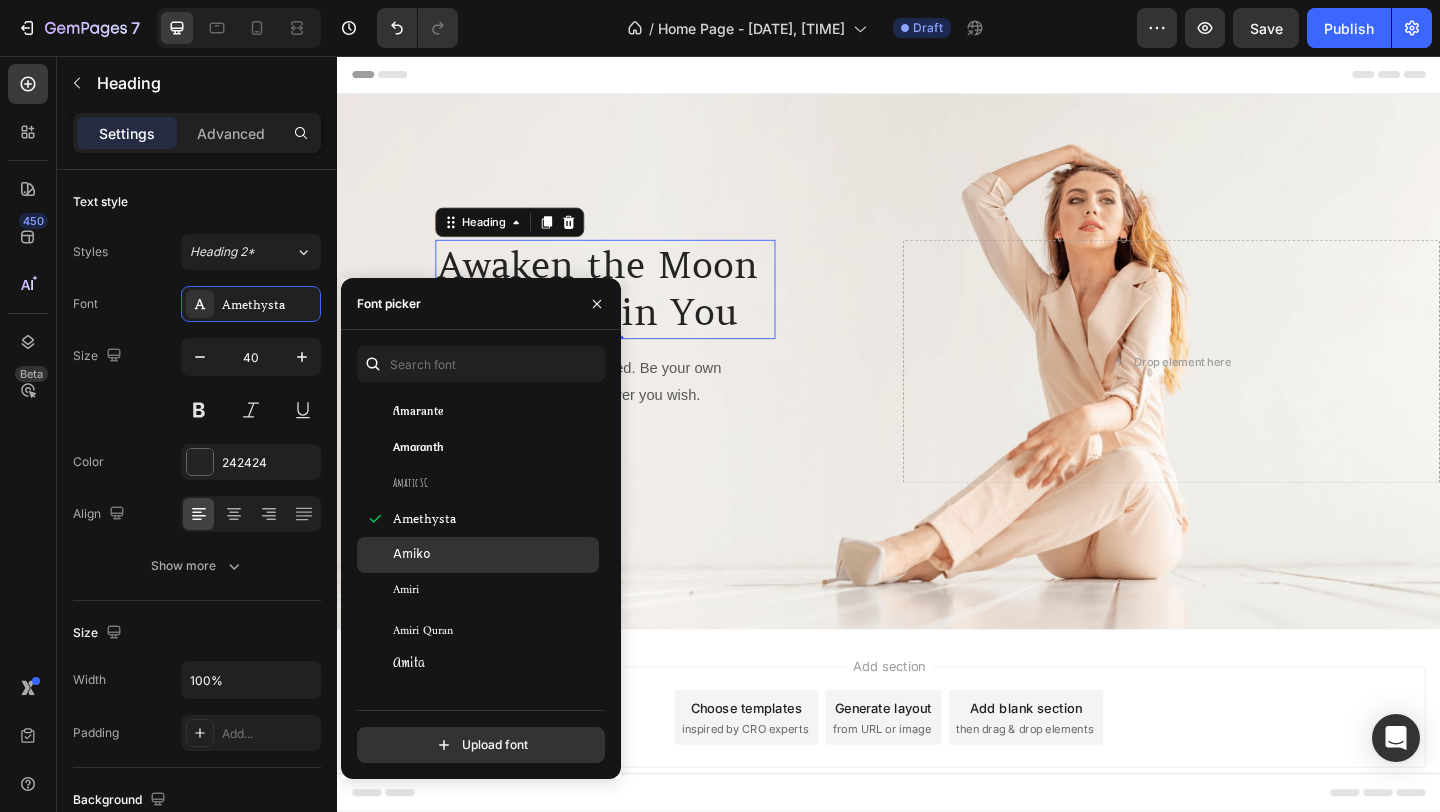 scroll, scrollTop: 2281, scrollLeft: 0, axis: vertical 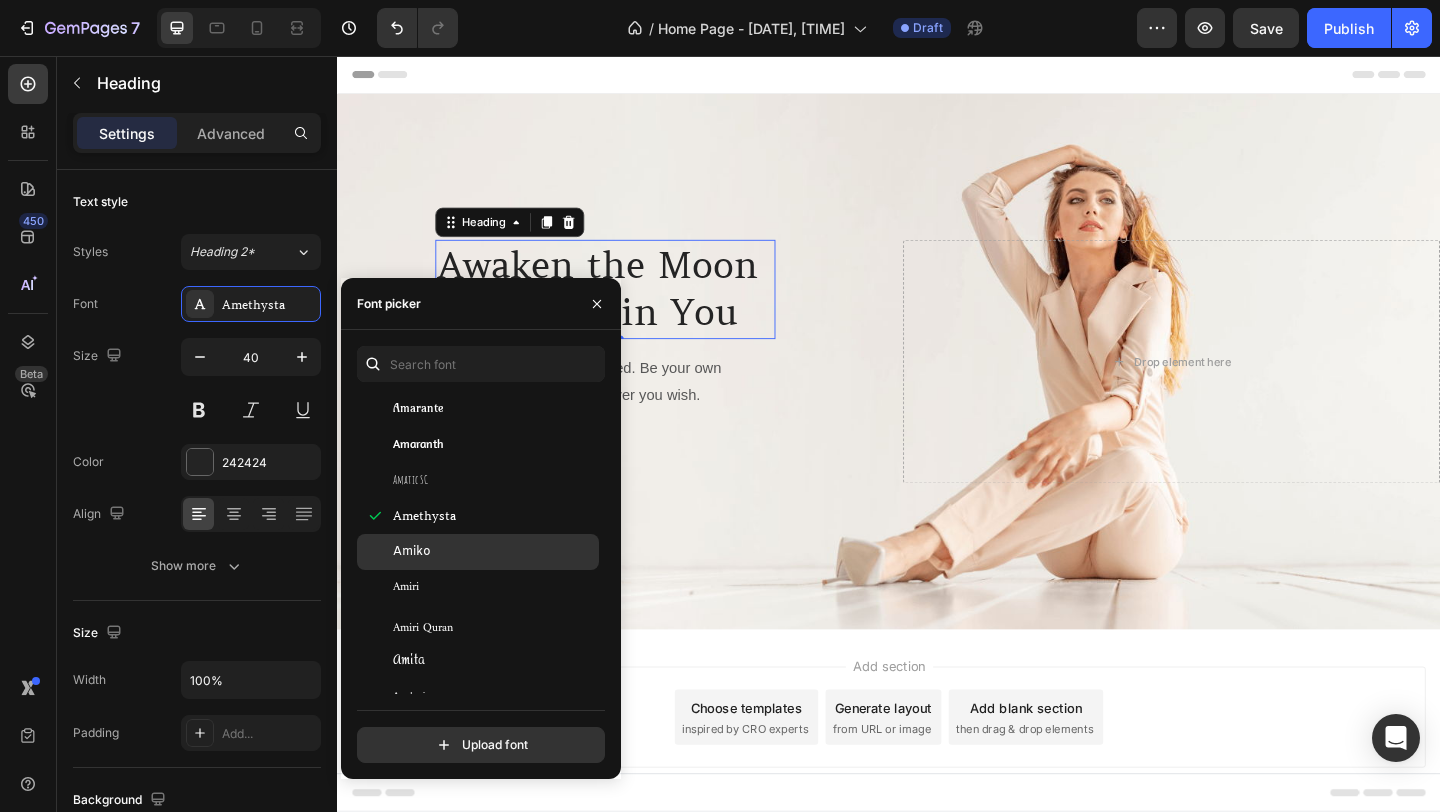 click on "Amiko" 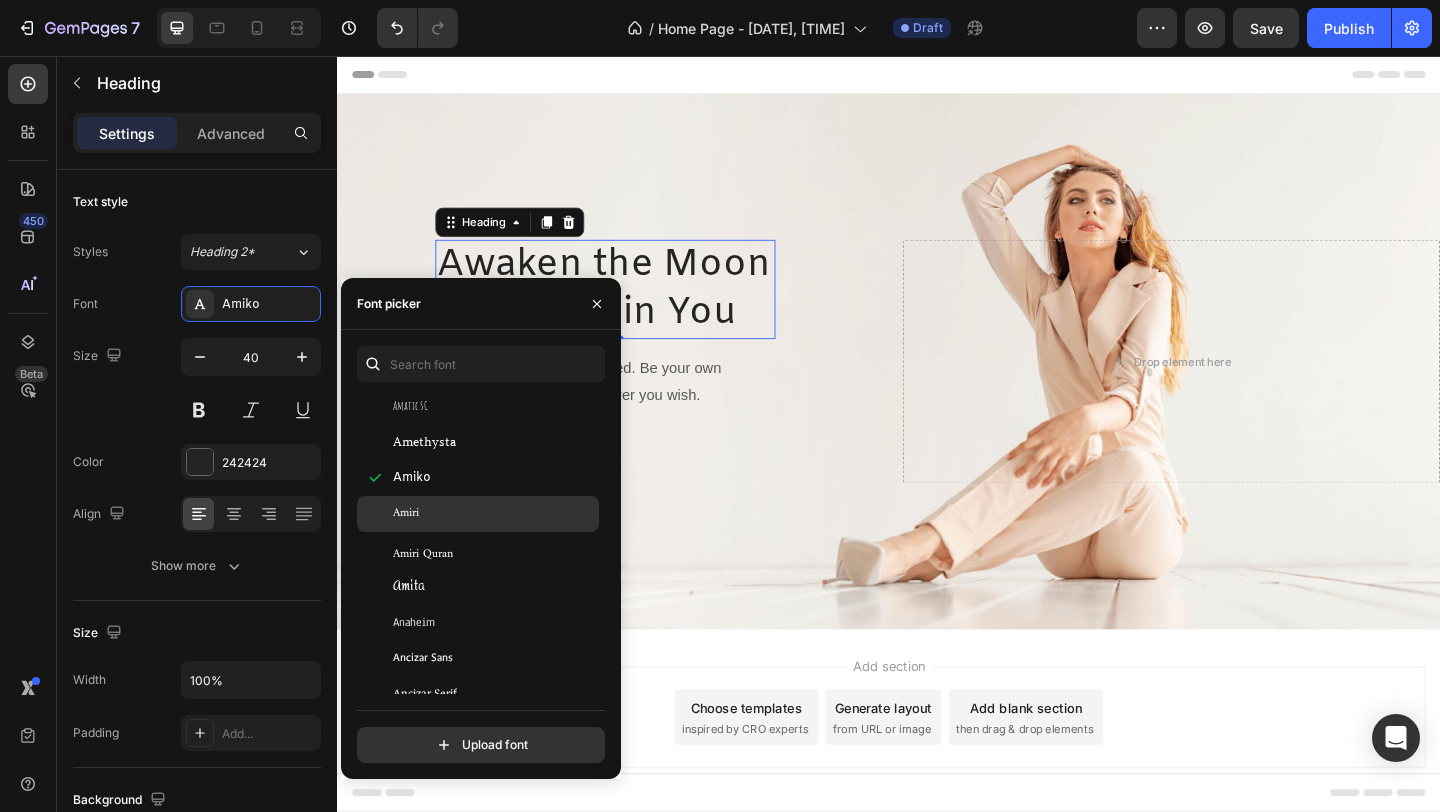 scroll, scrollTop: 2358, scrollLeft: 0, axis: vertical 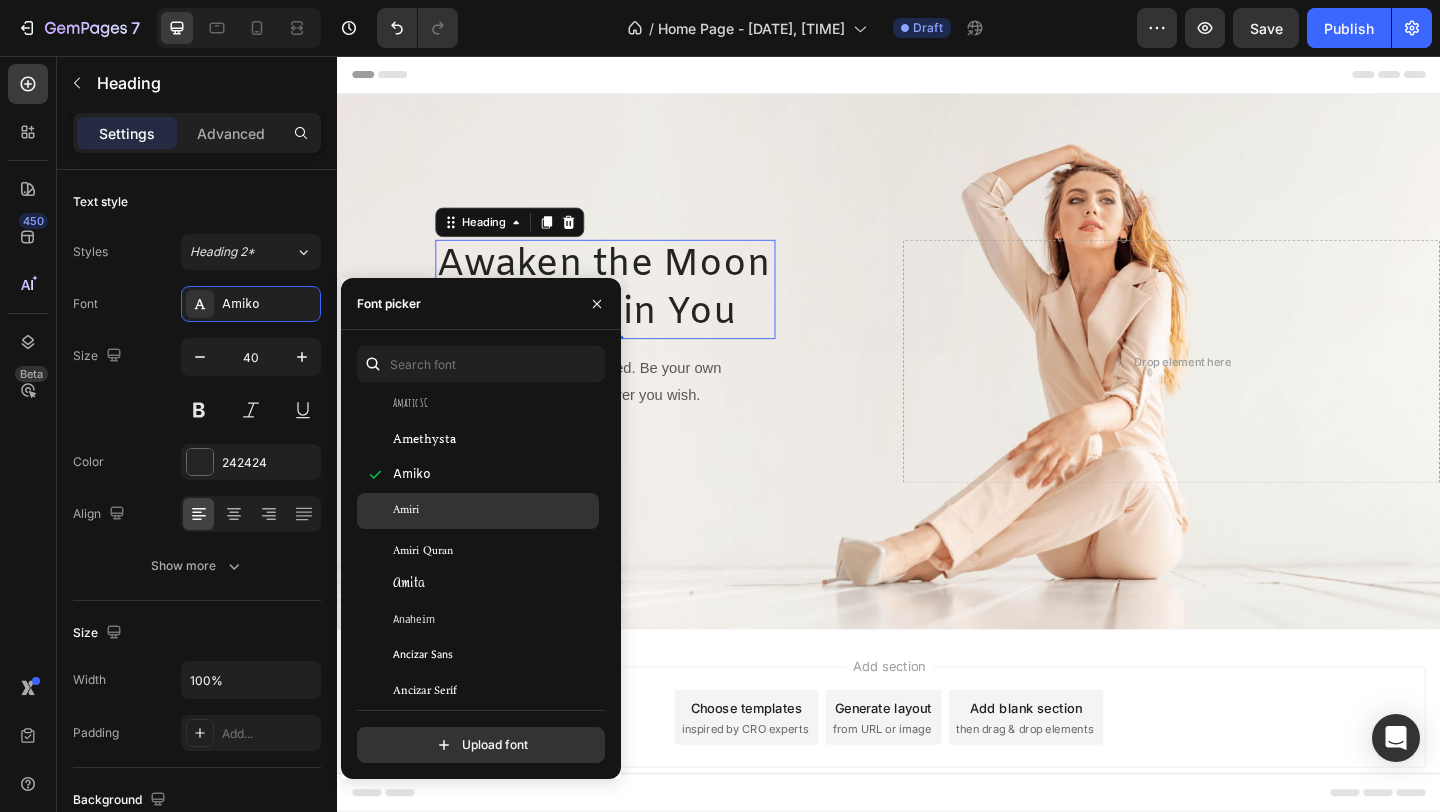 click on "Amiri" at bounding box center (494, 511) 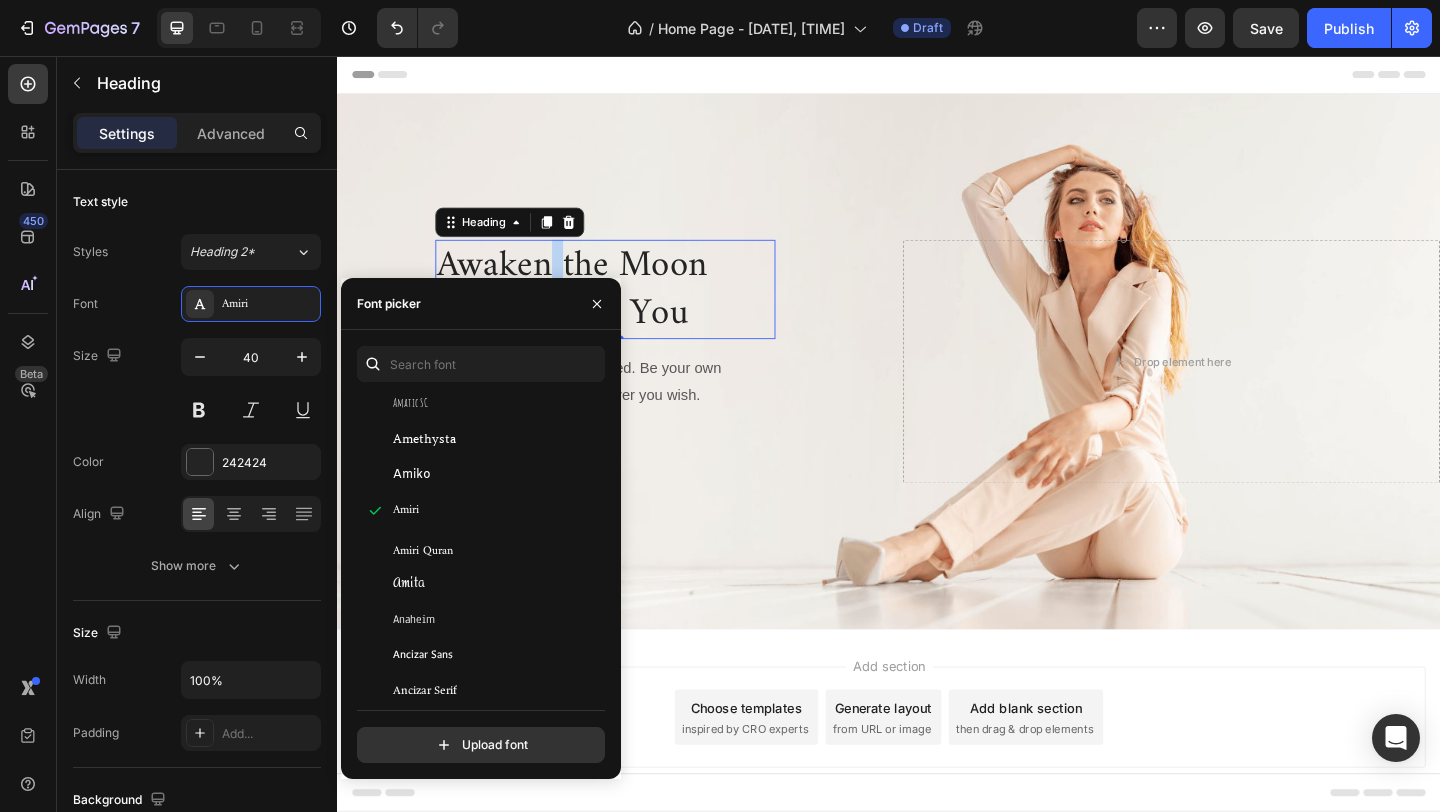 click on "Awaken the Moon Aura Within You" at bounding box center [629, 310] 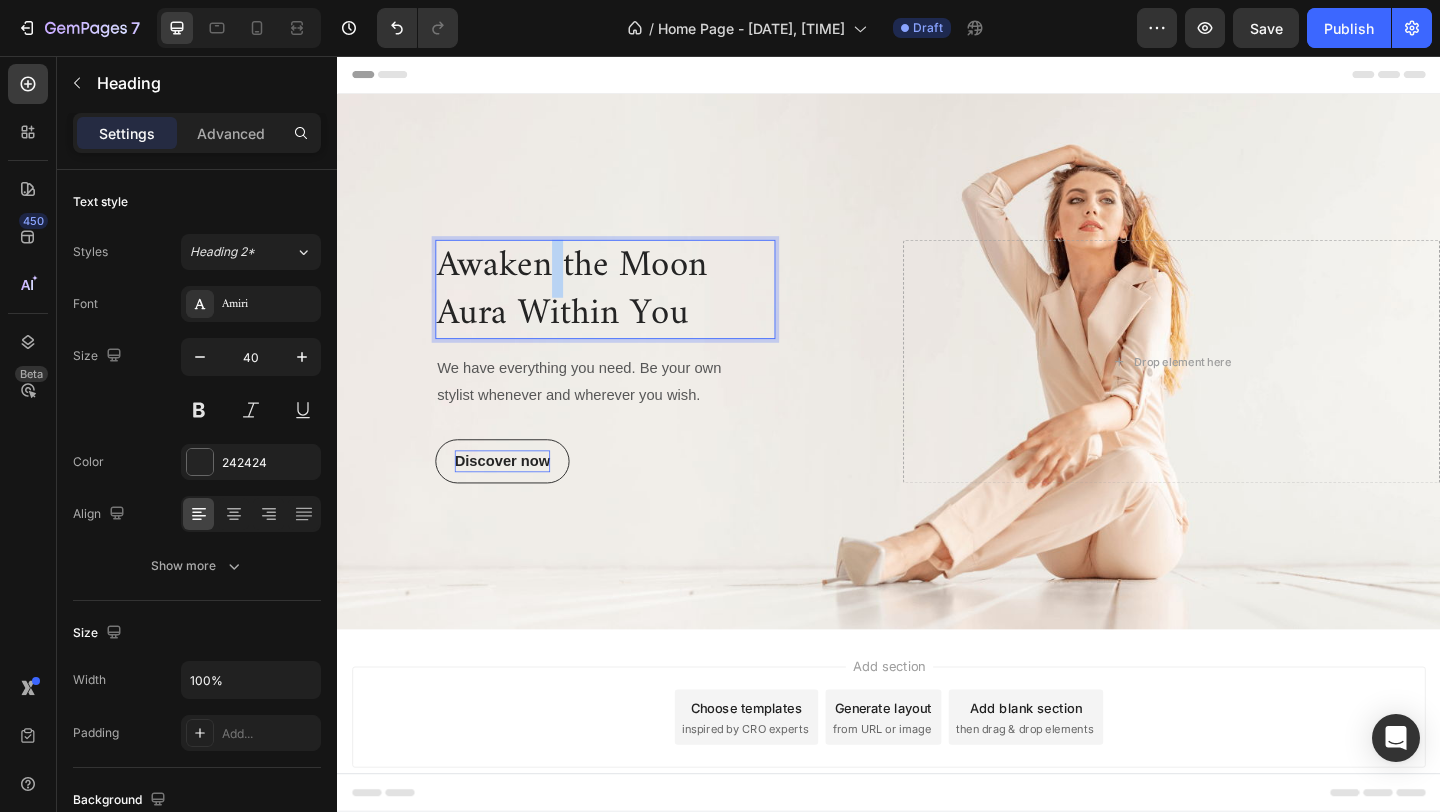 click on "Awaken the Moon Aura Within You" at bounding box center [629, 310] 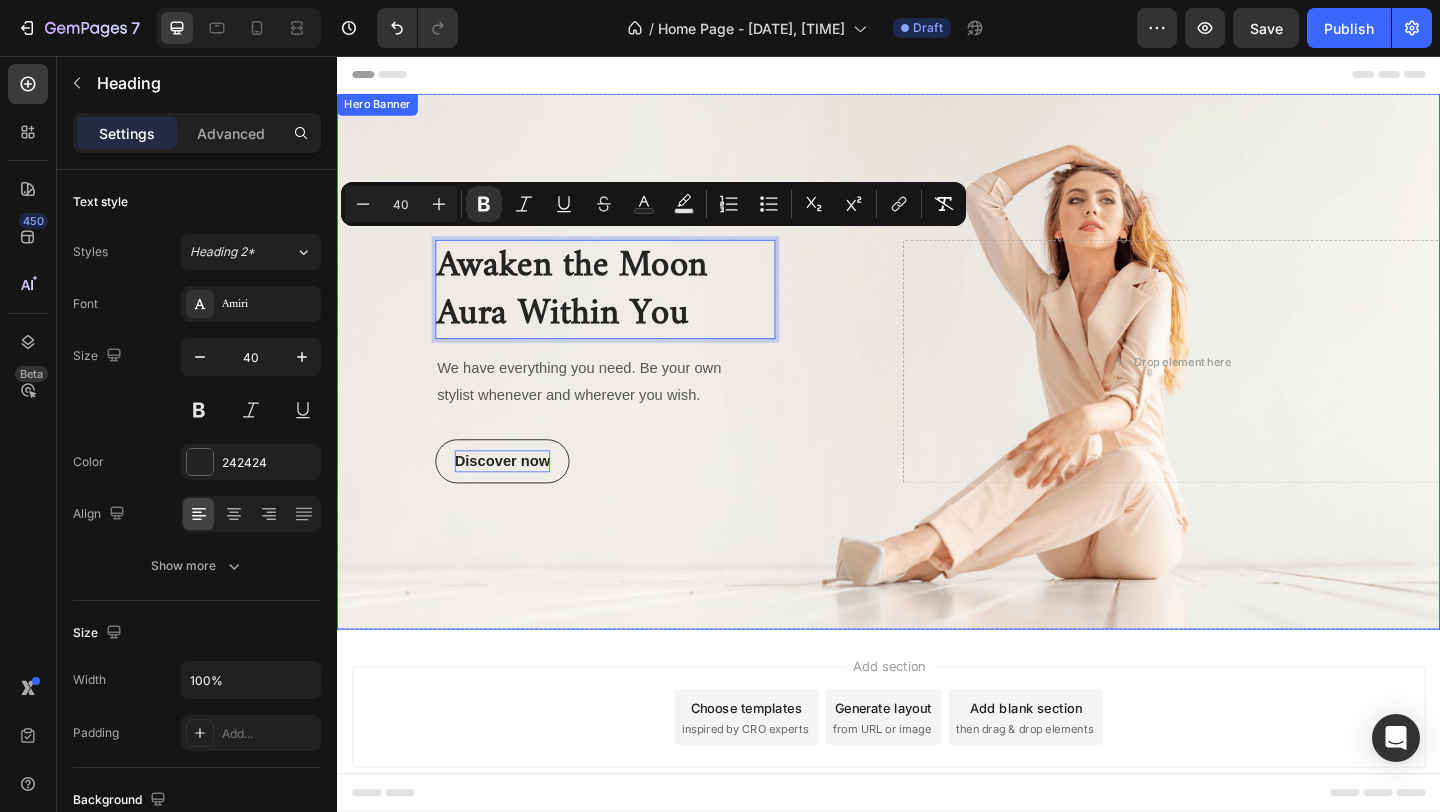click on "Awaken the Moon Aura Within You Heading   0 We have everything you need. Be your own stylist whenever and wherever you wish. Text block Discover now Button Row" at bounding box center [629, 389] 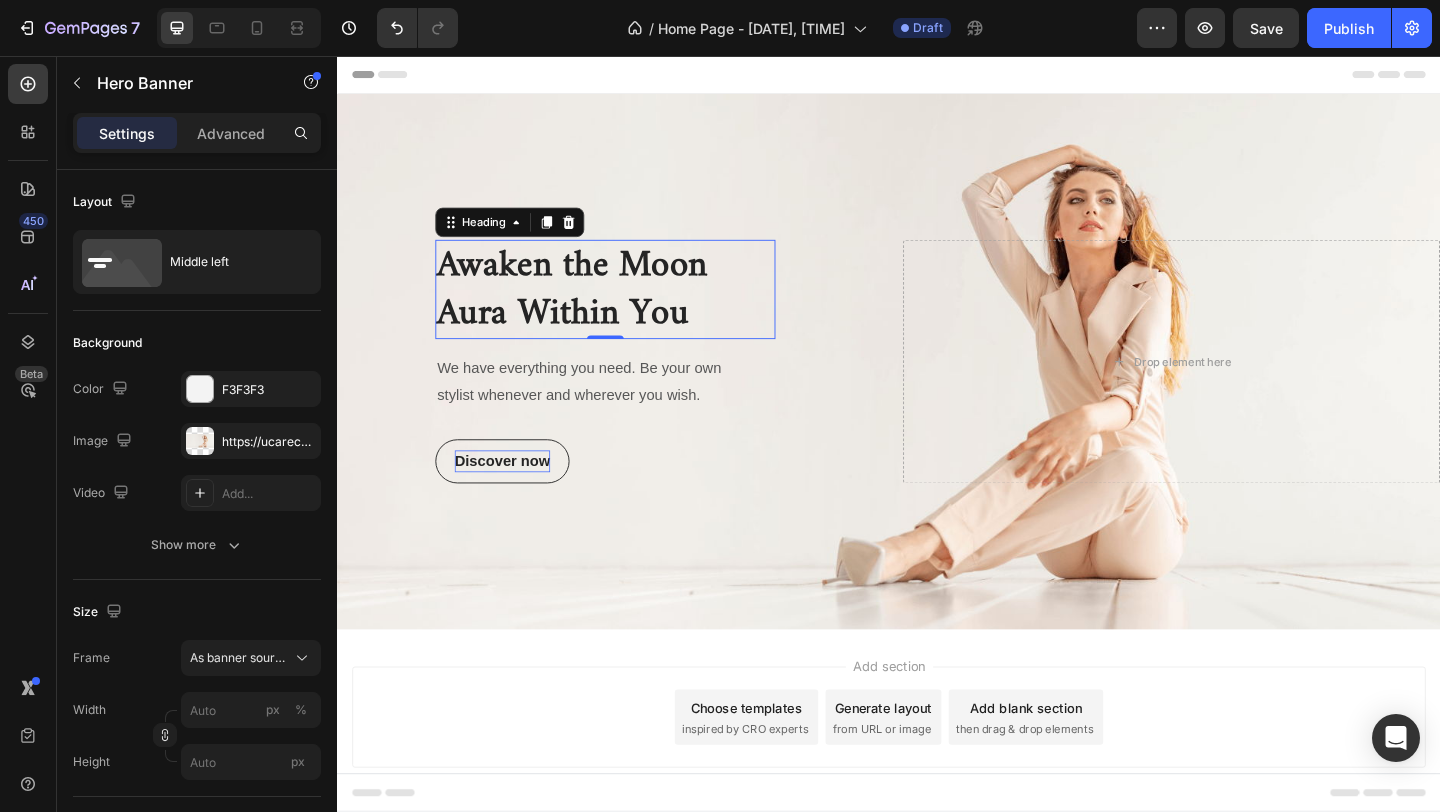 click on "Awaken the Moon Aura Within You" at bounding box center [593, 310] 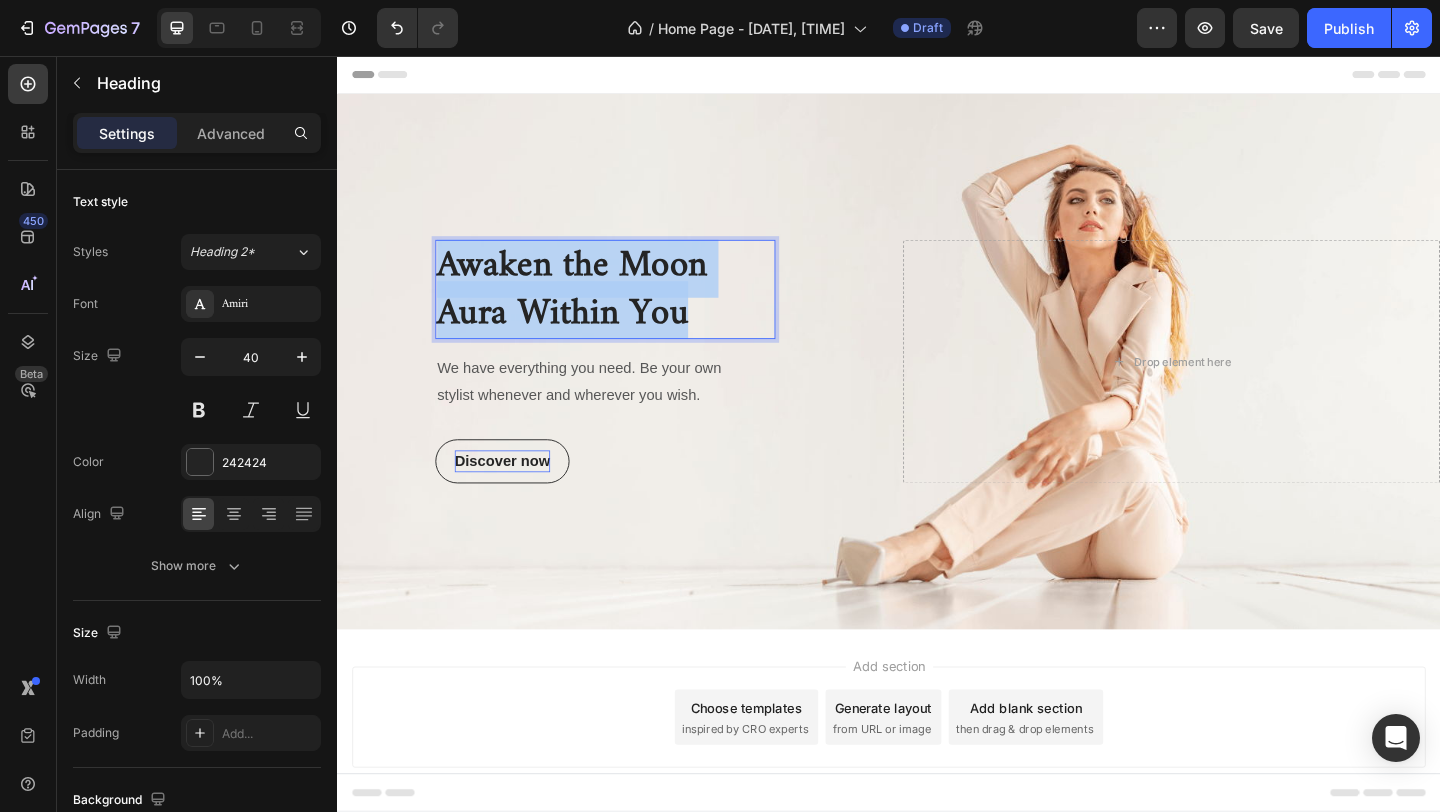 click on "Awaken the Moon Aura Within You" at bounding box center (593, 310) 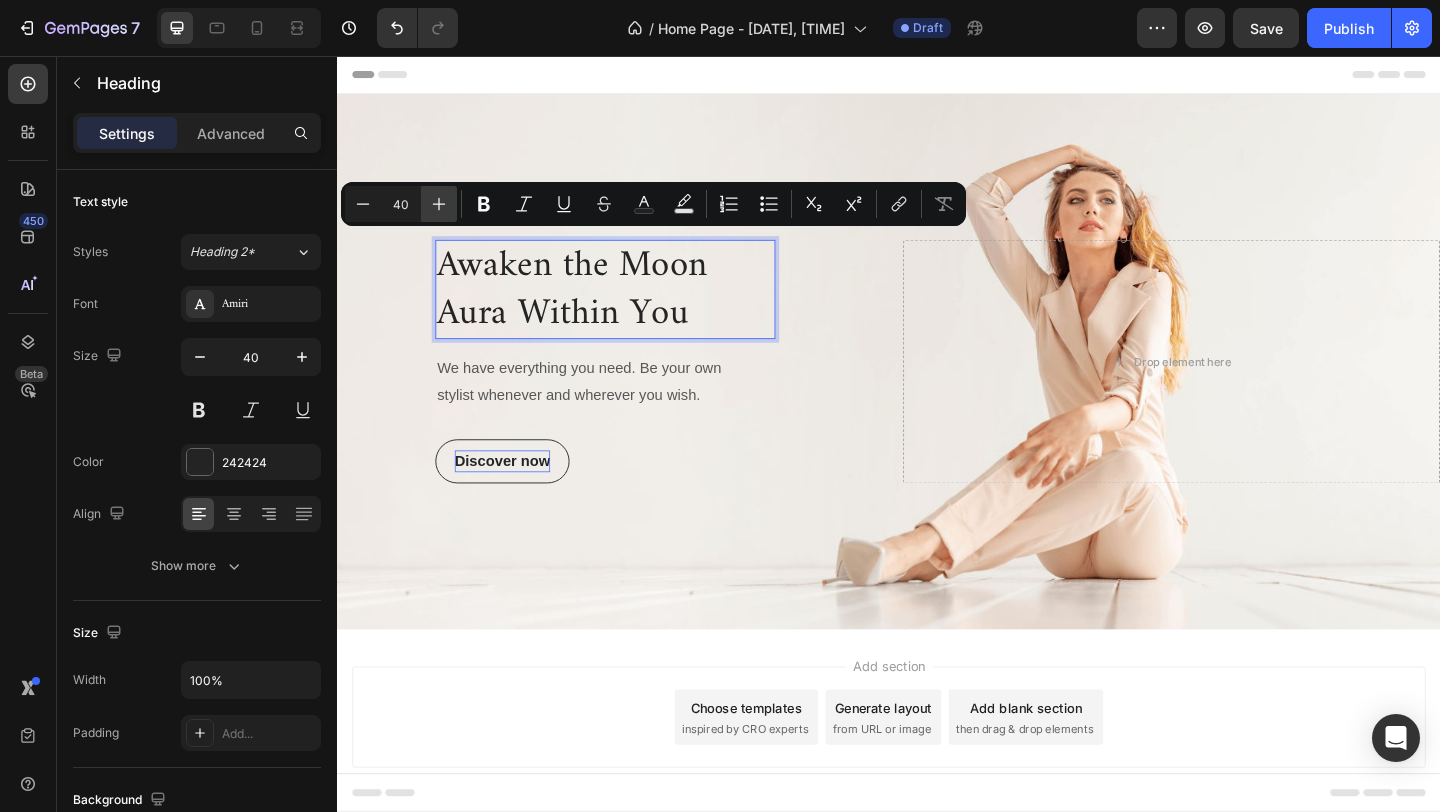 click 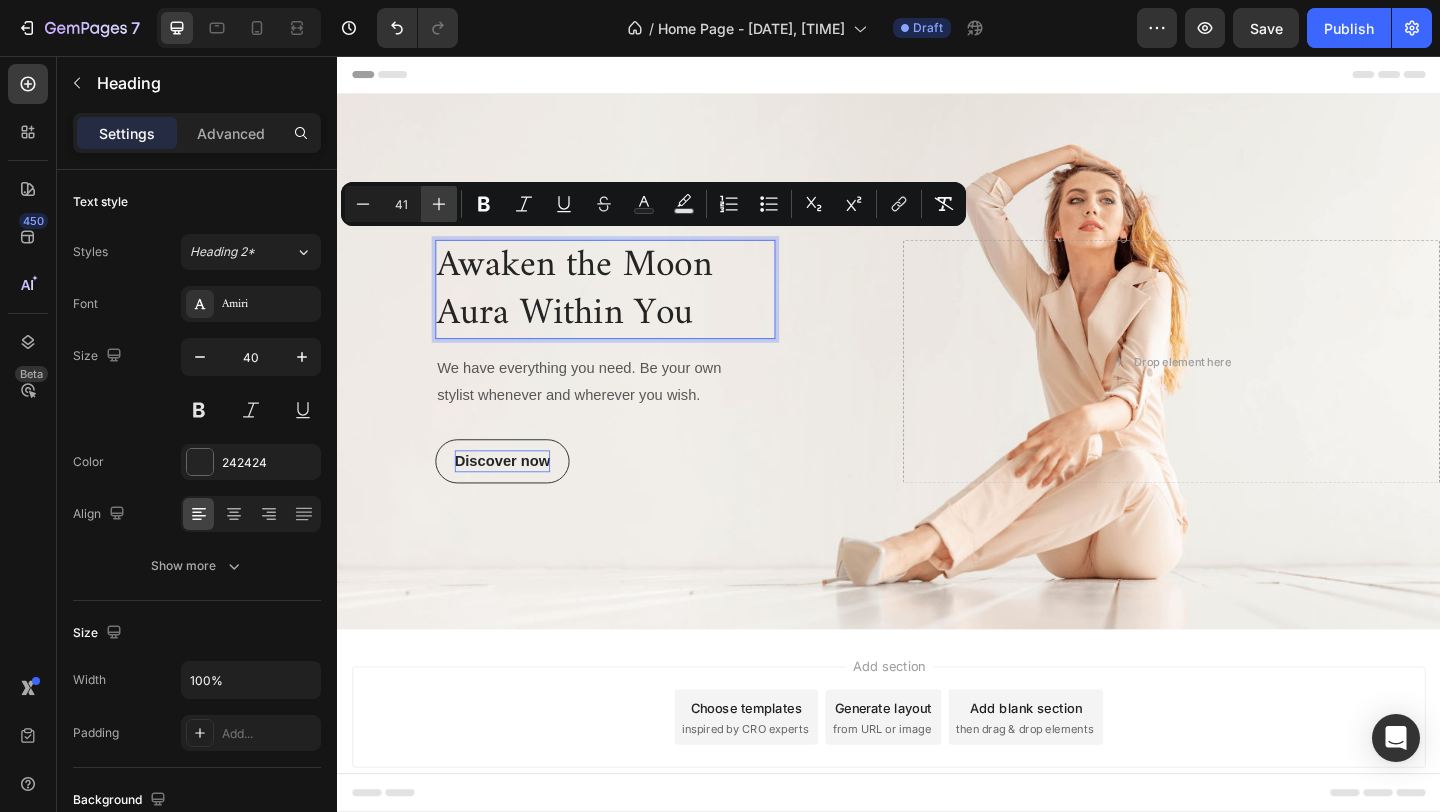 click 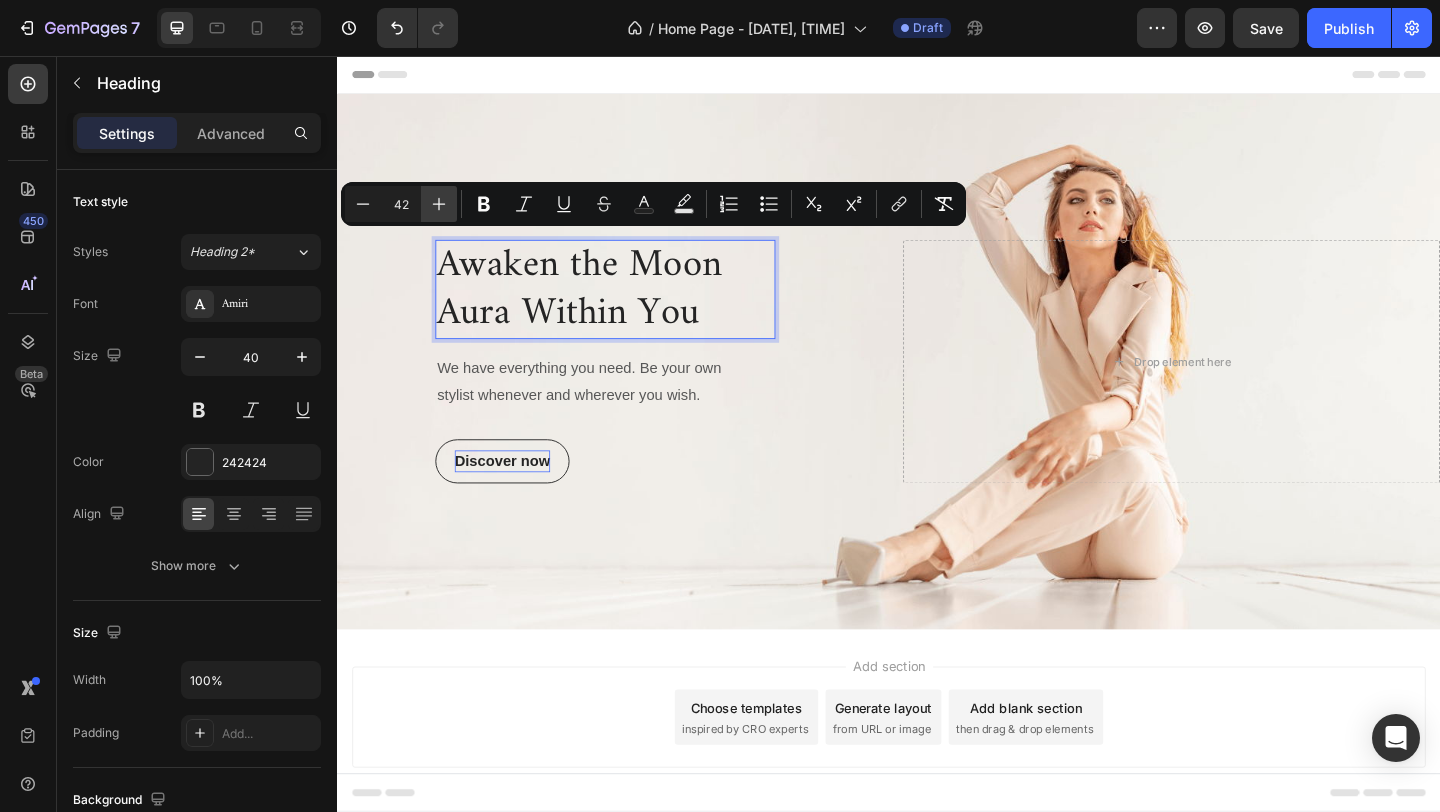 click 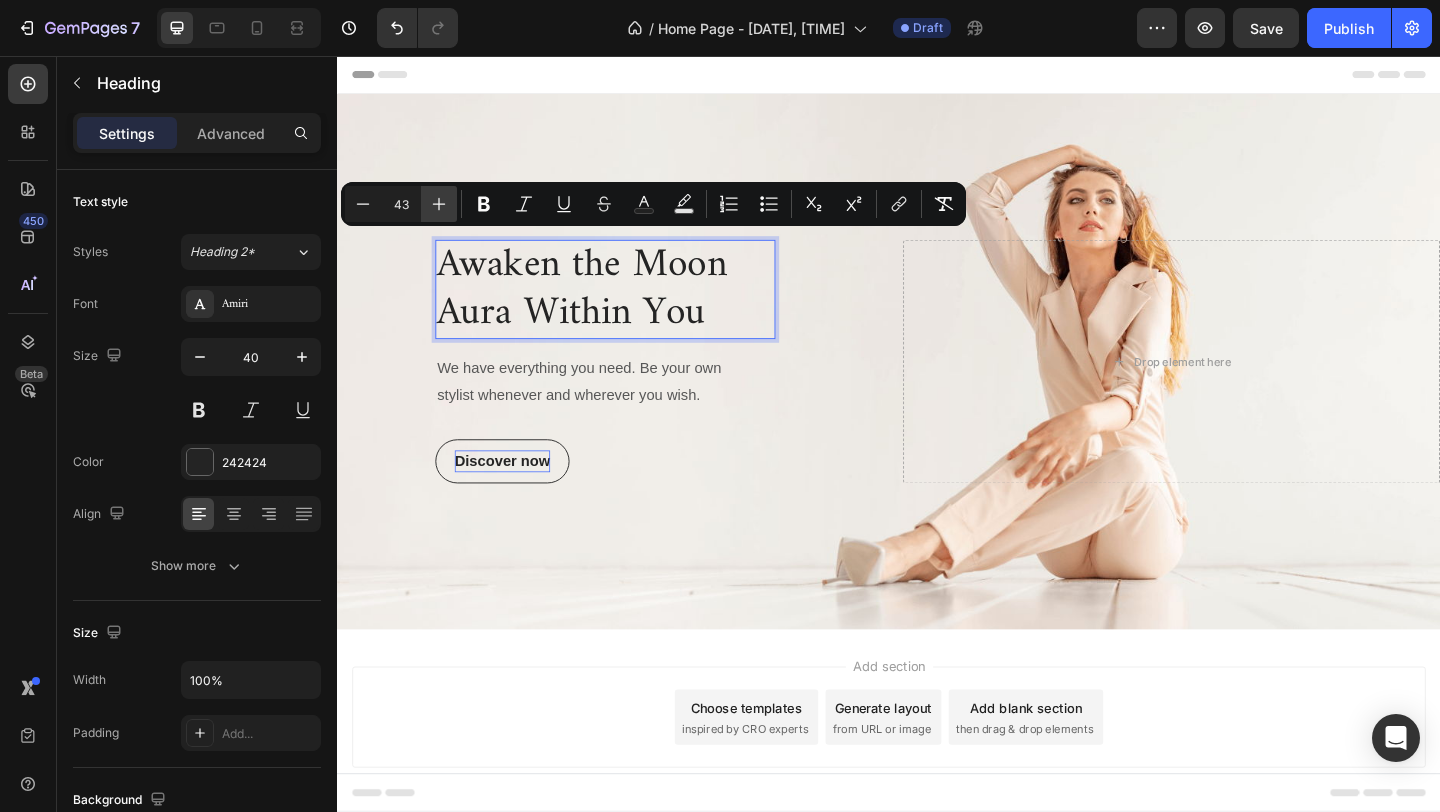 click 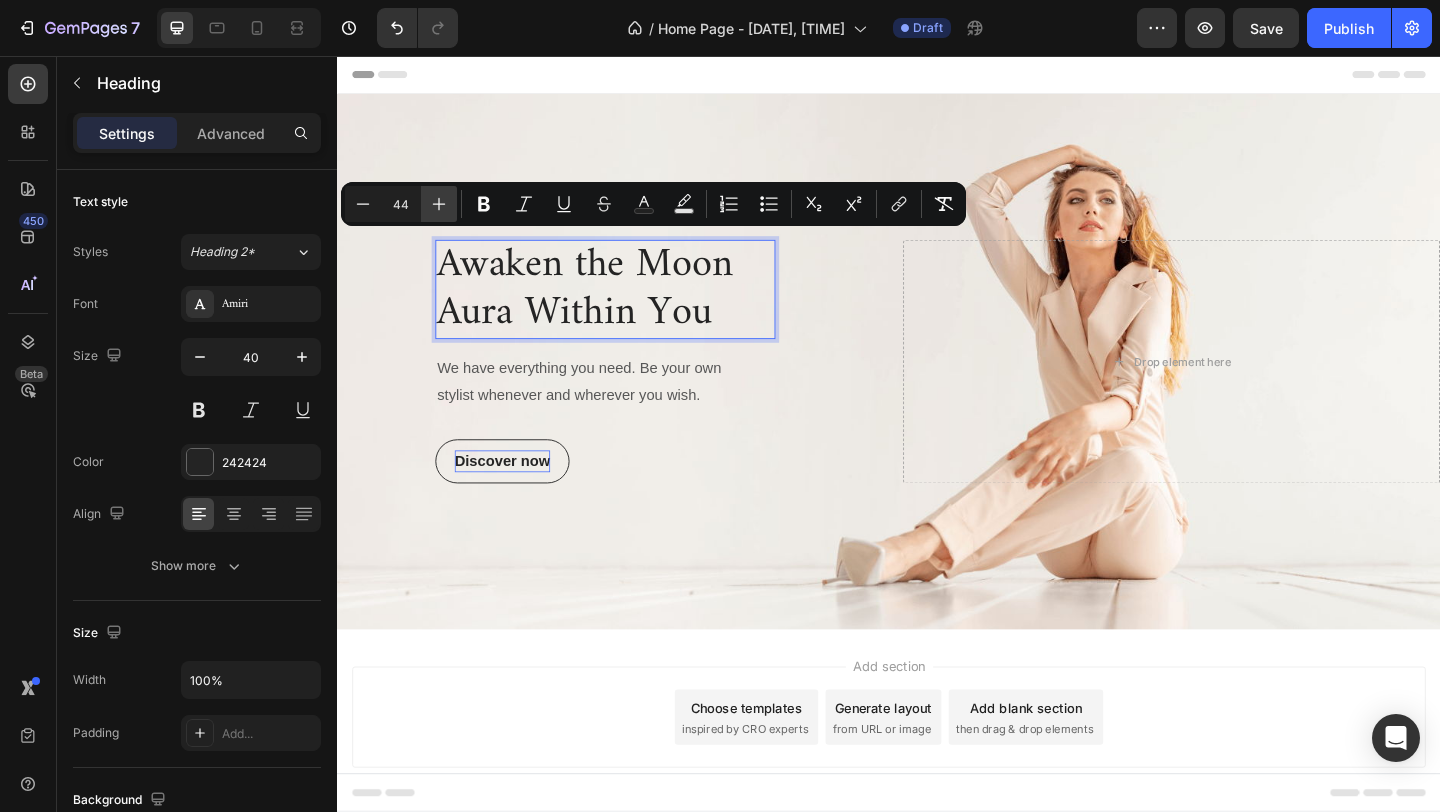 click 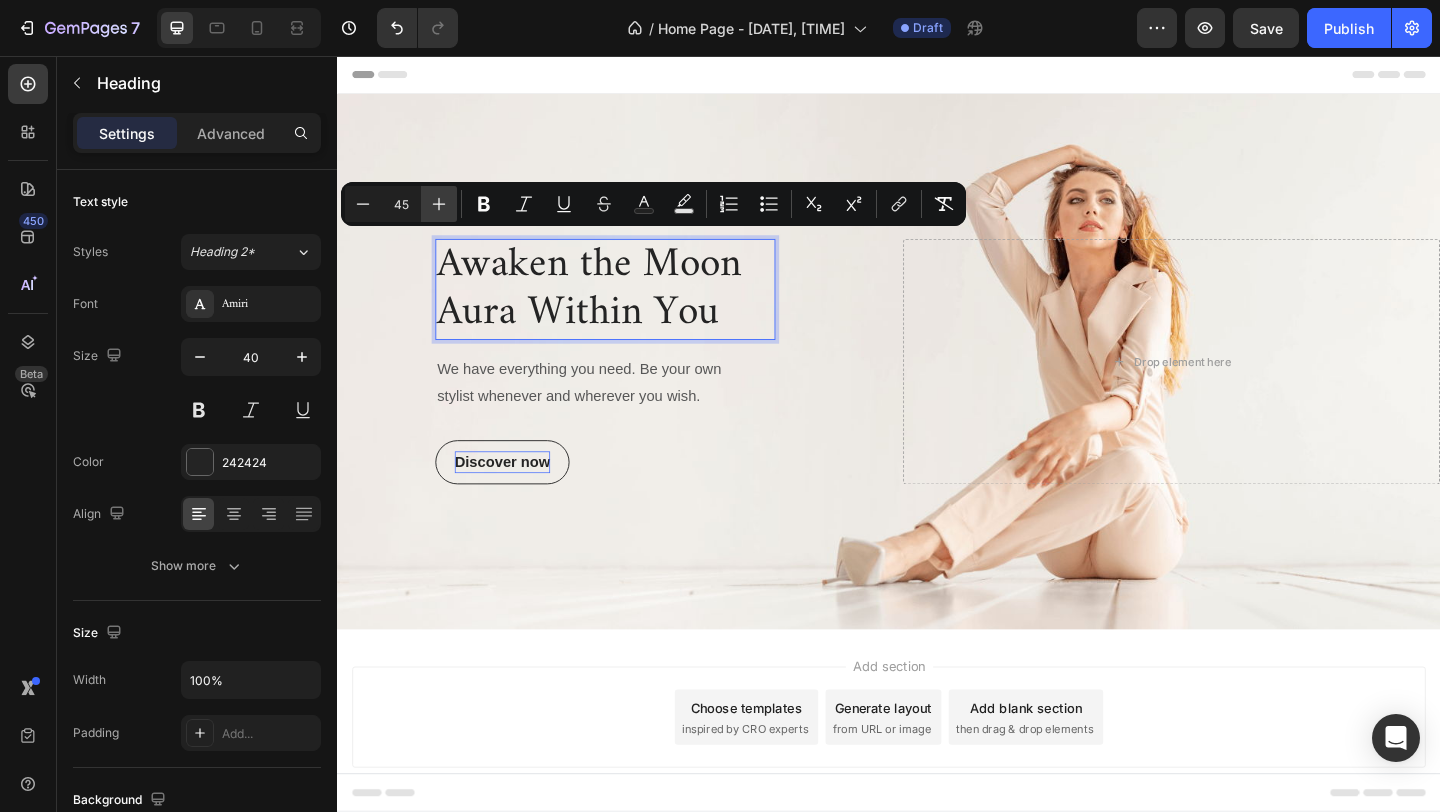 click 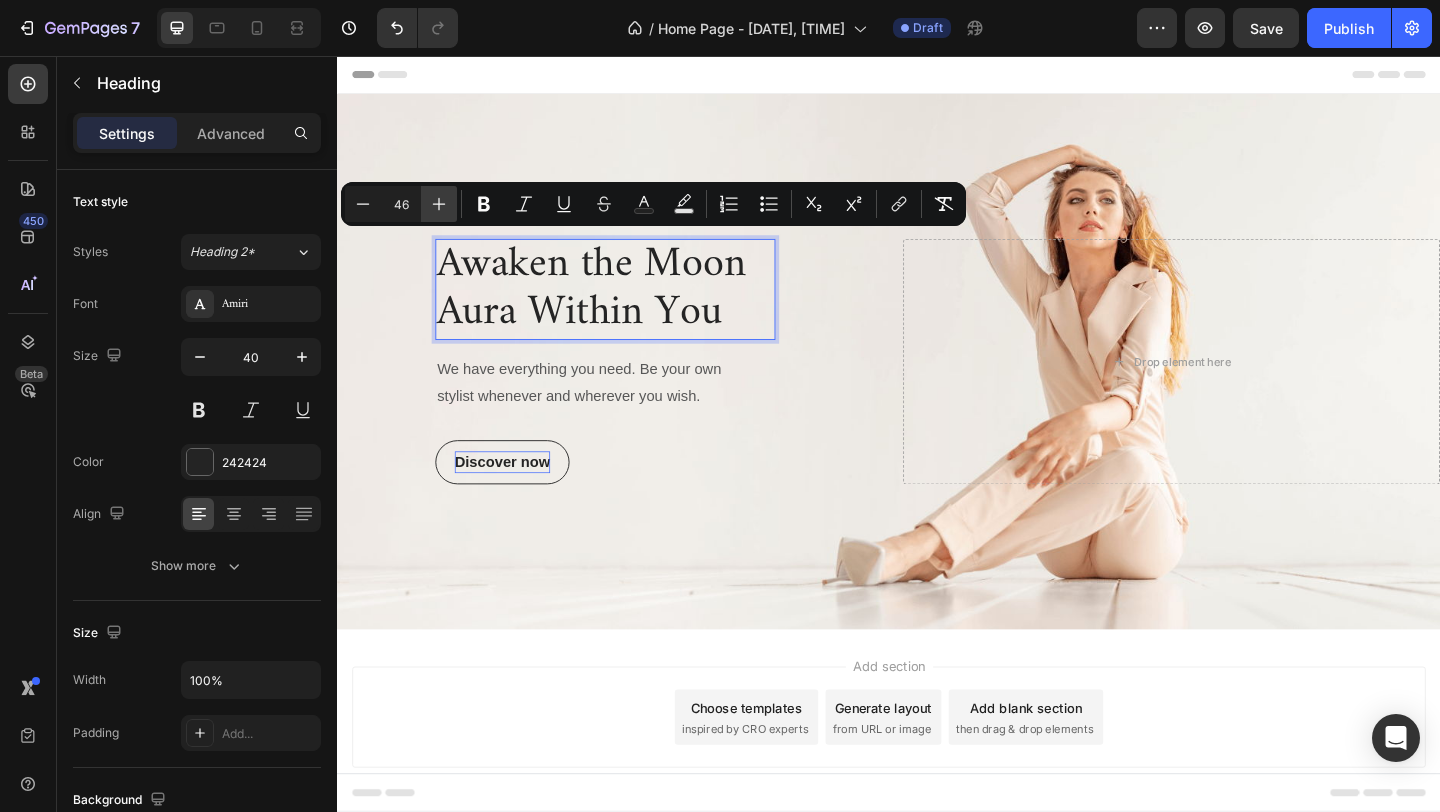 click 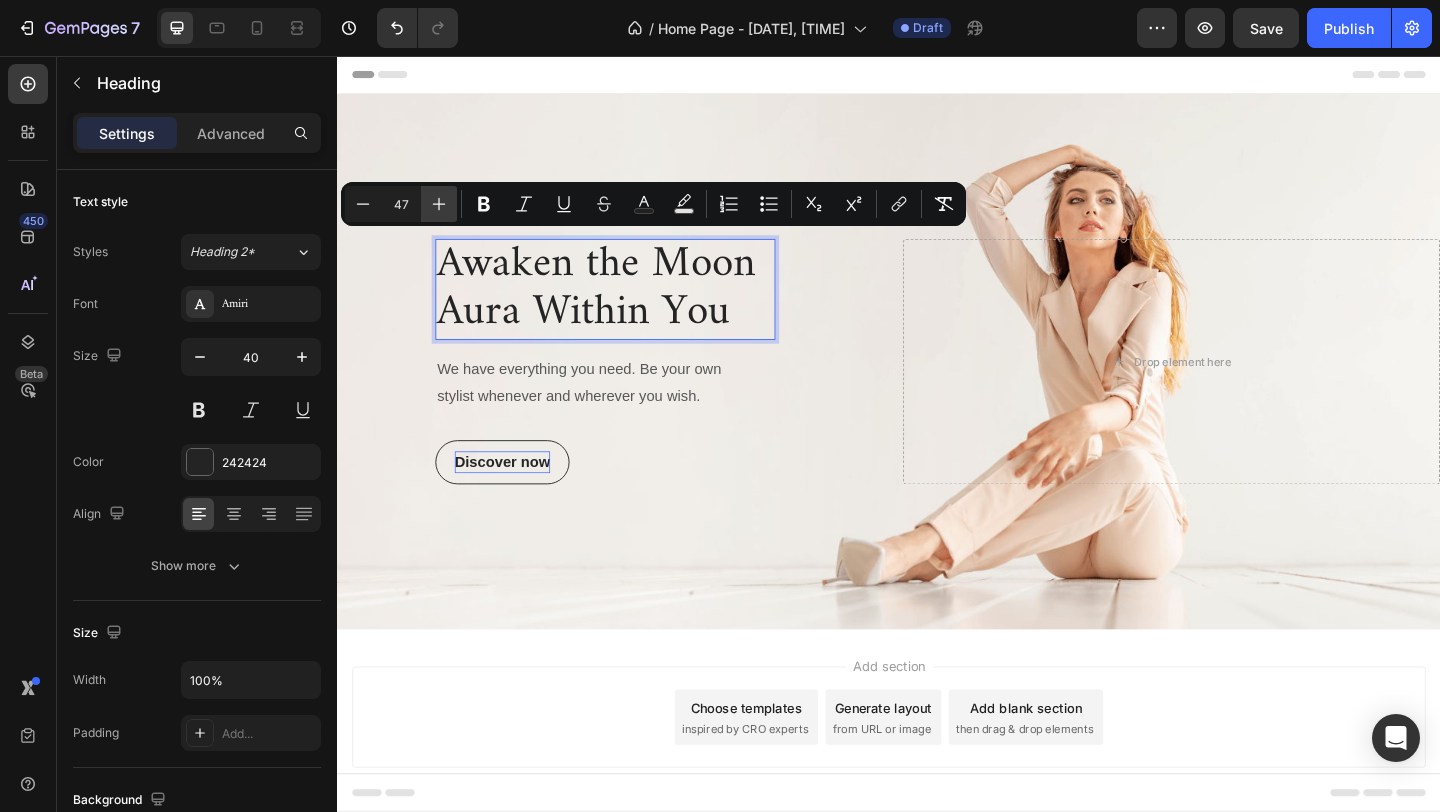 click 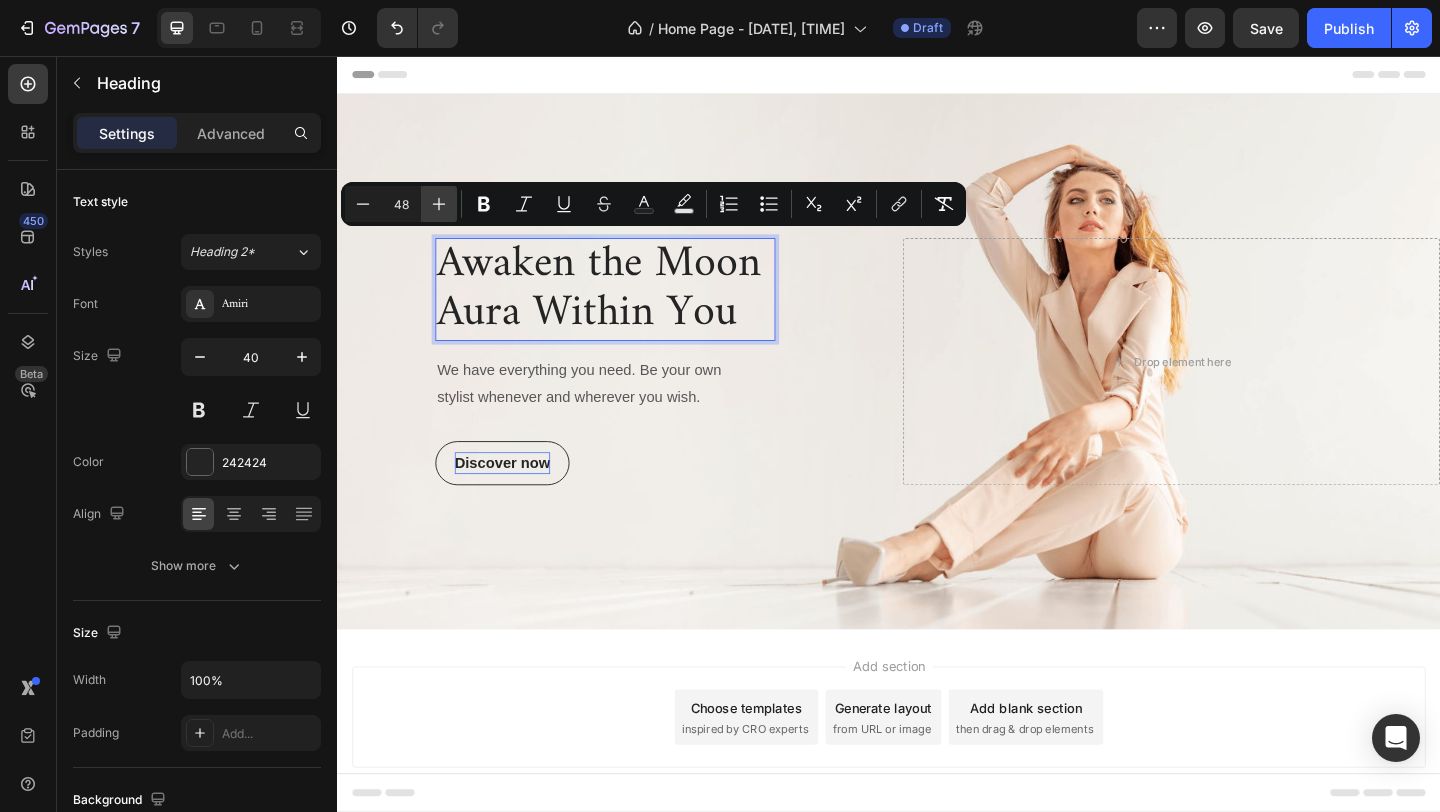 click 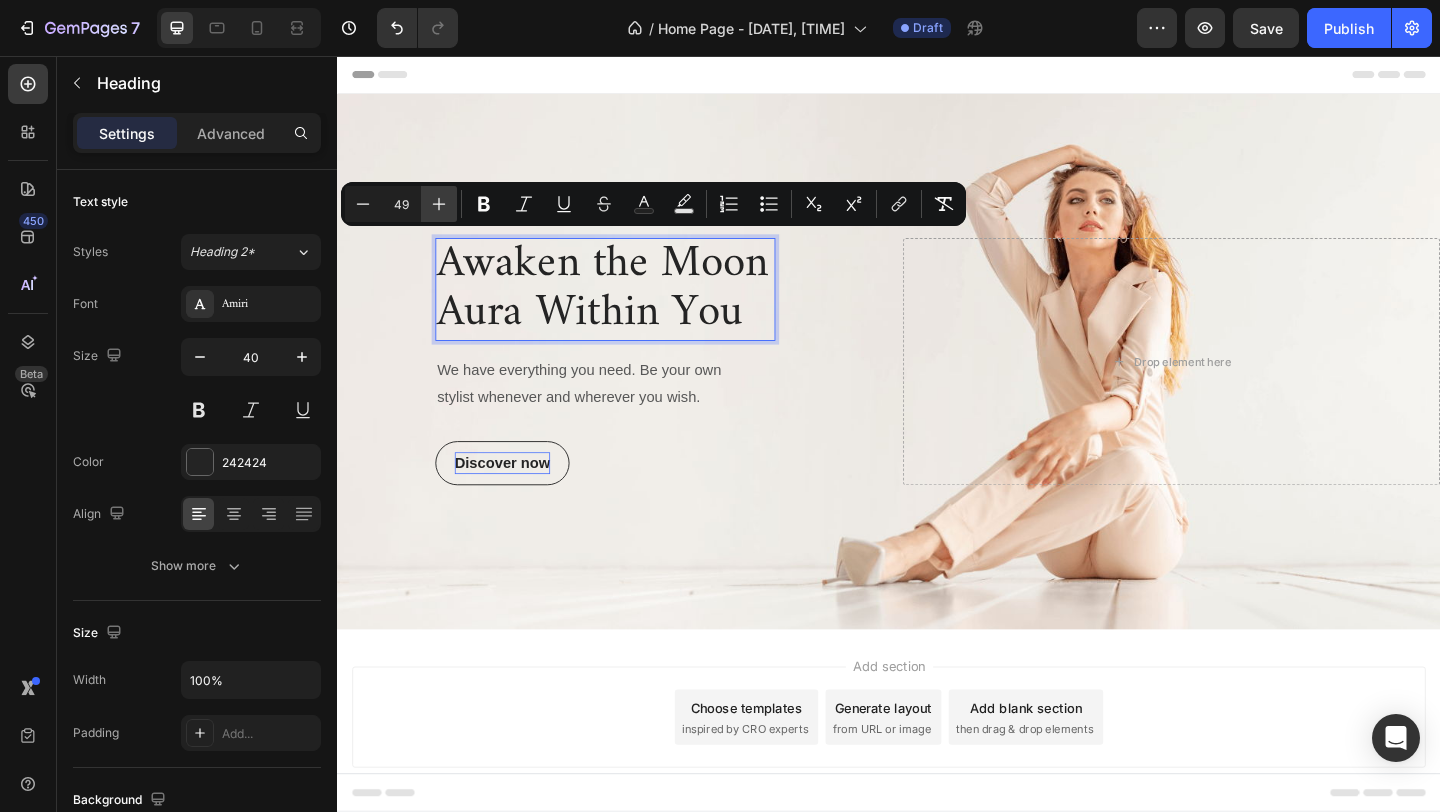click 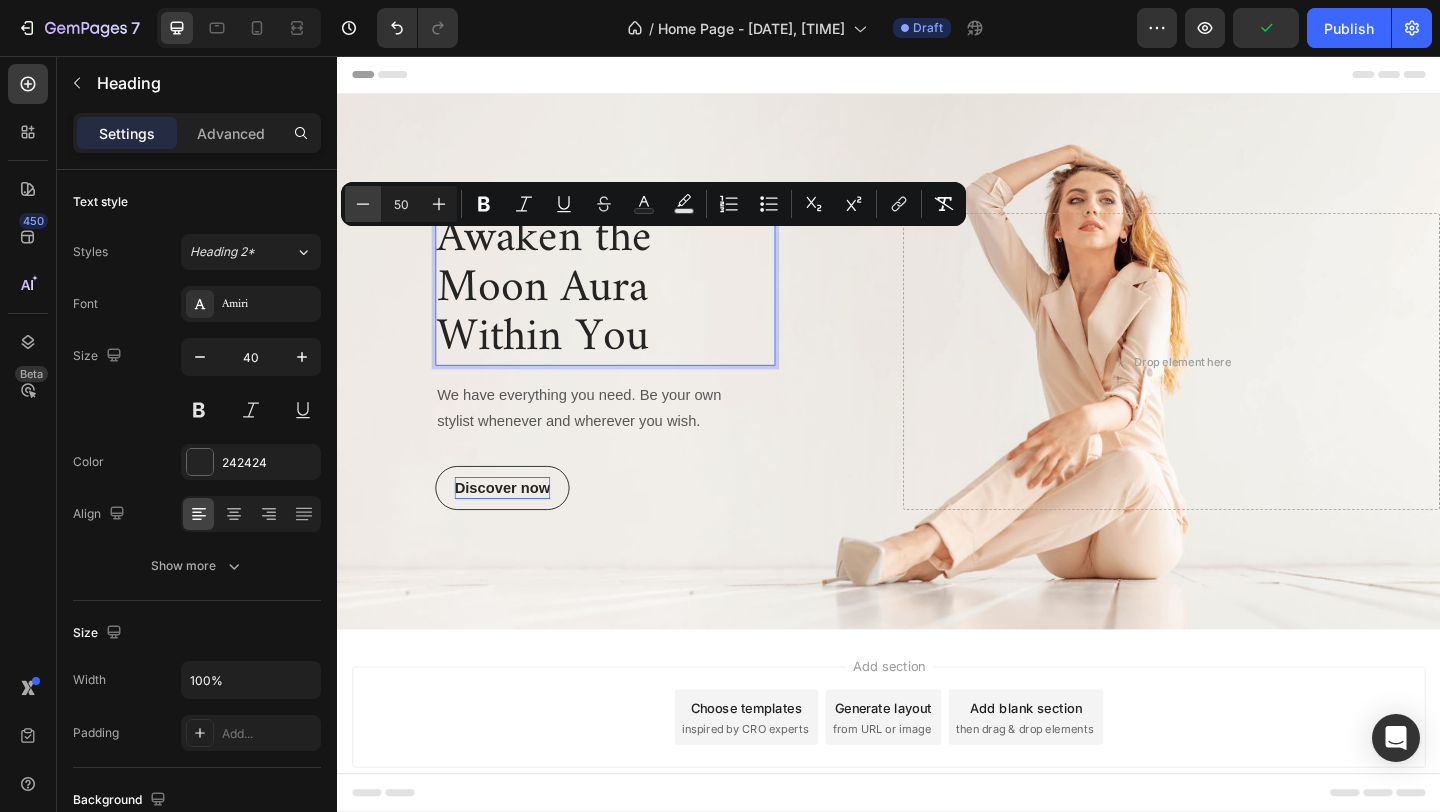 click 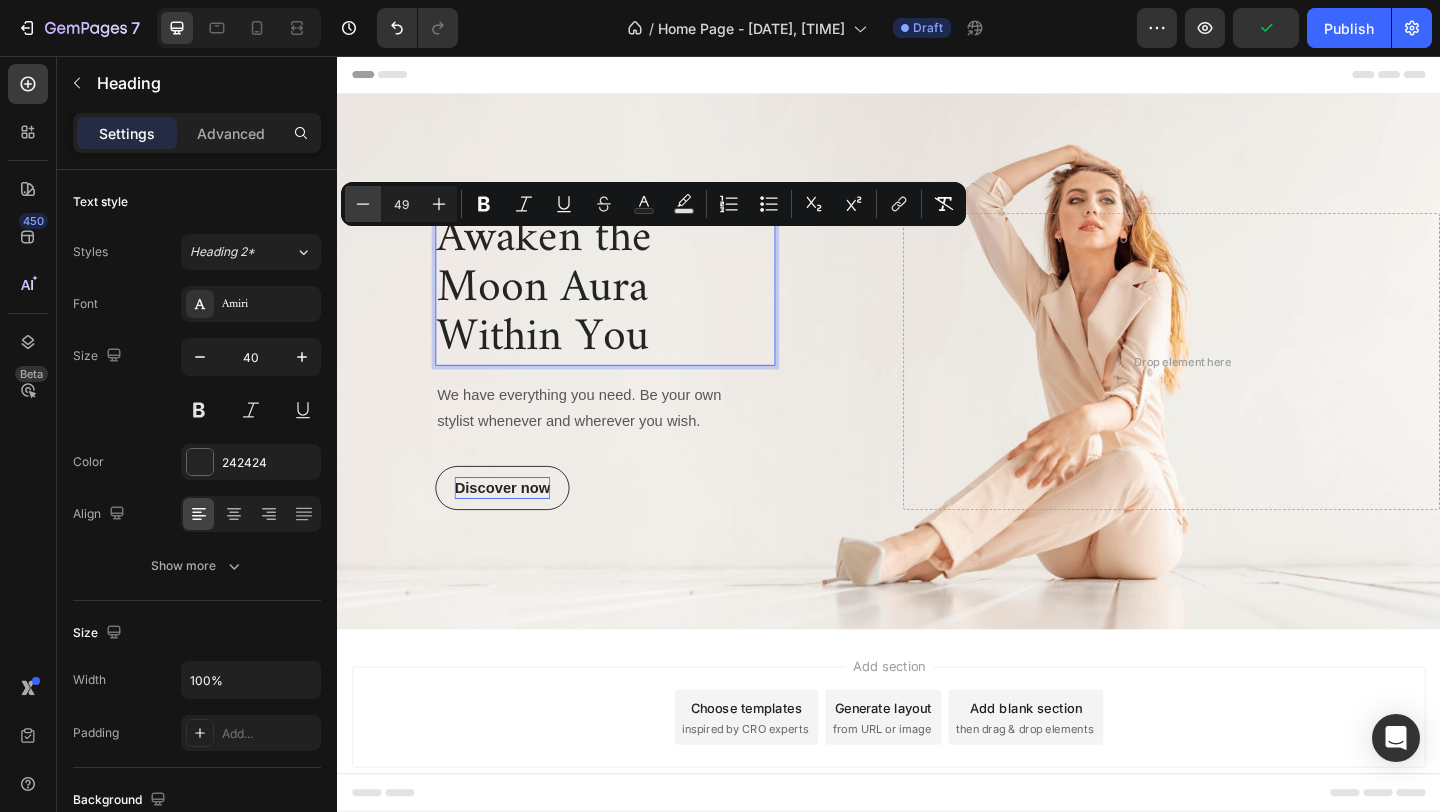 click 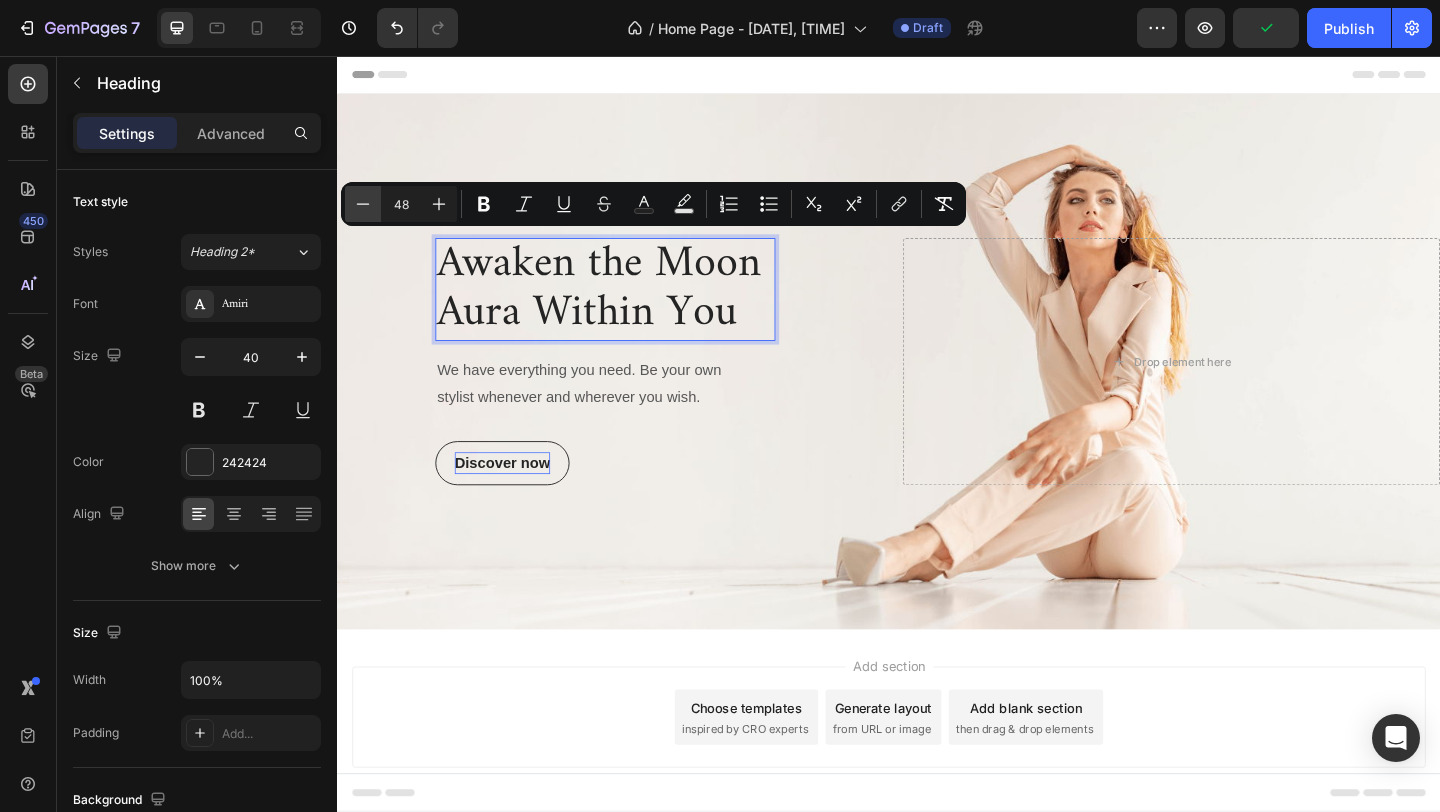 click 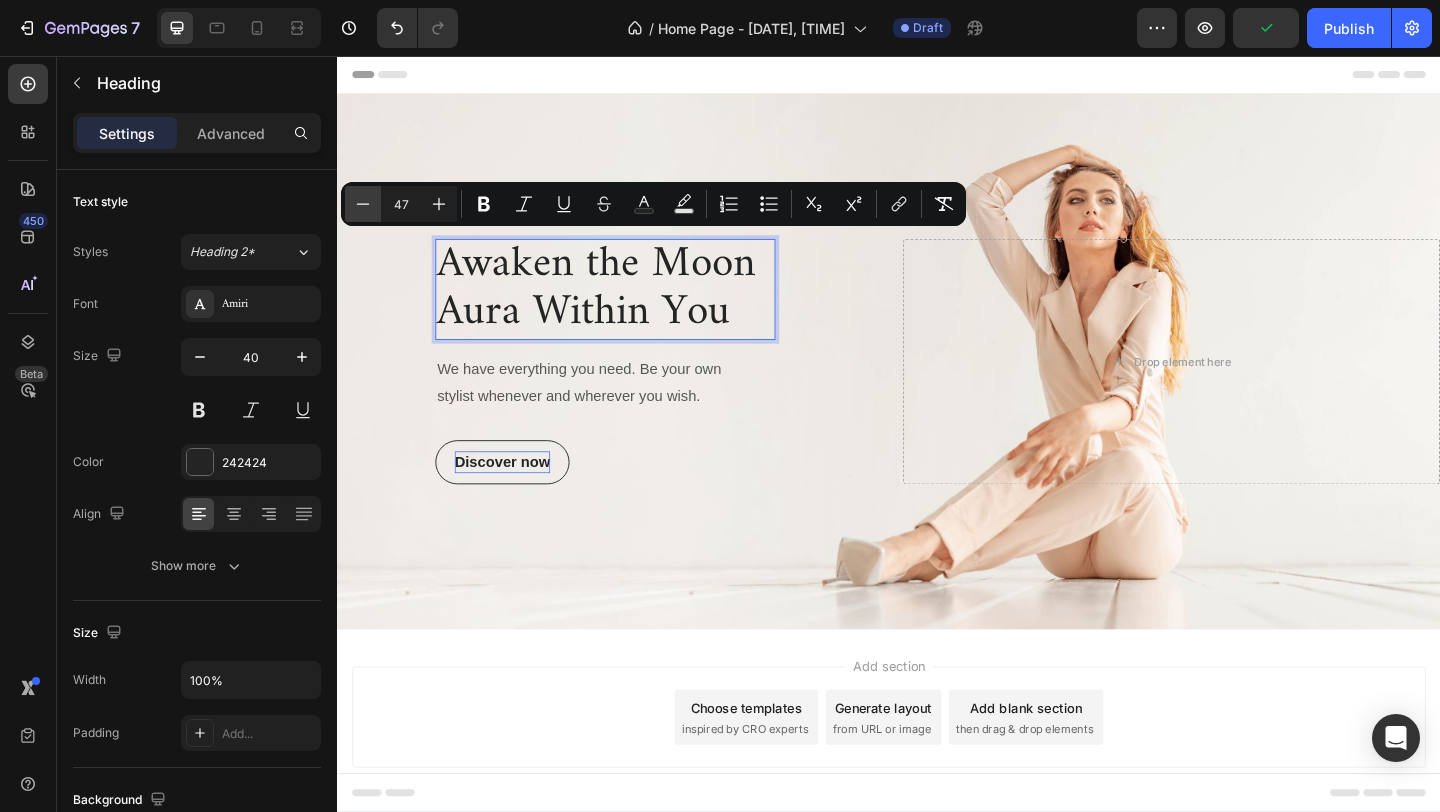 click 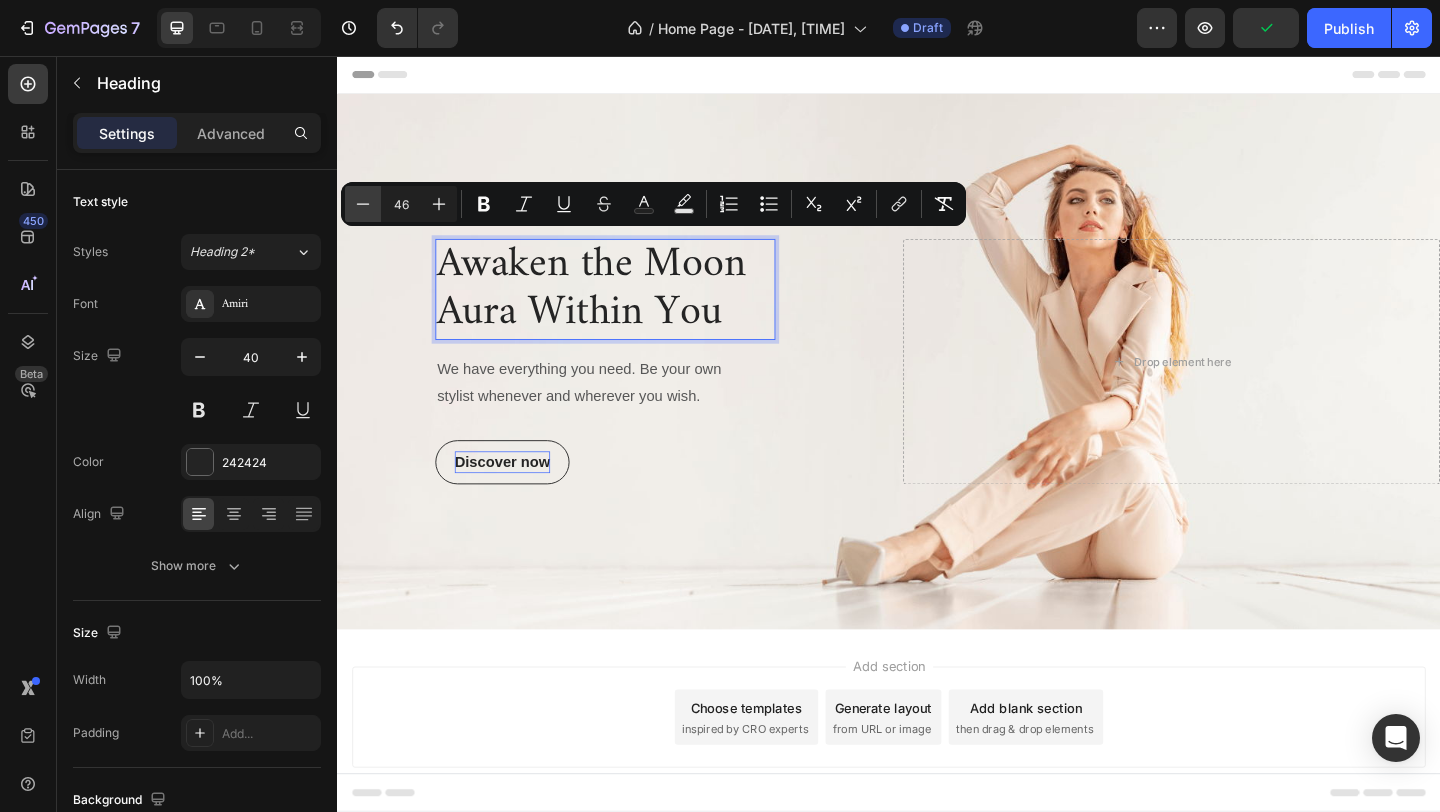 click 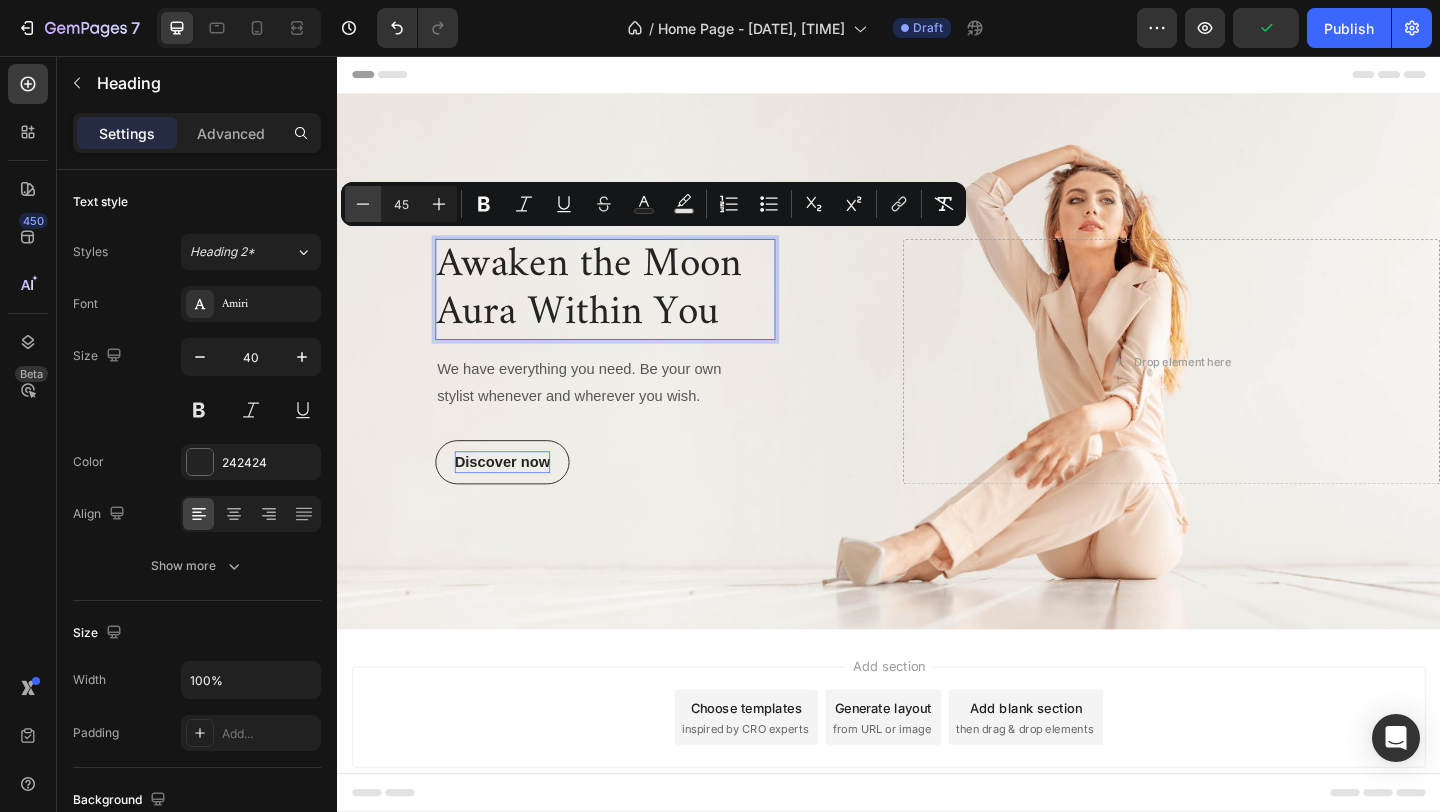 click 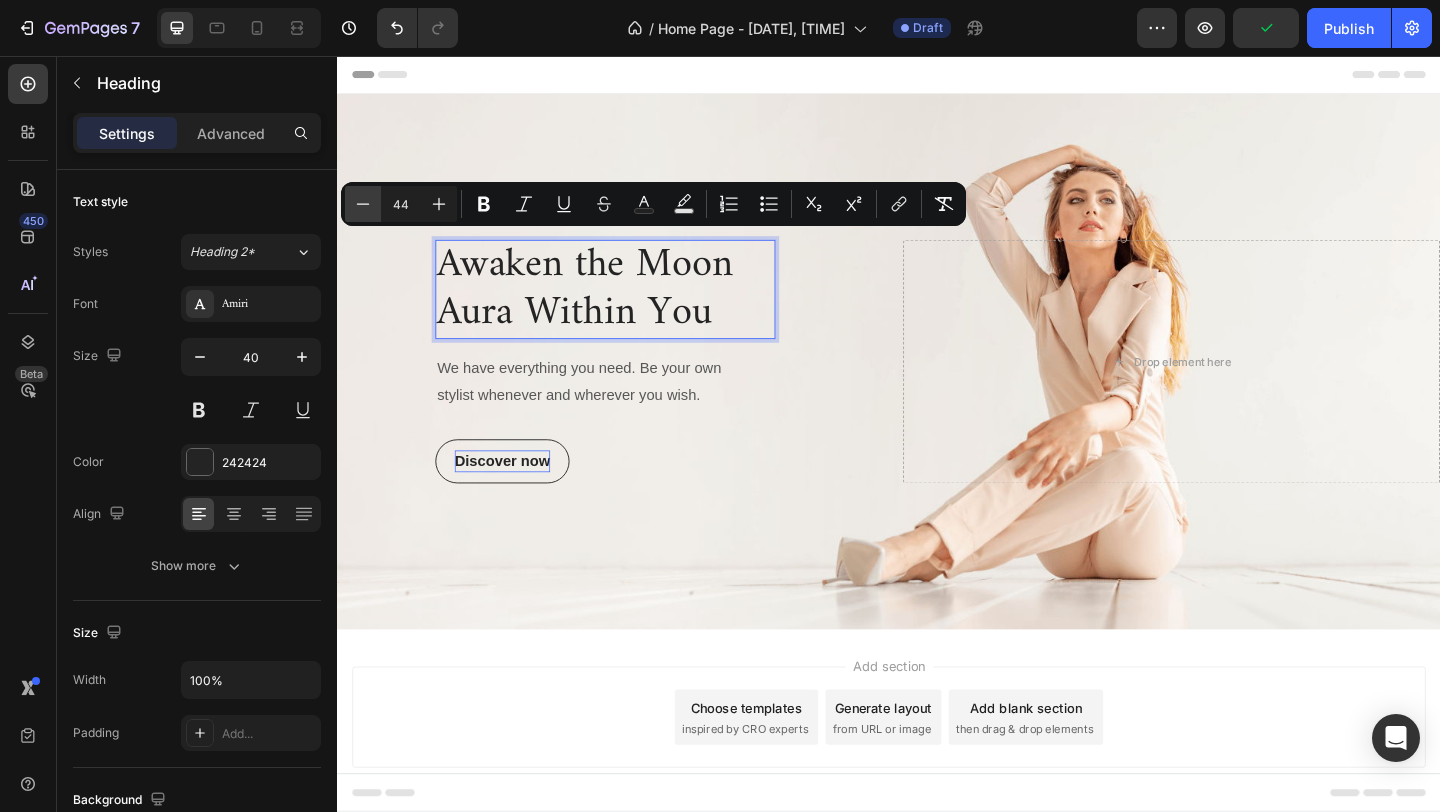 click 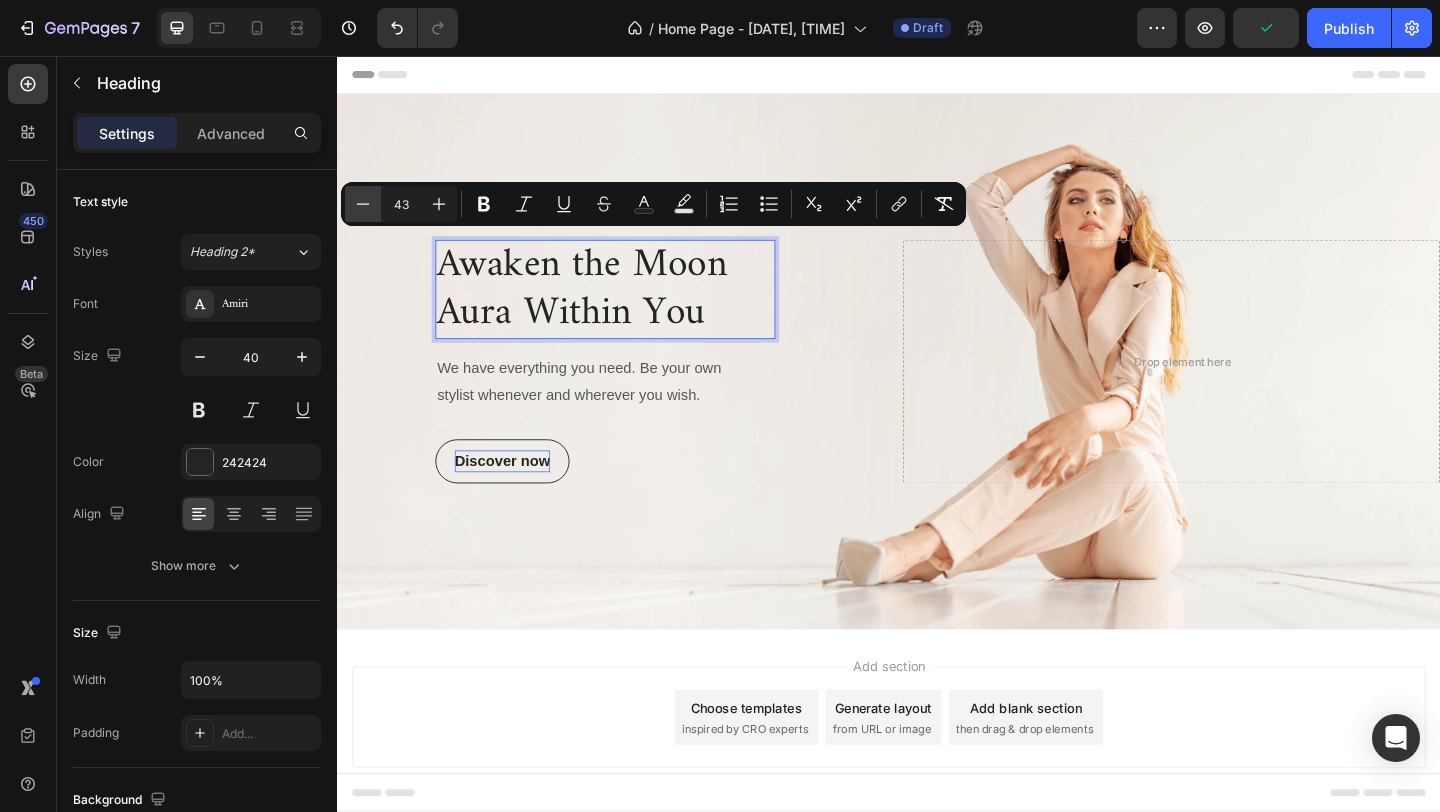 click 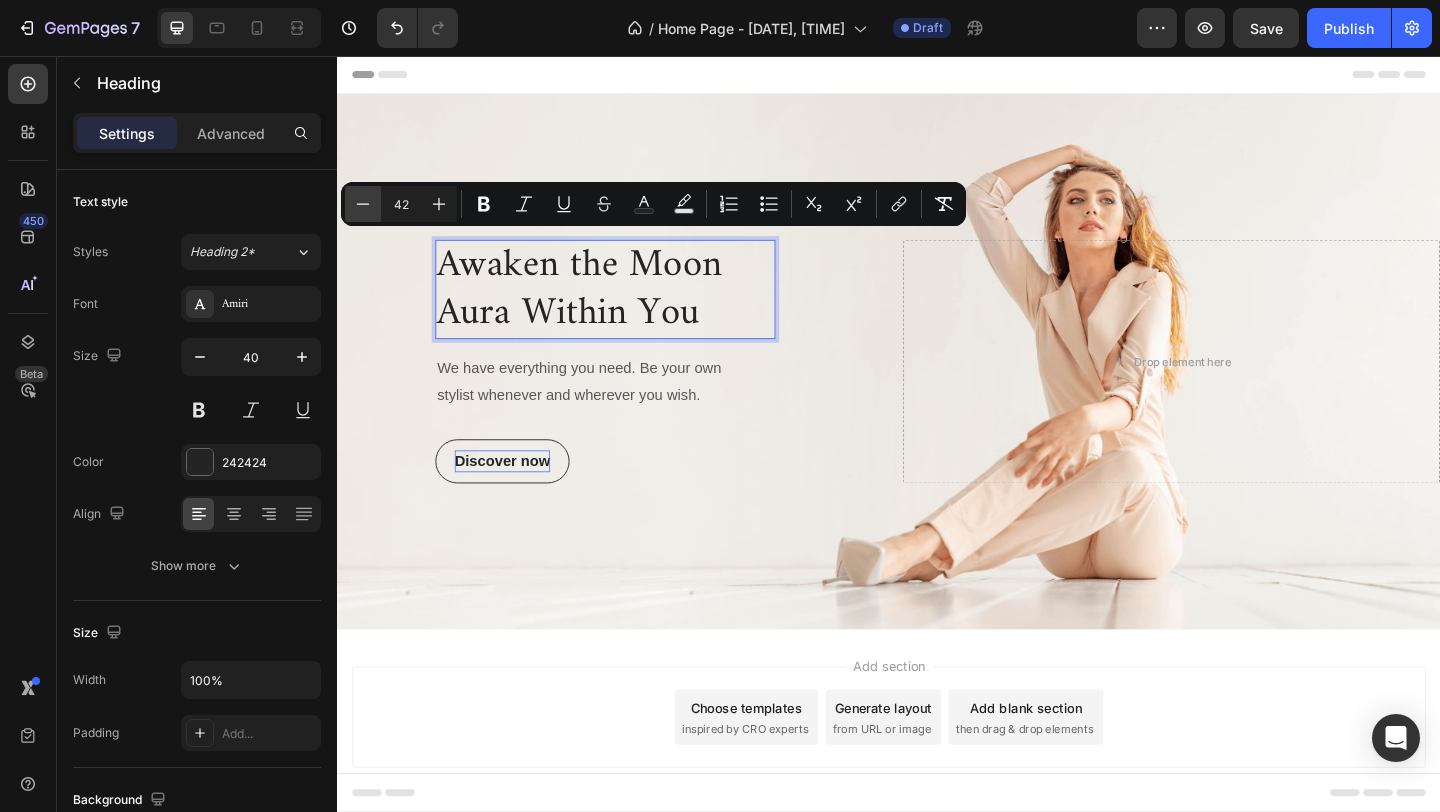 click 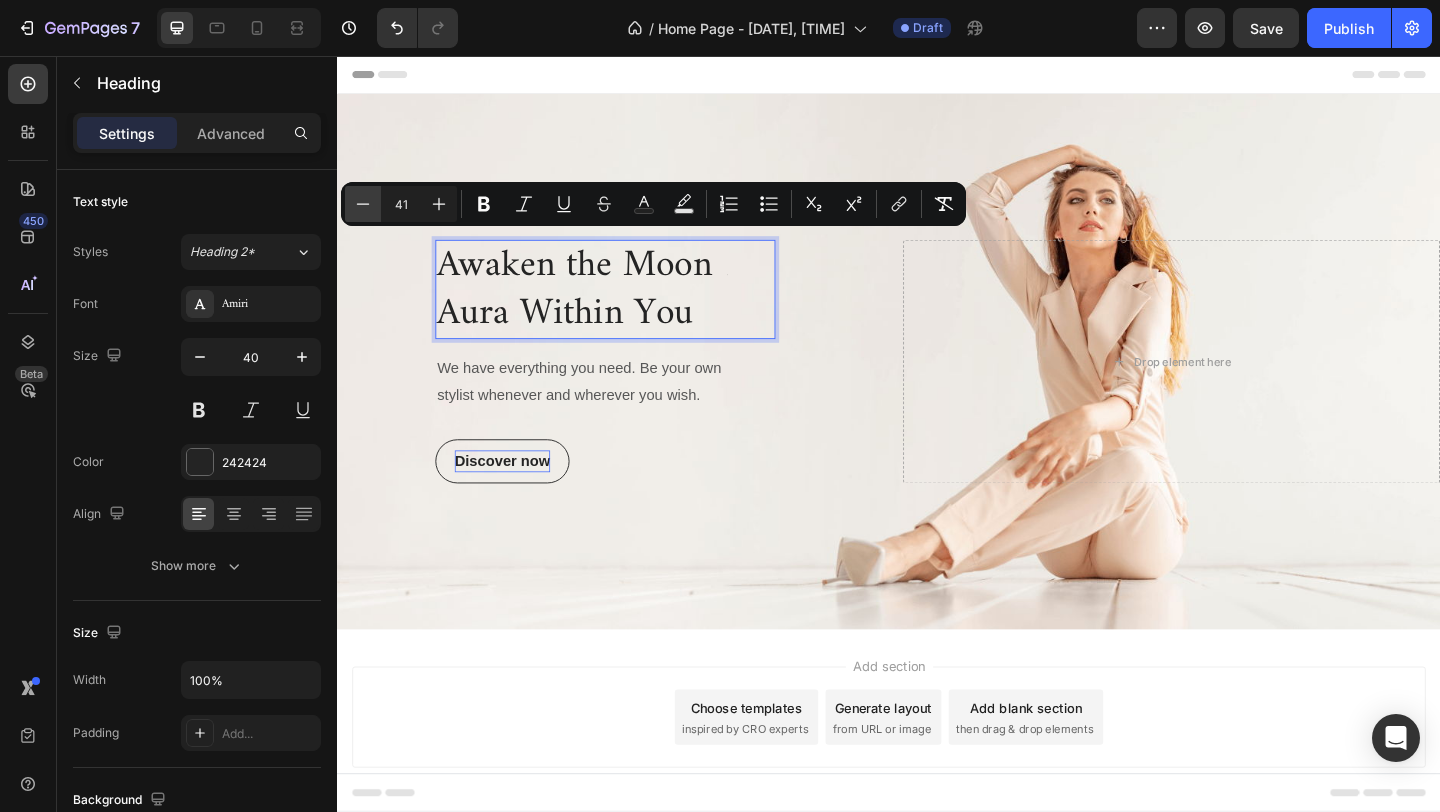 click 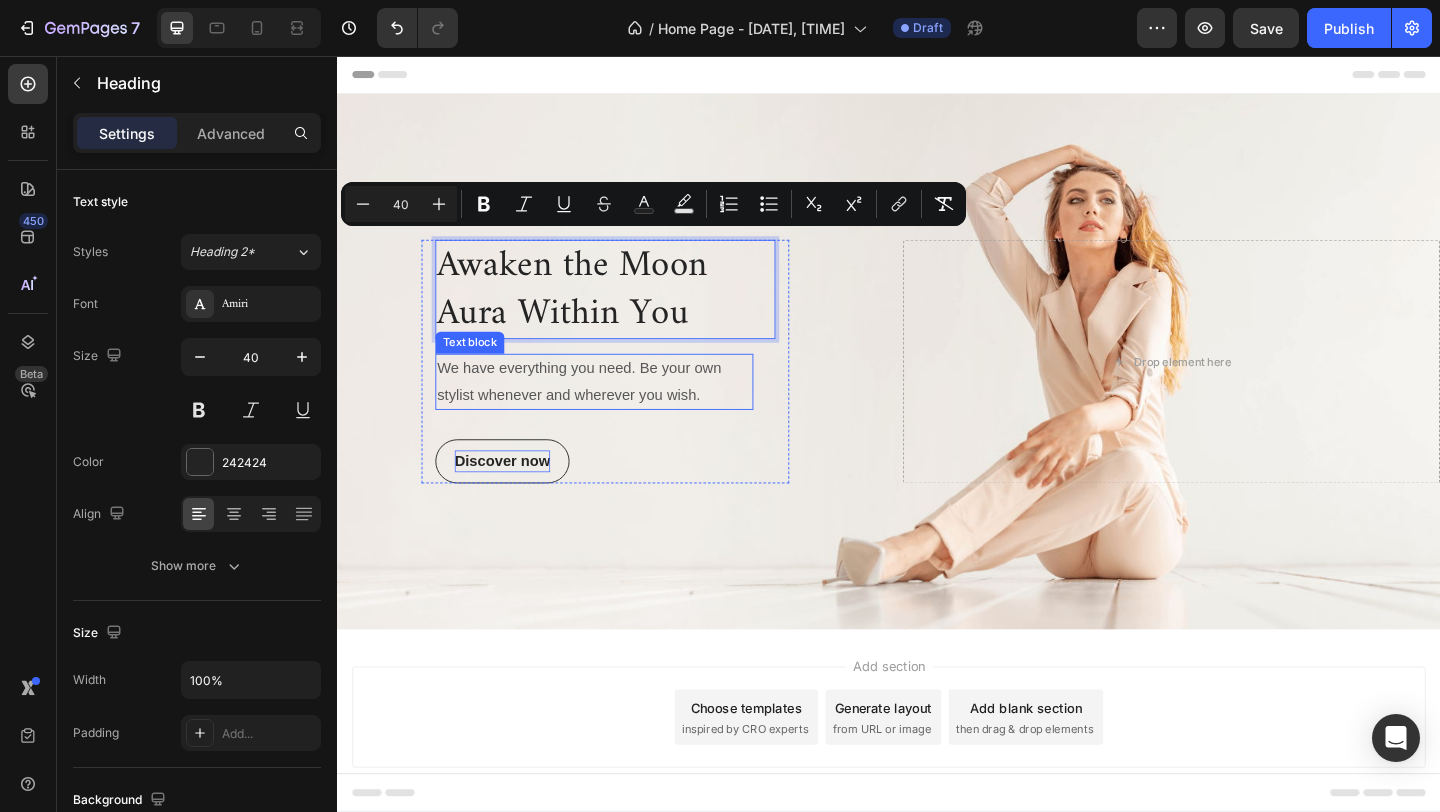 click on "We have everything you need. Be your own stylist whenever and wherever you wish." at bounding box center [617, 411] 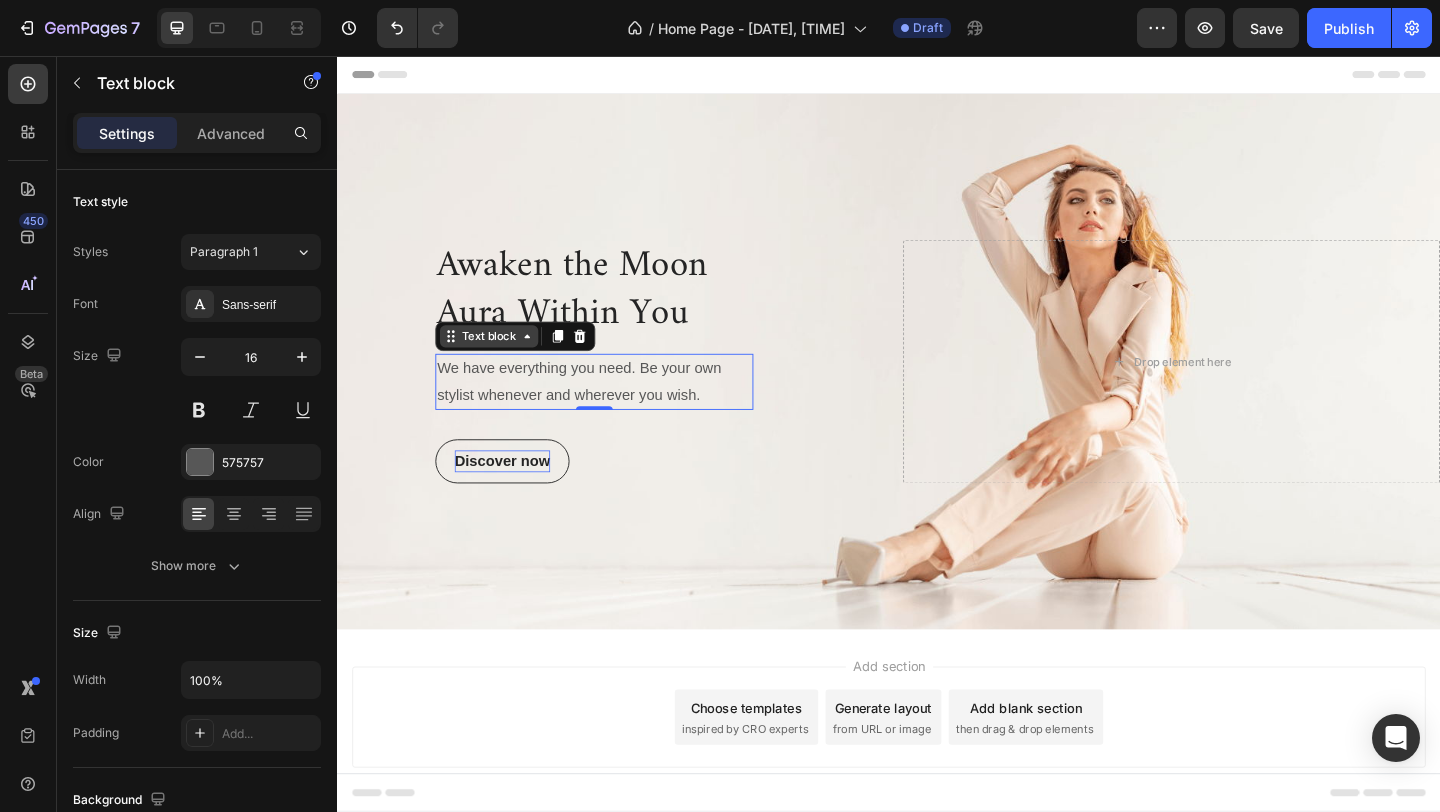 click on "Text block" at bounding box center (502, 361) 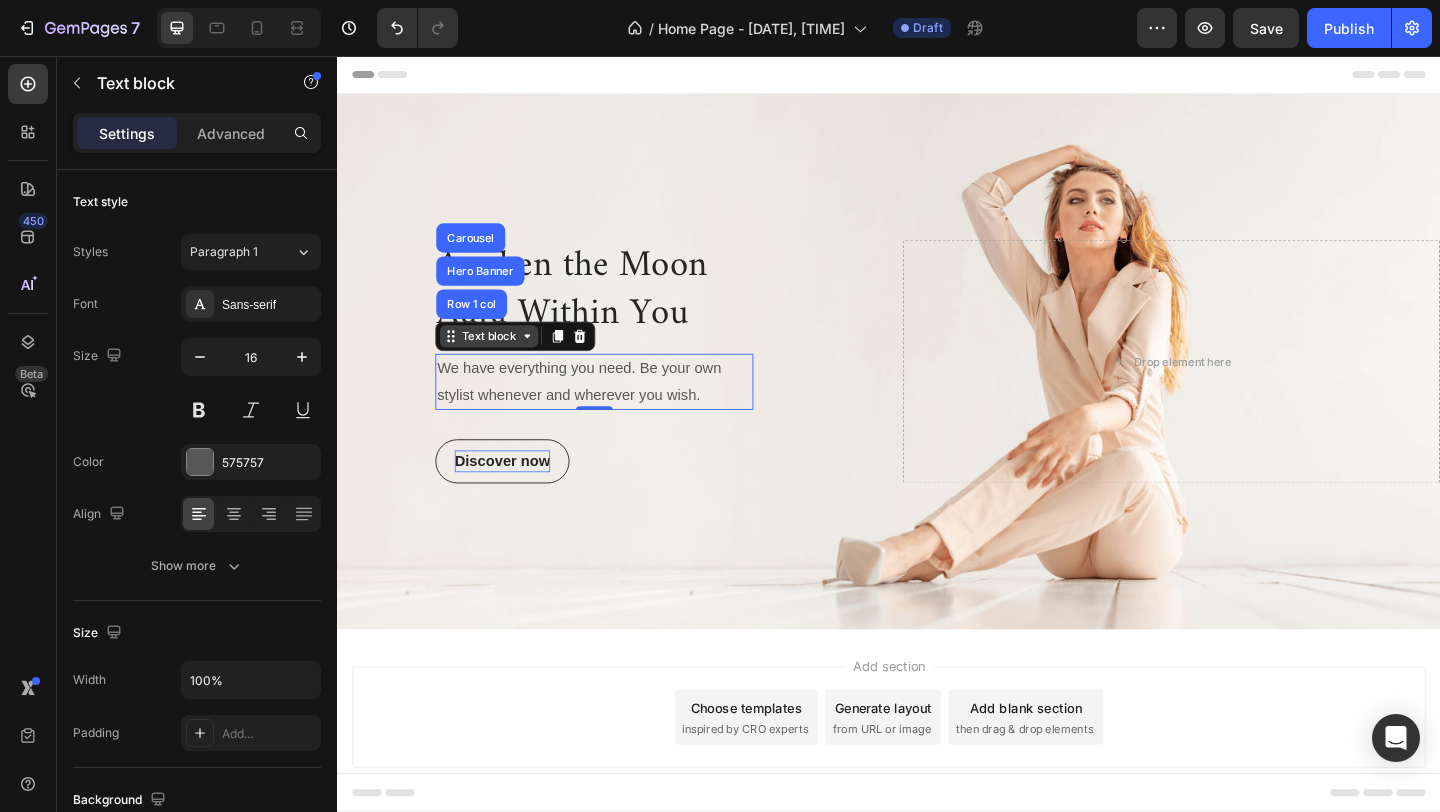 click on "Text block" at bounding box center (502, 361) 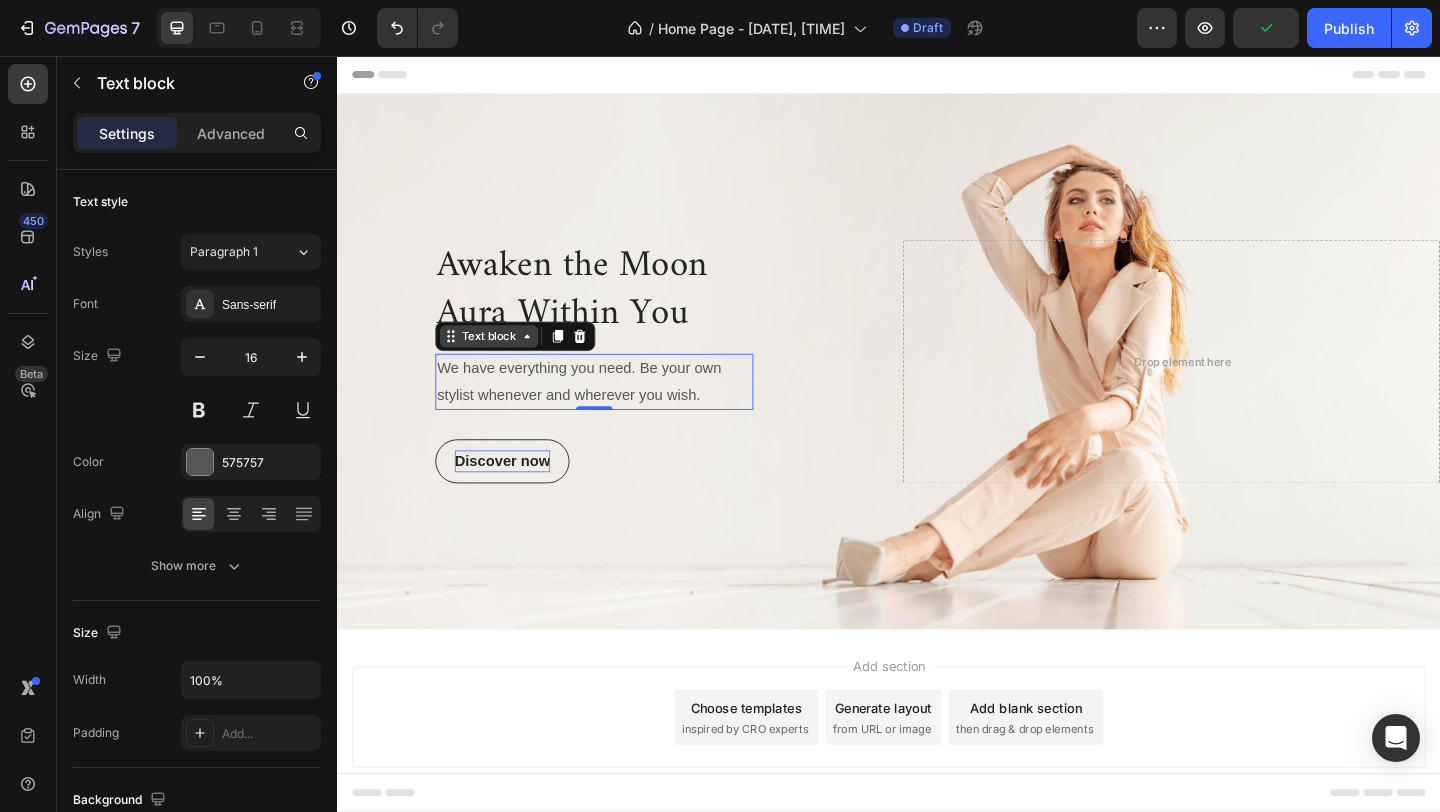 click 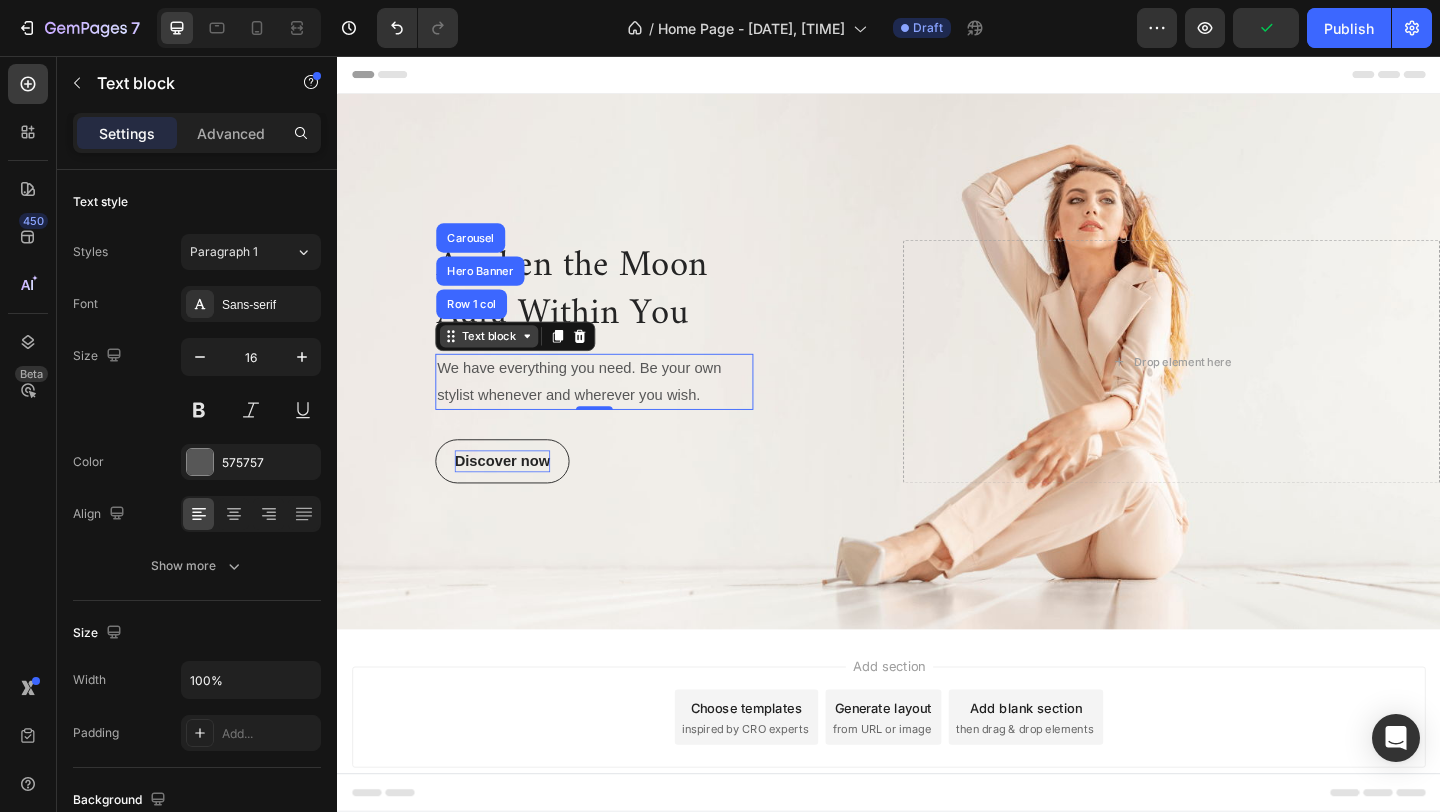 click 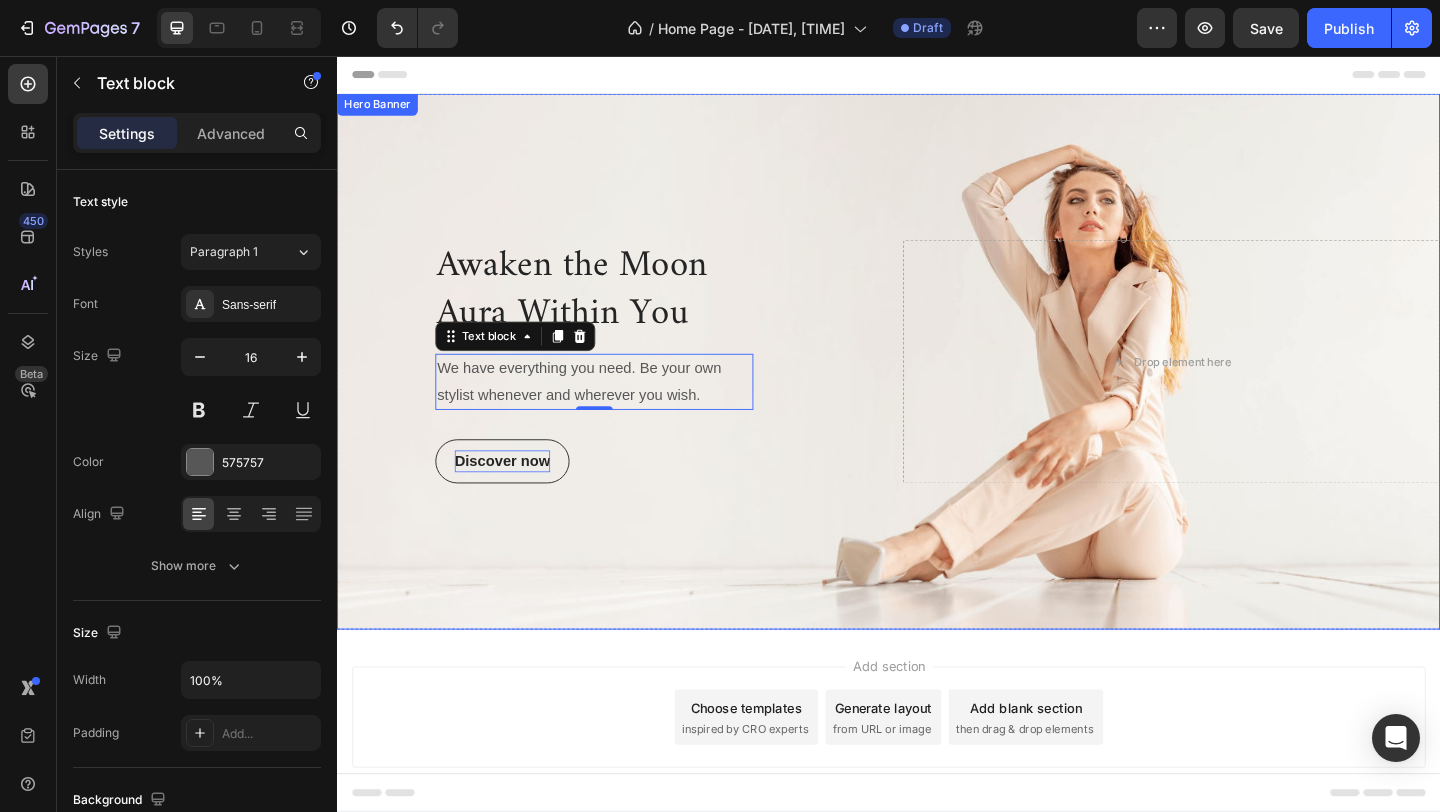 click at bounding box center [937, 388] 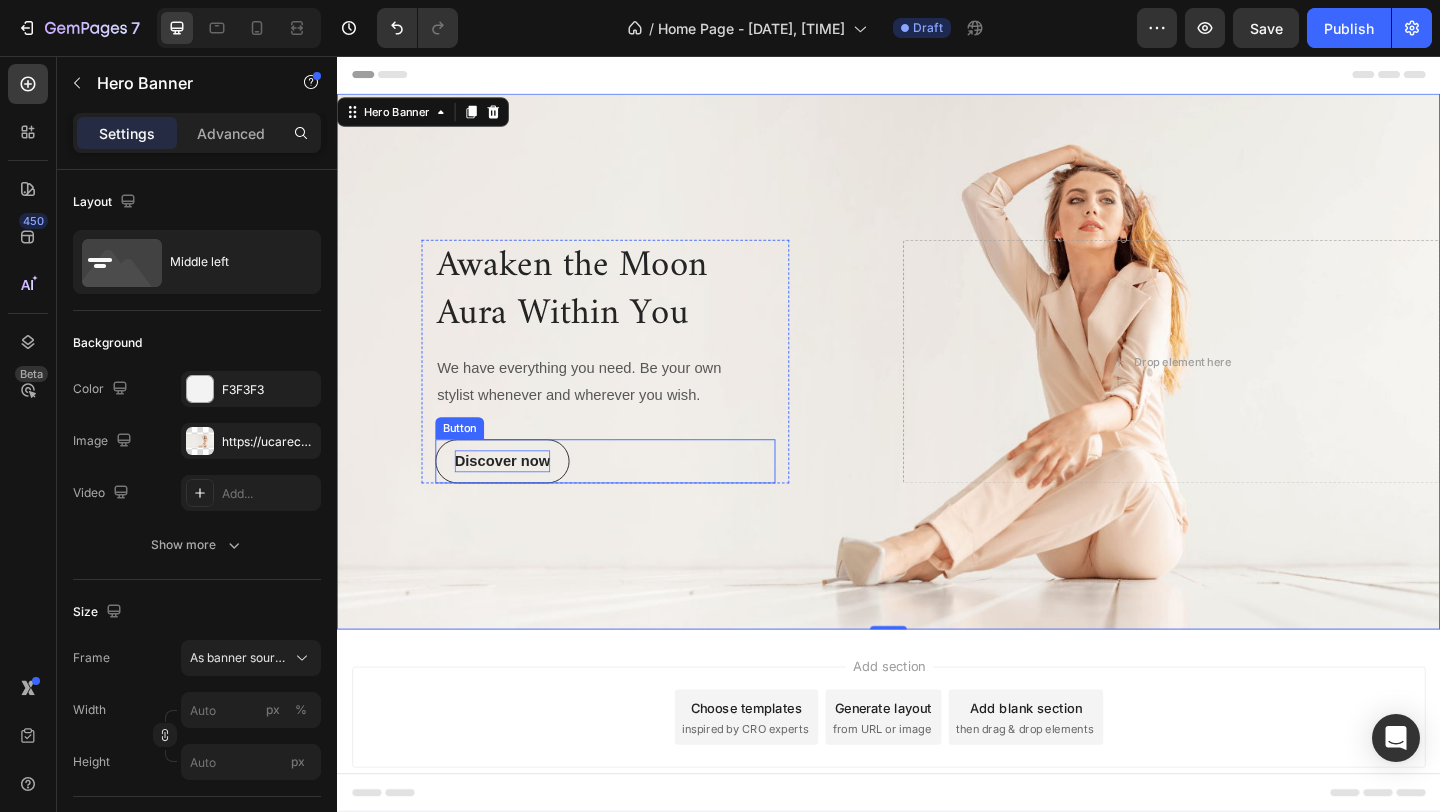 click on "Discover now" at bounding box center (517, 497) 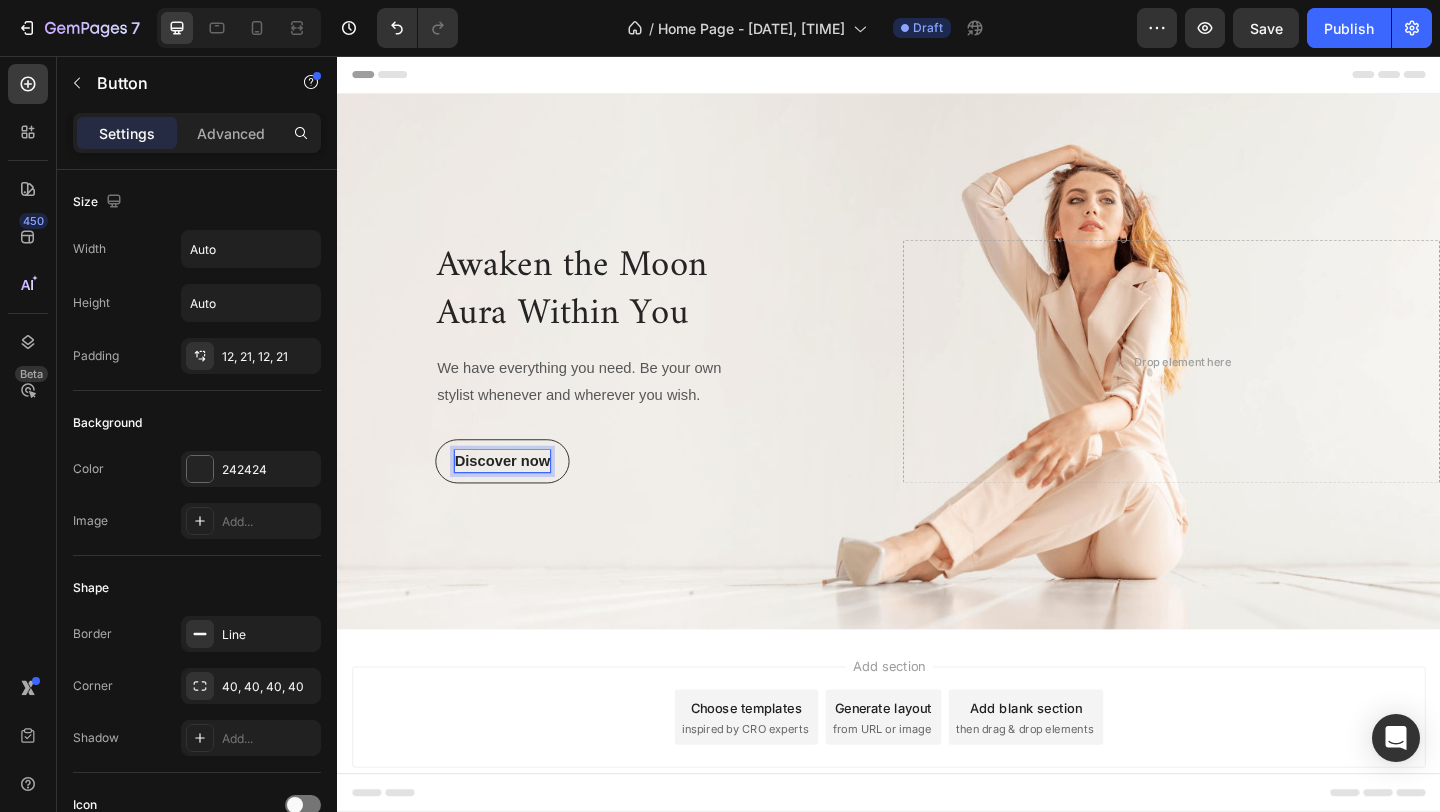 click on "Discover now" at bounding box center (517, 497) 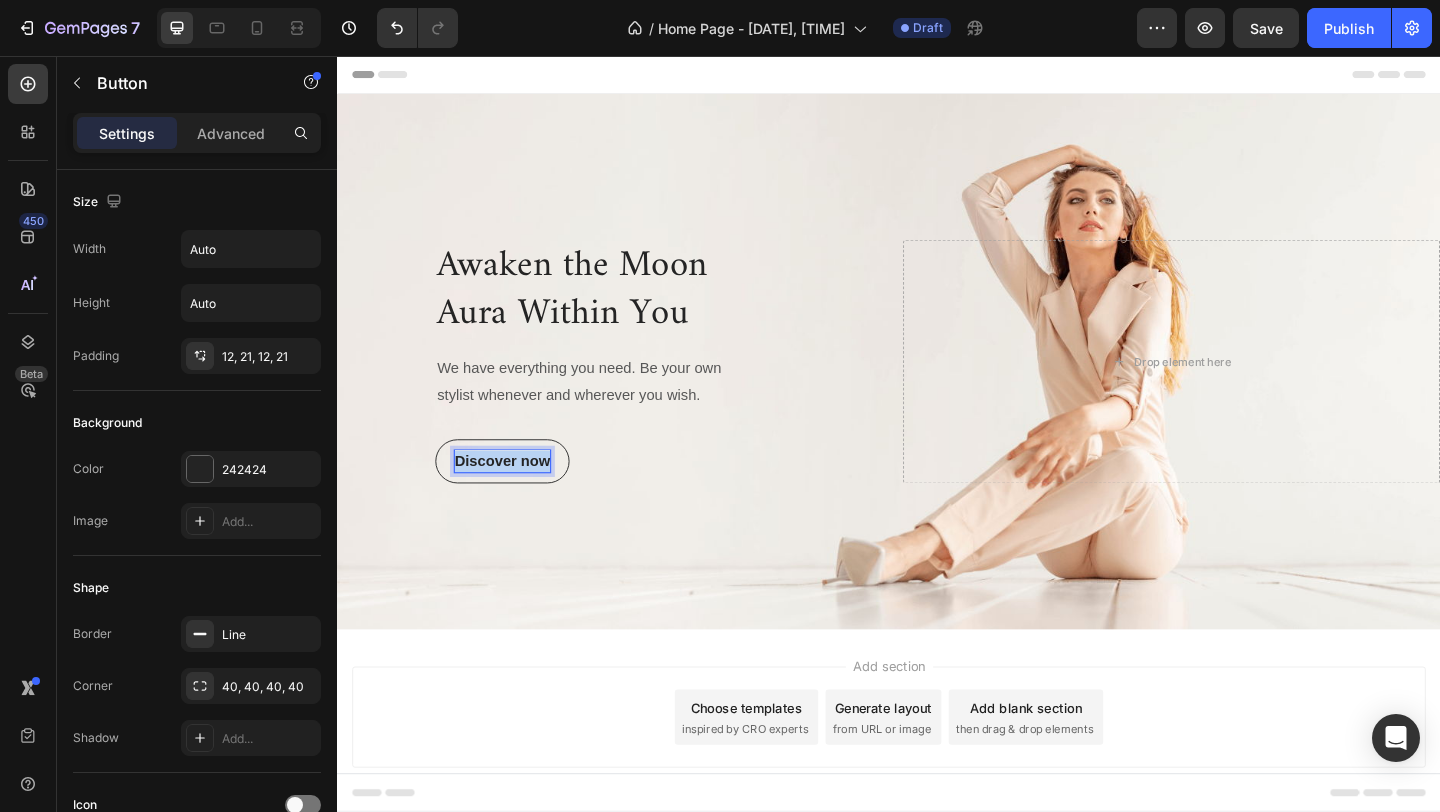 click on "Discover now" at bounding box center [517, 497] 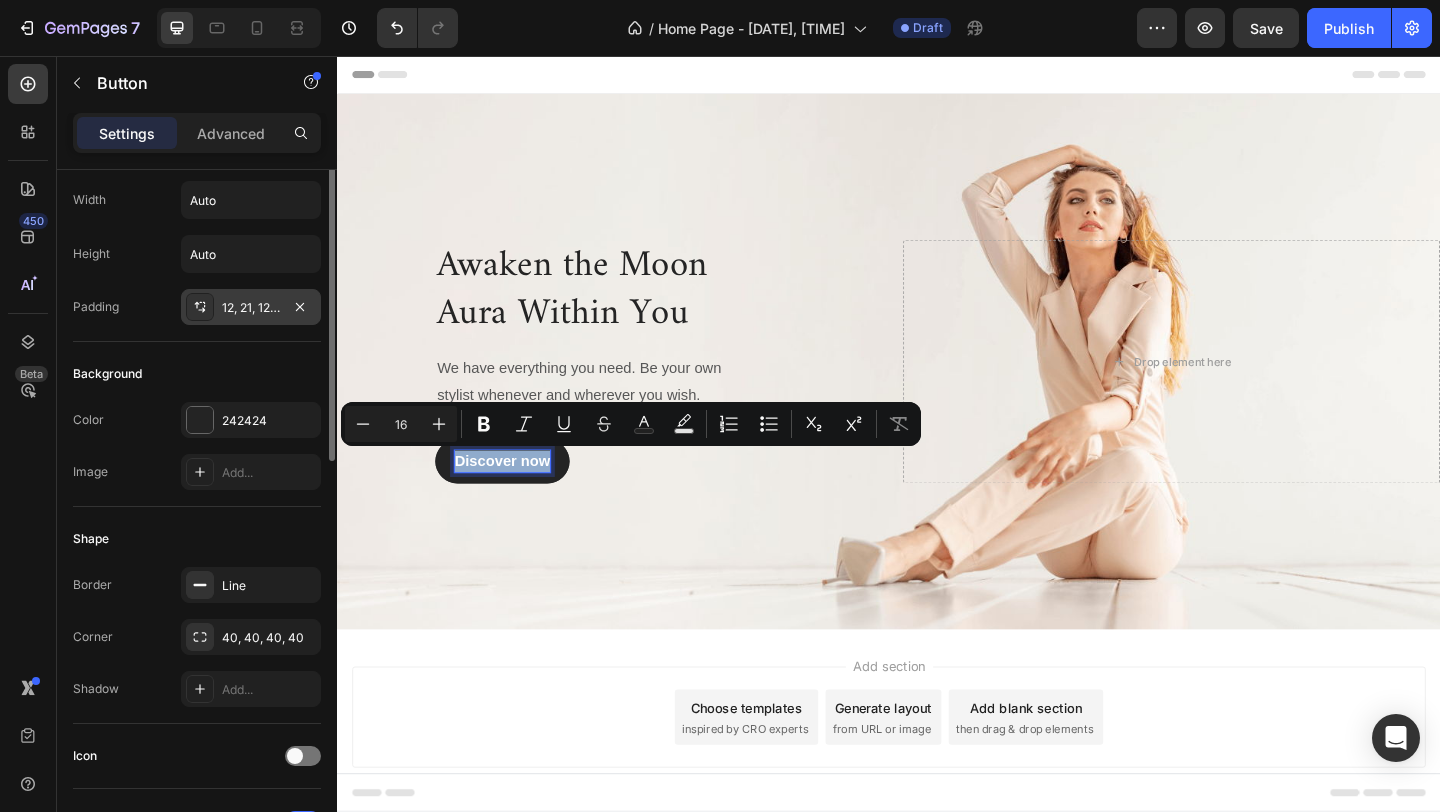 scroll, scrollTop: 0, scrollLeft: 0, axis: both 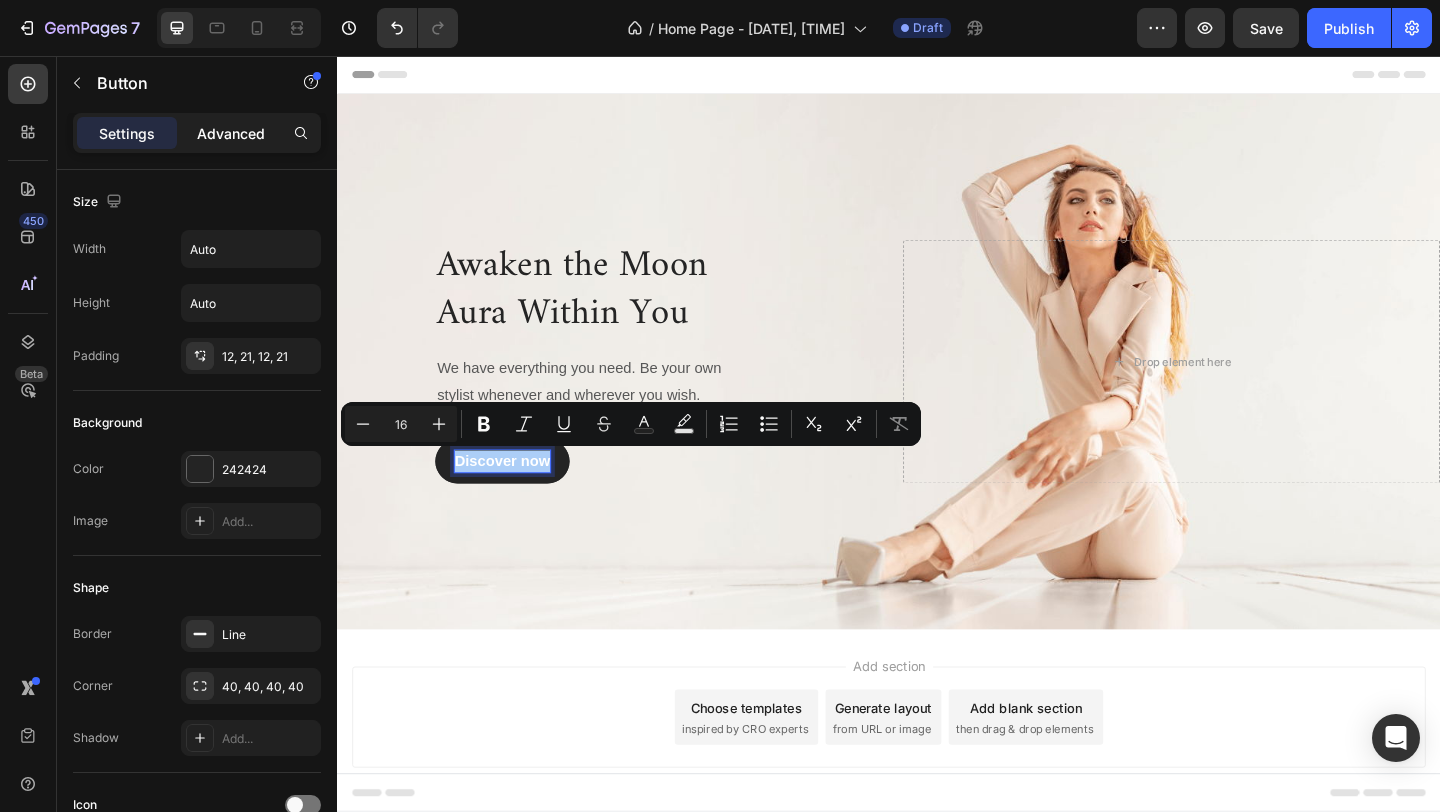 click on "Advanced" at bounding box center (231, 133) 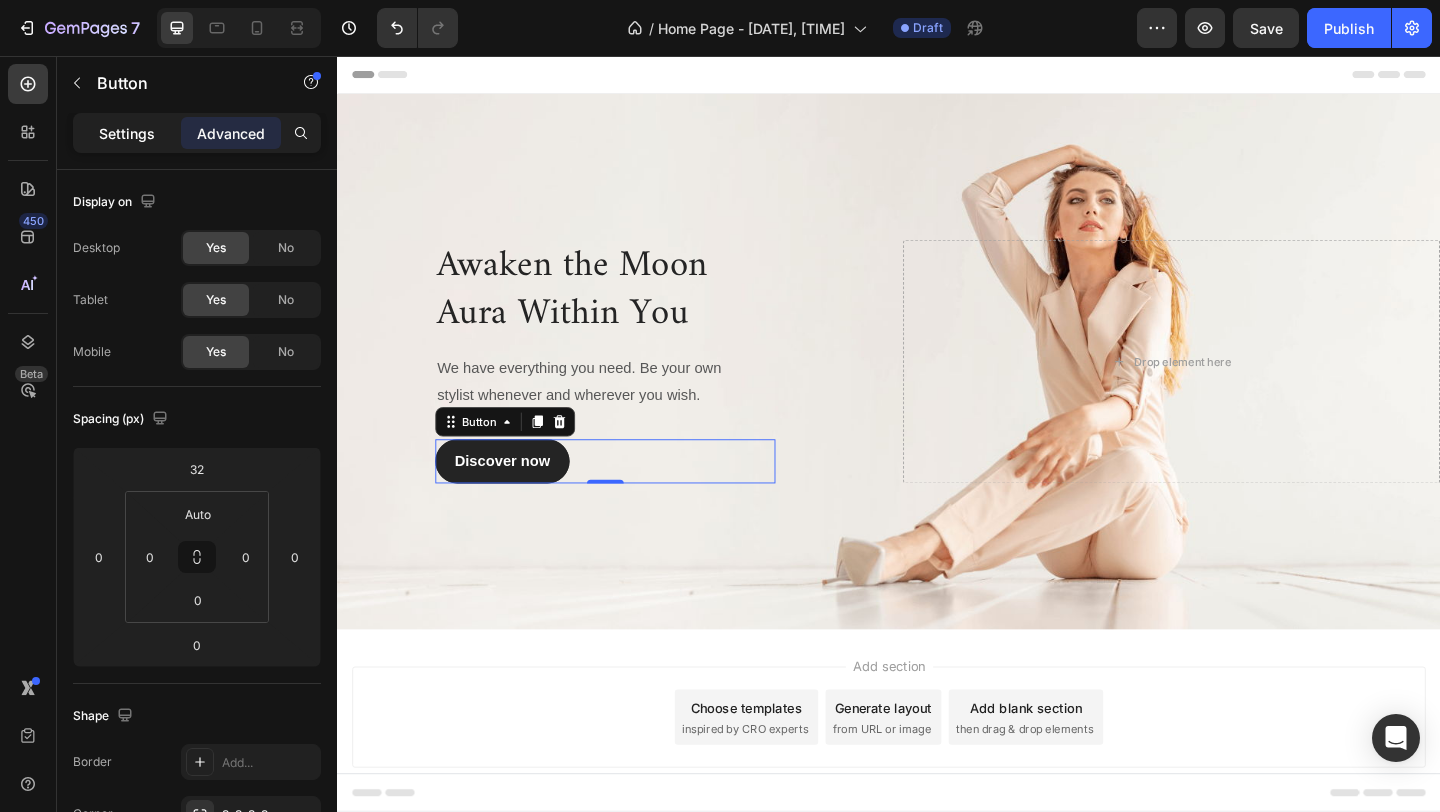 click on "Settings" at bounding box center [127, 133] 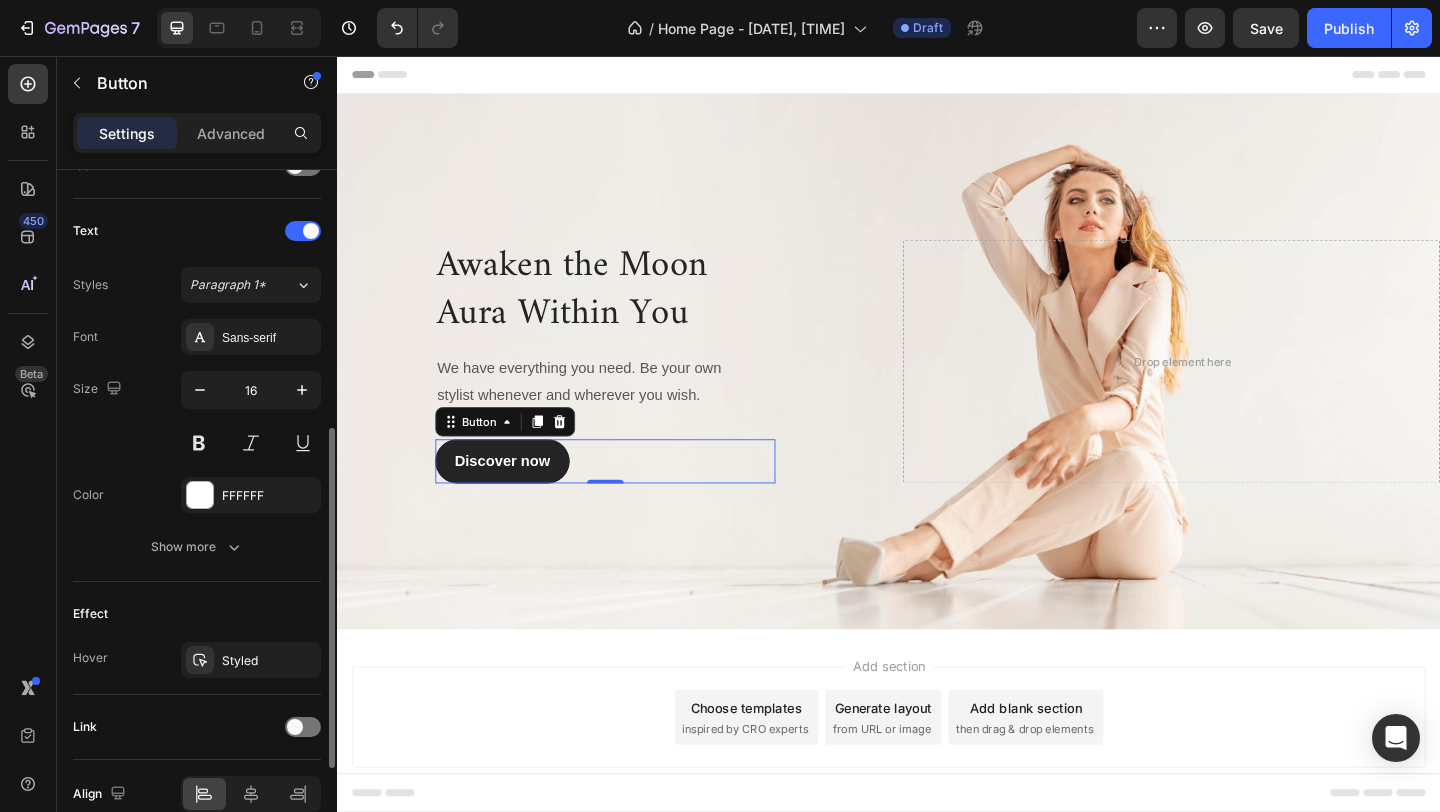 scroll, scrollTop: 554, scrollLeft: 0, axis: vertical 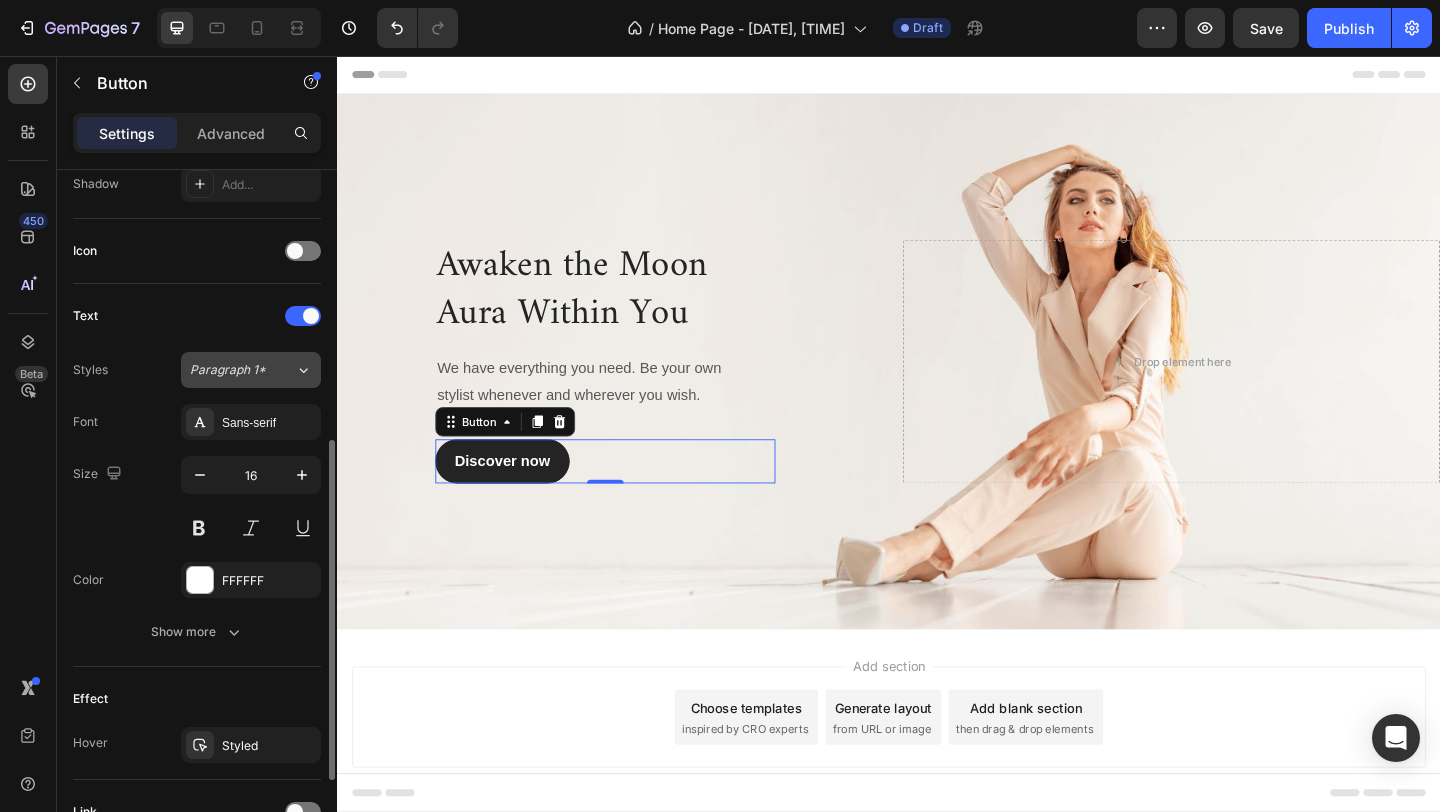 click on "Paragraph 1*" 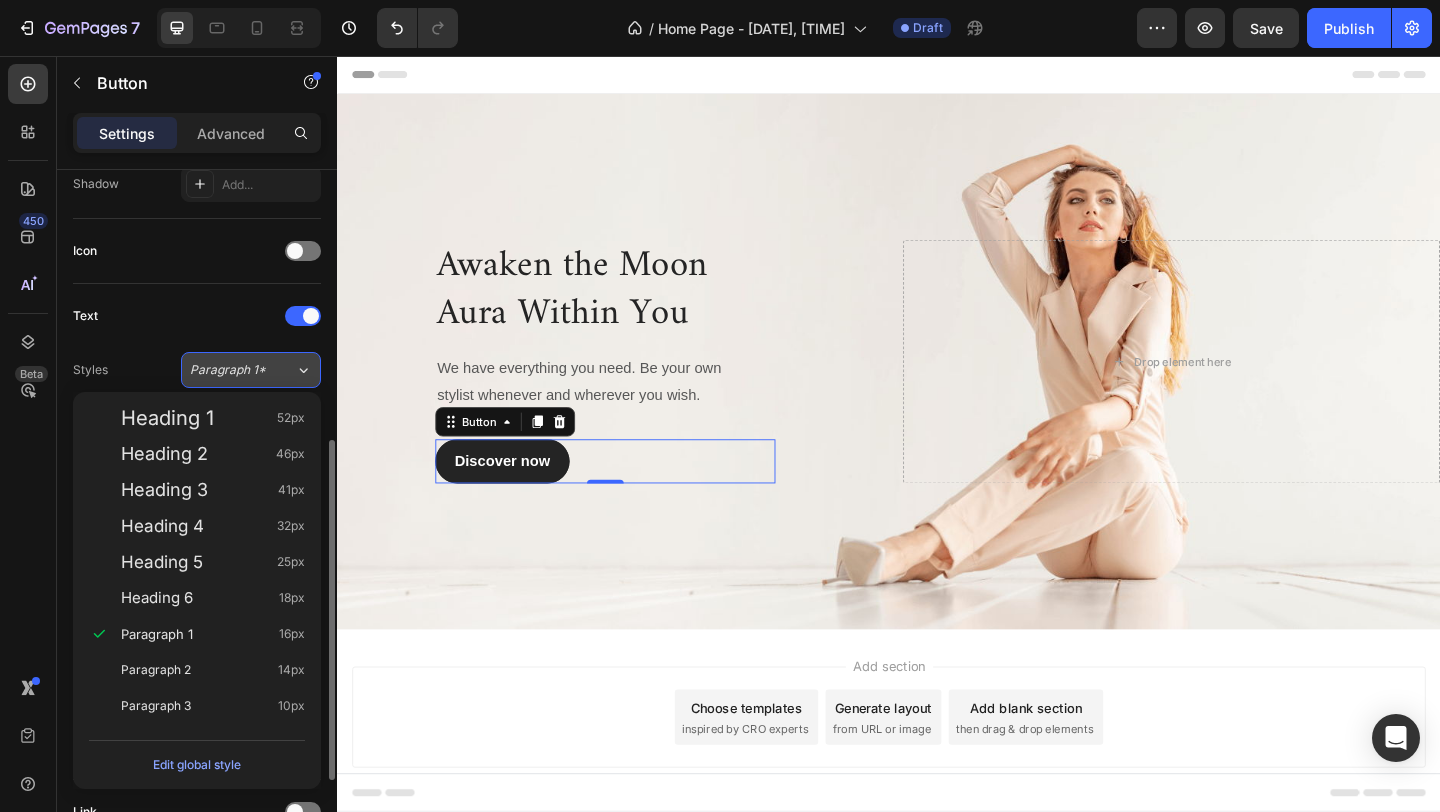 click on "Paragraph 1*" 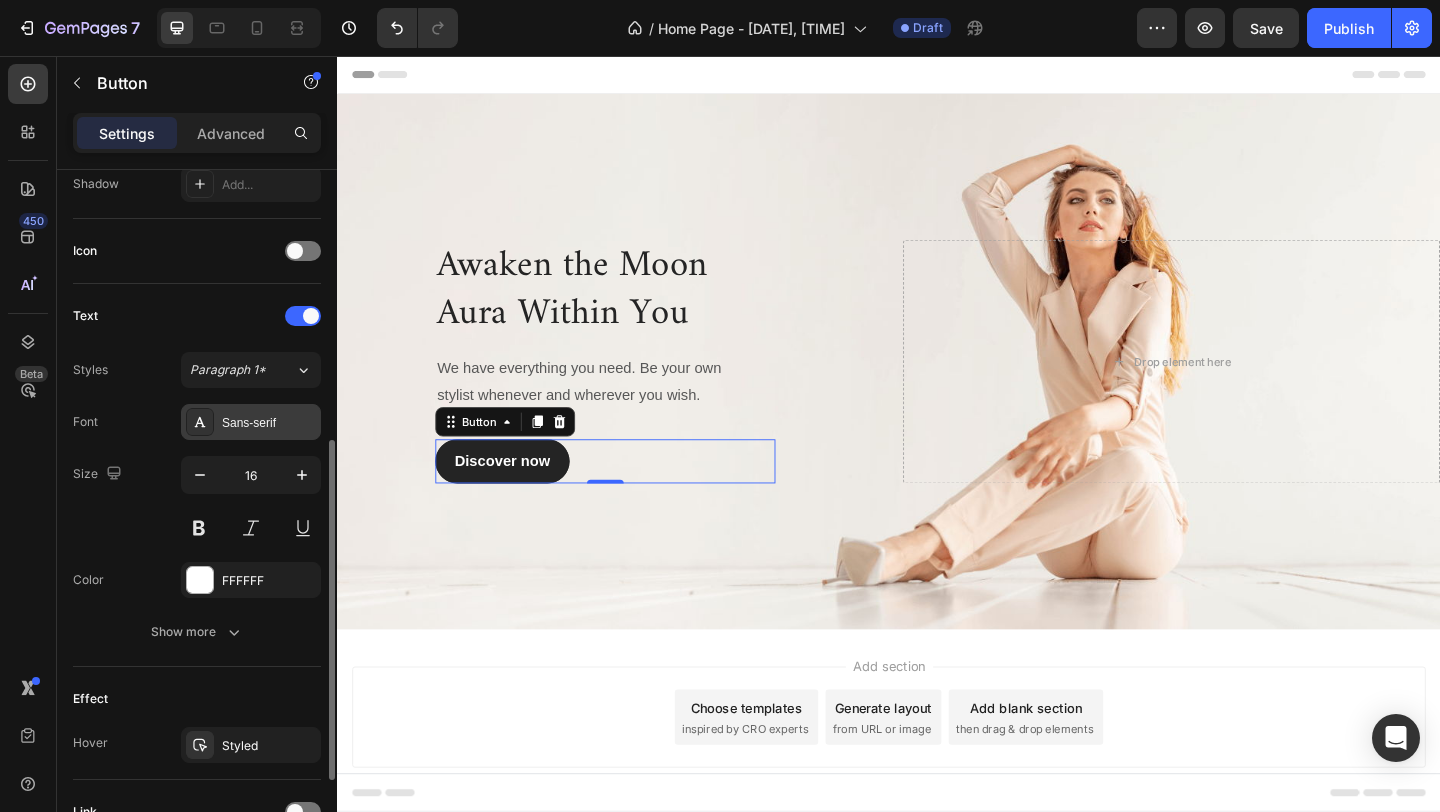 click on "Sans-serif" at bounding box center [251, 422] 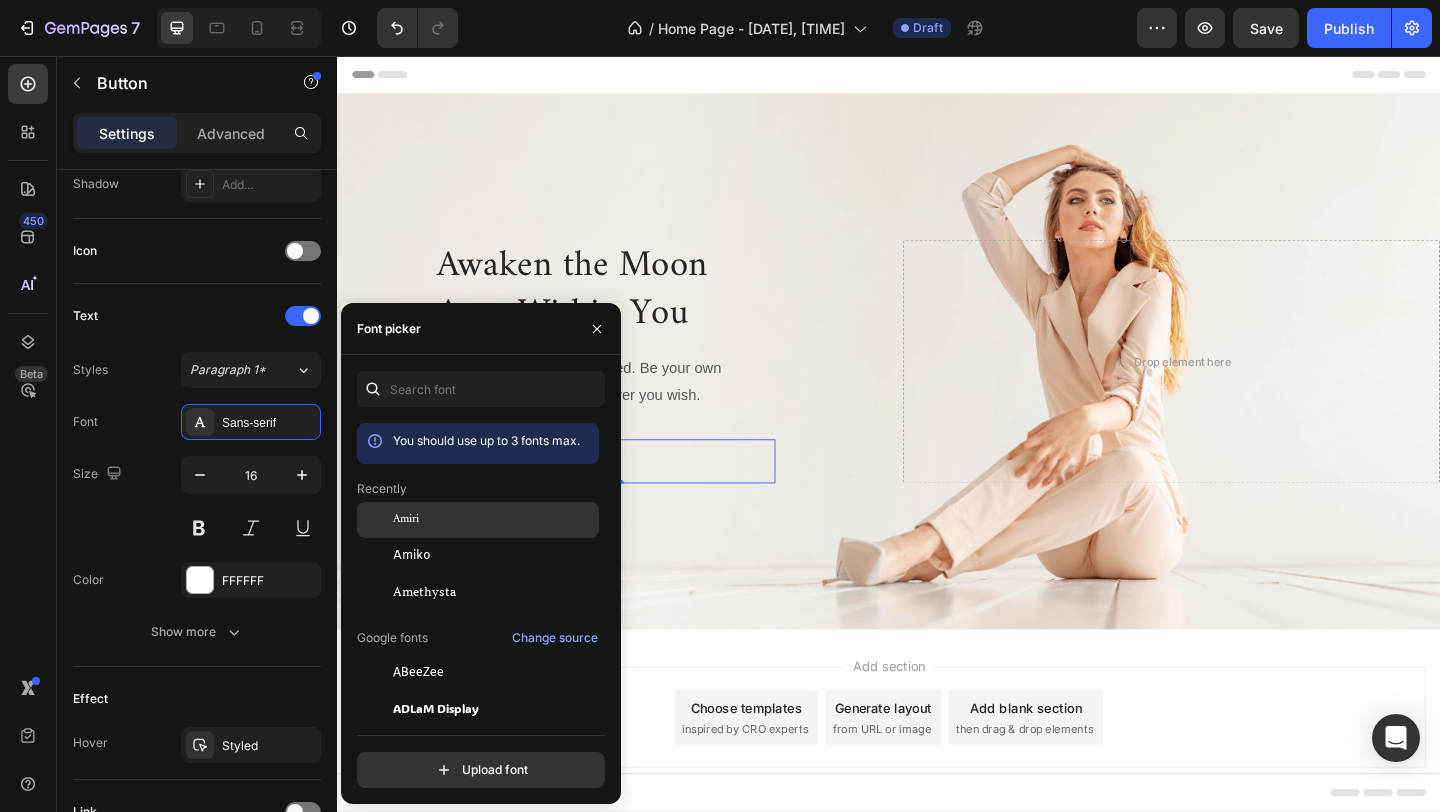 click on "Amiri" at bounding box center [494, 520] 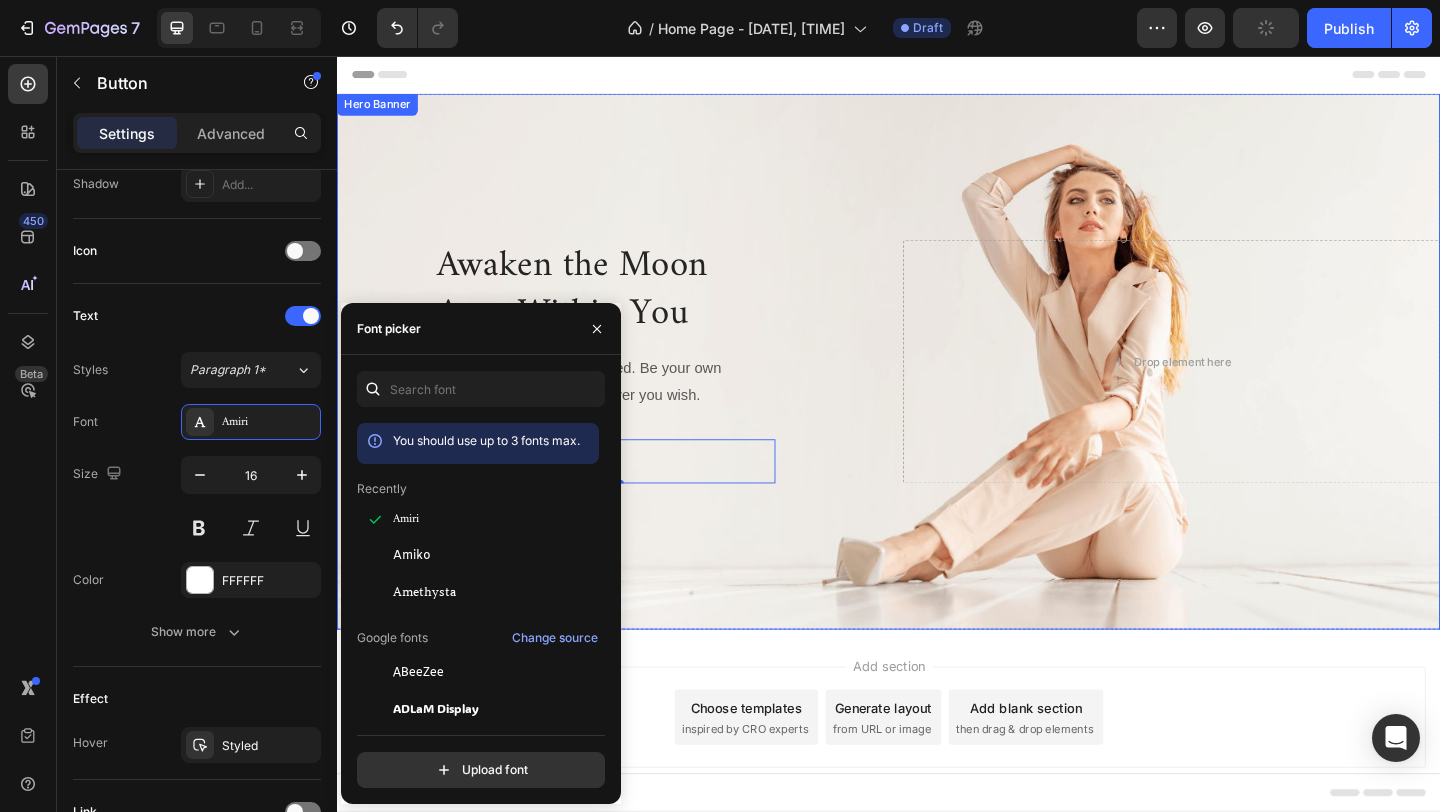 click at bounding box center (937, 388) 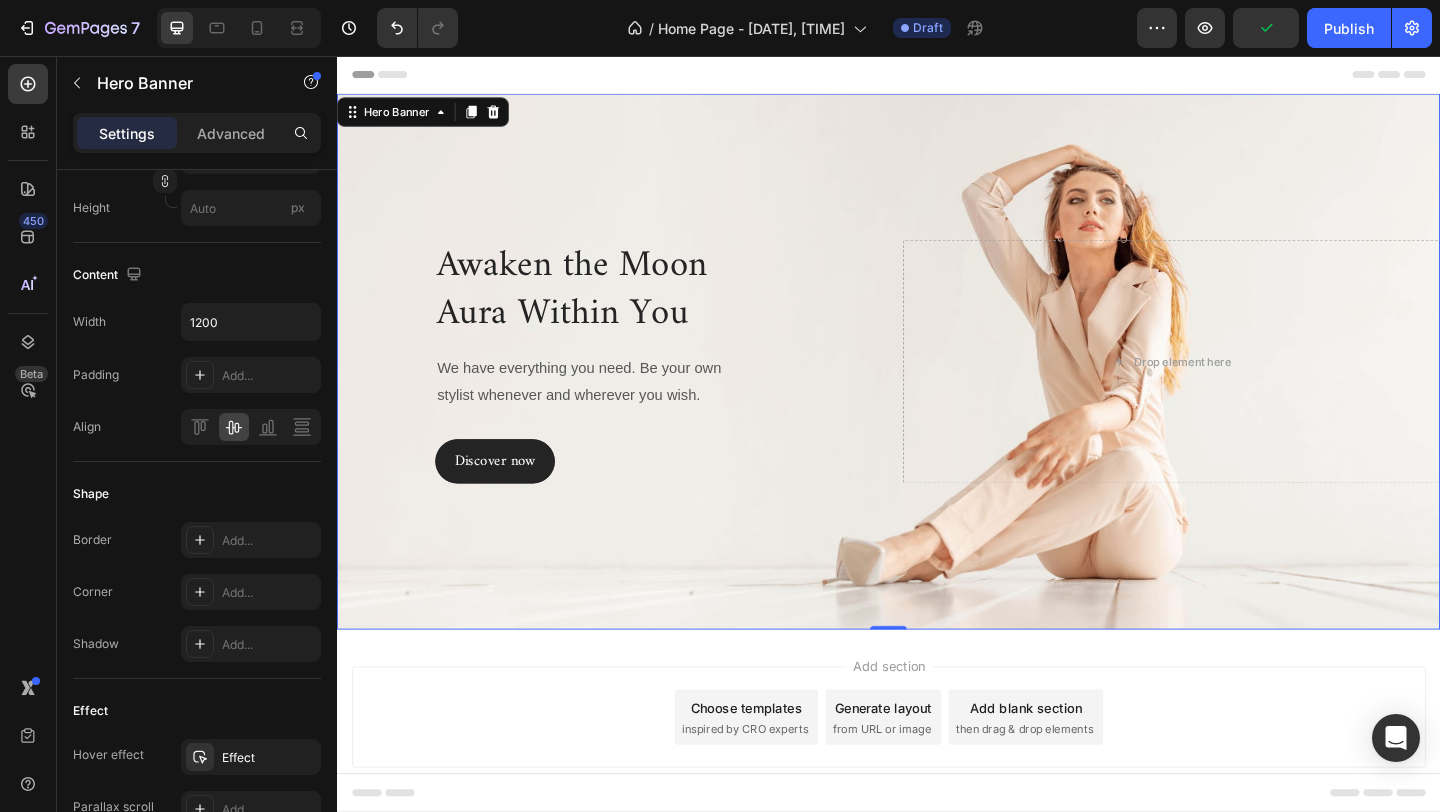 scroll, scrollTop: 0, scrollLeft: 0, axis: both 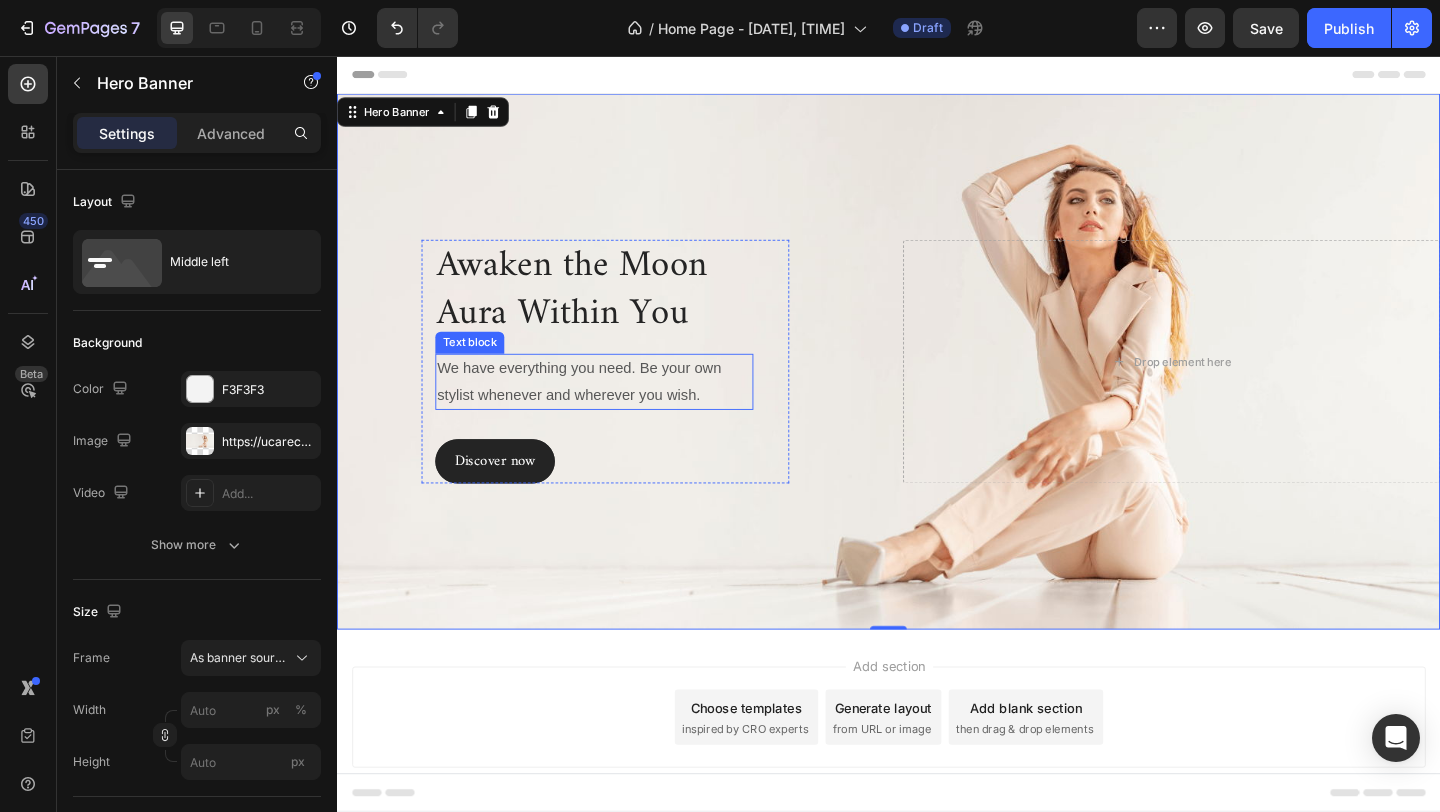 click on "We have everything you need. Be your own stylist whenever and wherever you wish." at bounding box center (617, 411) 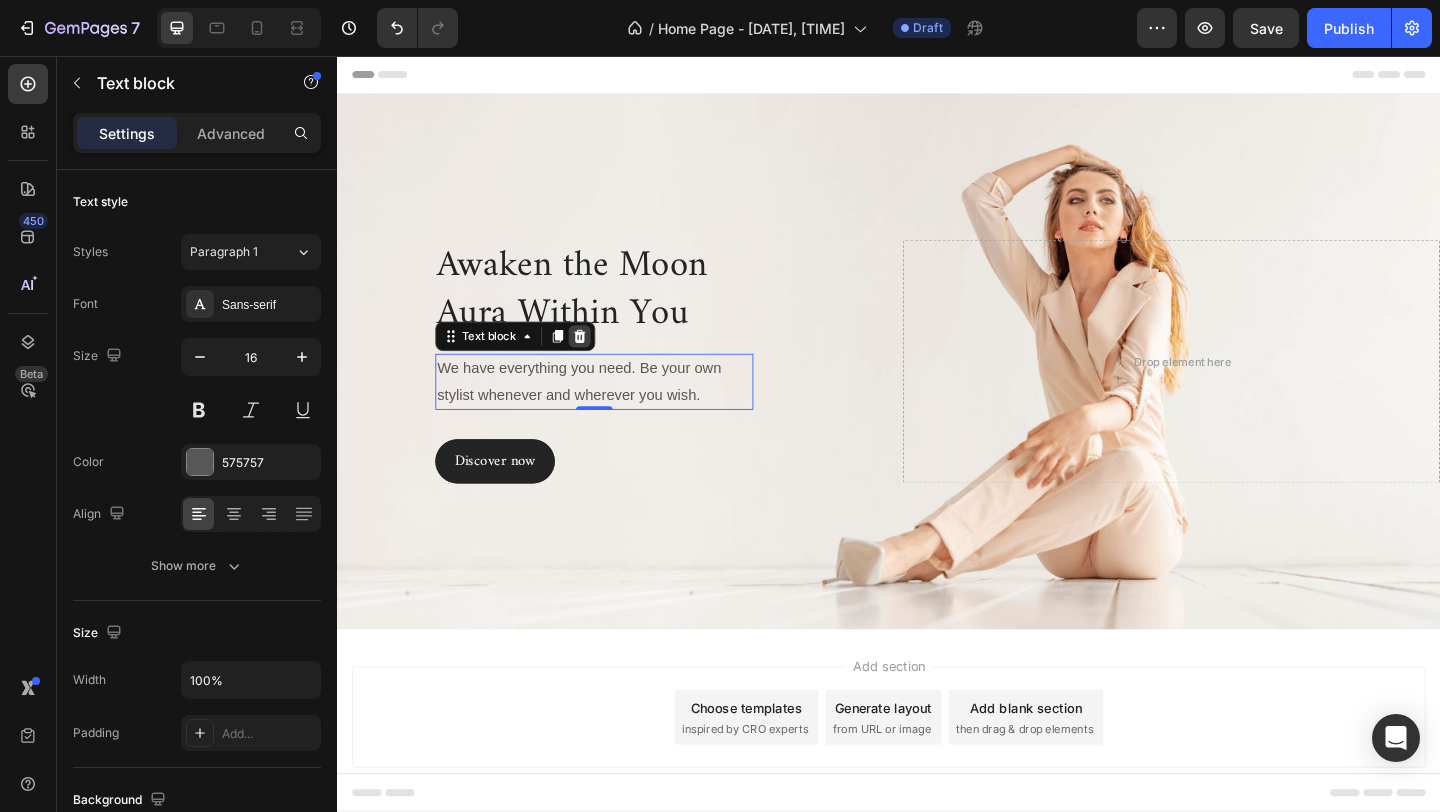 click 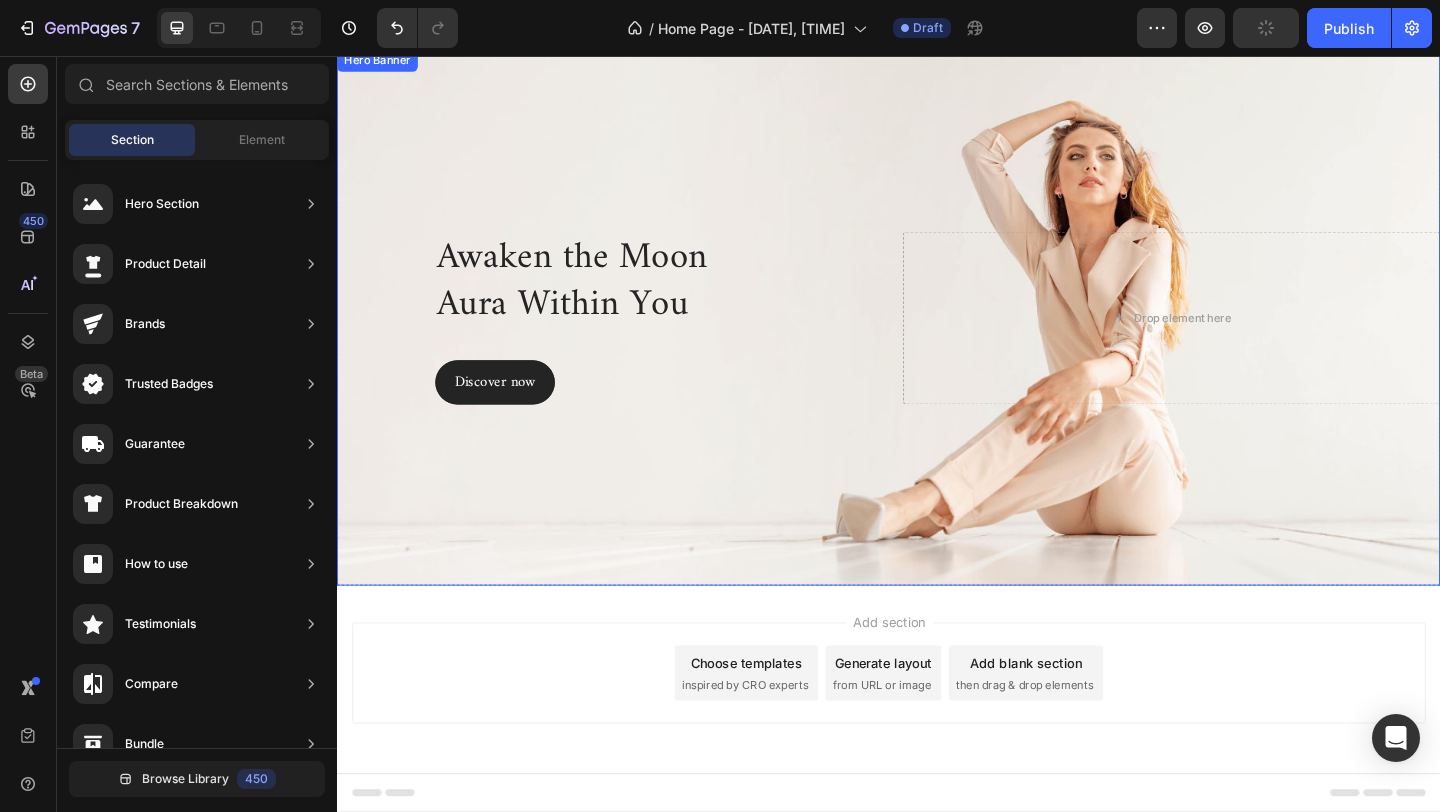scroll, scrollTop: 0, scrollLeft: 0, axis: both 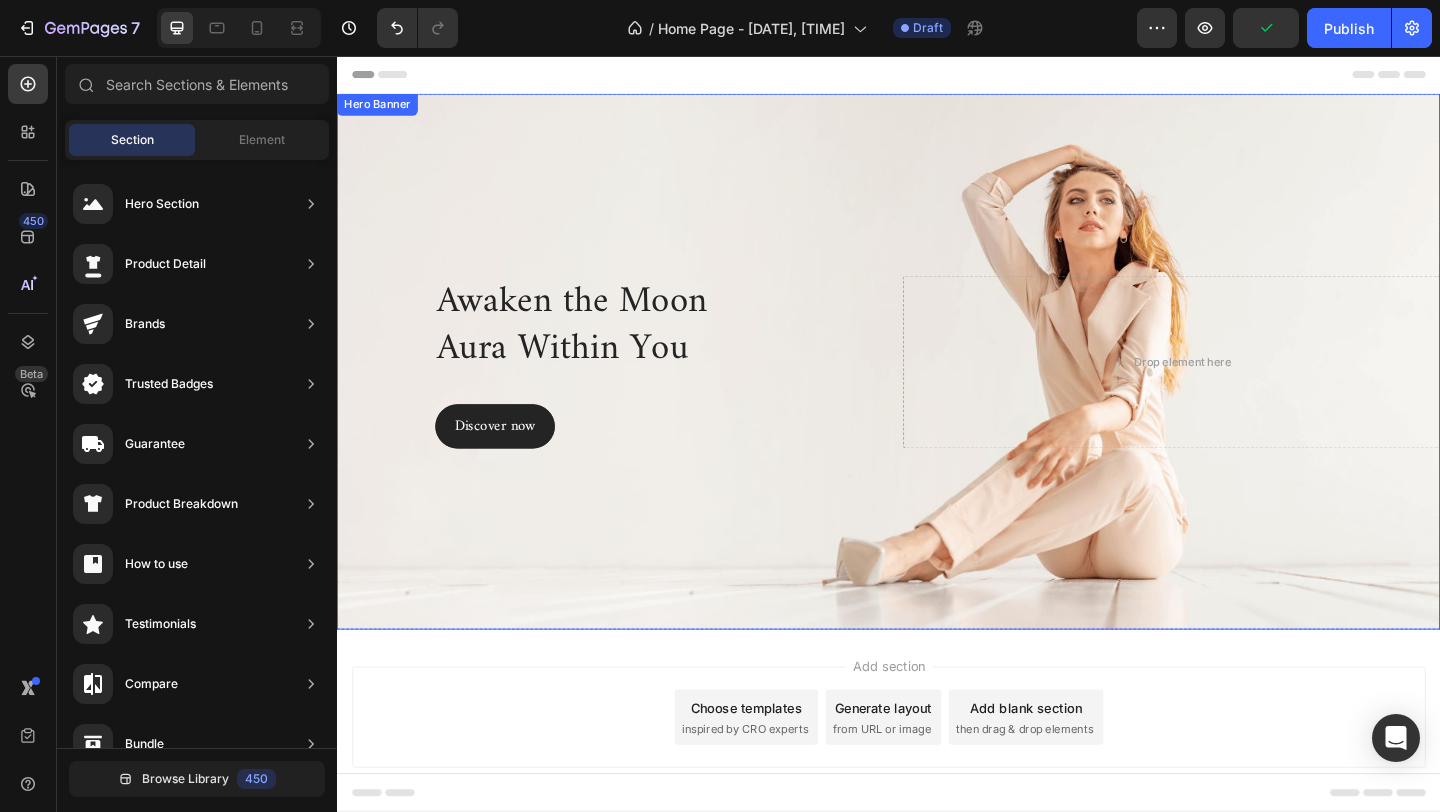 click at bounding box center [937, 388] 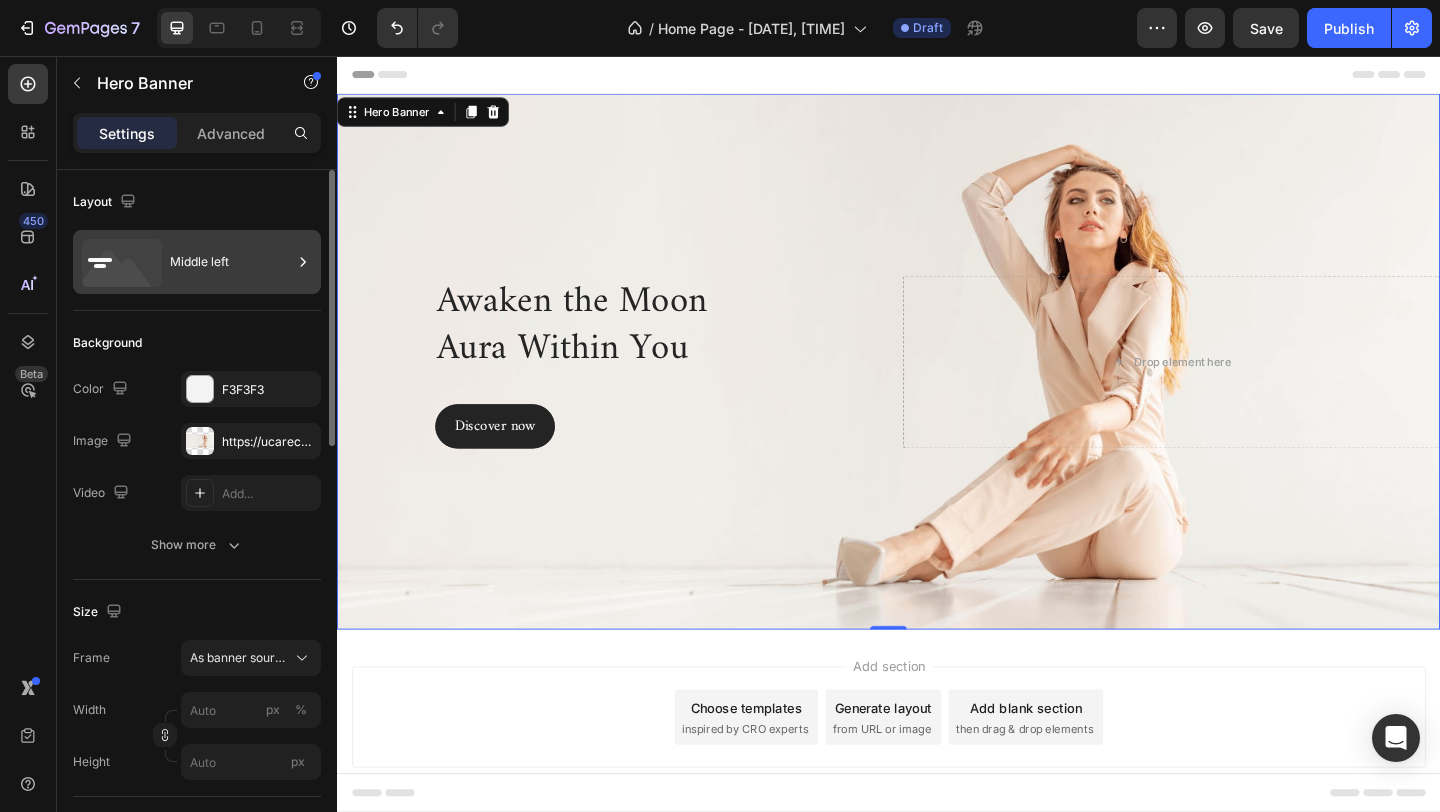 click 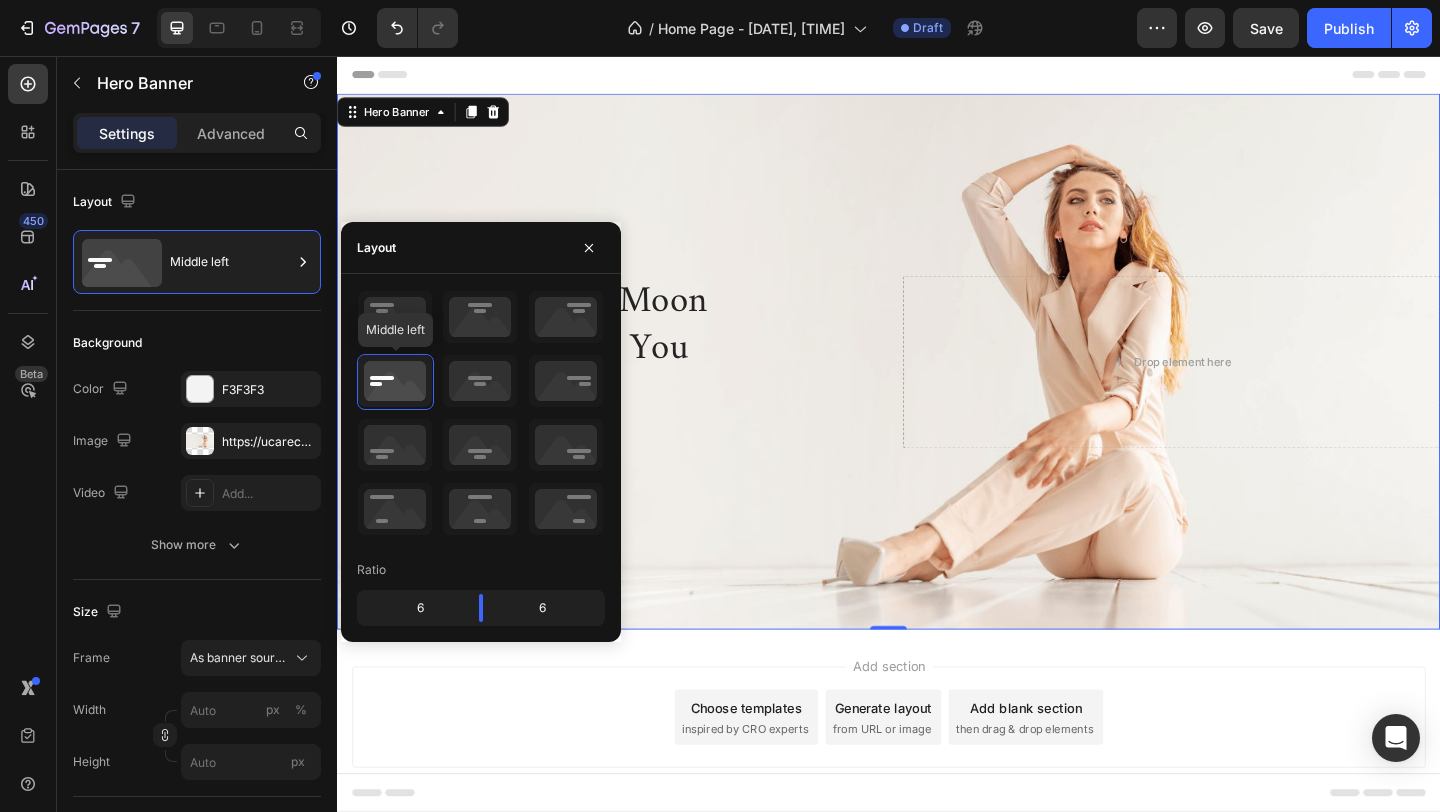 click 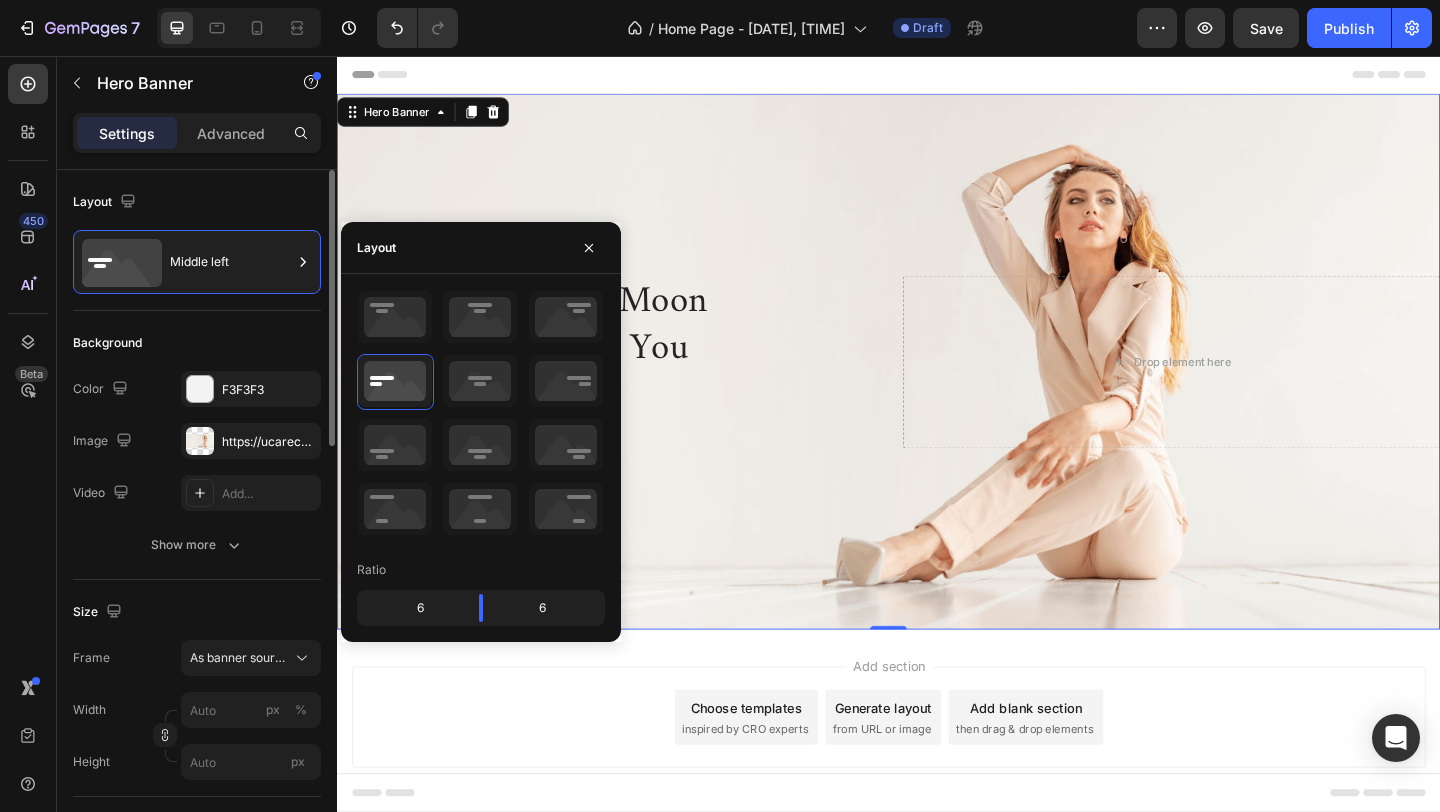 click on "Layout" at bounding box center (197, 202) 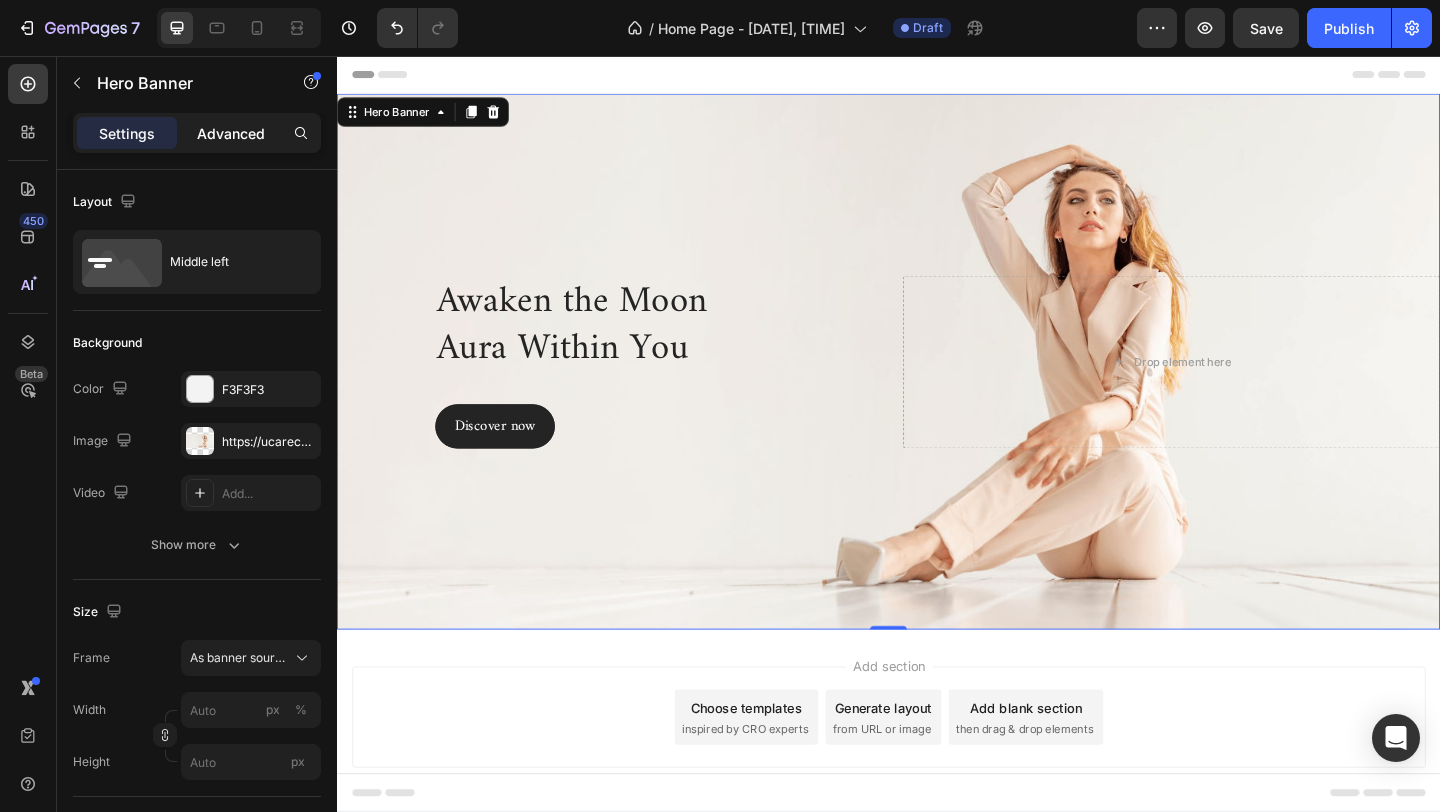 click on "Advanced" 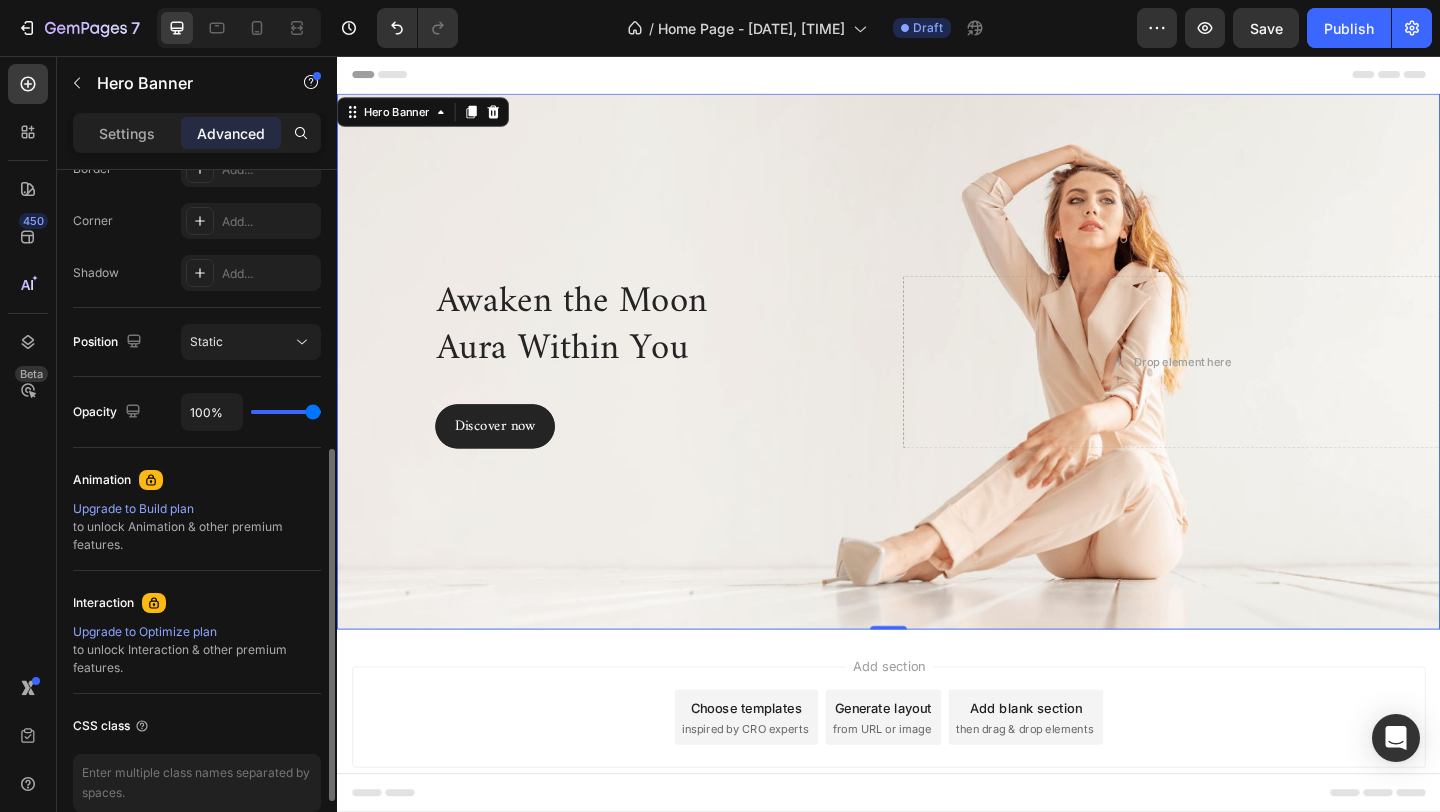 scroll, scrollTop: 689, scrollLeft: 0, axis: vertical 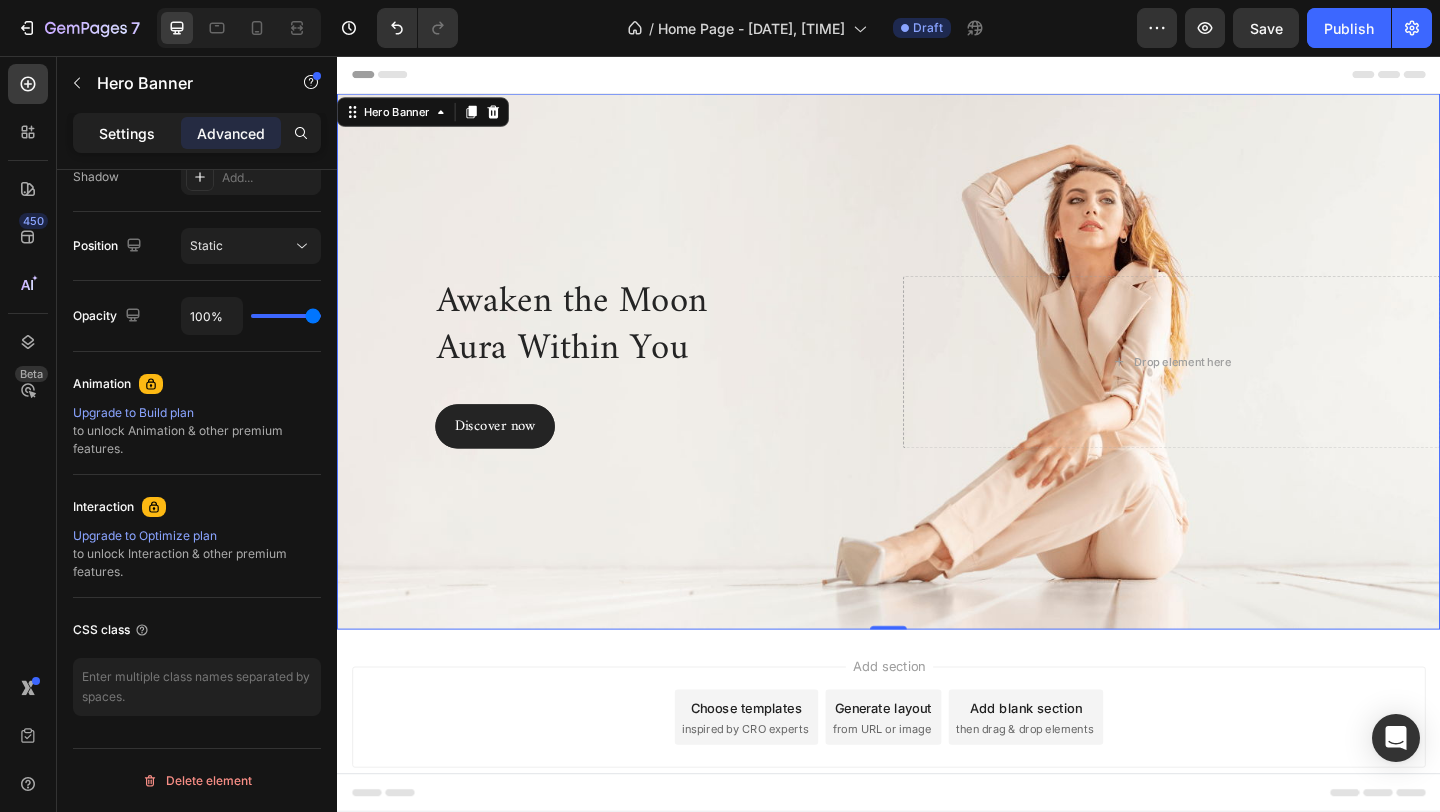 click on "Settings" 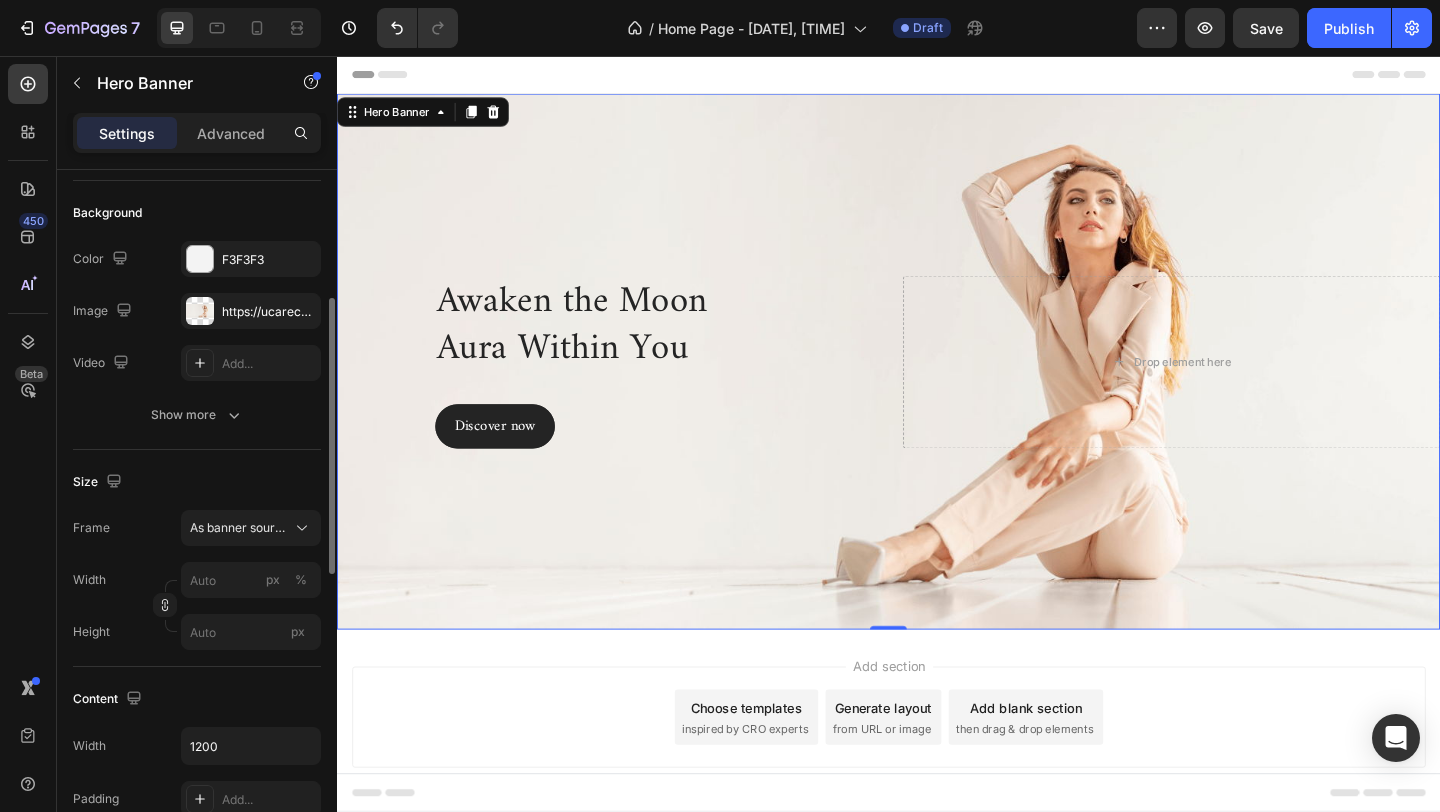 scroll, scrollTop: 0, scrollLeft: 0, axis: both 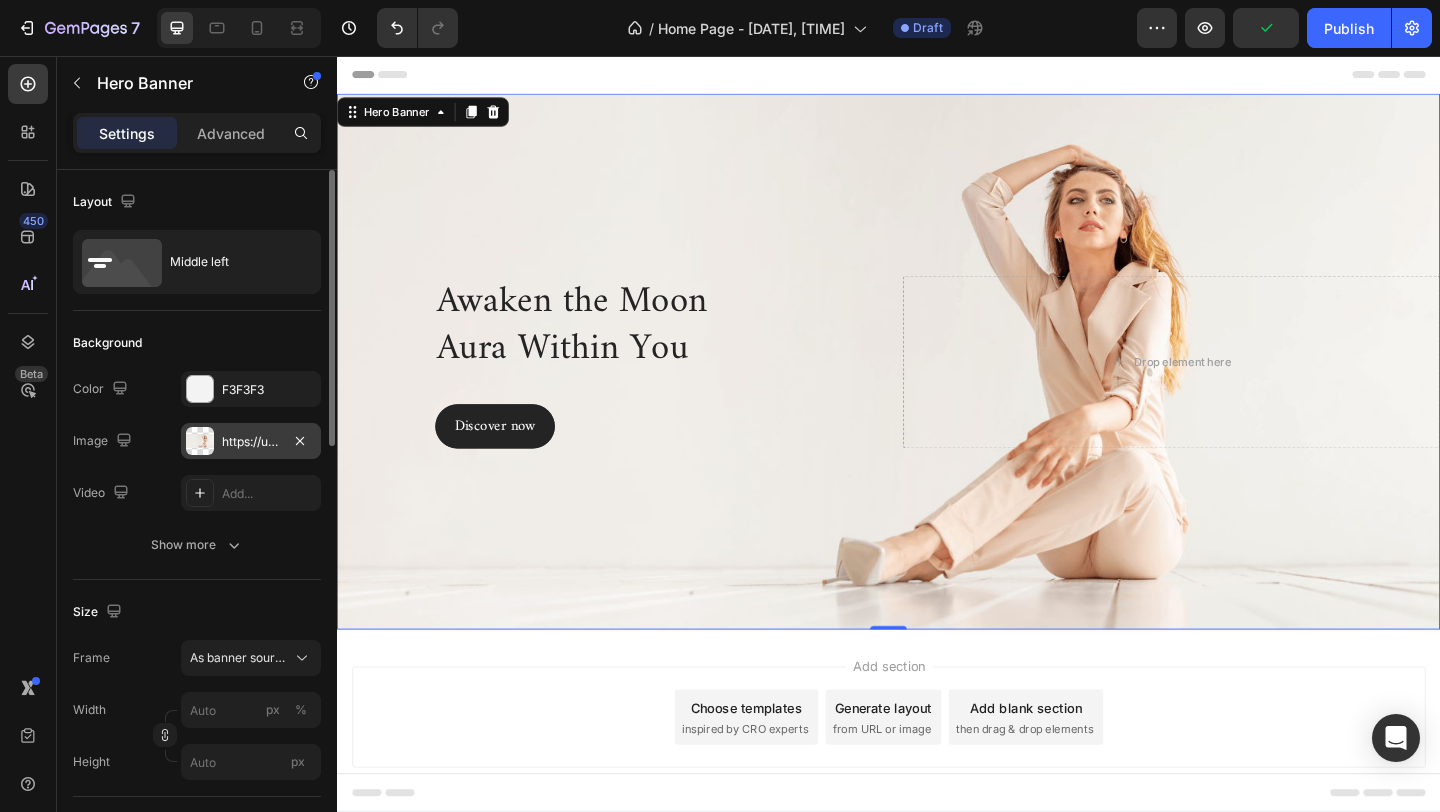 click on "https://ucarecdn.com/6bf7ce77-d9b8-4a70-9c48-ea5439bff611/-/format/auto/" at bounding box center [251, 442] 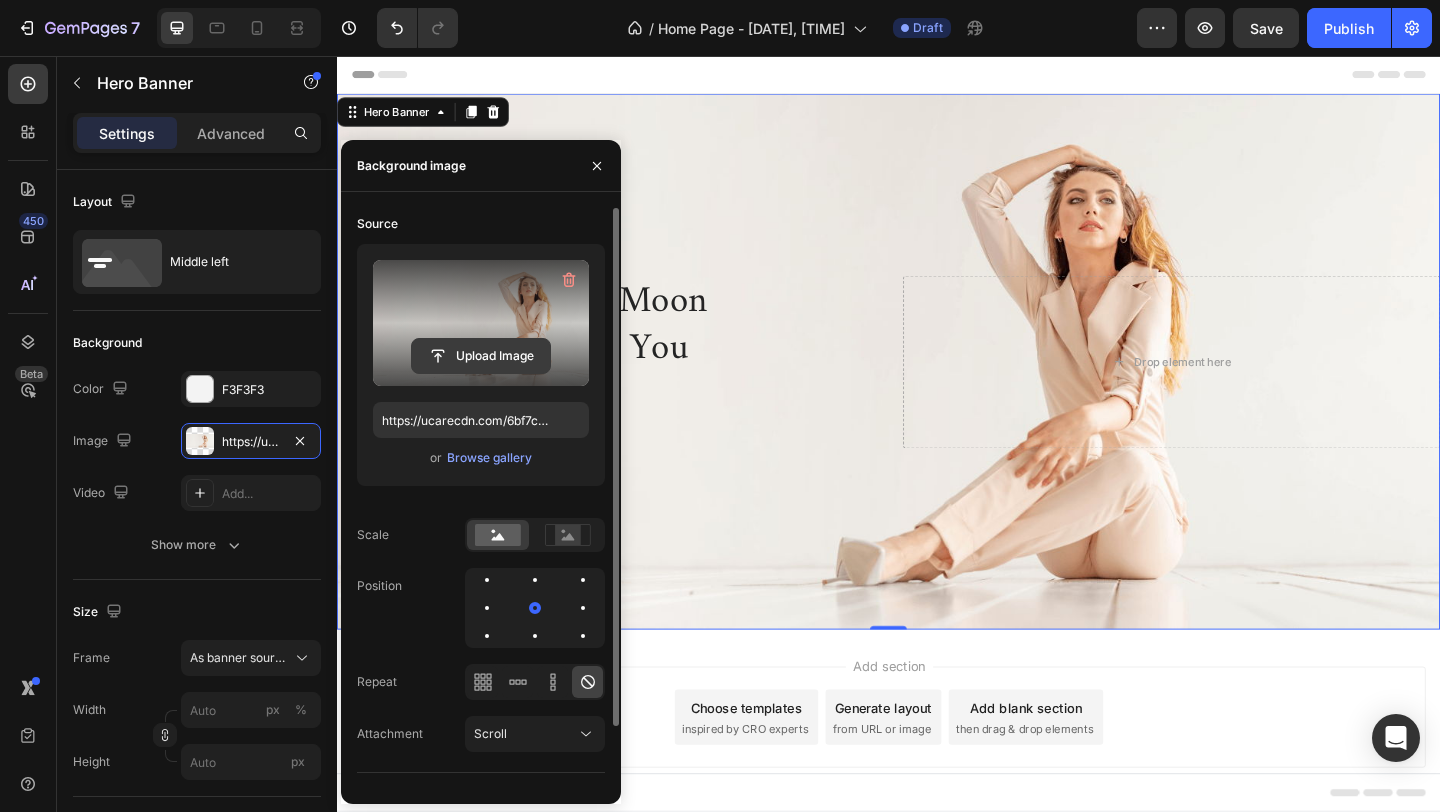 click 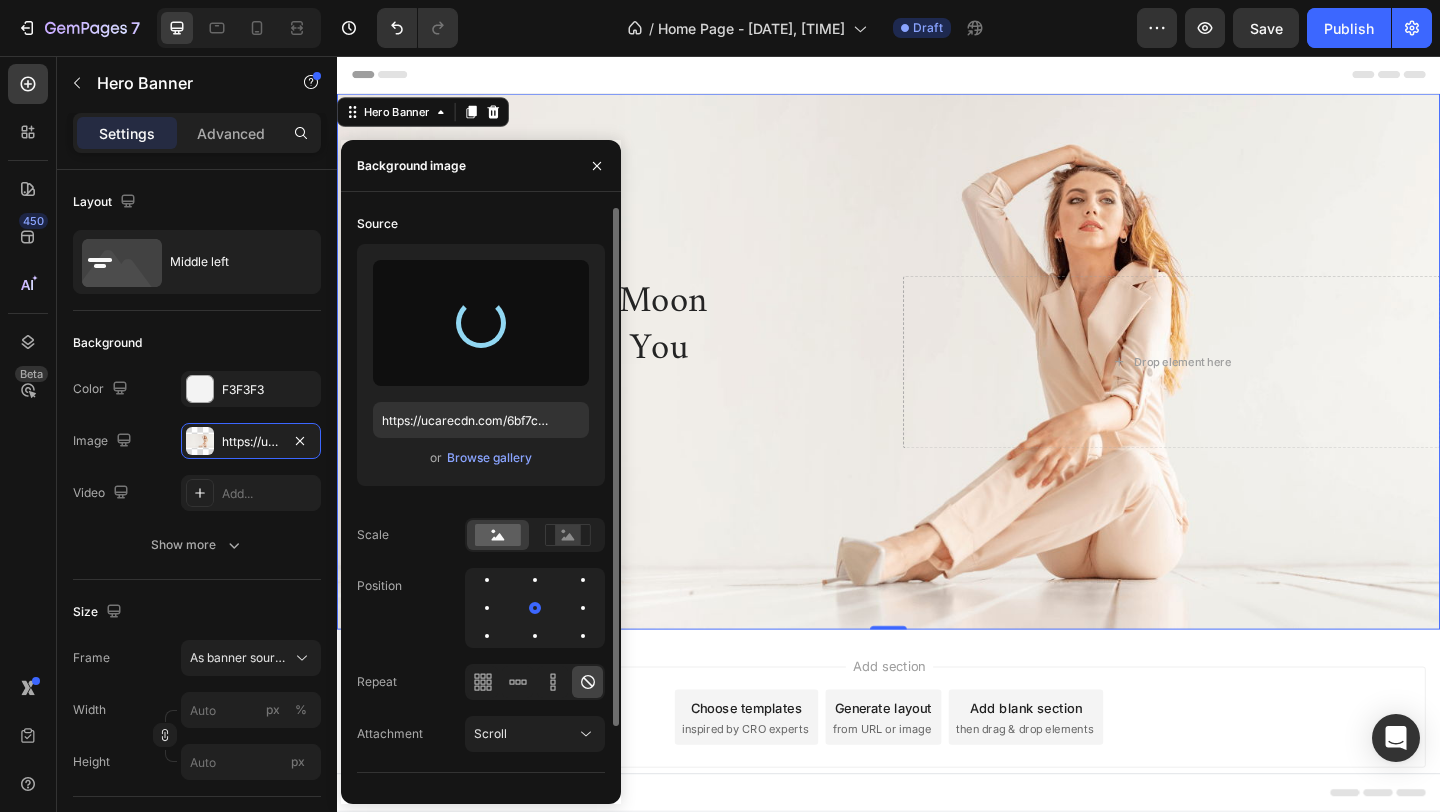 type on "https://cdn.shopify.com/s/files/1/0910/0607/5228/files/gempages_578443808815973249-0b8fc384-e1a8-40fd-910e-c0b1a44d0723.png" 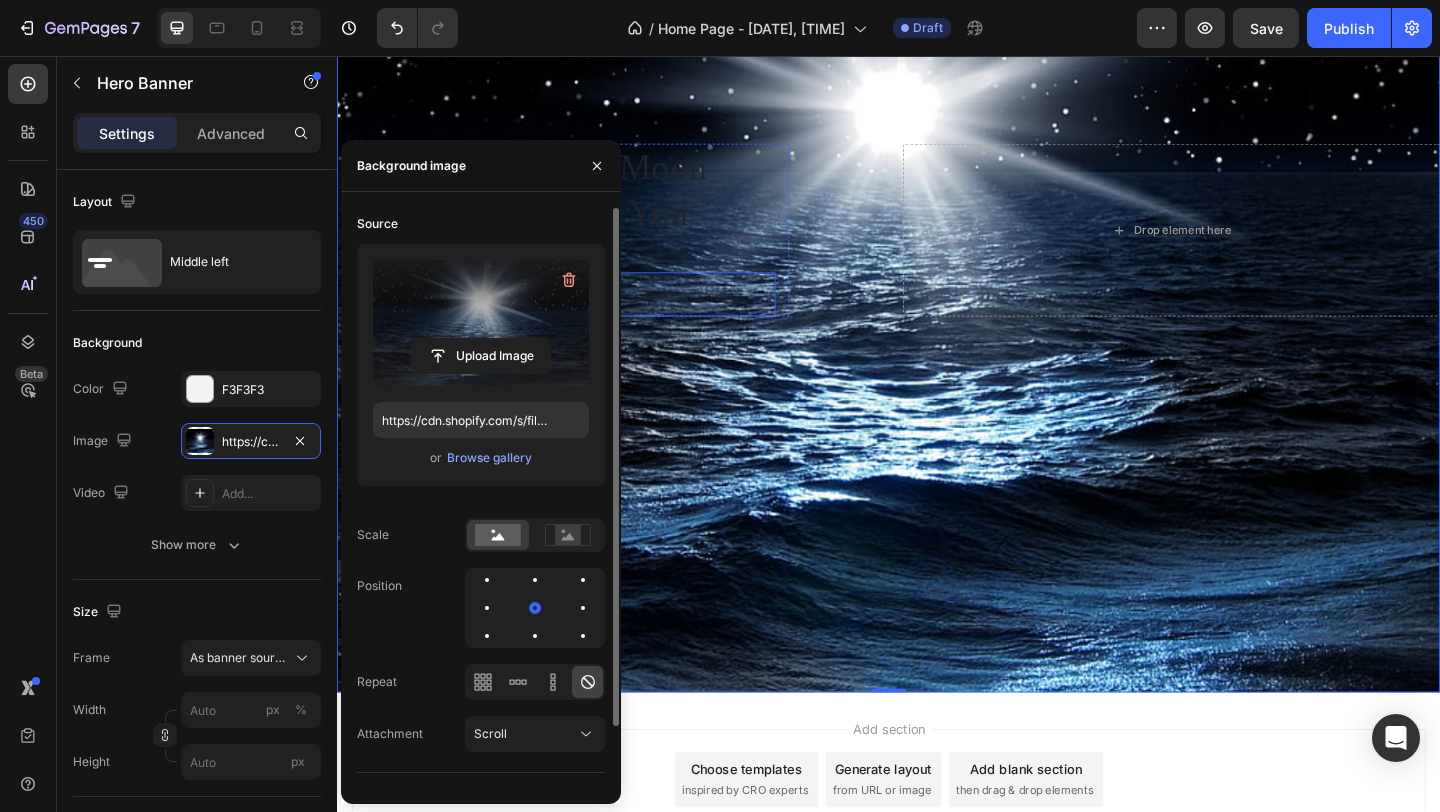 scroll, scrollTop: 346, scrollLeft: 0, axis: vertical 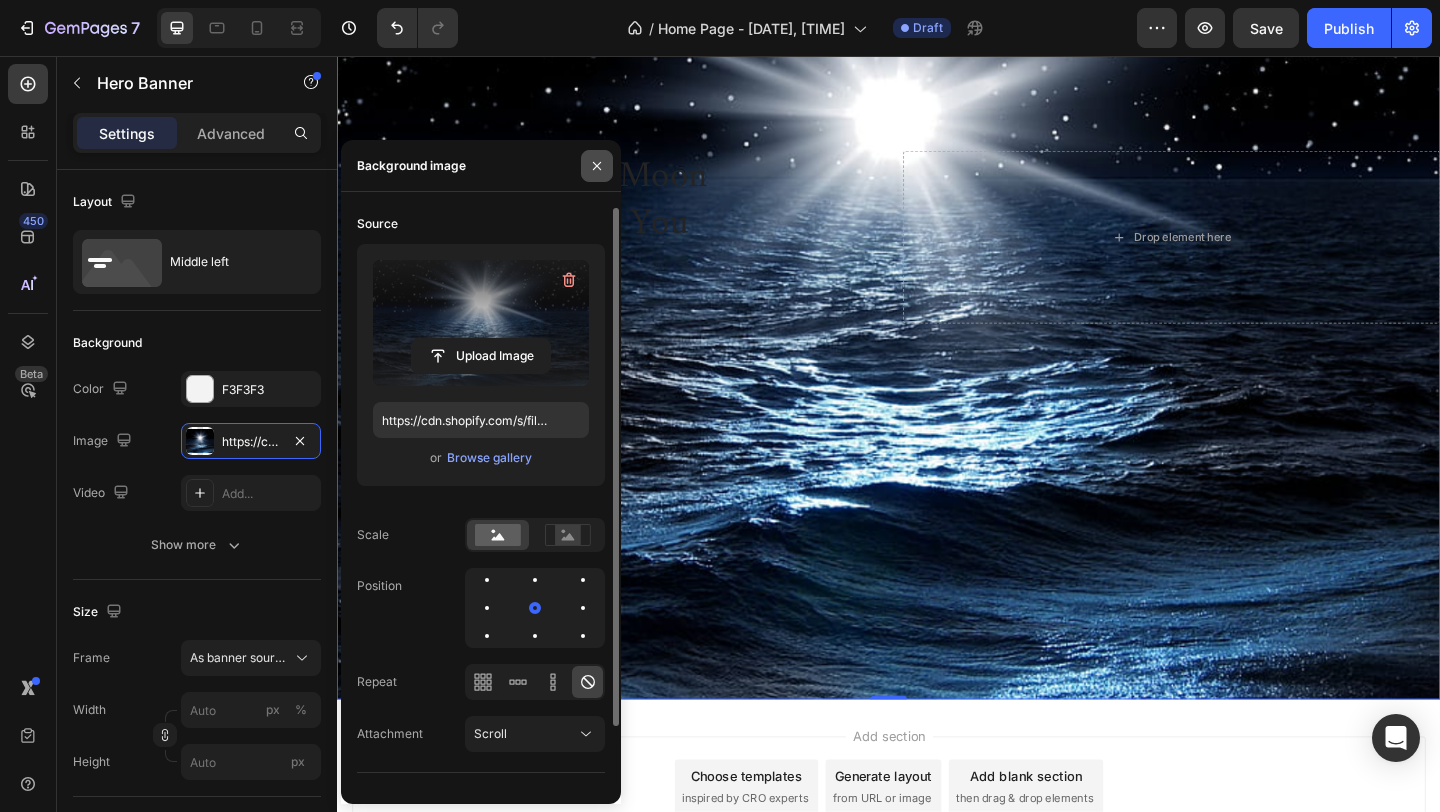 click 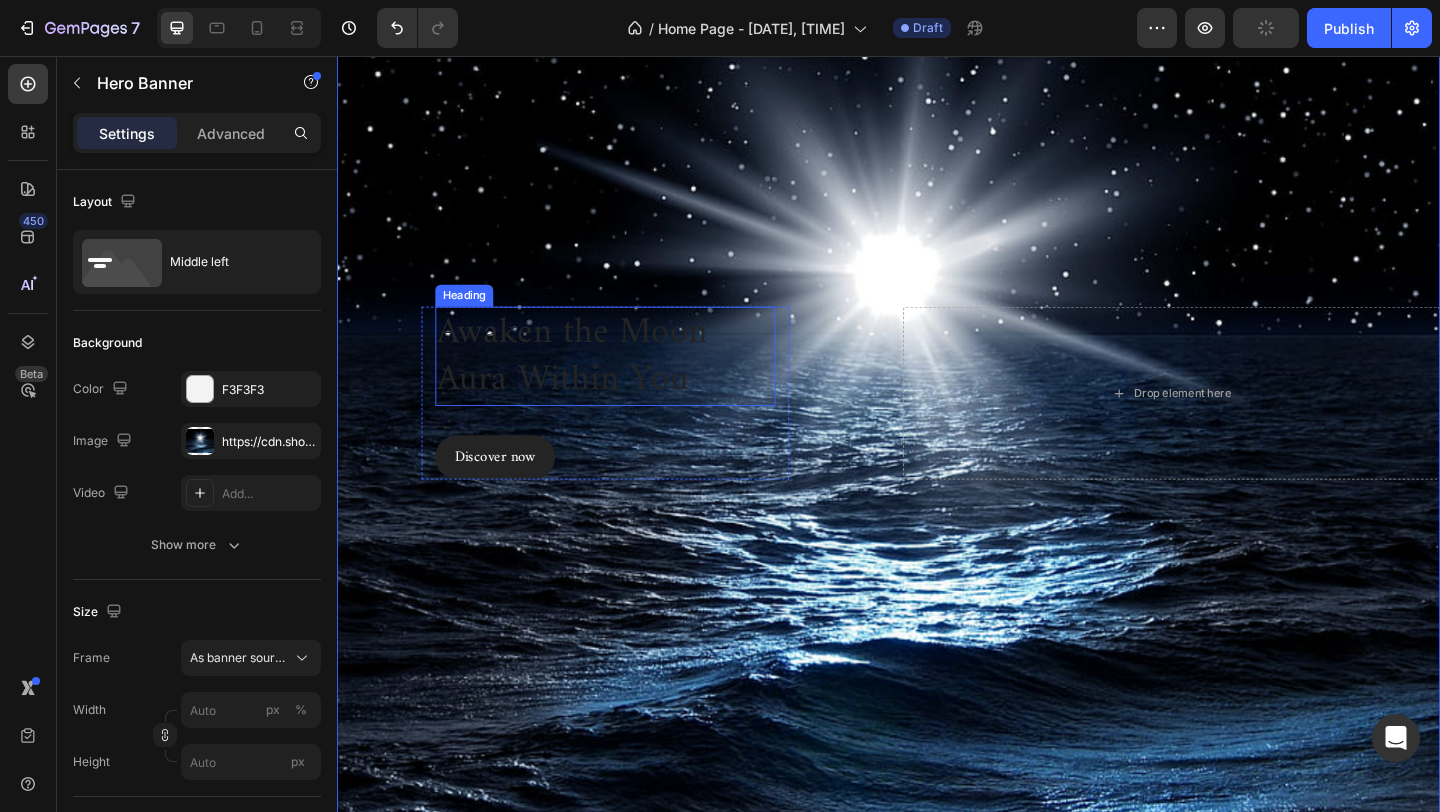 scroll, scrollTop: 167, scrollLeft: 0, axis: vertical 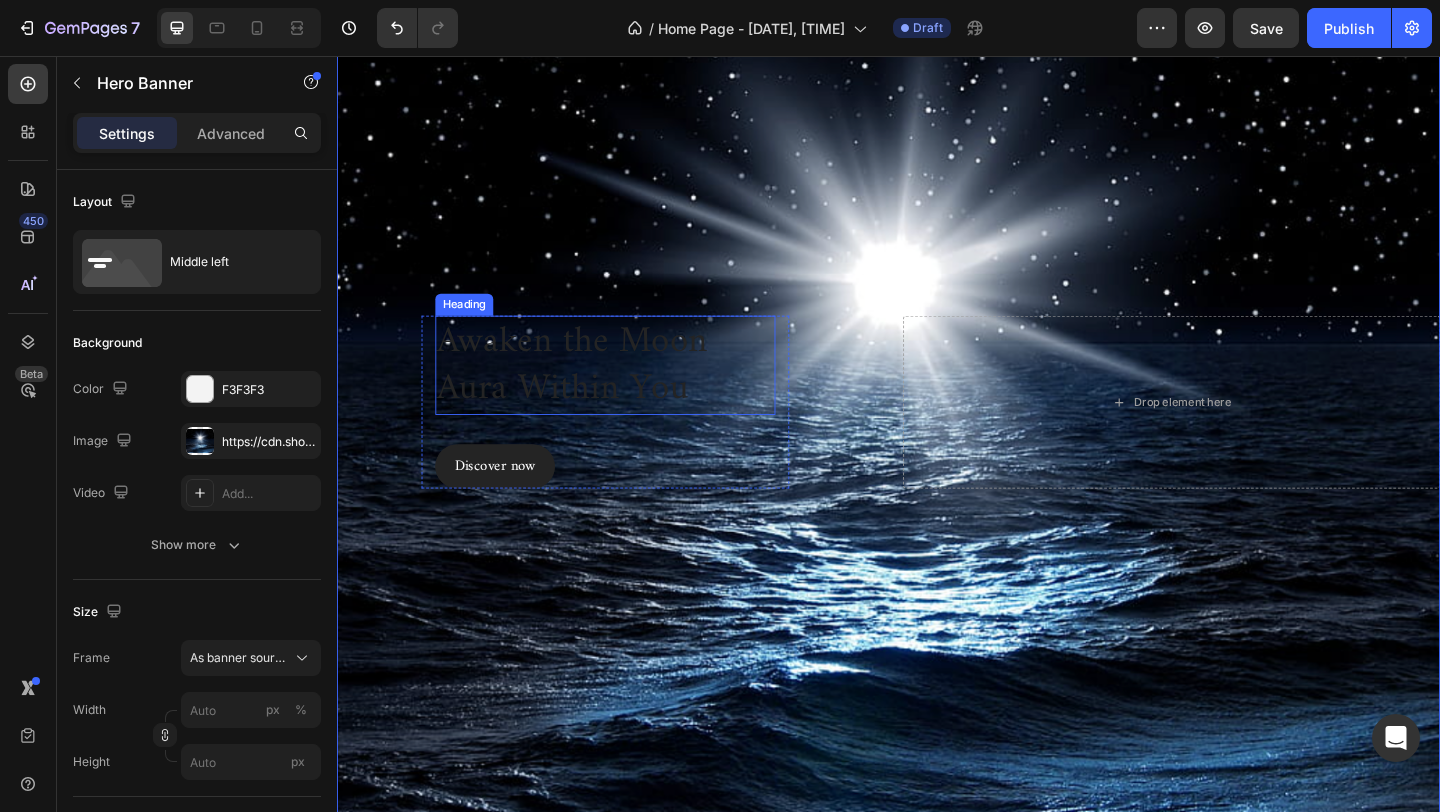 click on "Awaken the Moon Aura Within You" at bounding box center [593, 392] 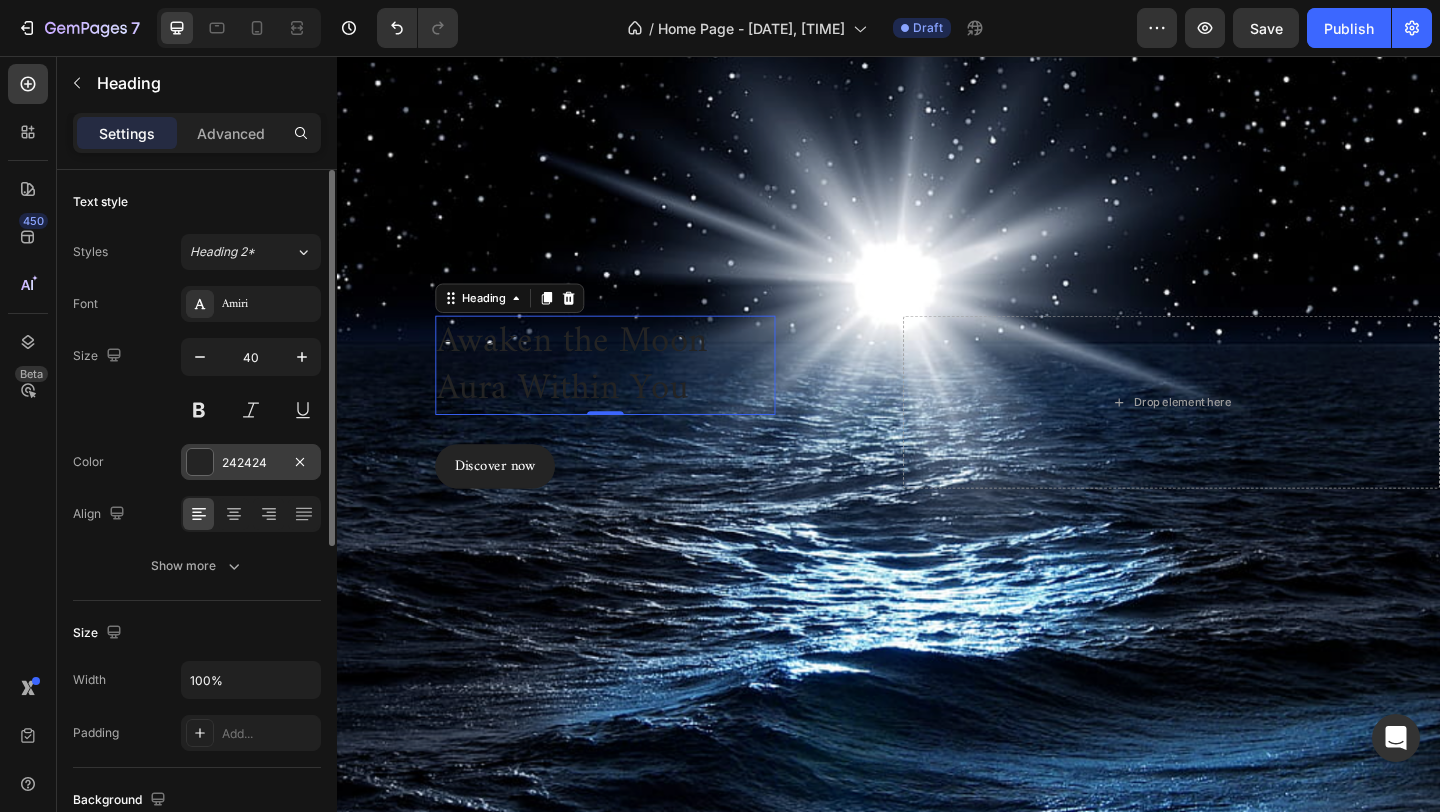 click at bounding box center (200, 462) 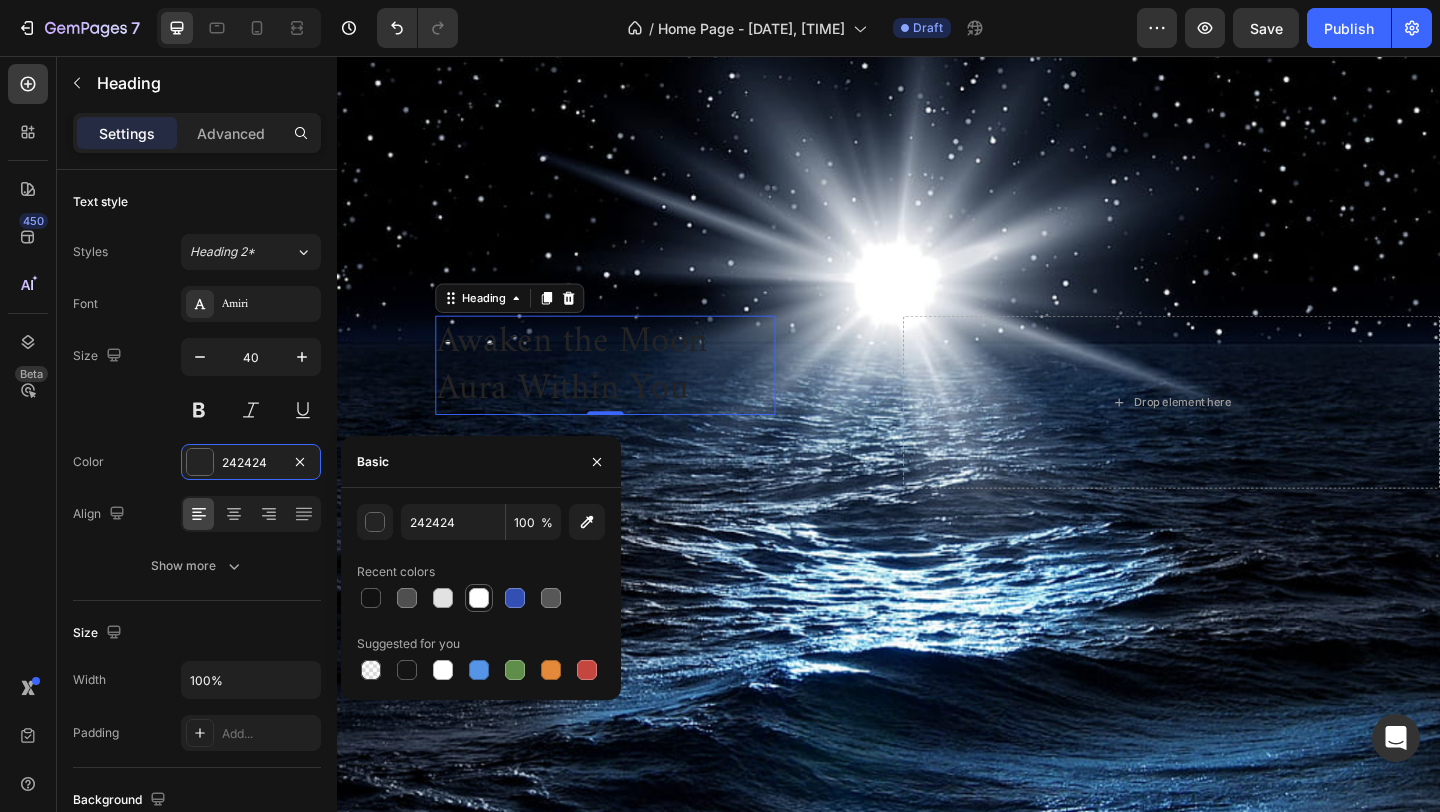 click at bounding box center [479, 598] 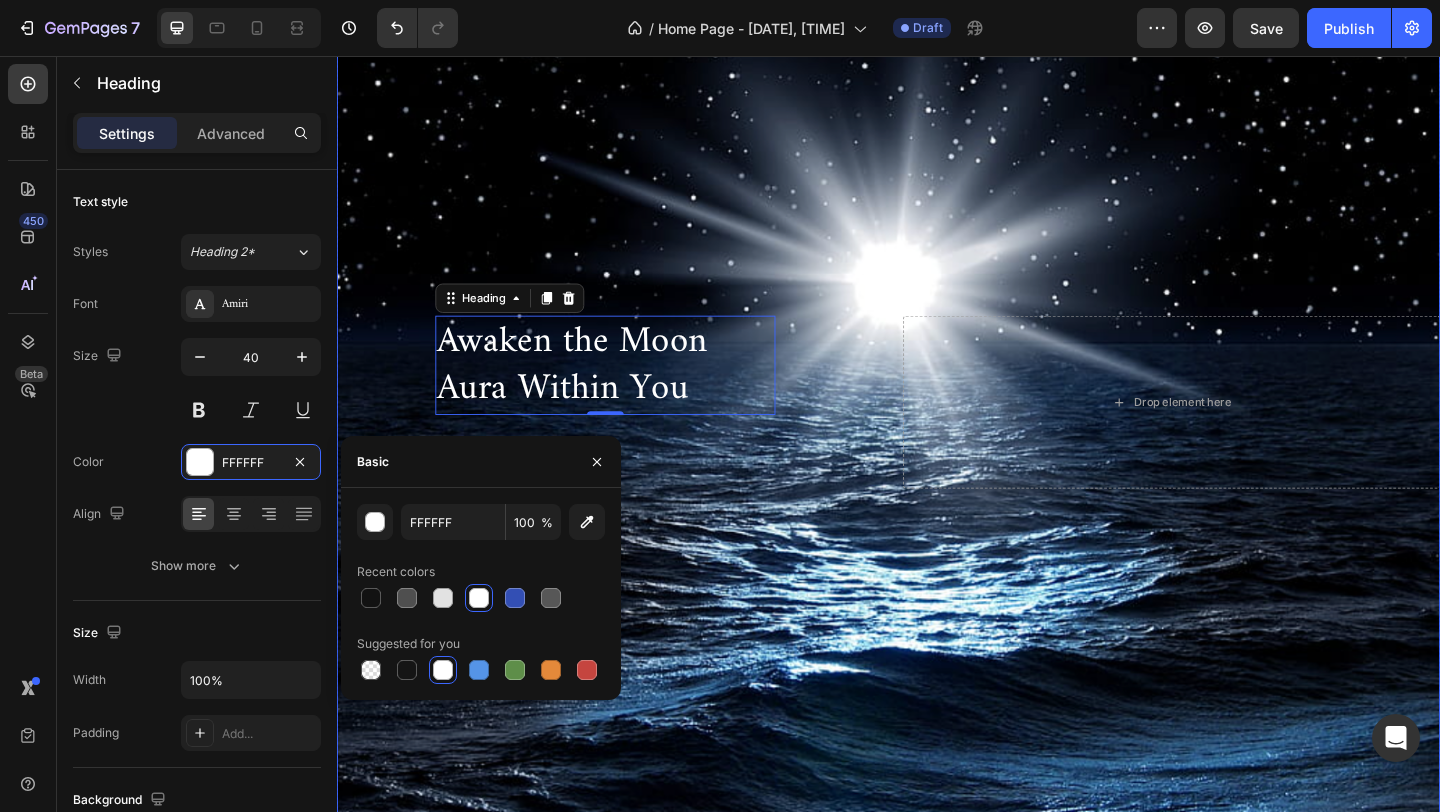 click on "⁠⁠⁠⁠⁠⁠⁠ Awaken the Moon Aura Within You Heading   0 Discover now Button Row" at bounding box center (629, 432) 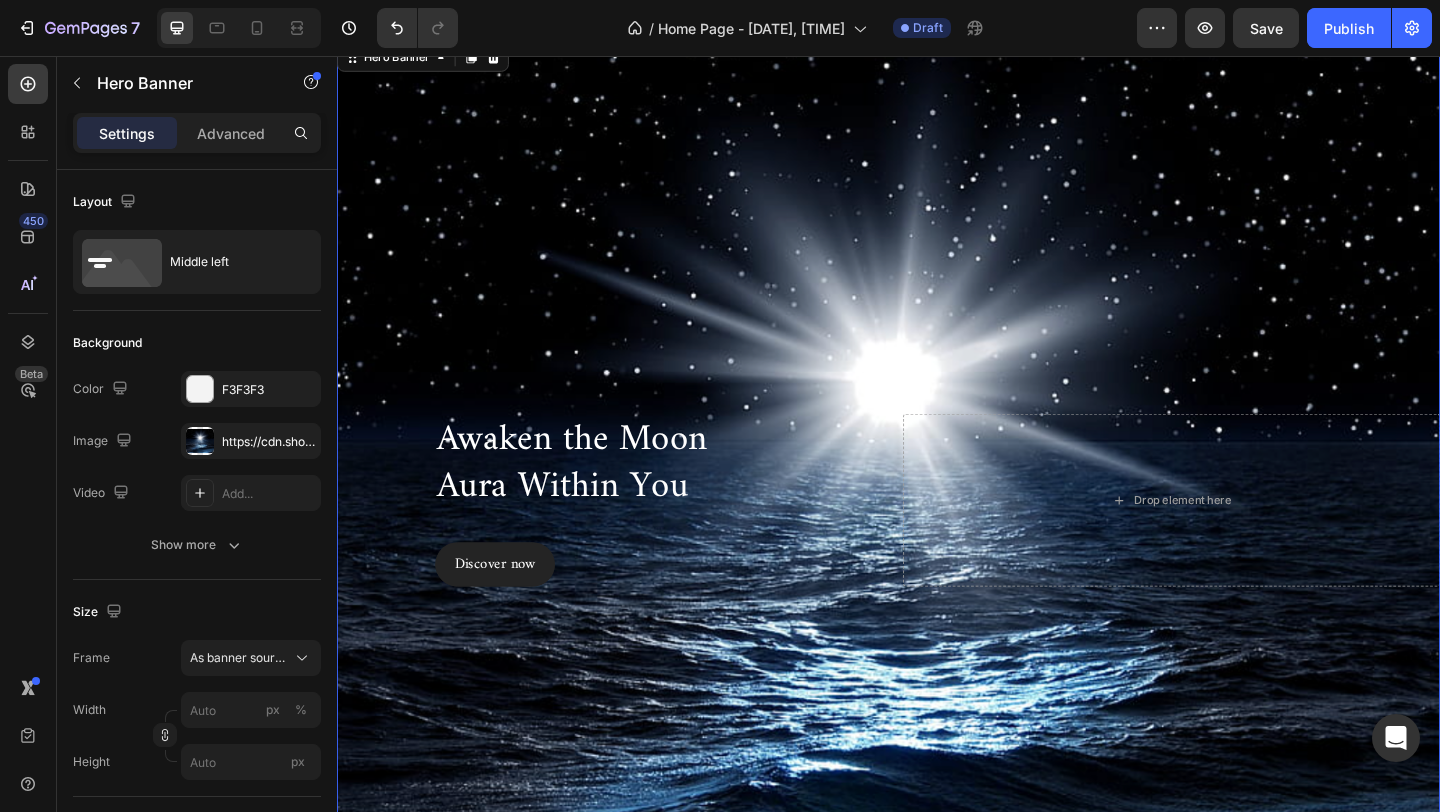 scroll, scrollTop: 74, scrollLeft: 0, axis: vertical 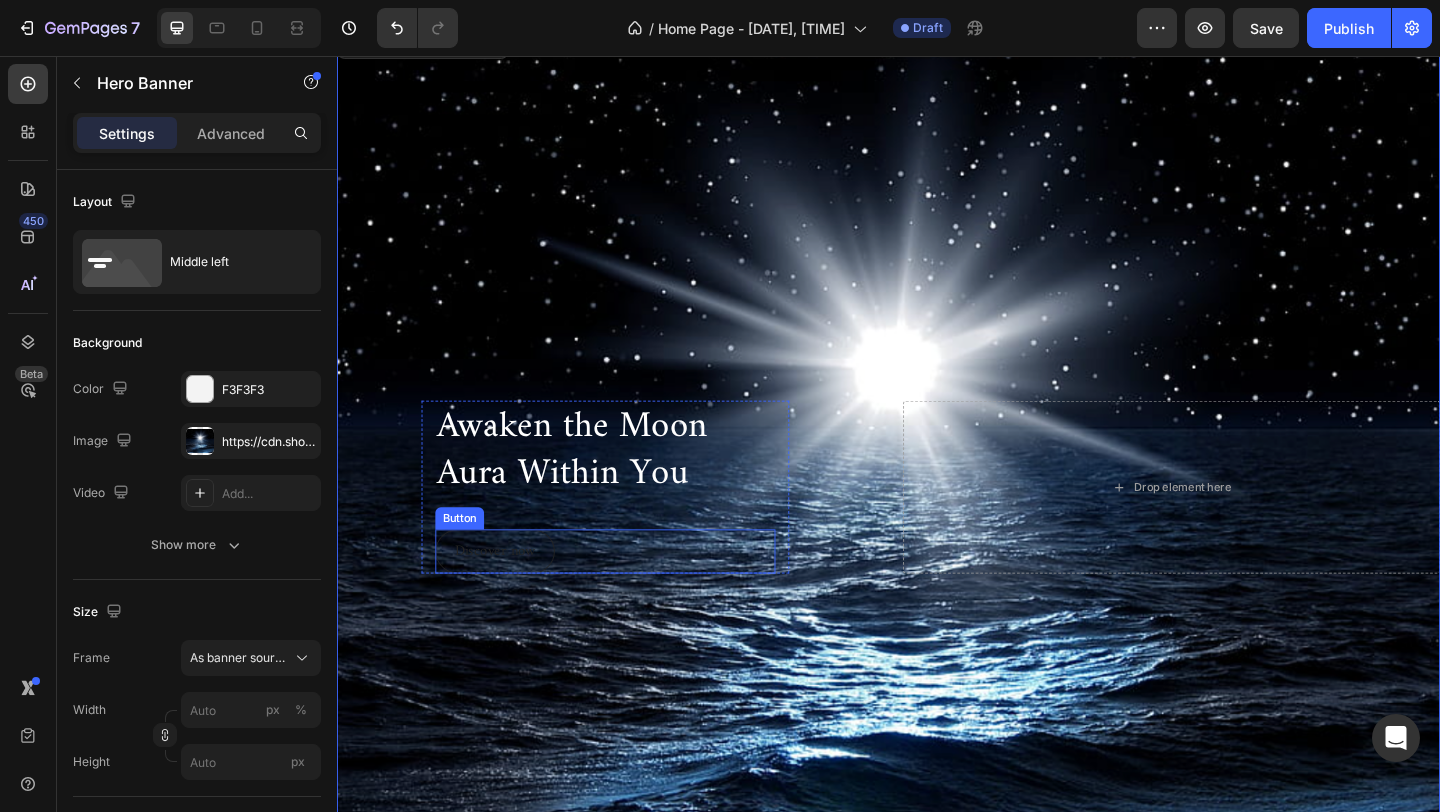 click on "Discover now" at bounding box center (509, 595) 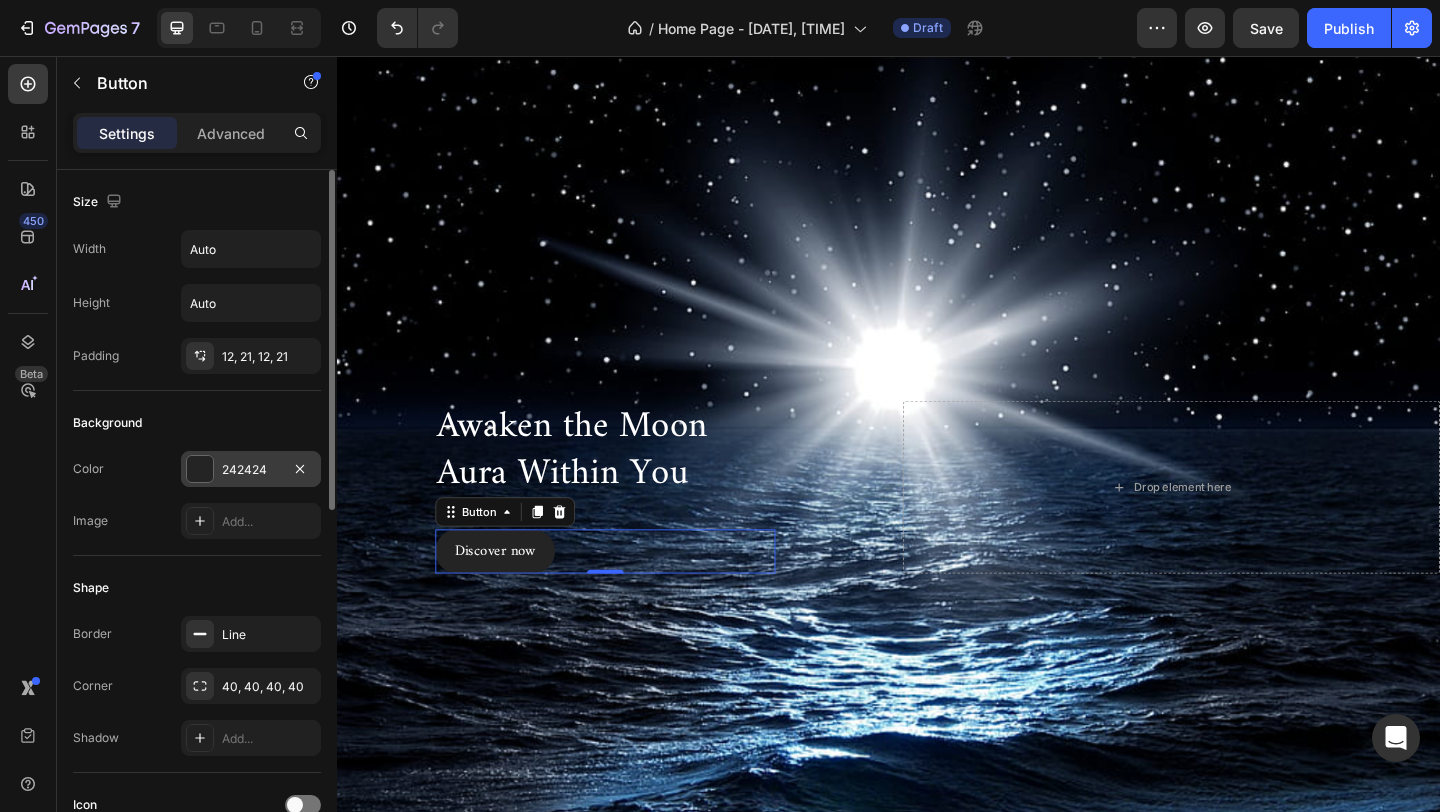 click at bounding box center [200, 469] 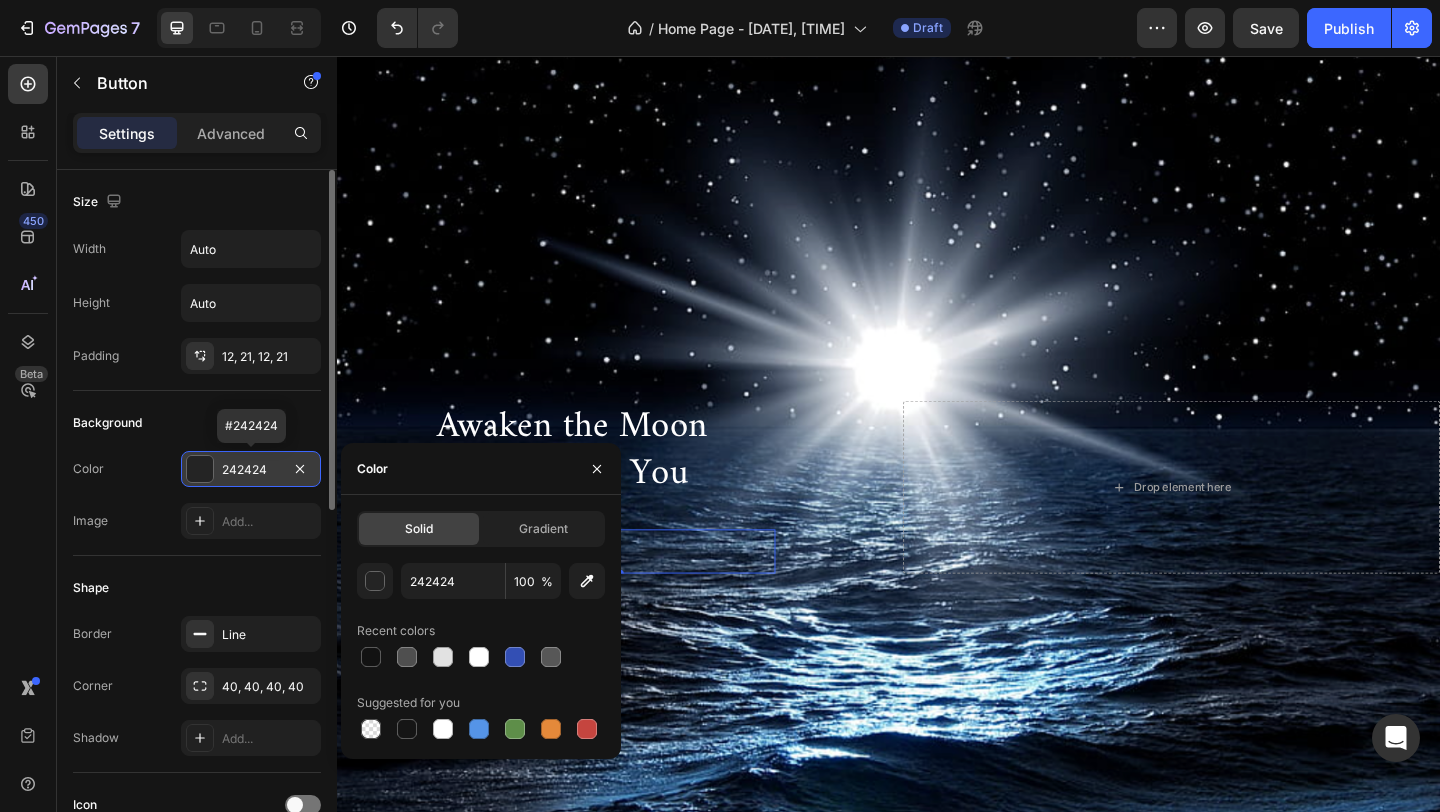 click on "242424" at bounding box center (251, 470) 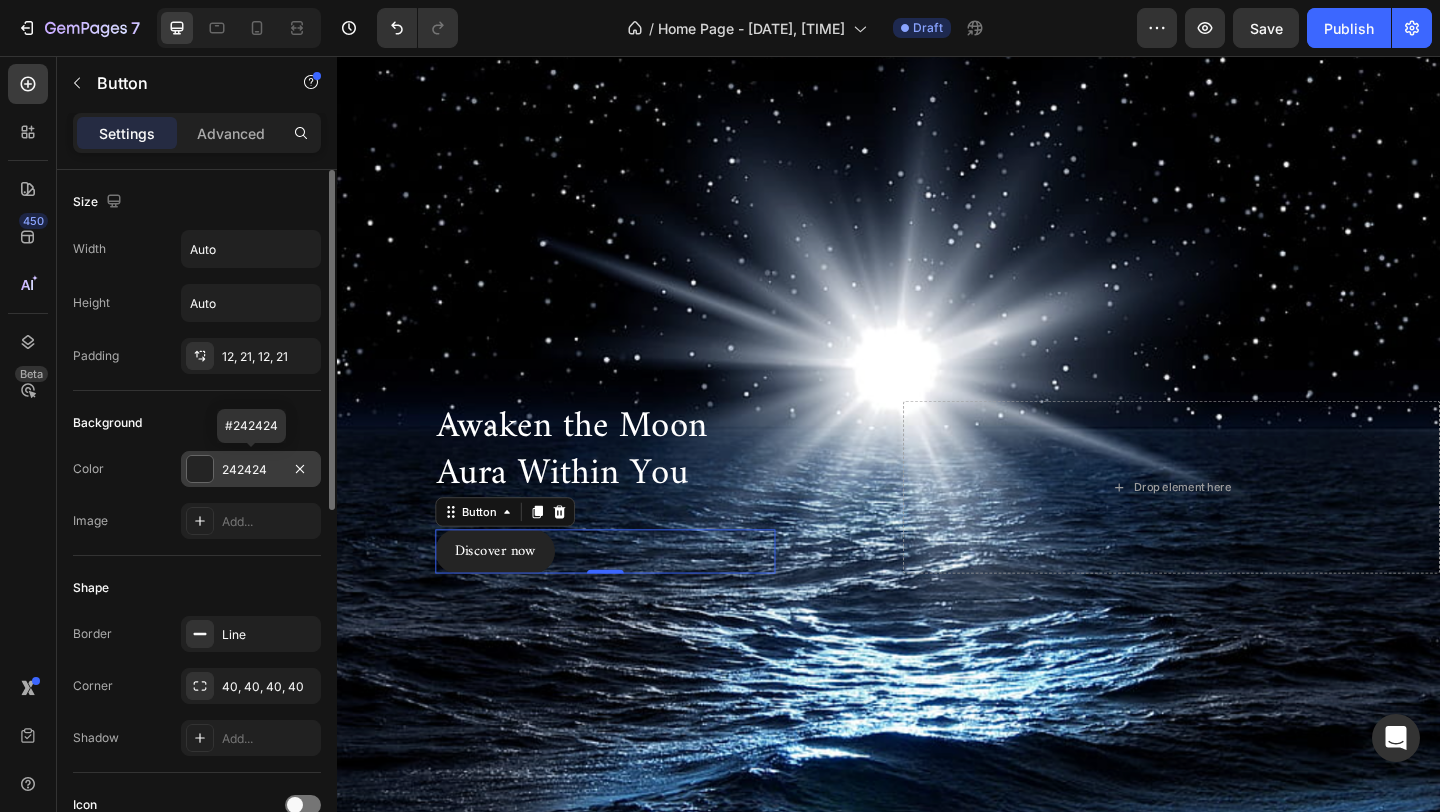 click on "242424" at bounding box center [251, 470] 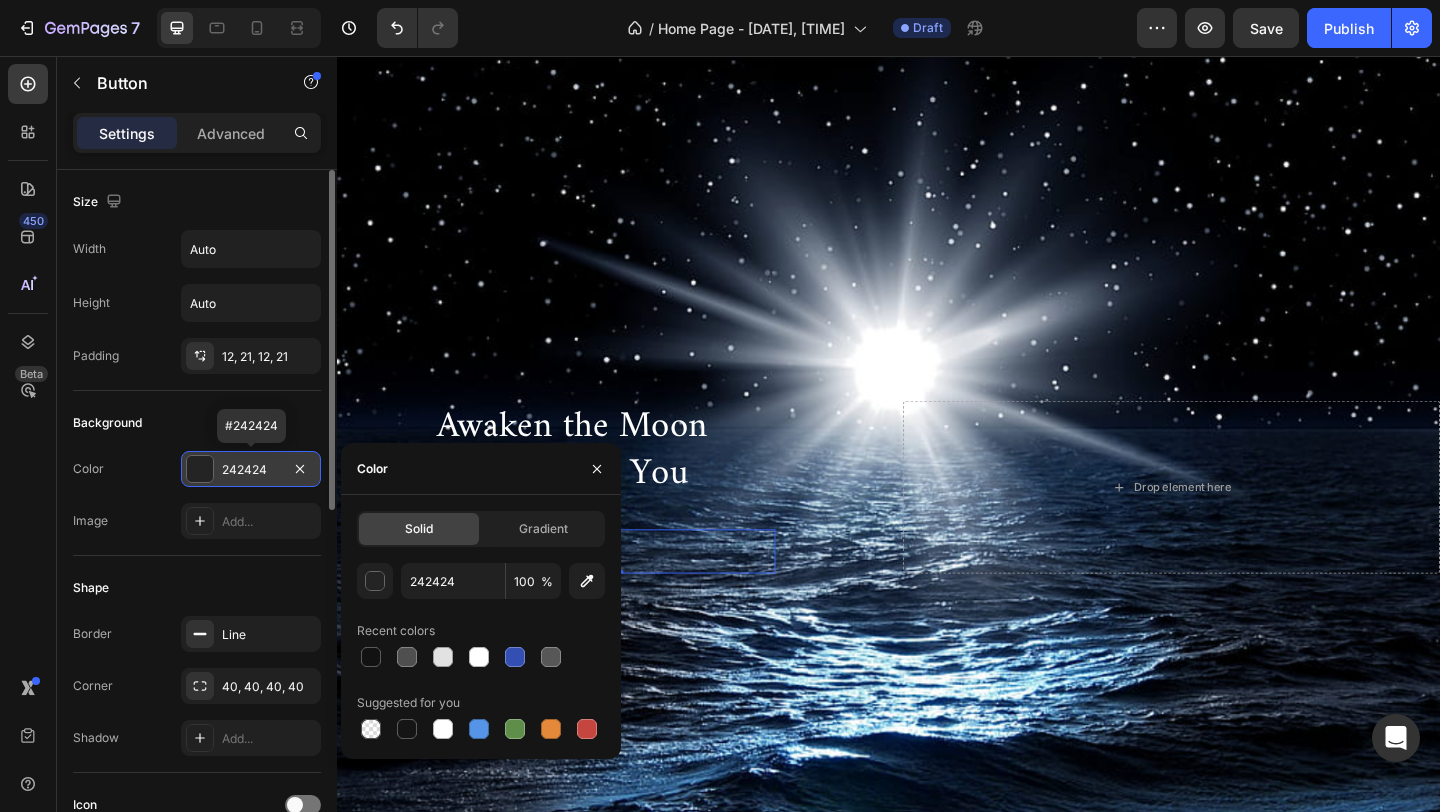 click on "242424" at bounding box center [251, 470] 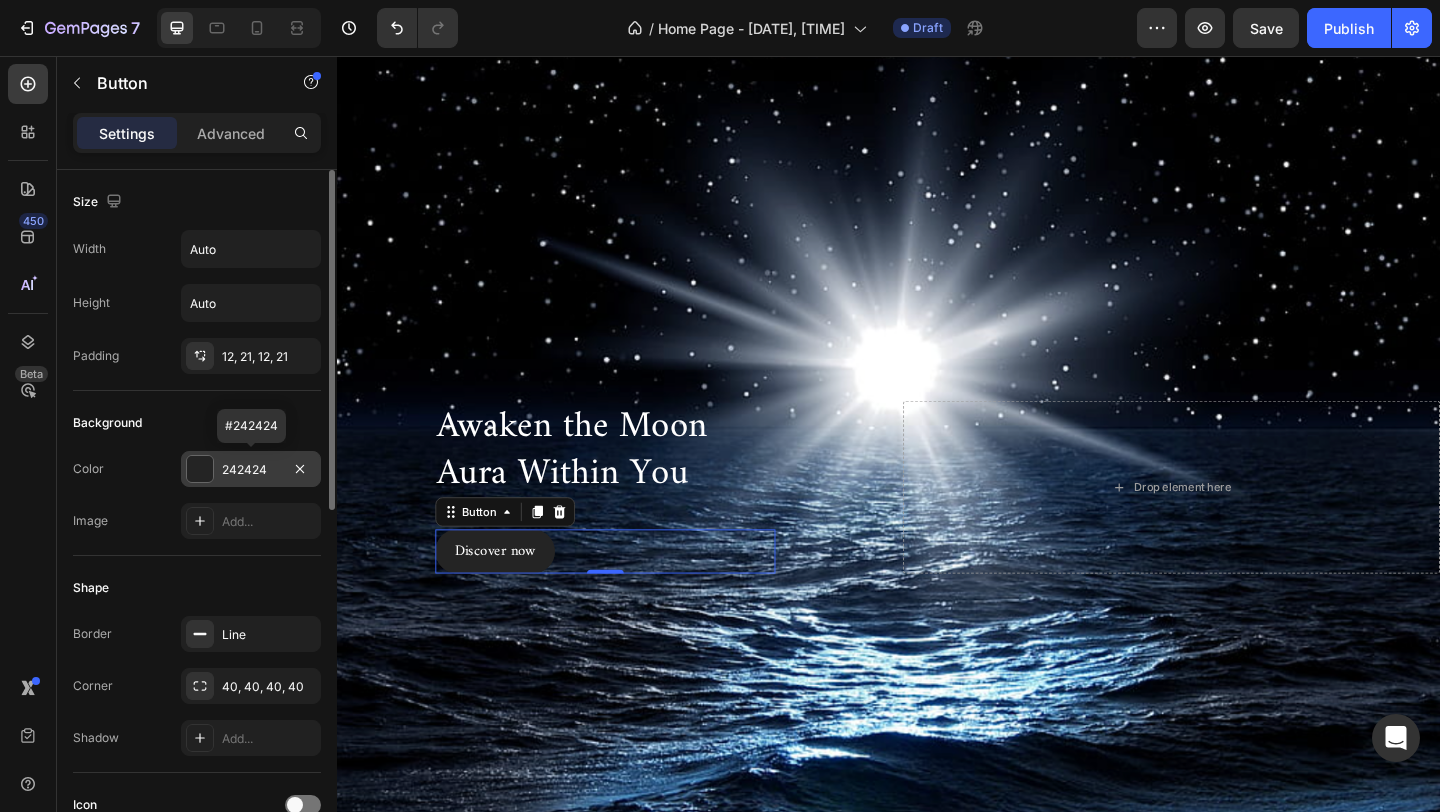click on "242424" at bounding box center [251, 470] 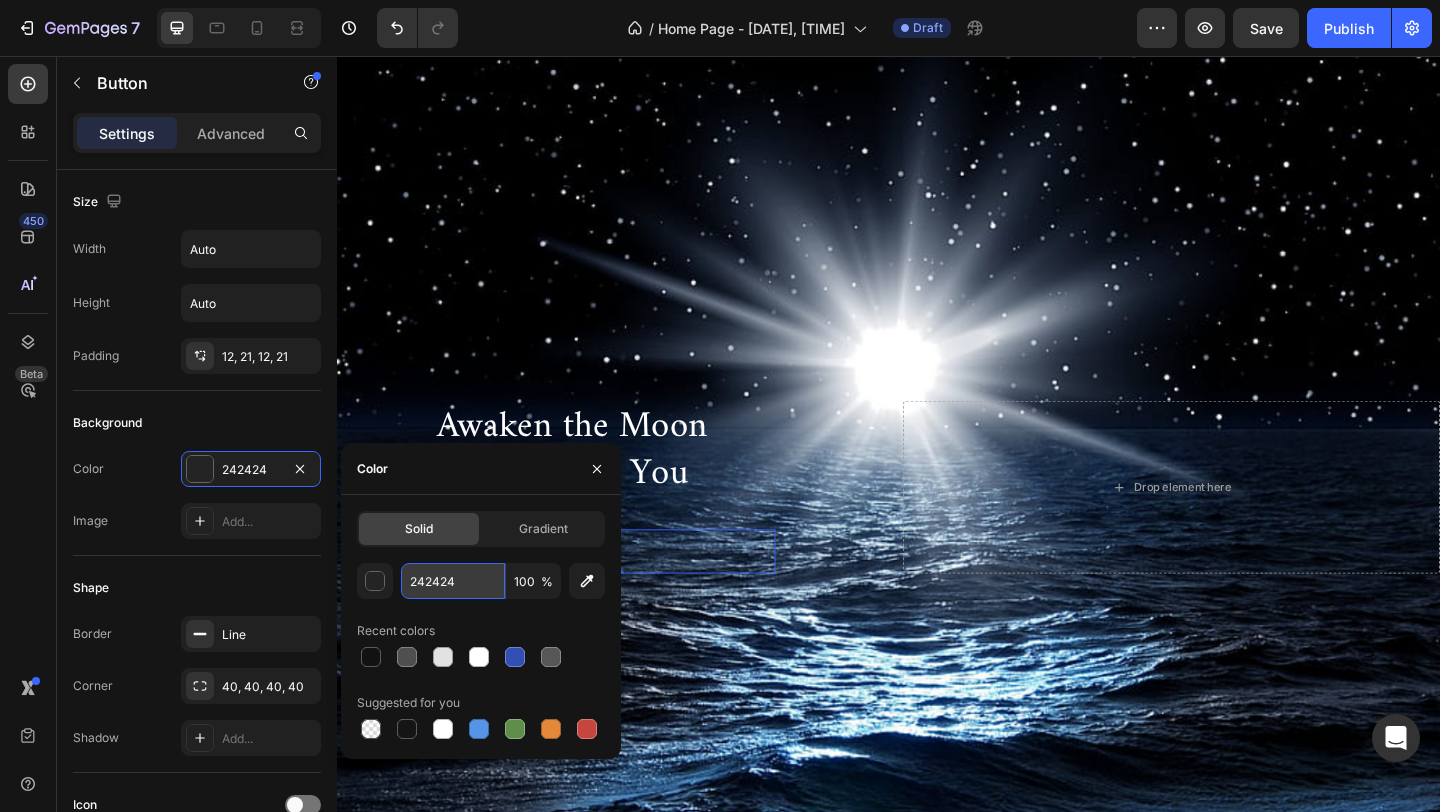 click on "242424" at bounding box center [453, 581] 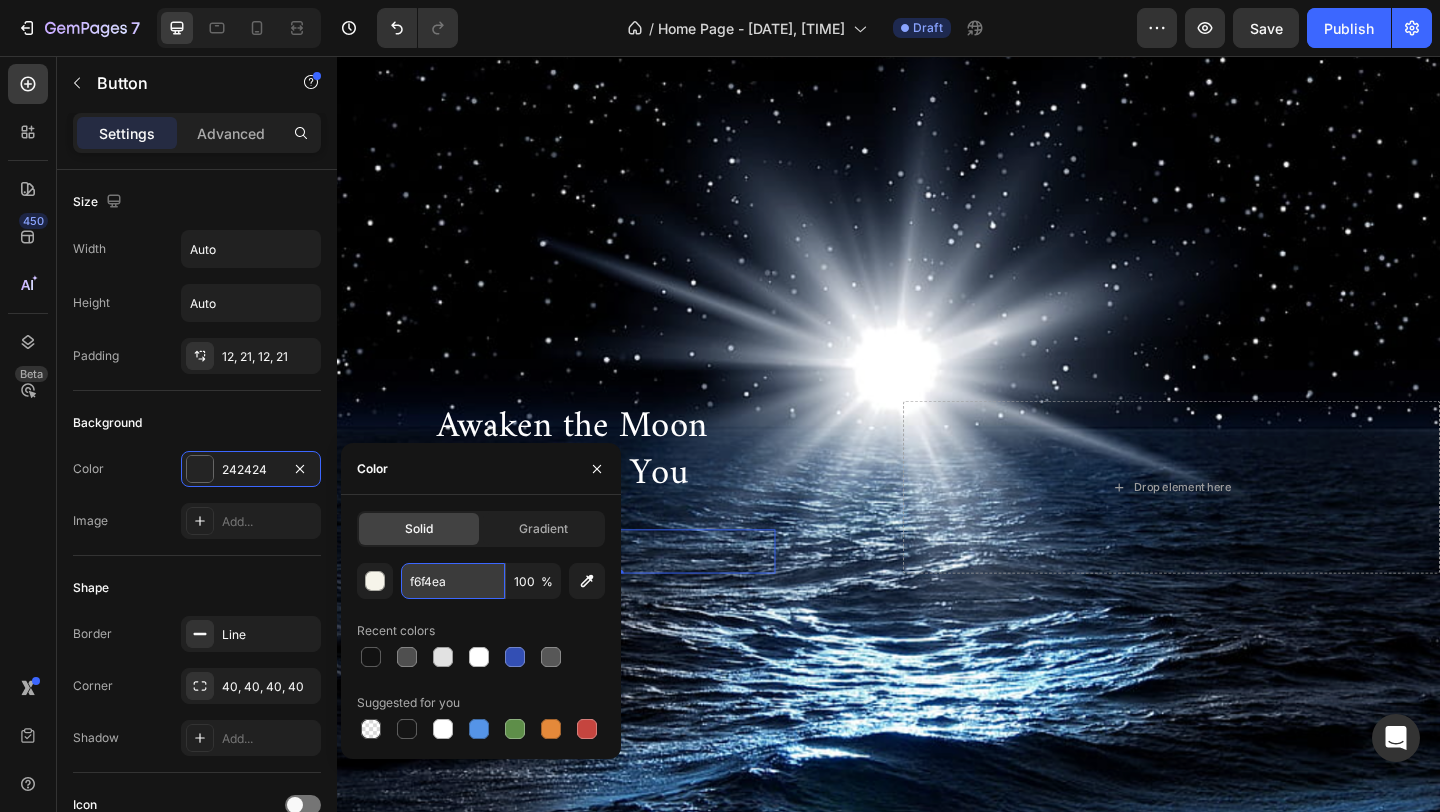 type on "F6F4EA" 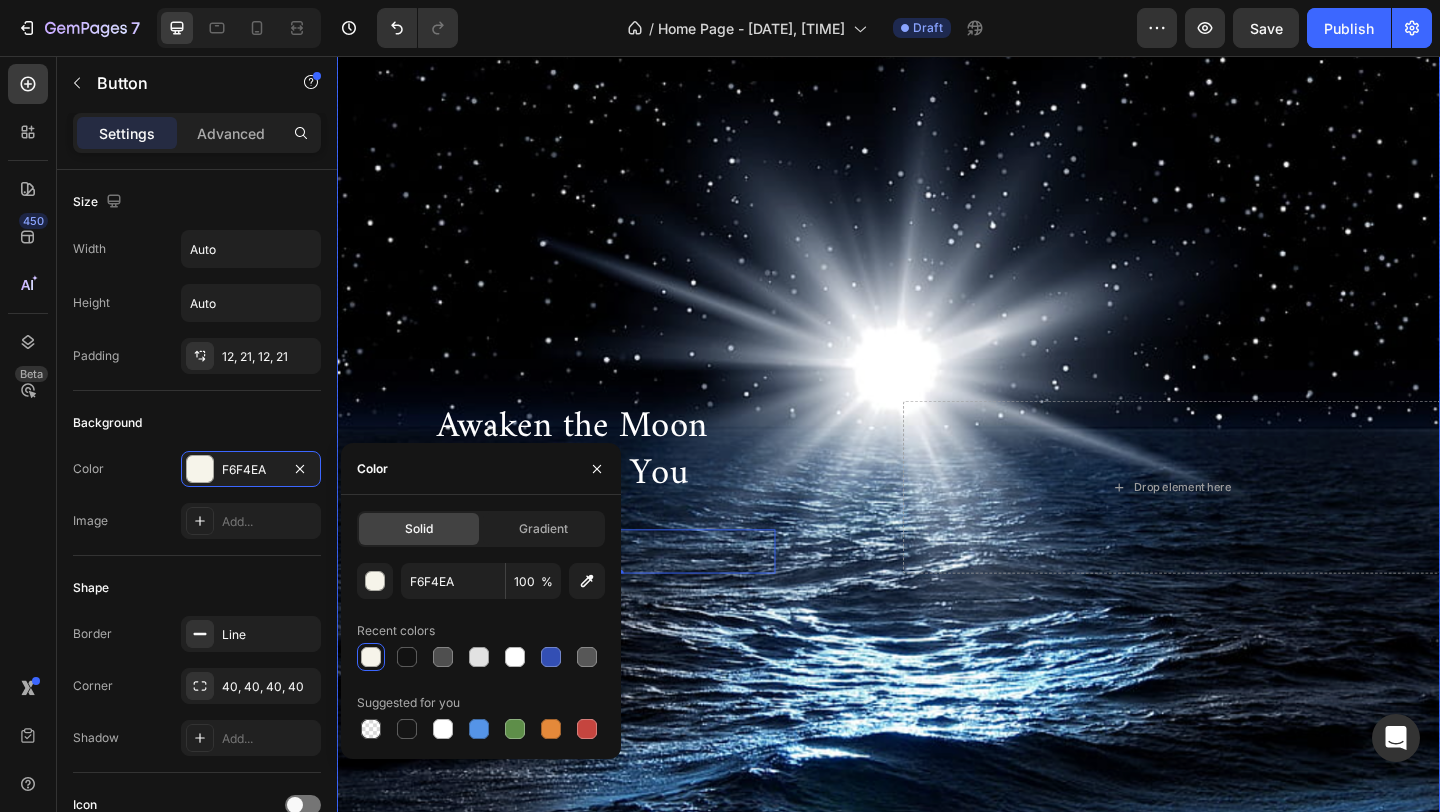 click at bounding box center (937, 525) 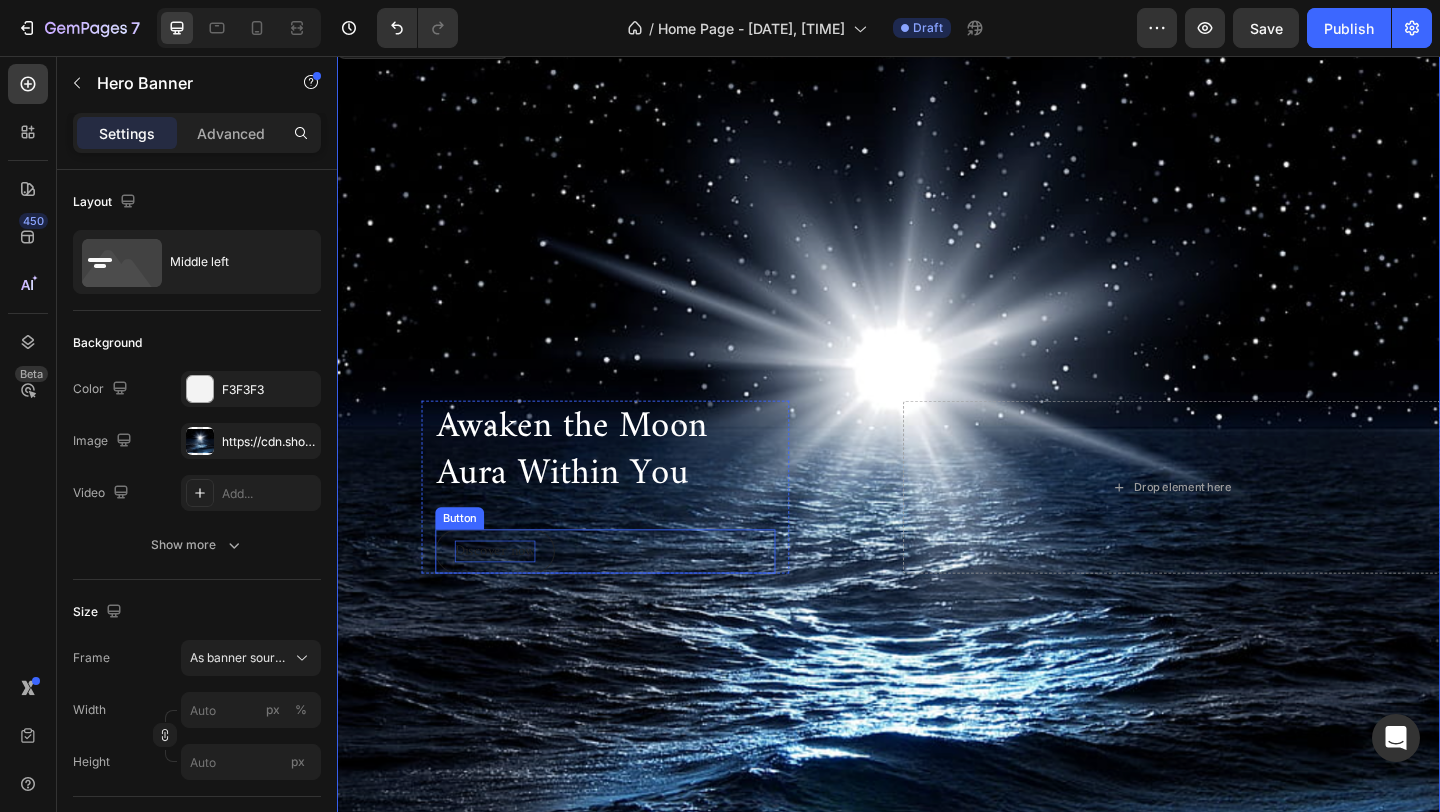 click on "Discover now" at bounding box center (509, 595) 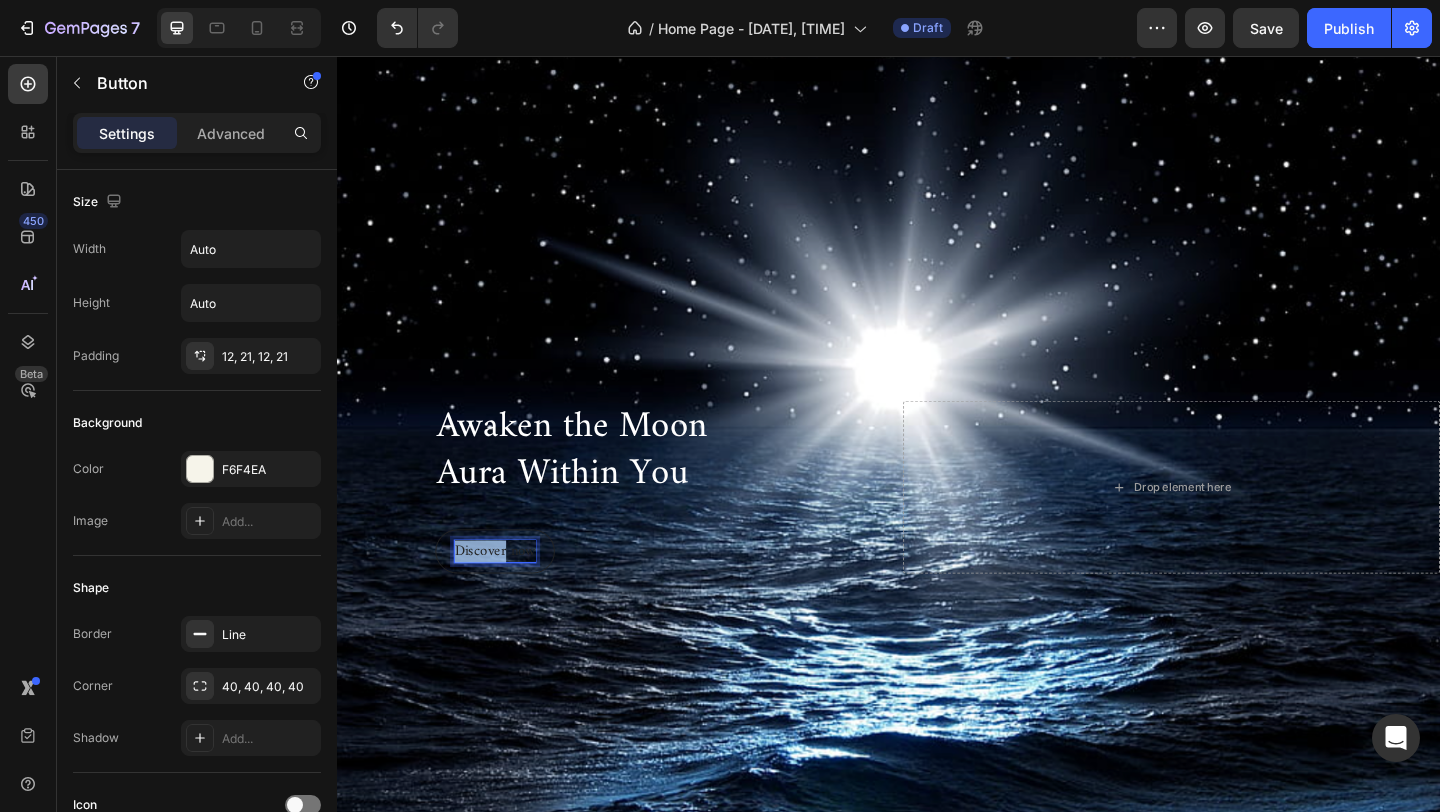 click on "Discover now" at bounding box center (509, 595) 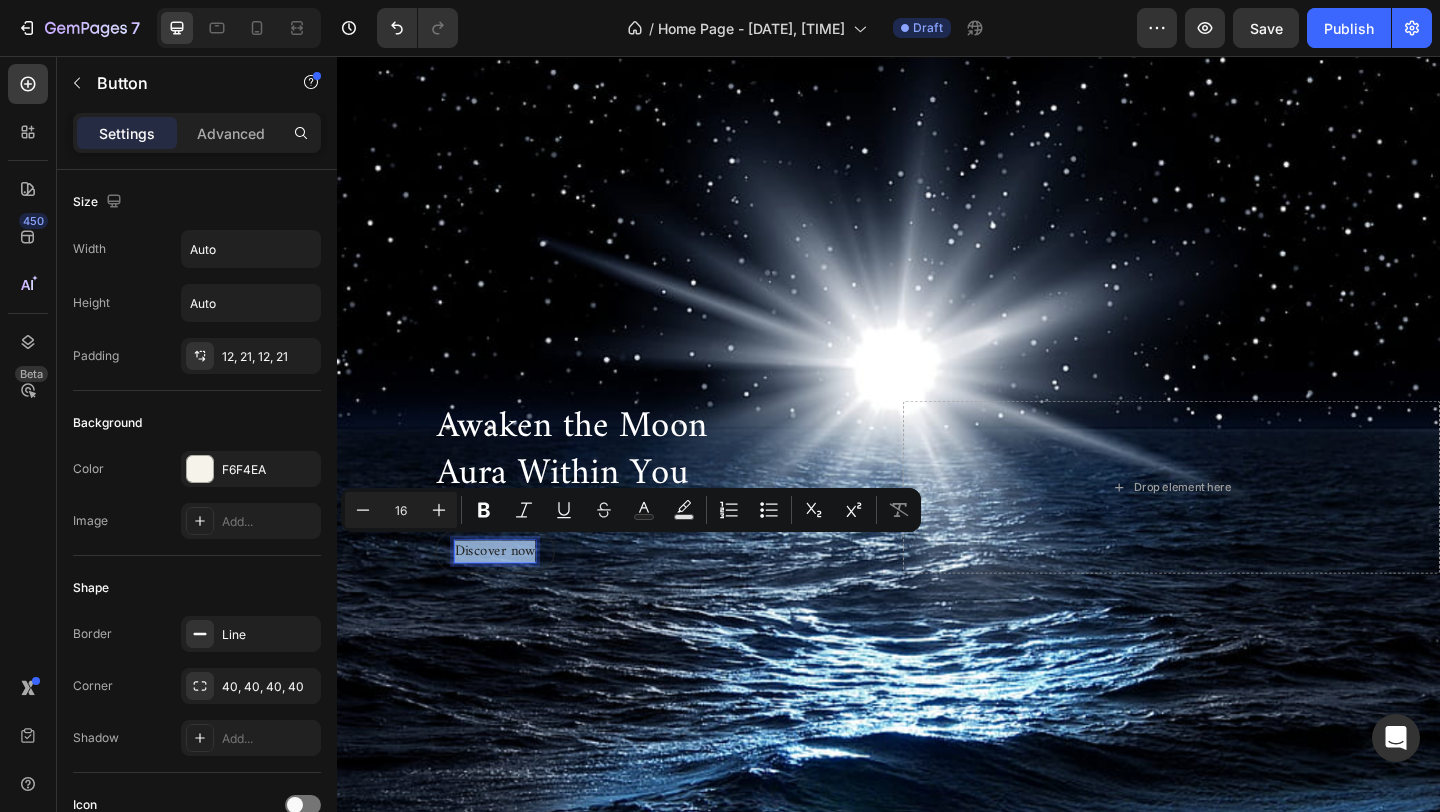 click on "Discover now" at bounding box center [509, 595] 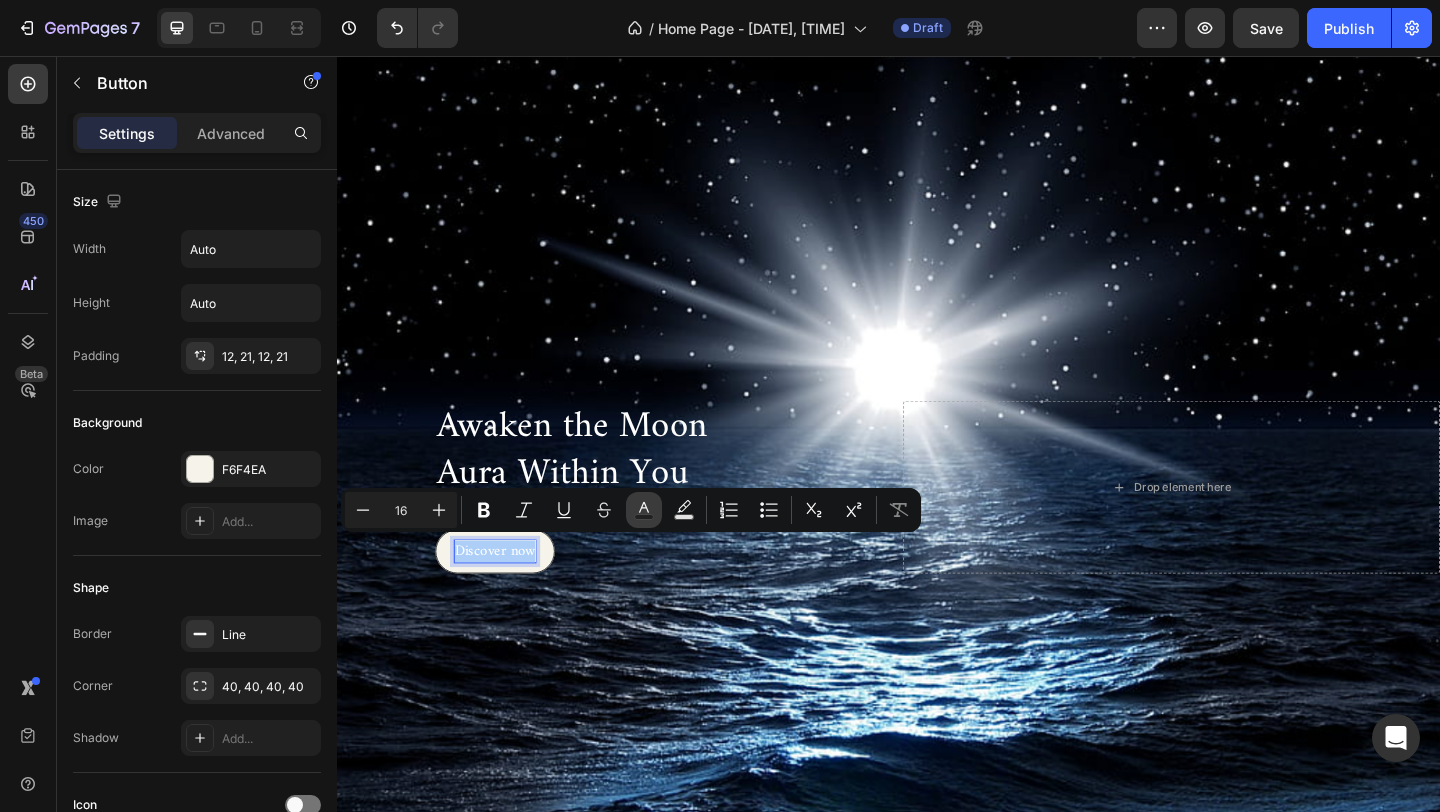 click 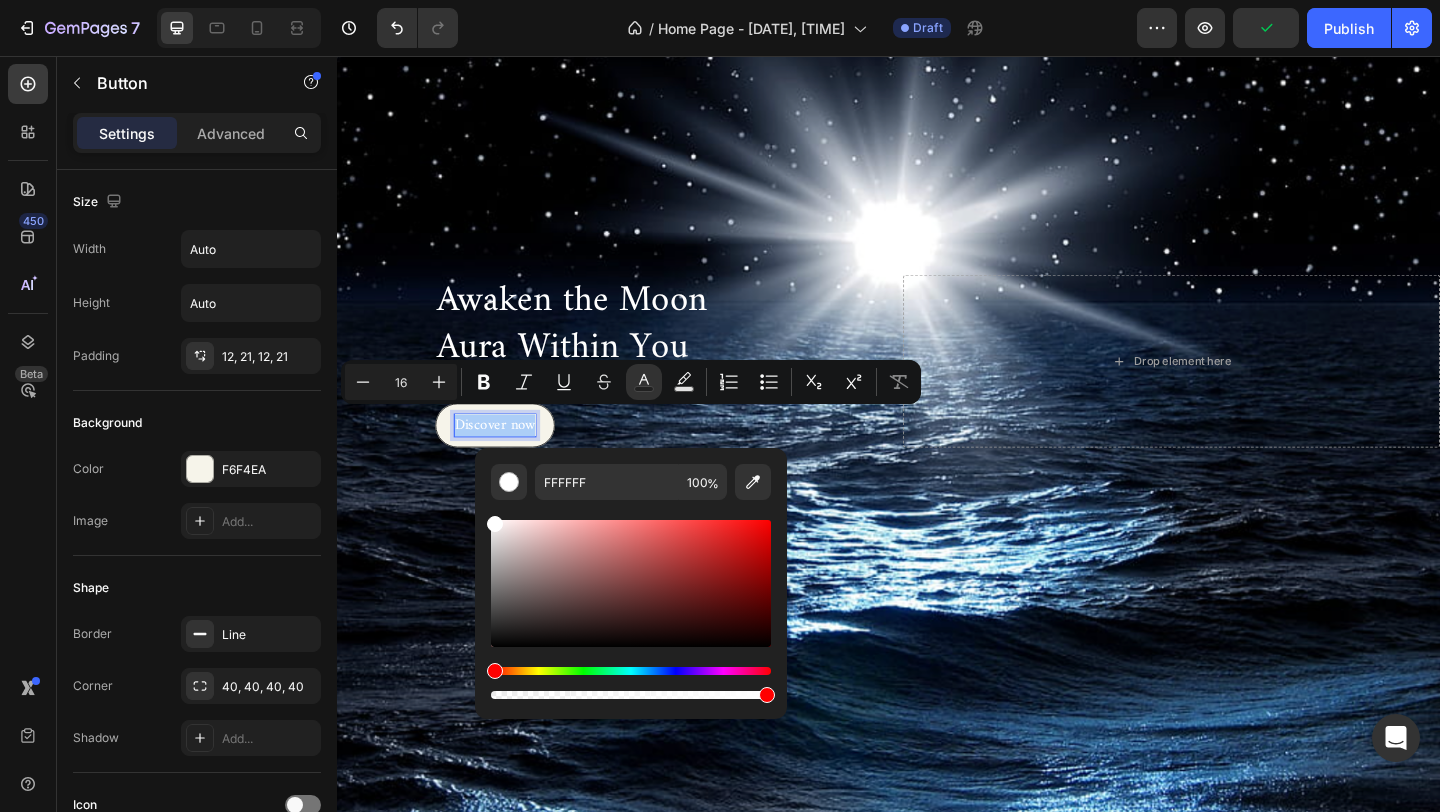 scroll, scrollTop: 219, scrollLeft: 0, axis: vertical 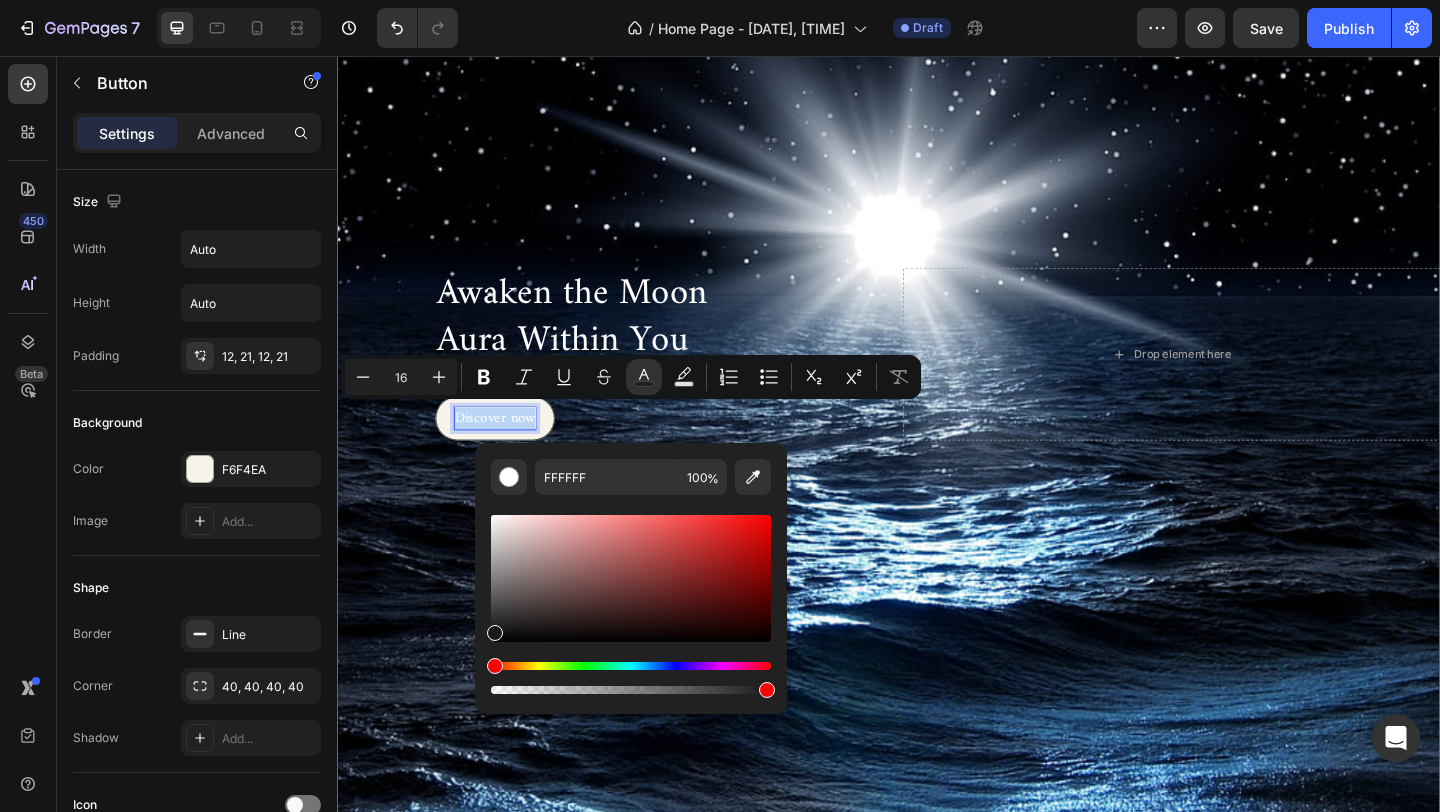 type on "191919" 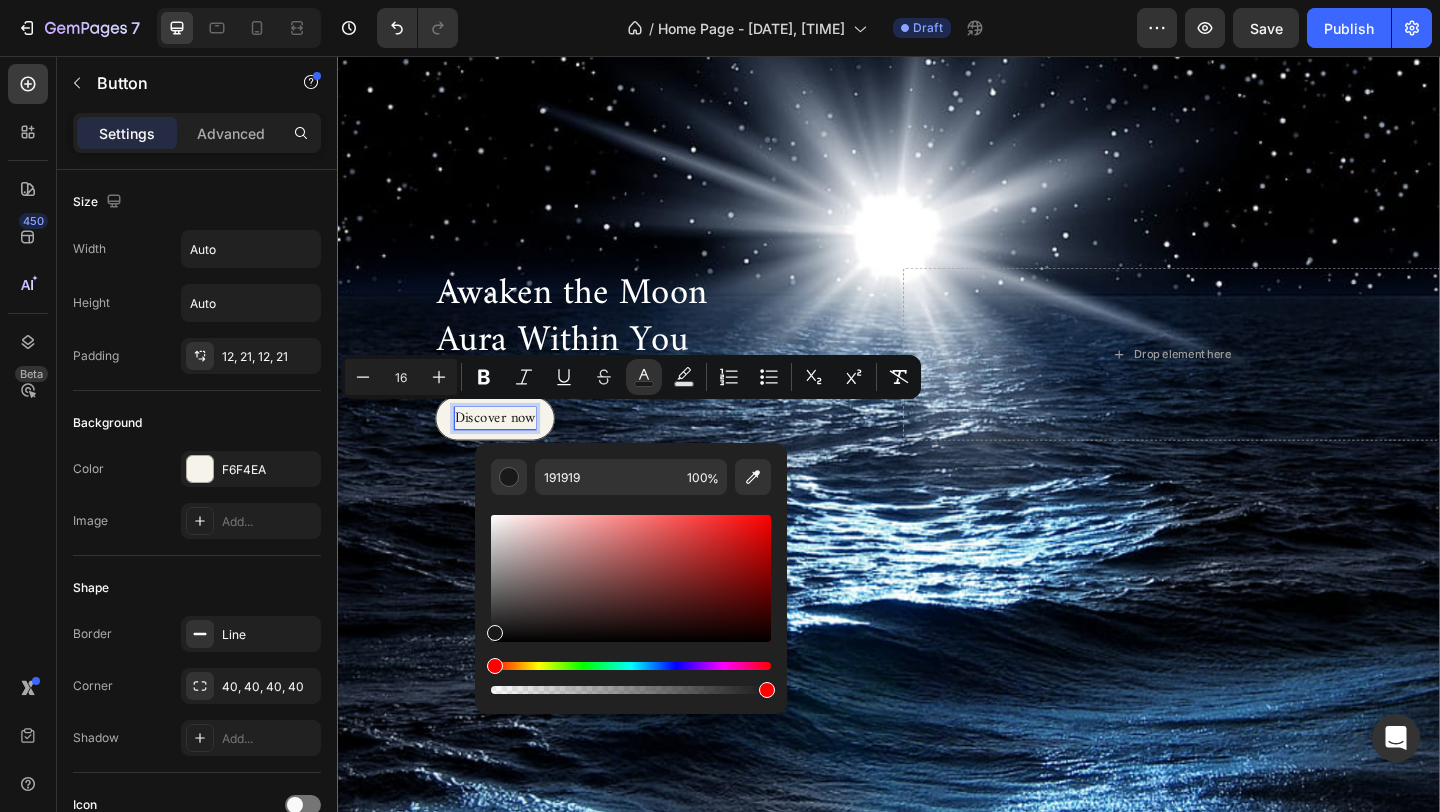 drag, startPoint x: 848, startPoint y: 607, endPoint x: 464, endPoint y: 651, distance: 386.5126 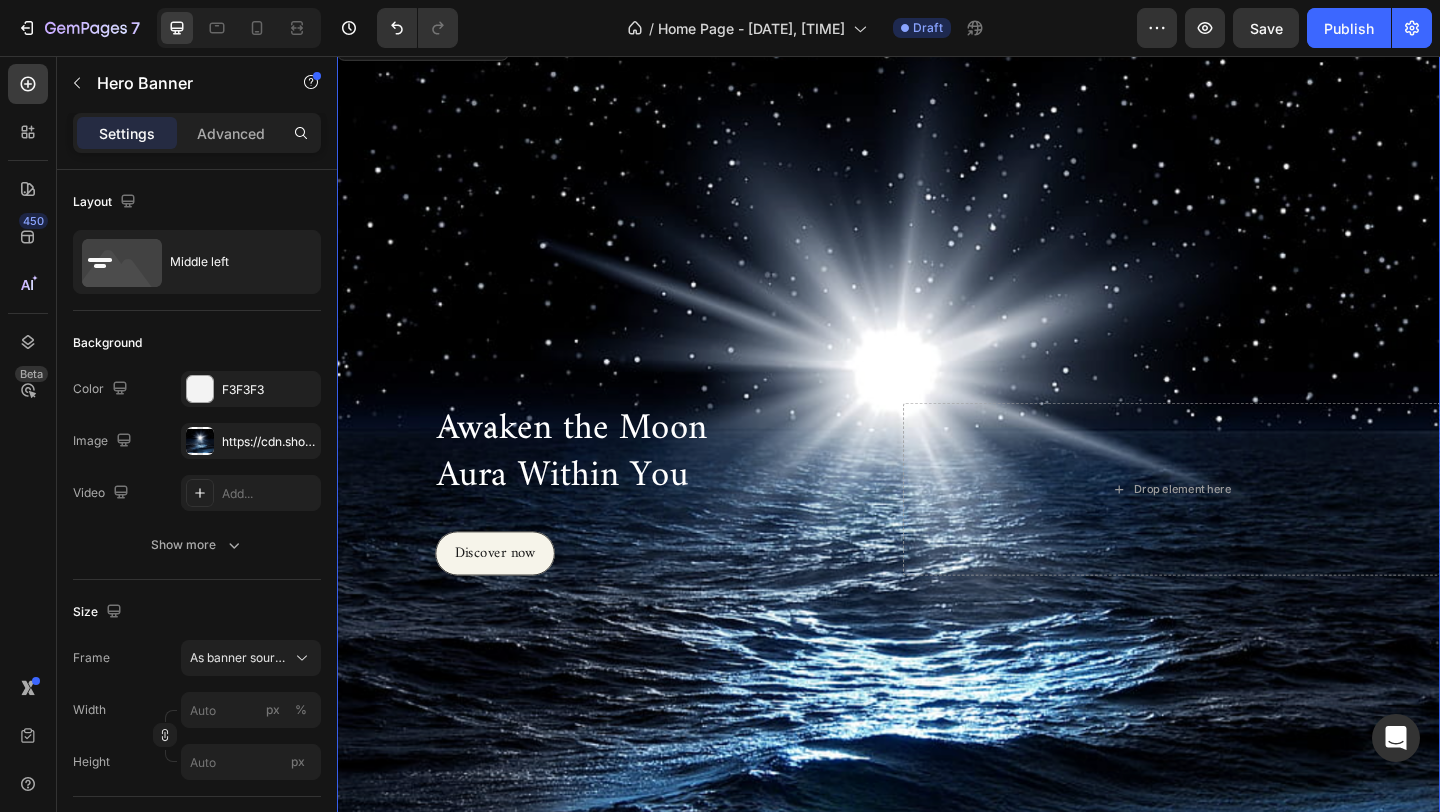 scroll, scrollTop: 0, scrollLeft: 0, axis: both 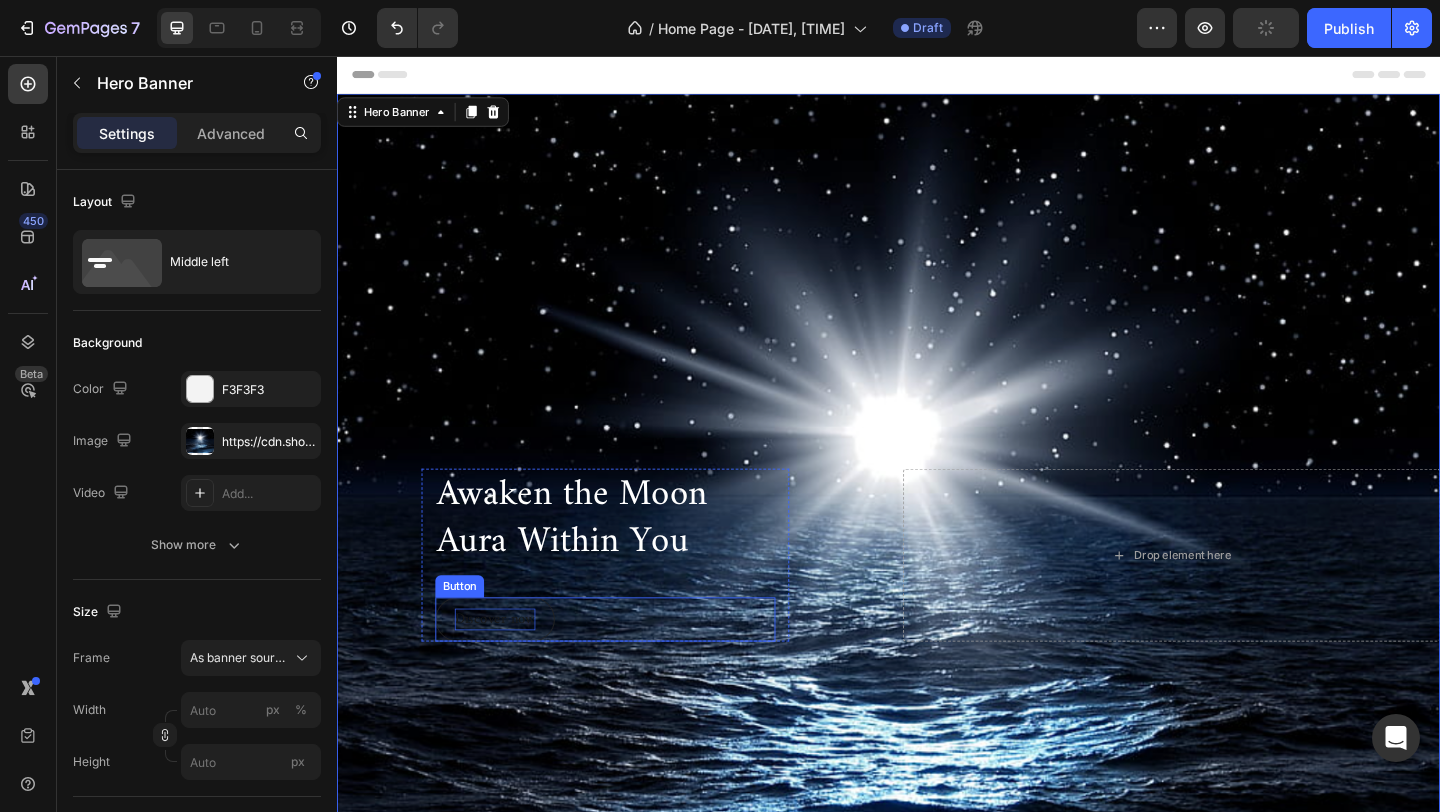 click on "Discover now" at bounding box center [509, 669] 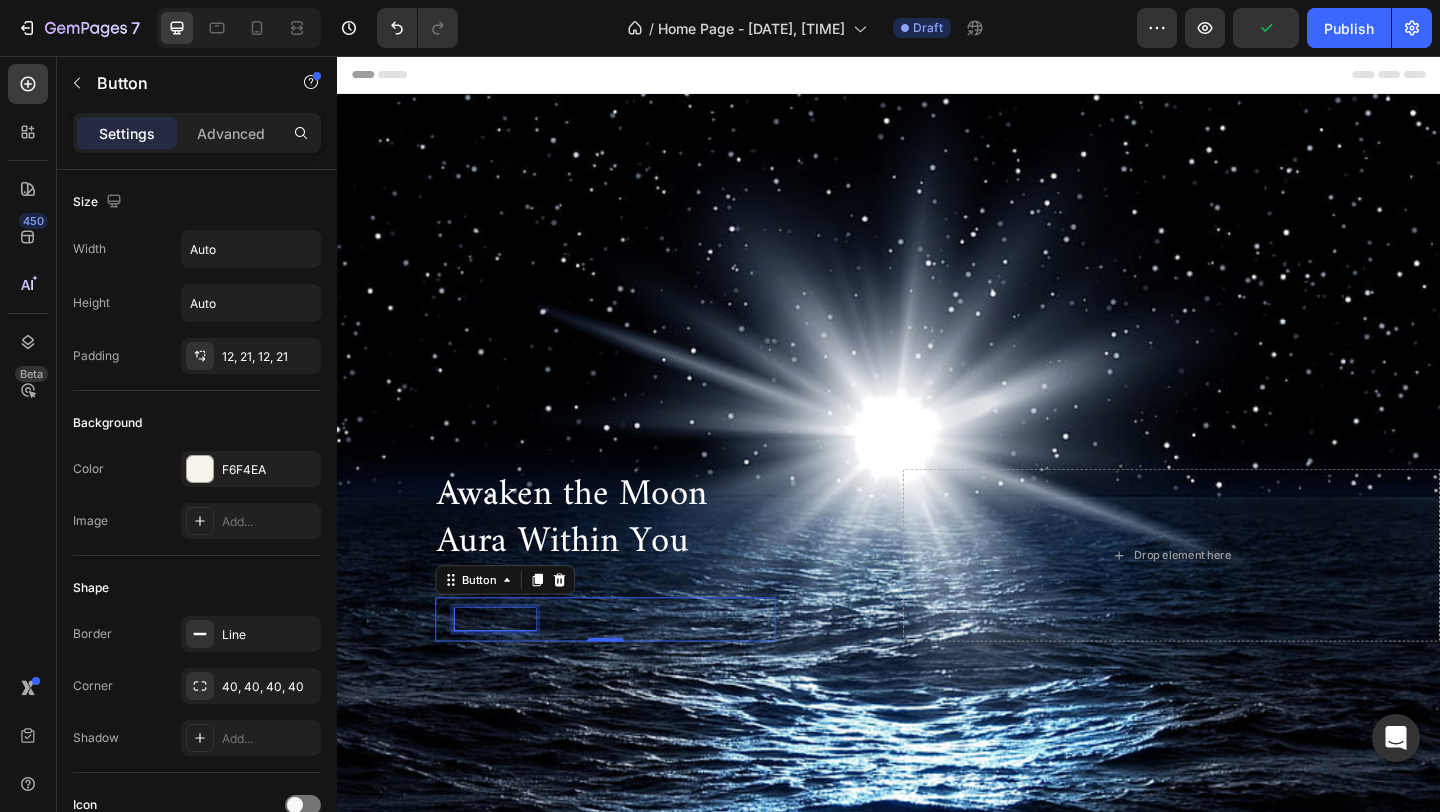 click on "Discover now" at bounding box center [509, 669] 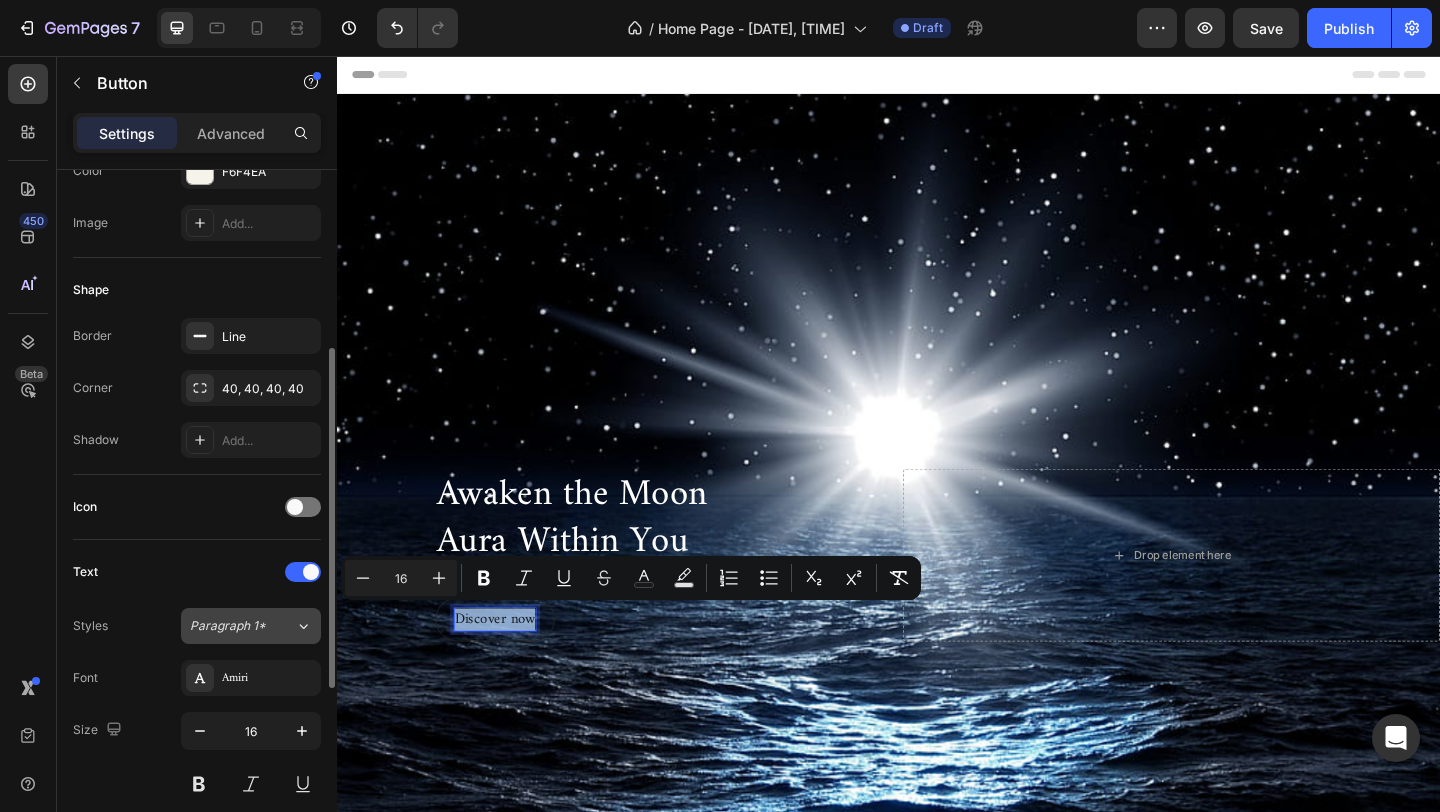 scroll, scrollTop: 431, scrollLeft: 0, axis: vertical 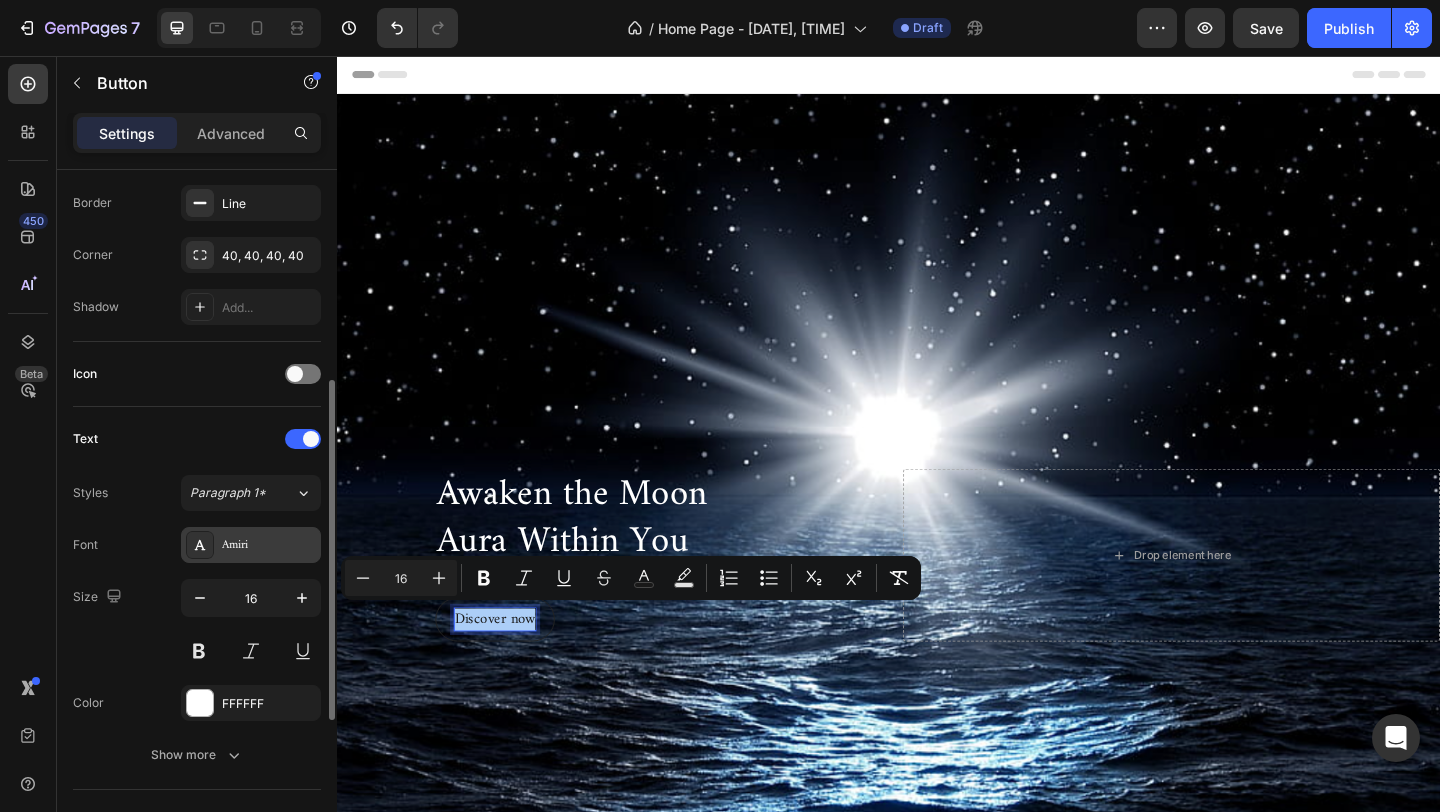 click on "Amiri" at bounding box center (269, 546) 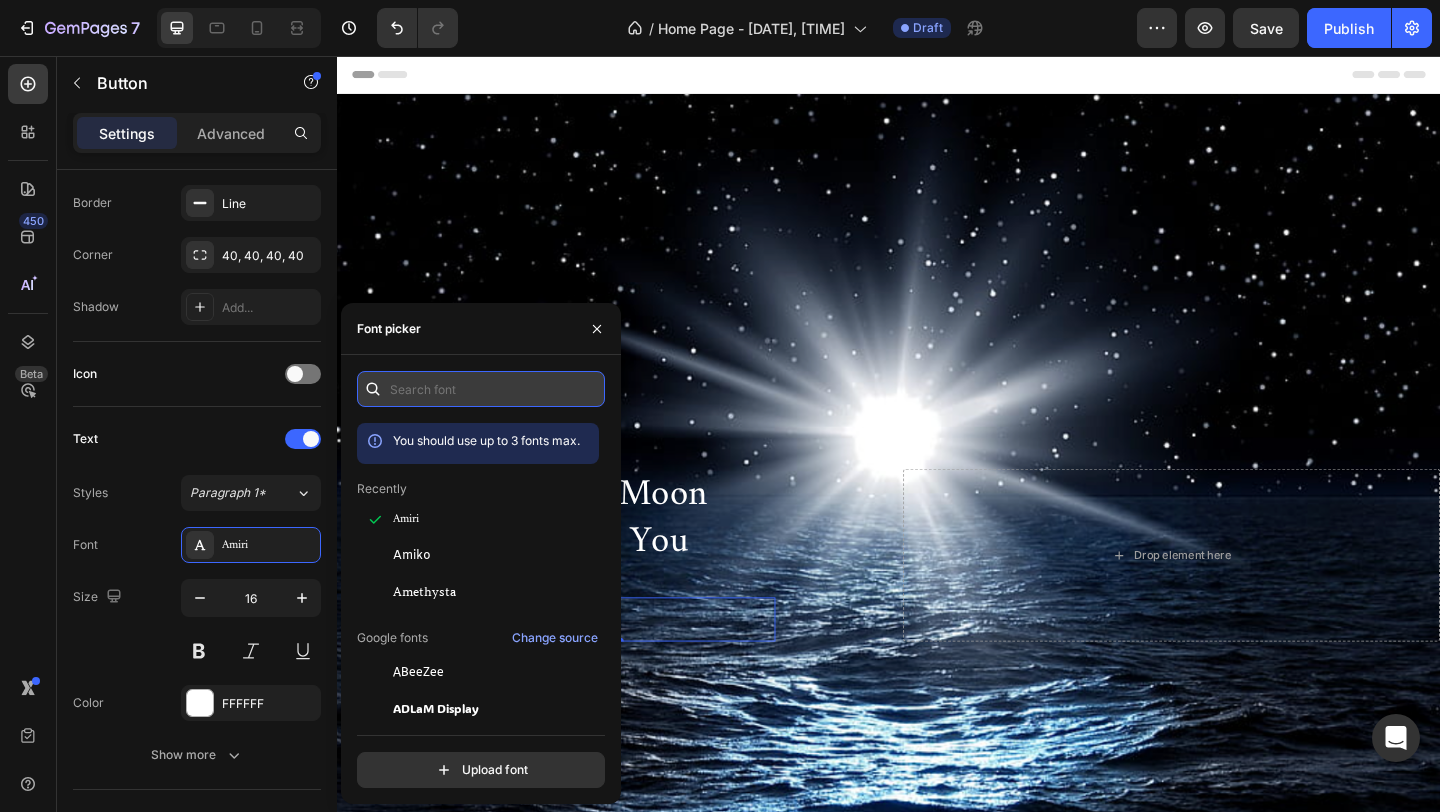 click at bounding box center (481, 389) 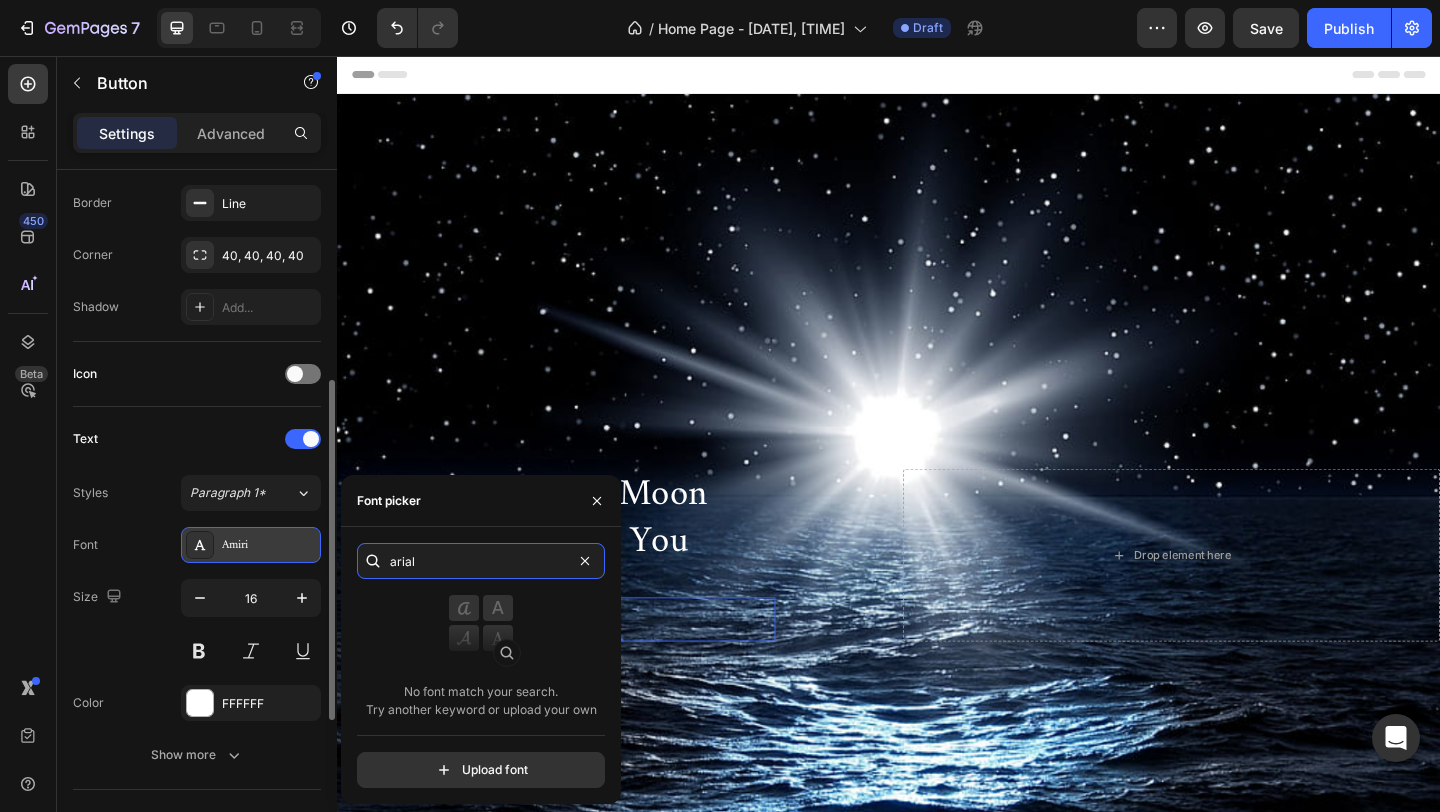 type on "arial" 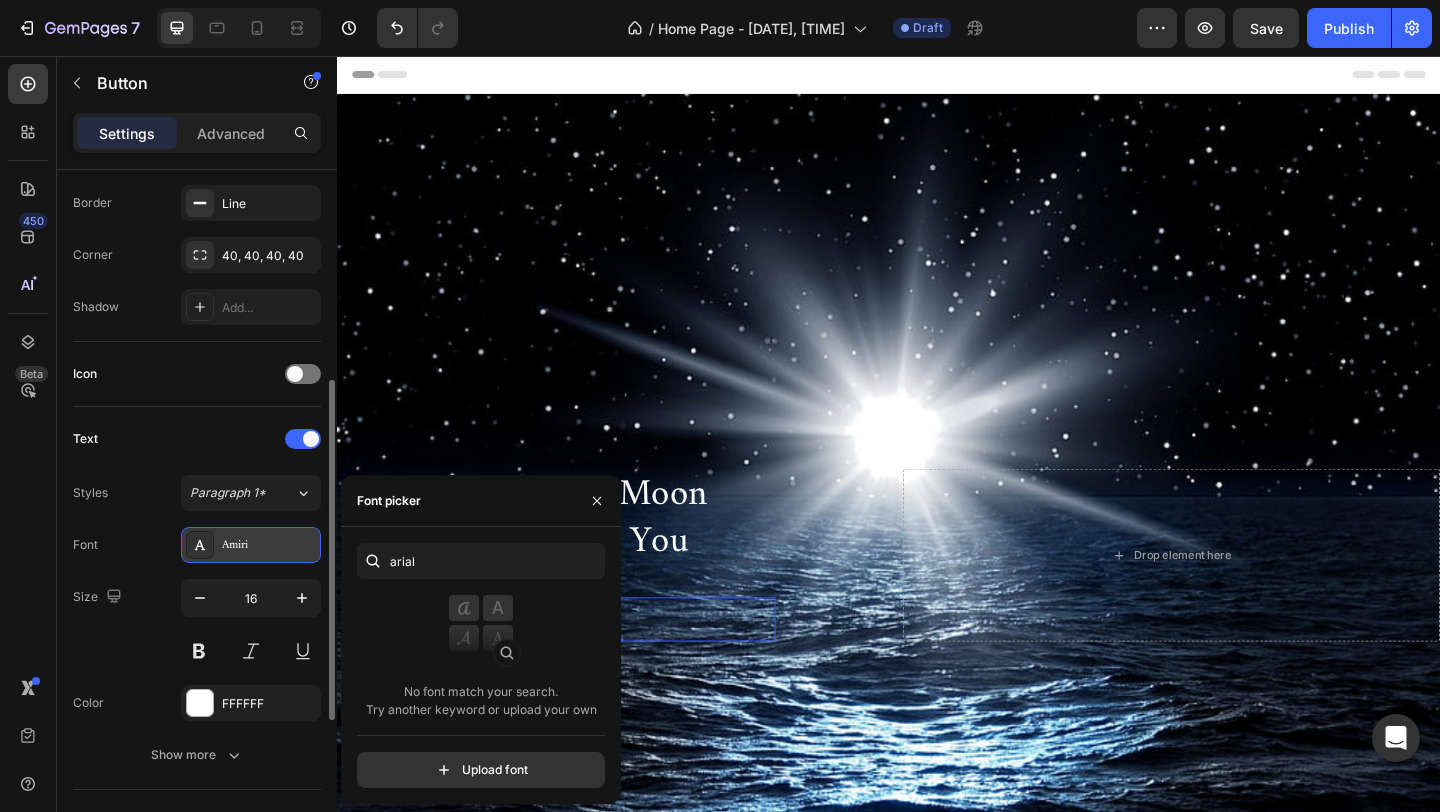 click on "Amiri" at bounding box center [269, 546] 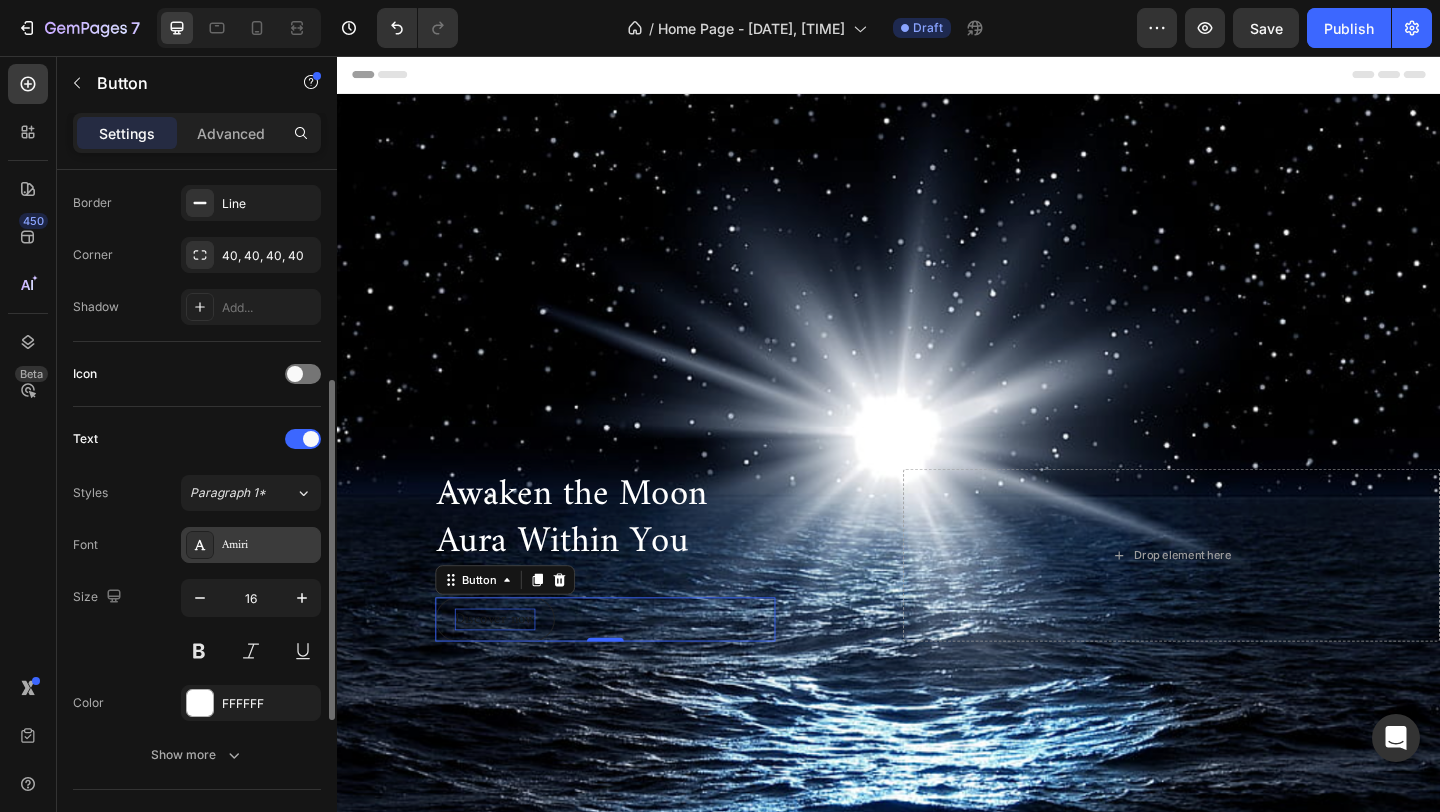 click on "Amiri" at bounding box center [251, 545] 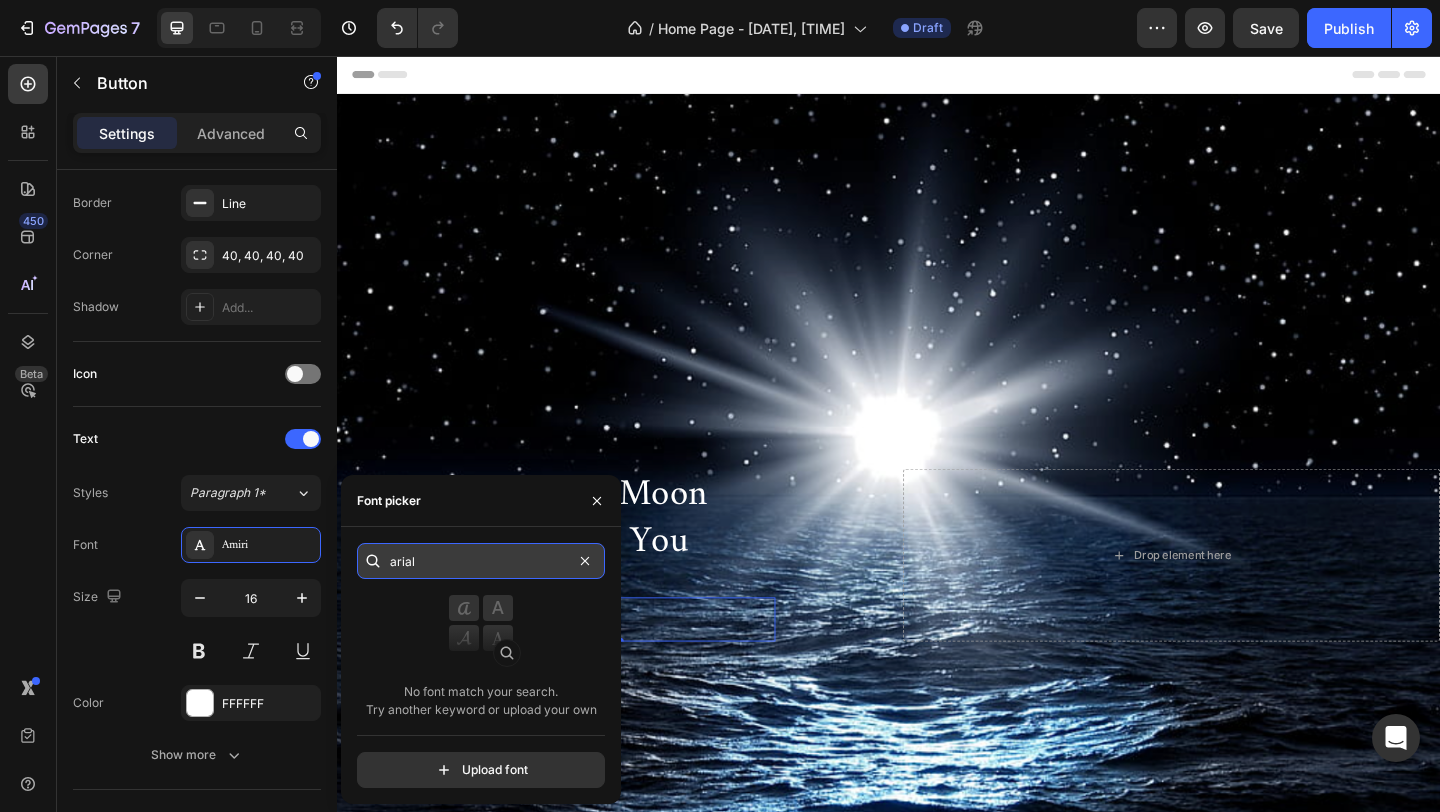 click on "arial" at bounding box center (481, 561) 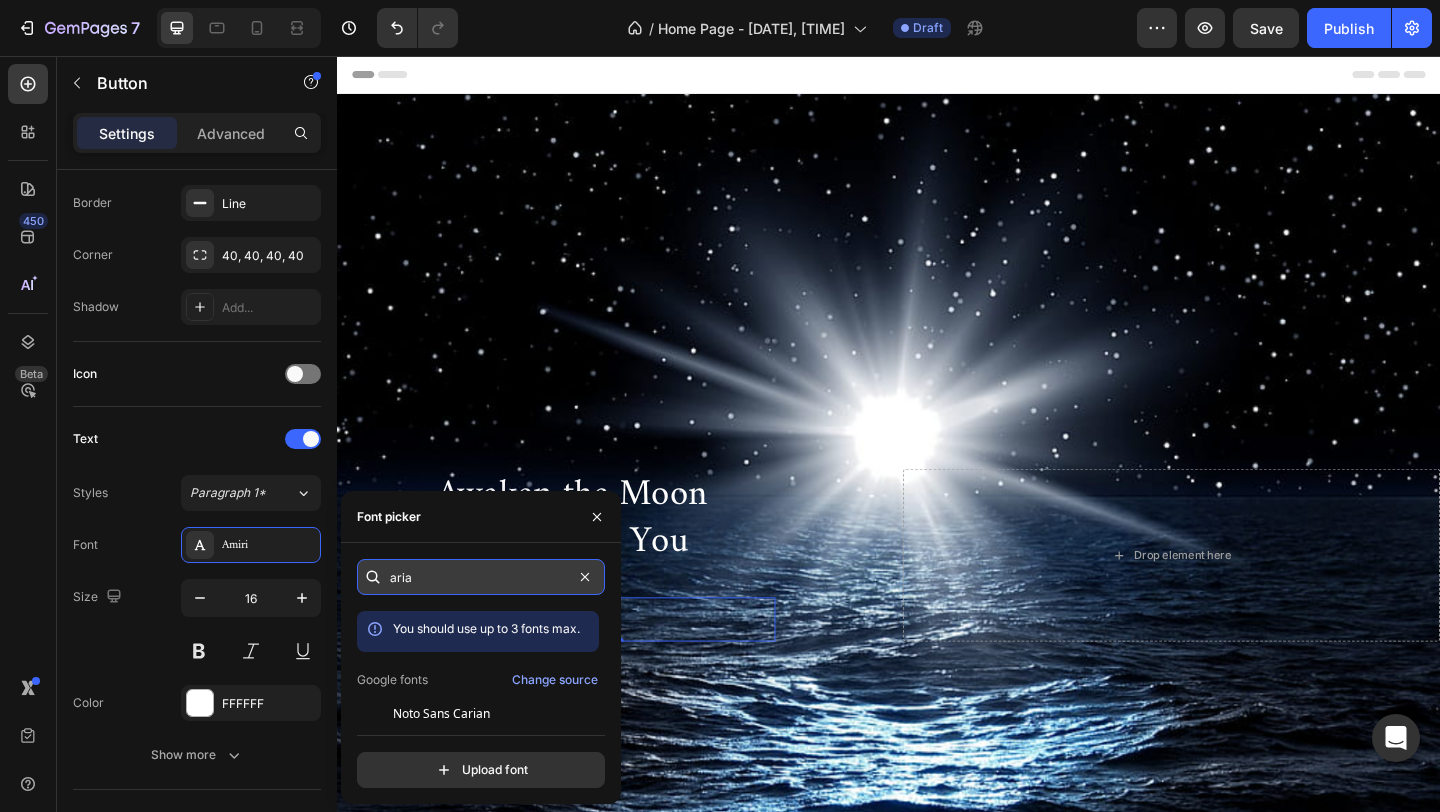 type on "arial" 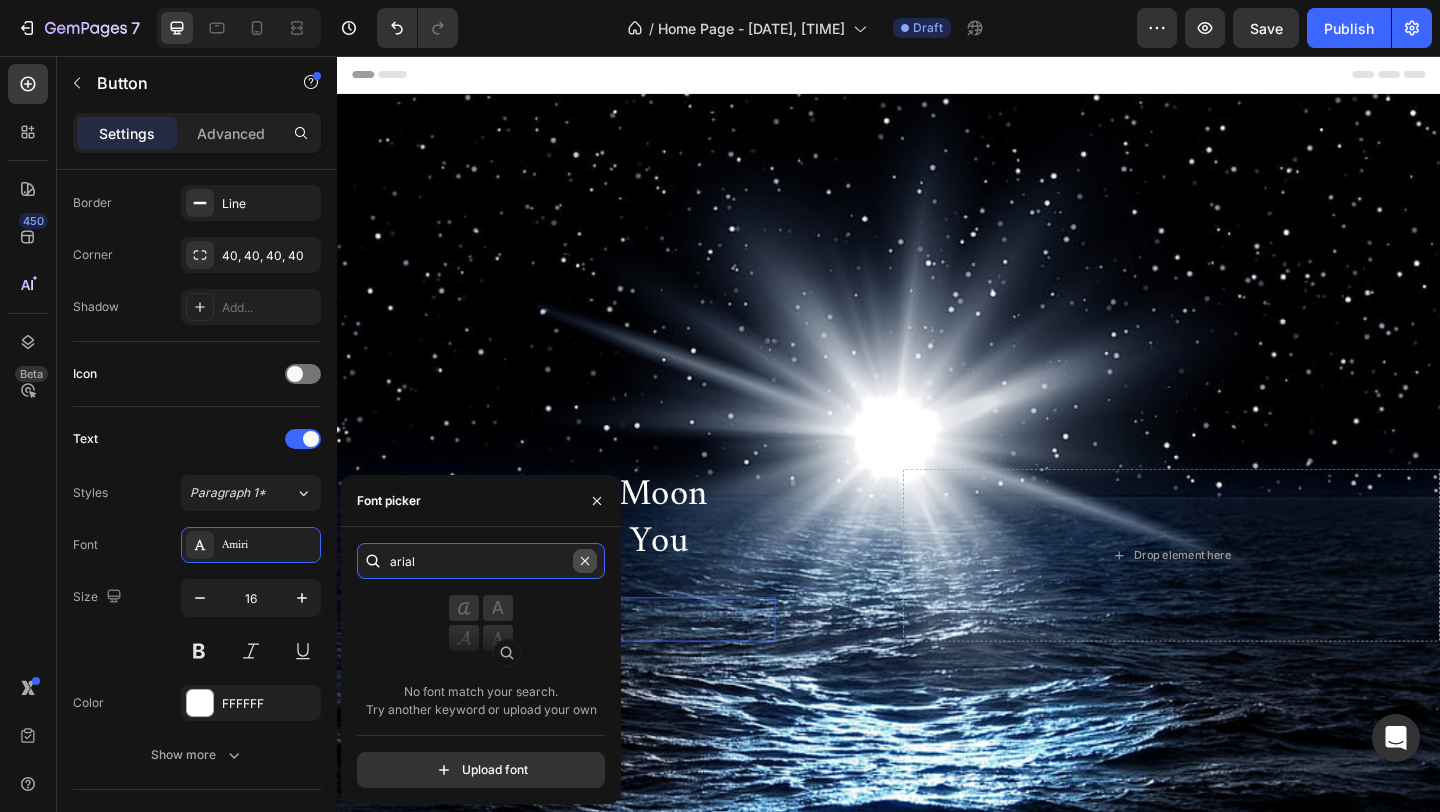 type 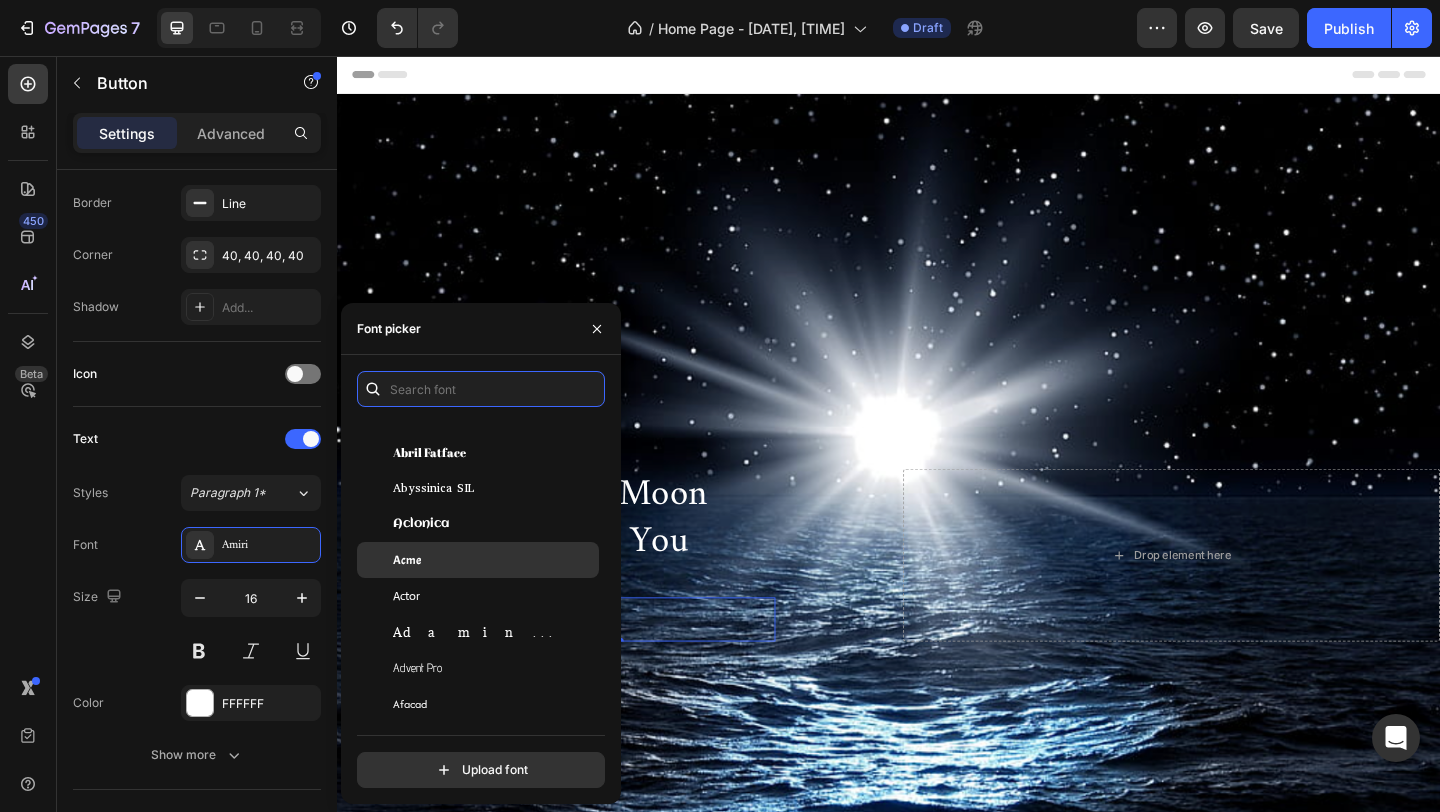 scroll, scrollTop: 435, scrollLeft: 0, axis: vertical 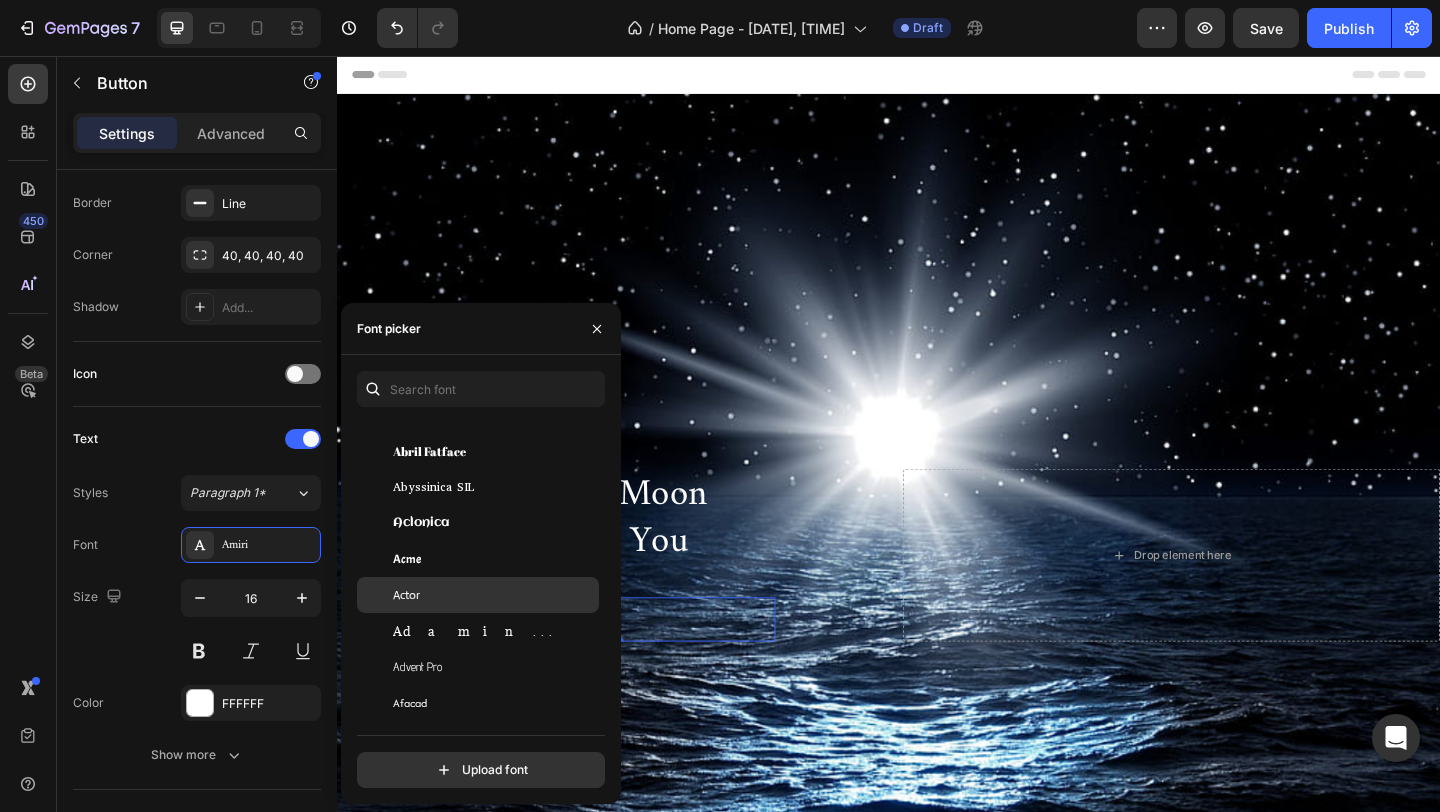 click on "Actor" at bounding box center [494, 595] 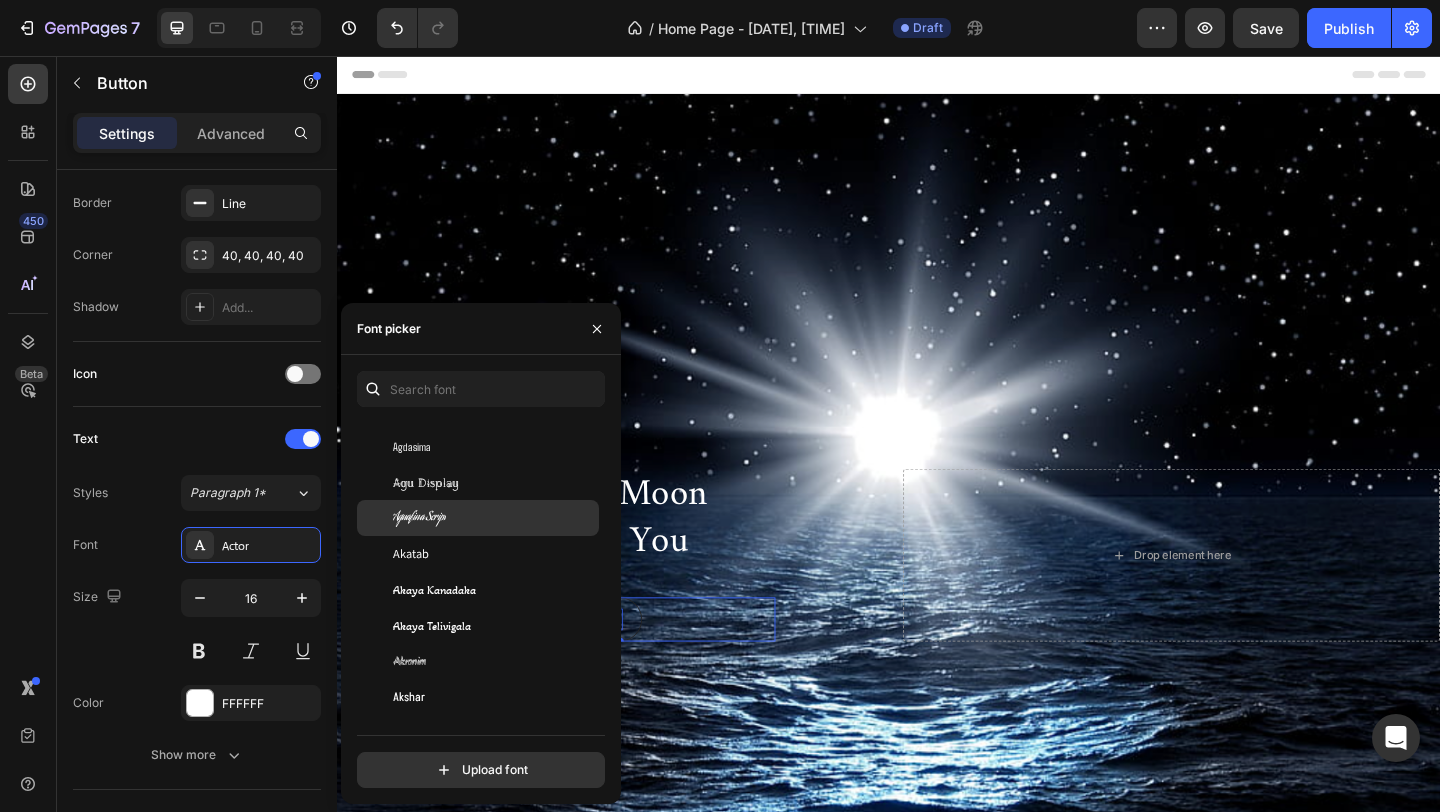 scroll, scrollTop: 894, scrollLeft: 0, axis: vertical 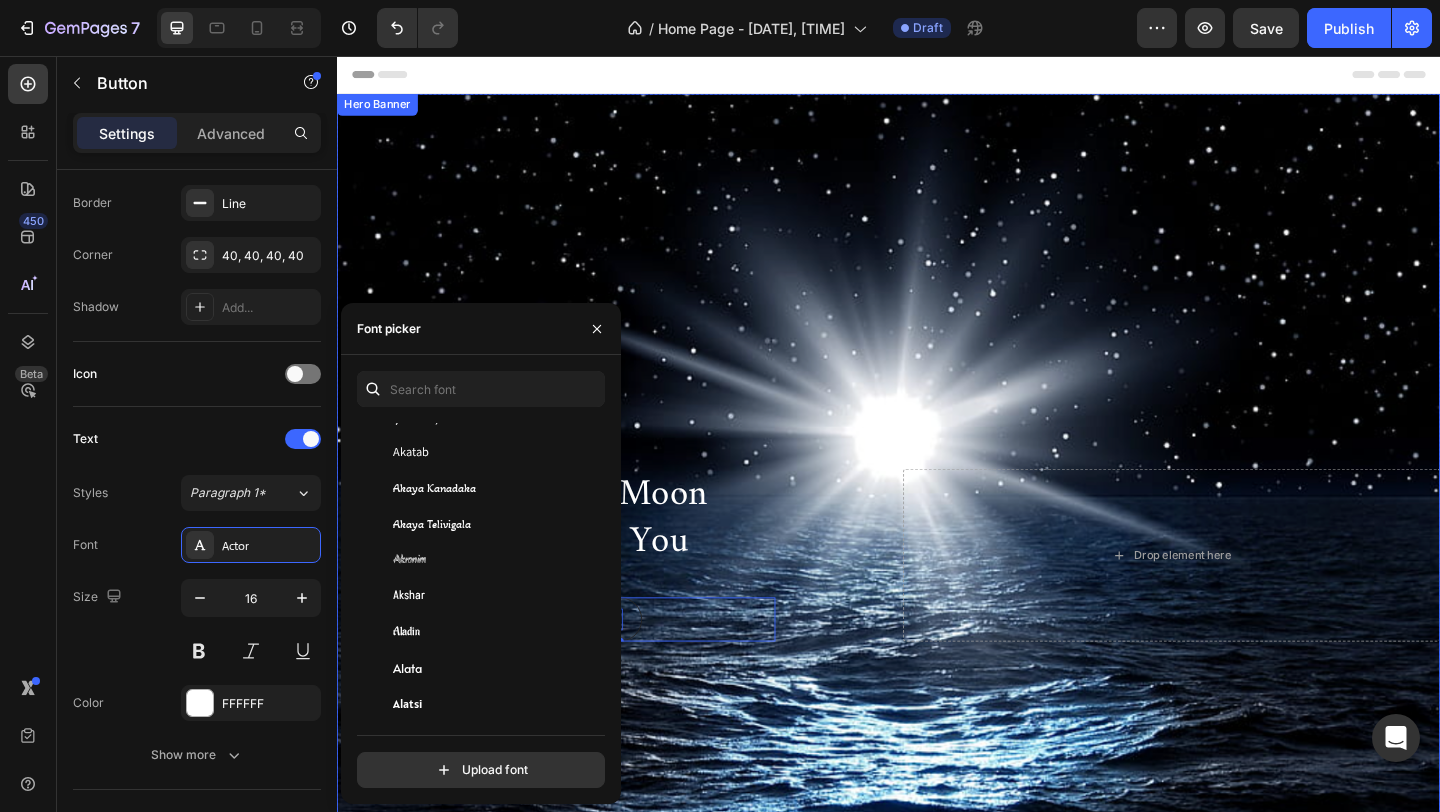 click at bounding box center [937, 599] 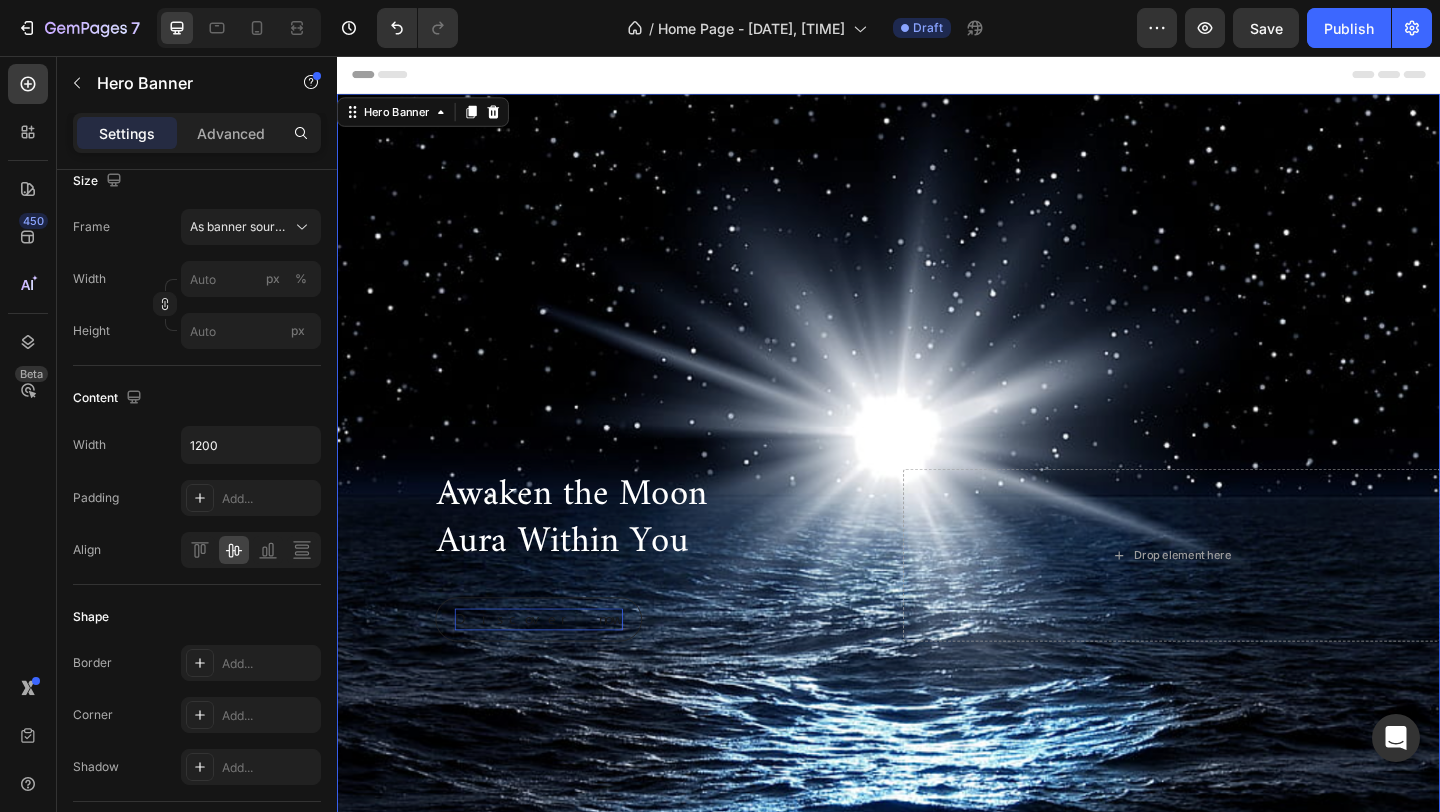 scroll, scrollTop: 0, scrollLeft: 0, axis: both 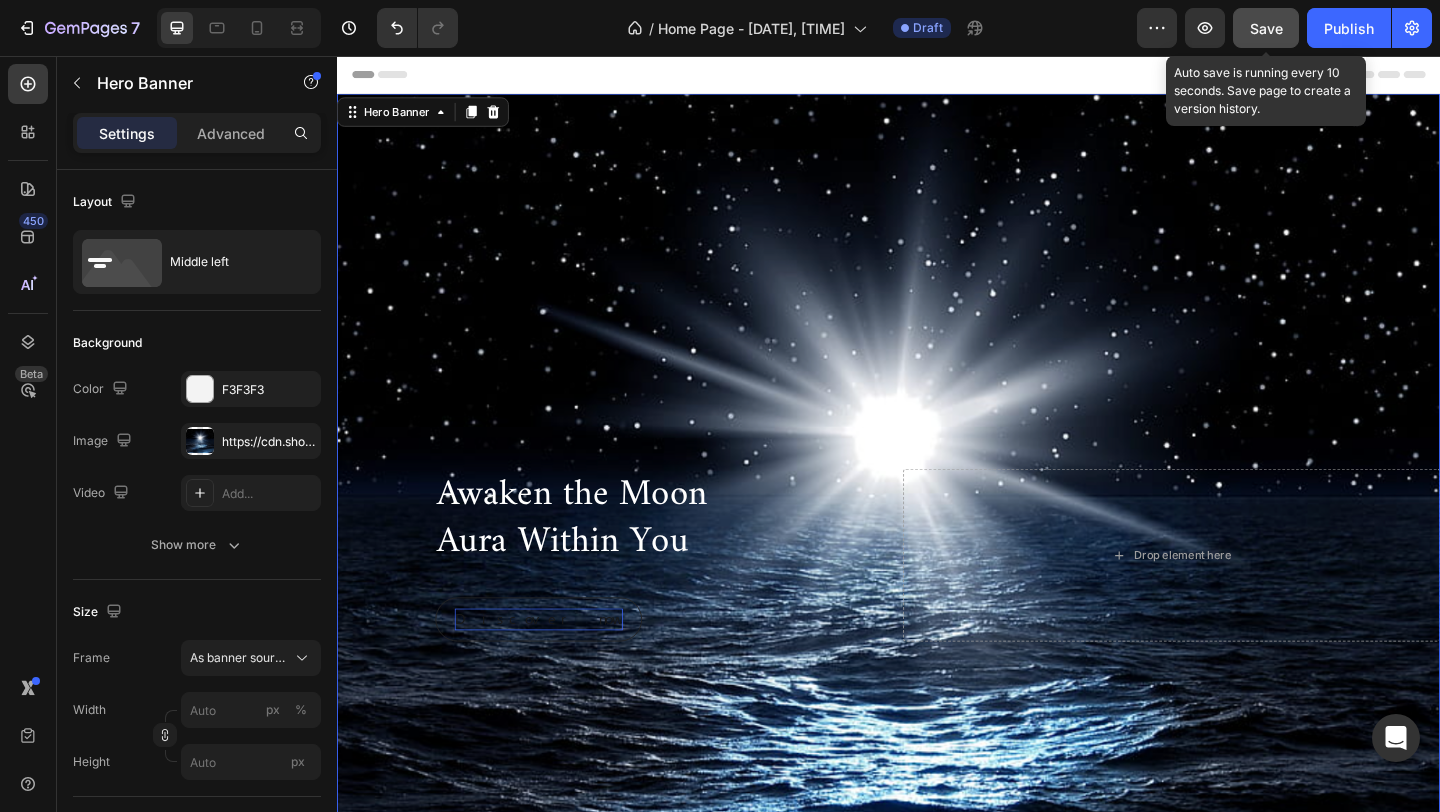 click on "Save" at bounding box center (1266, 28) 